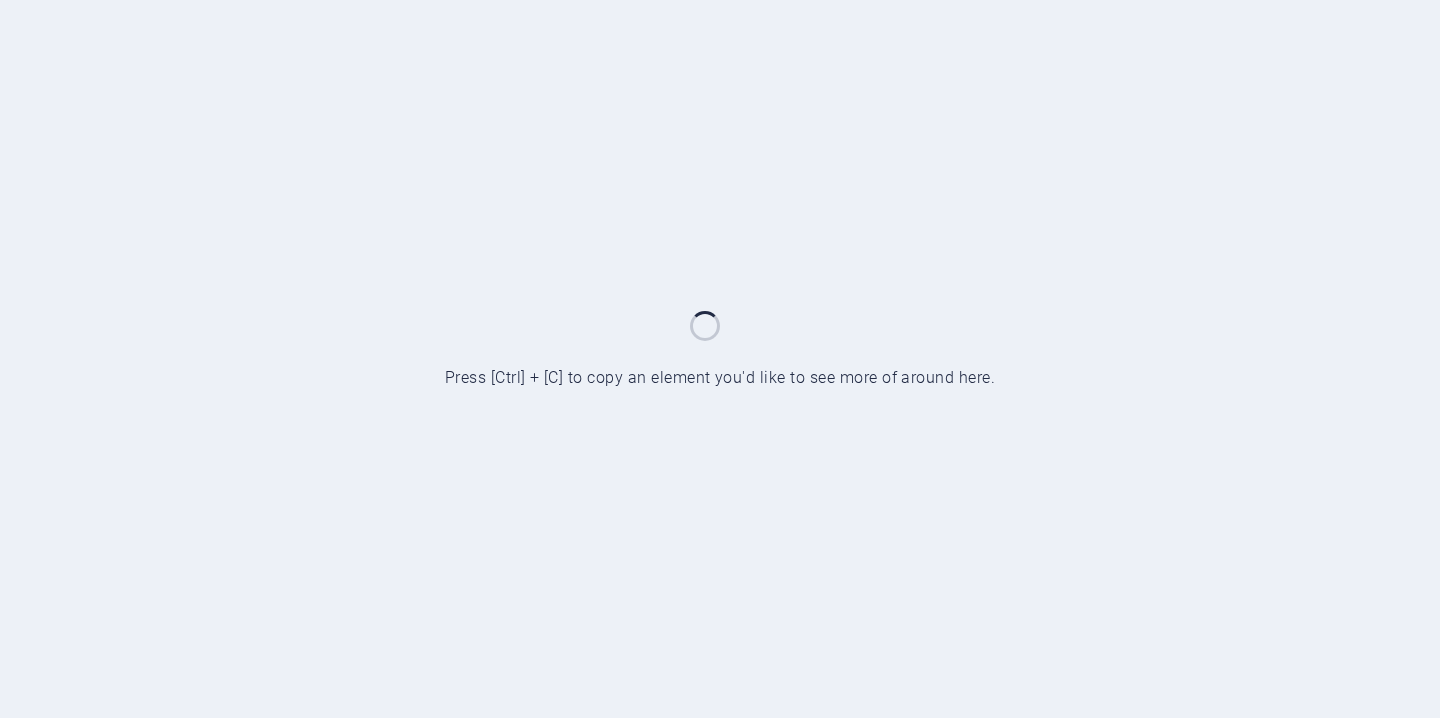 scroll, scrollTop: 0, scrollLeft: 0, axis: both 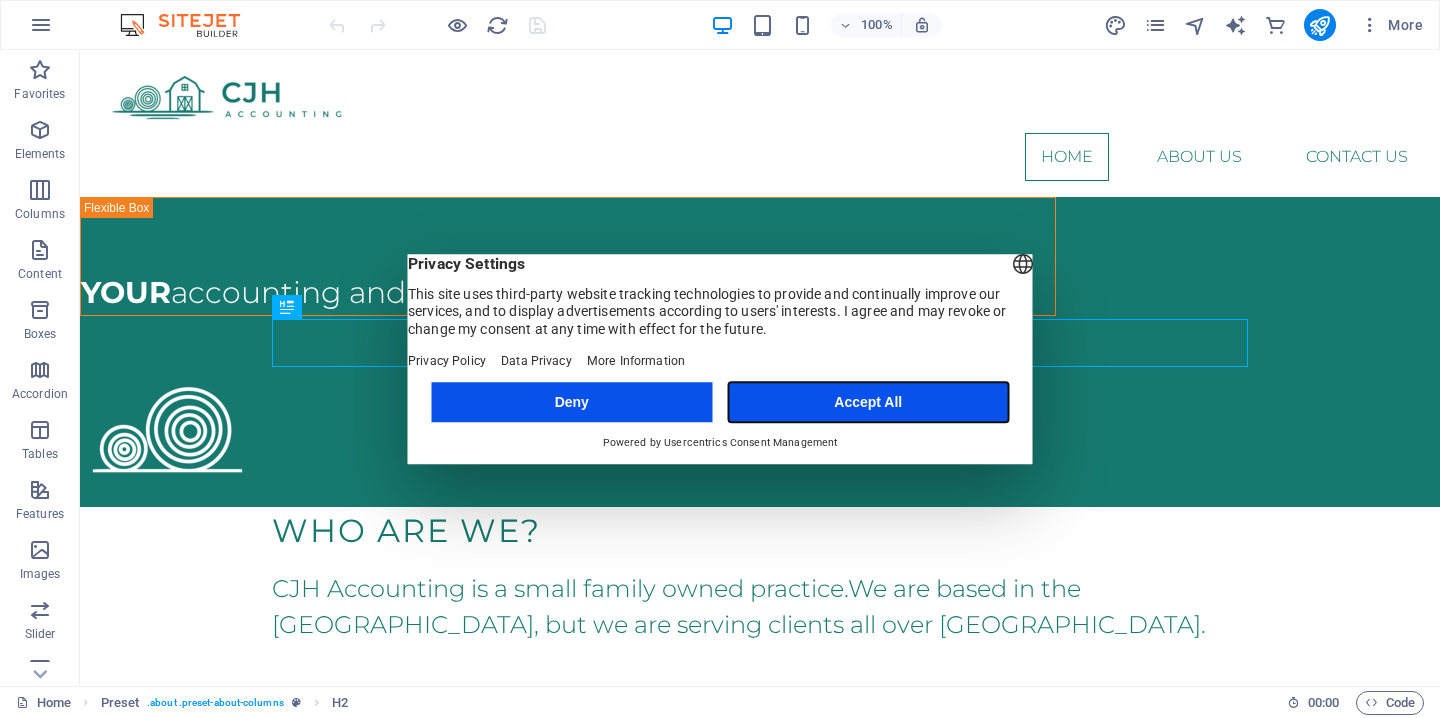 click on "Accept All" at bounding box center (868, 402) 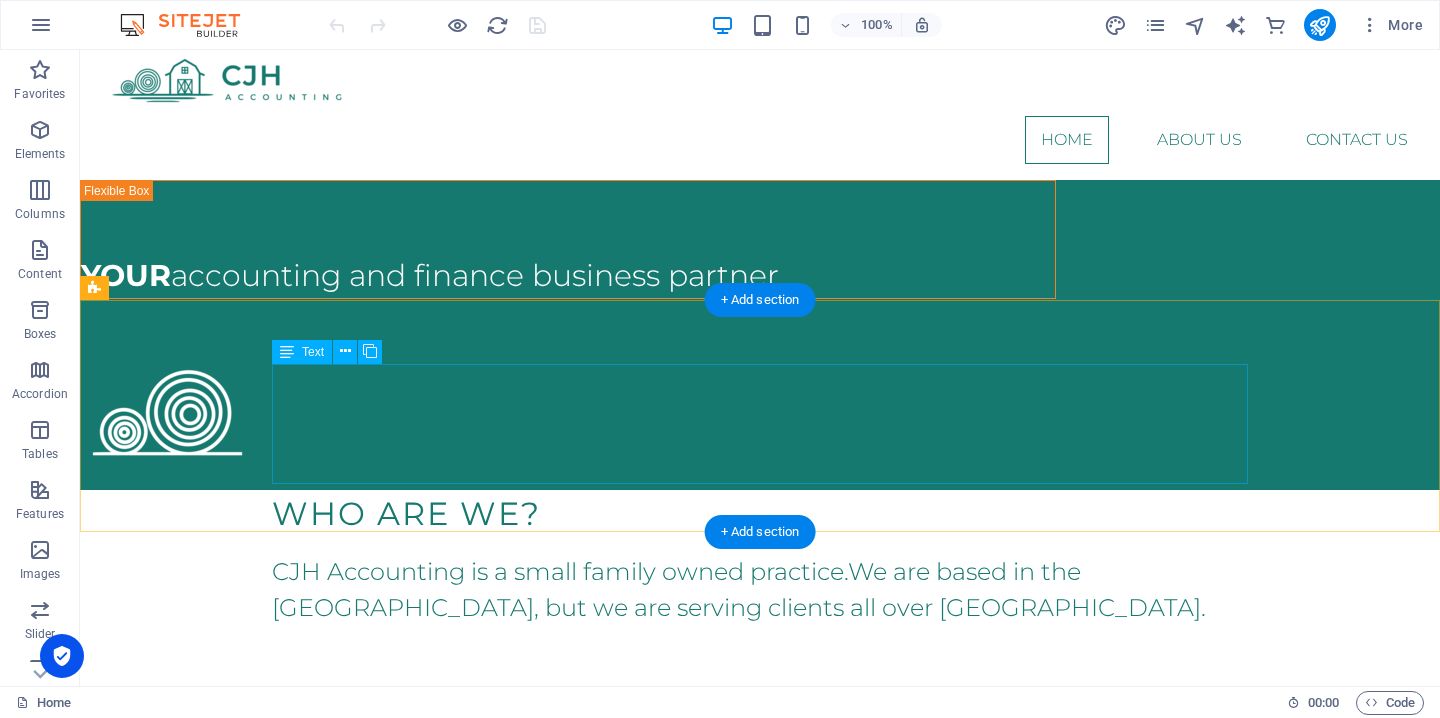 scroll, scrollTop: 22, scrollLeft: 0, axis: vertical 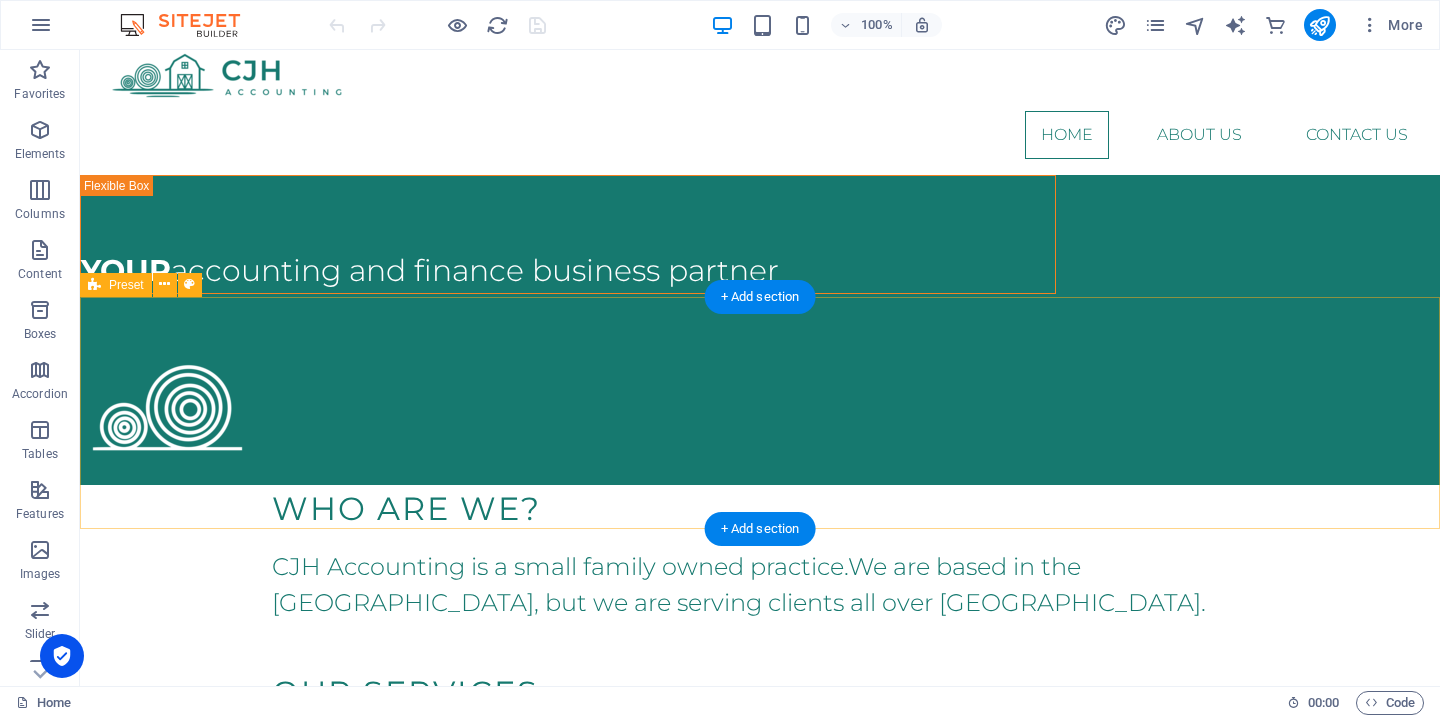 click on "WHO ARE WE? CJH Accounting is a small family owned practice.  We are based in the [GEOGRAPHIC_DATA], but we are serving clients all over [GEOGRAPHIC_DATA].   OUR SERVICES" at bounding box center (760, 601) 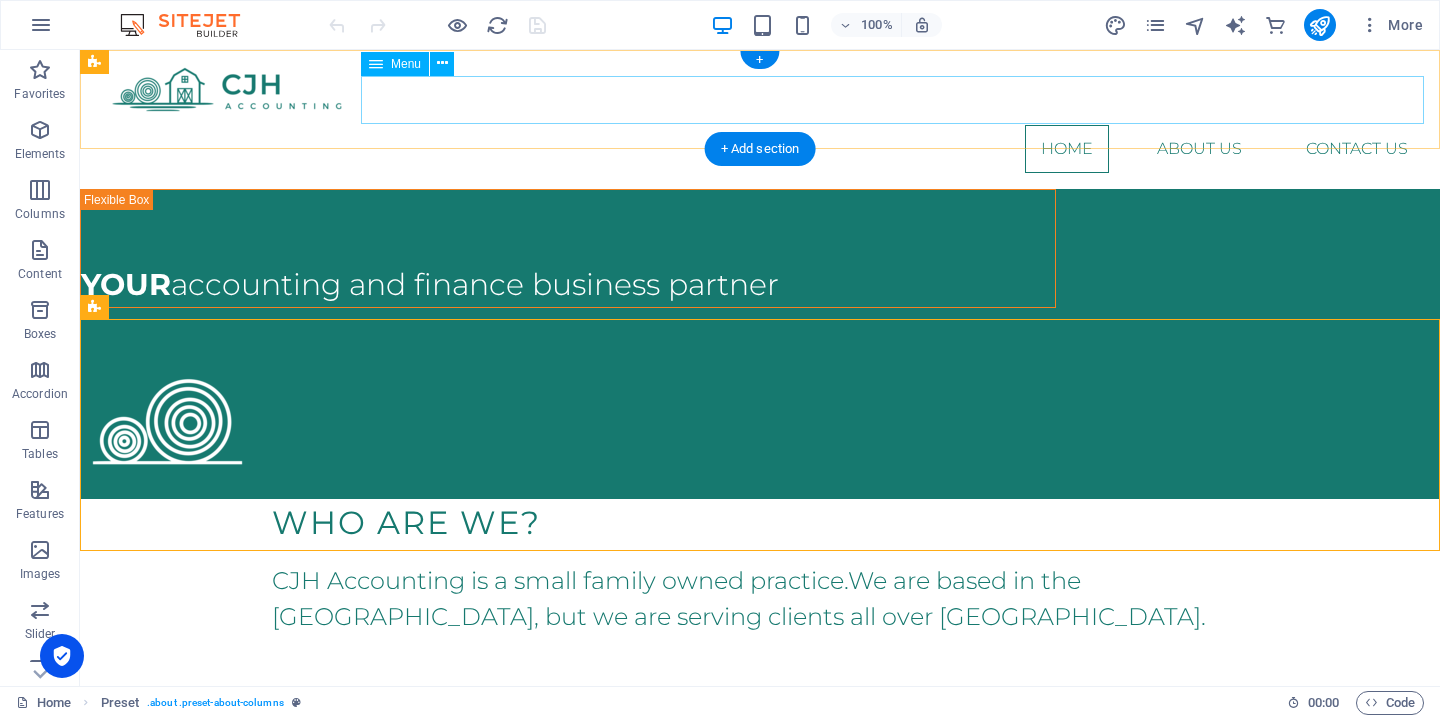 scroll, scrollTop: 0, scrollLeft: 0, axis: both 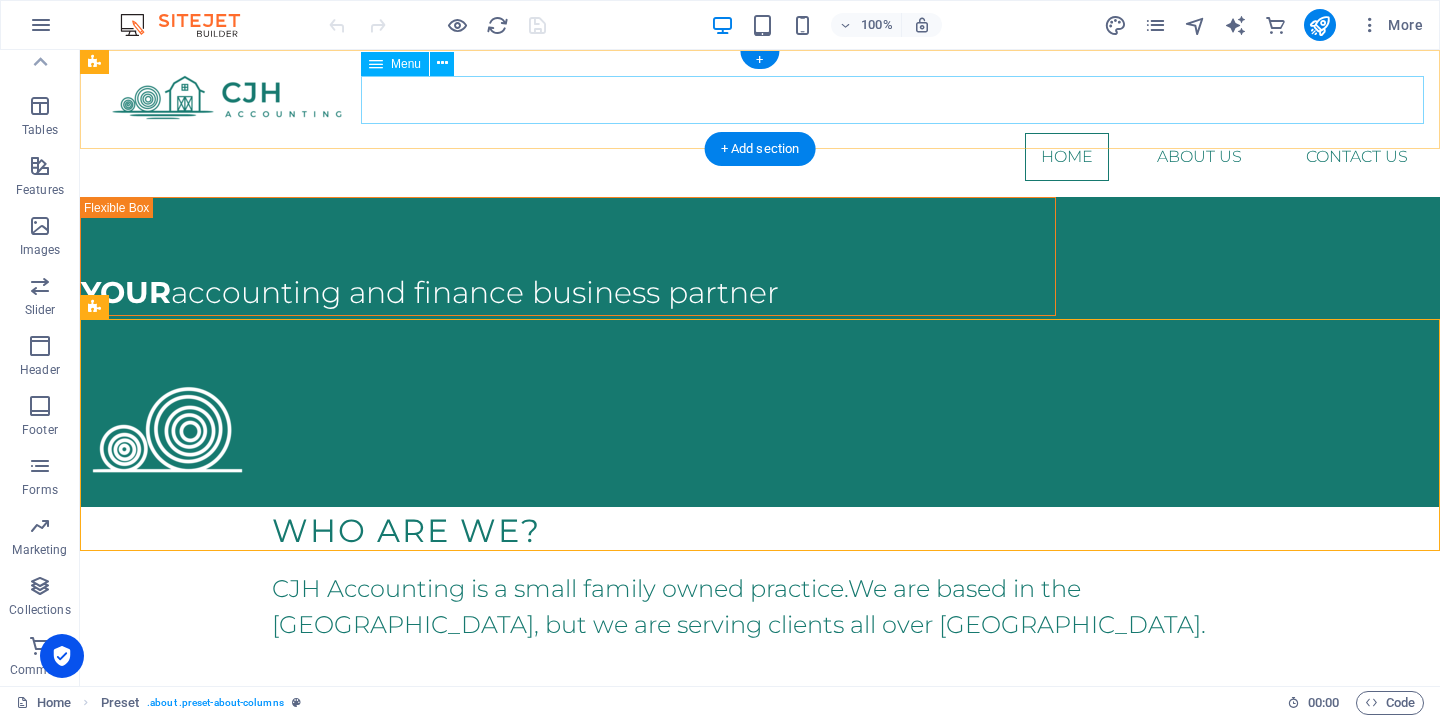 click on "Home About Us Contact Us" at bounding box center (760, 157) 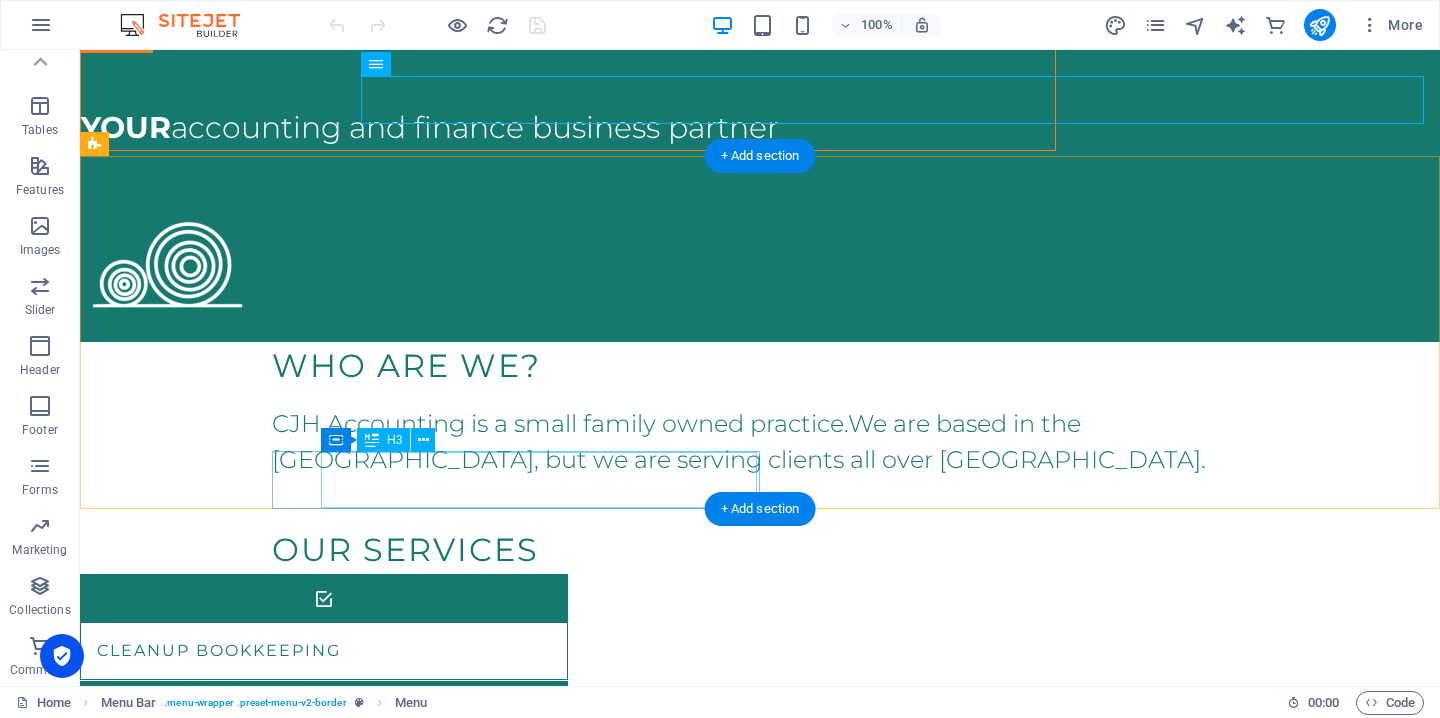 scroll, scrollTop: 0, scrollLeft: 0, axis: both 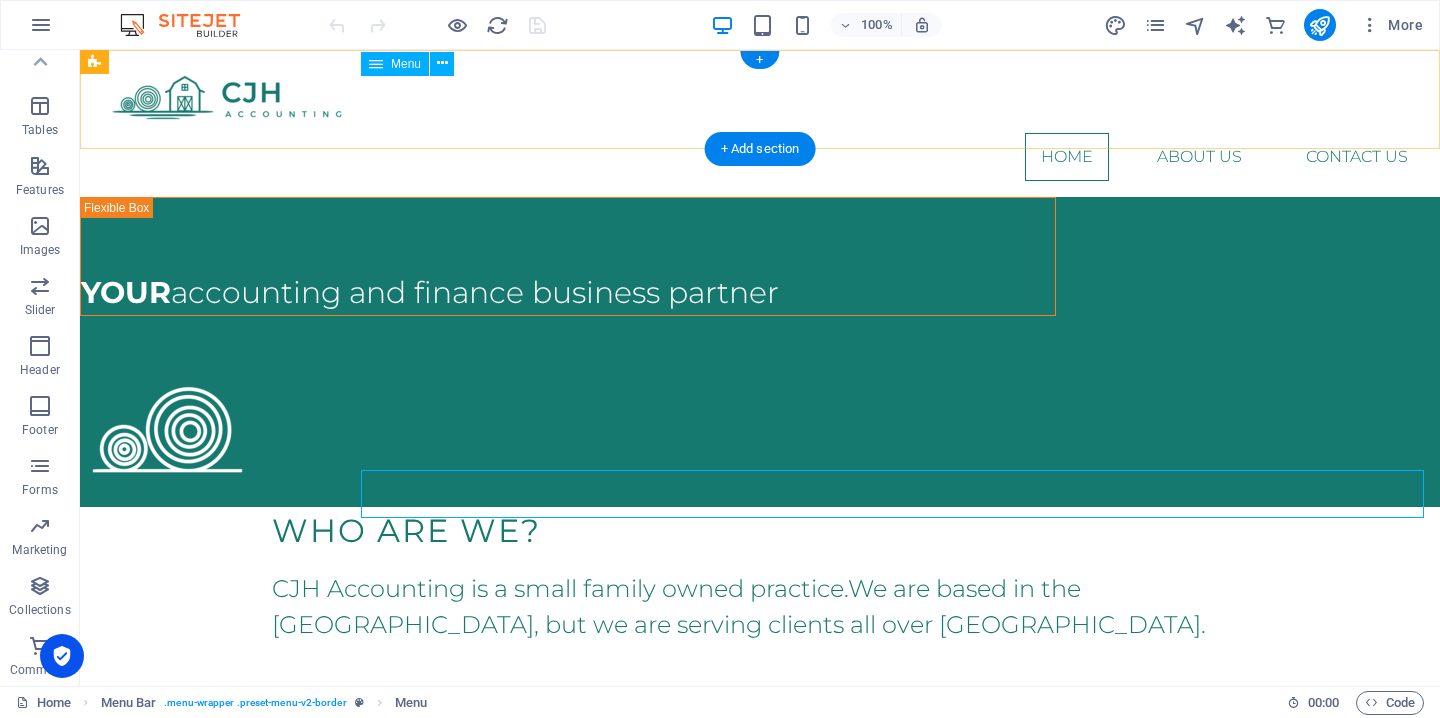 click on "Home About Us Contact Us" at bounding box center [760, 157] 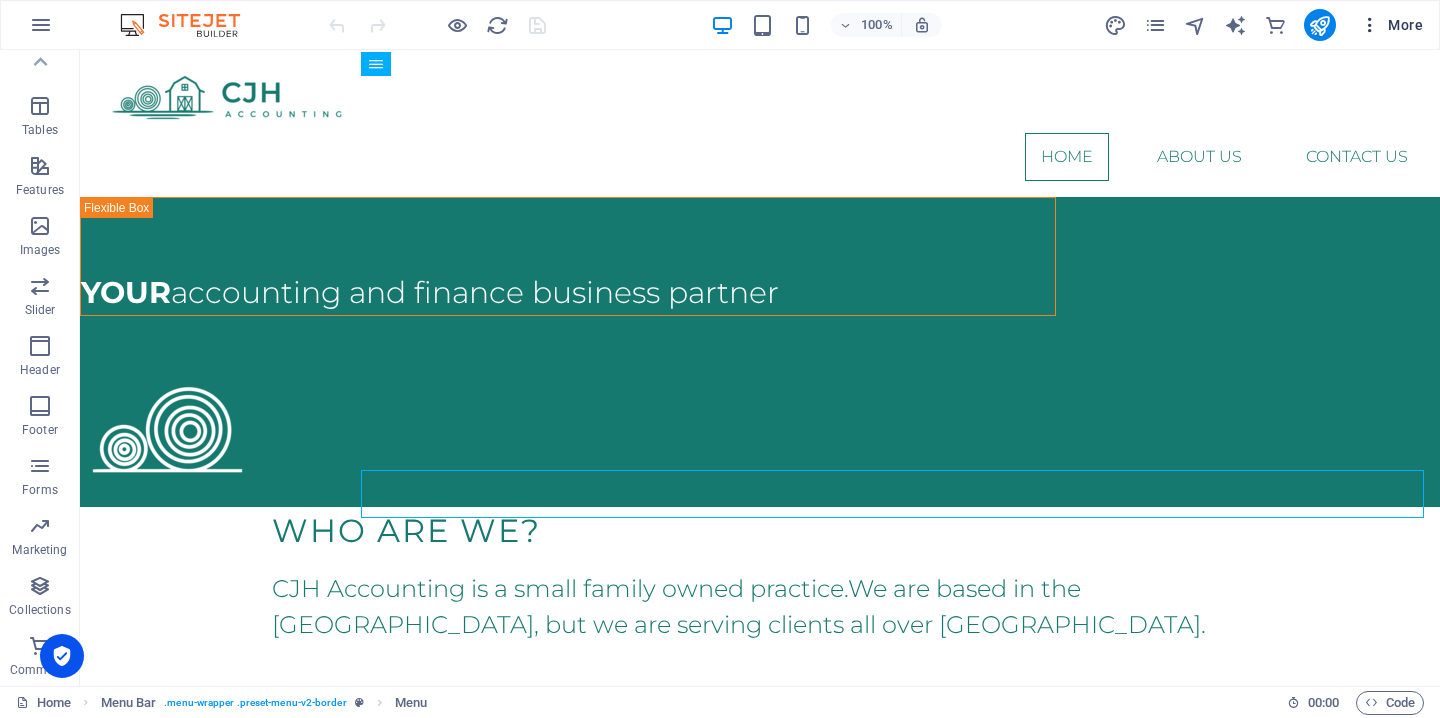 click on "More" at bounding box center [1391, 25] 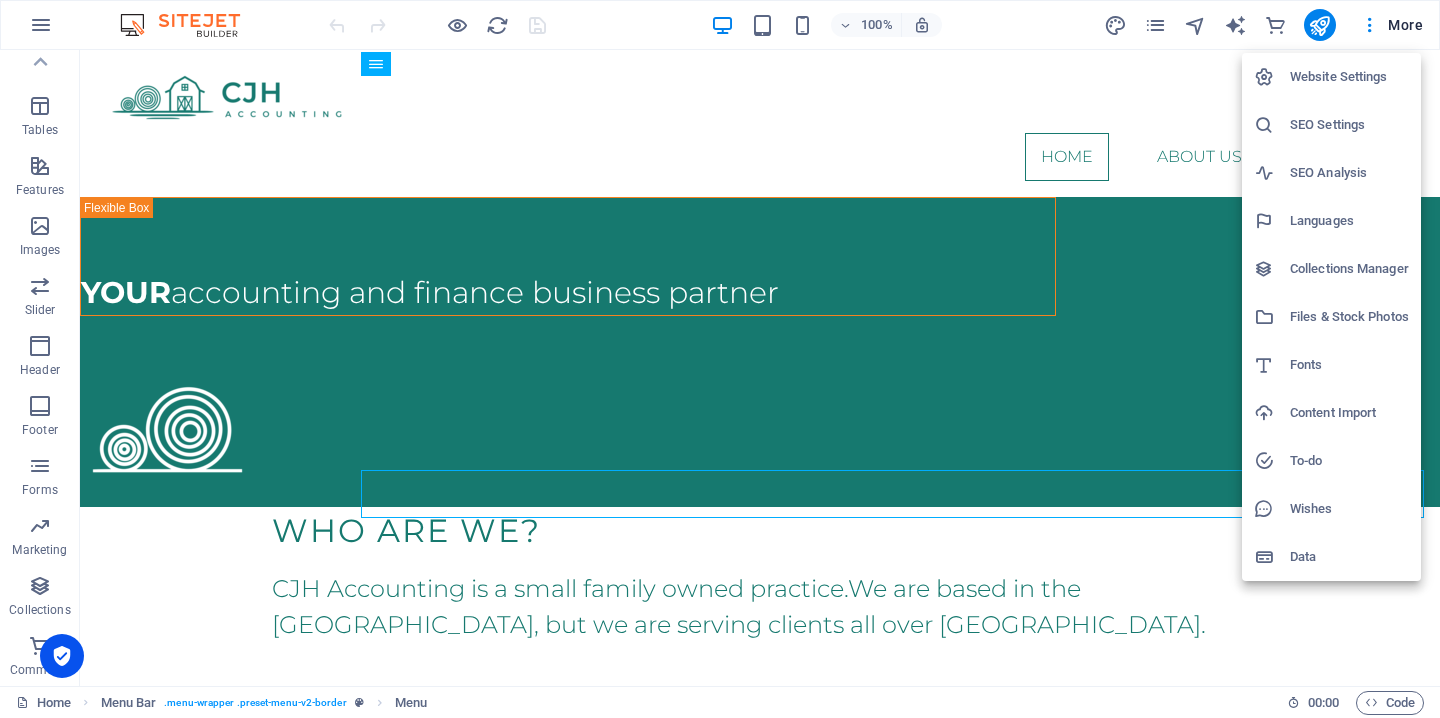 click on "Website Settings" at bounding box center (1349, 77) 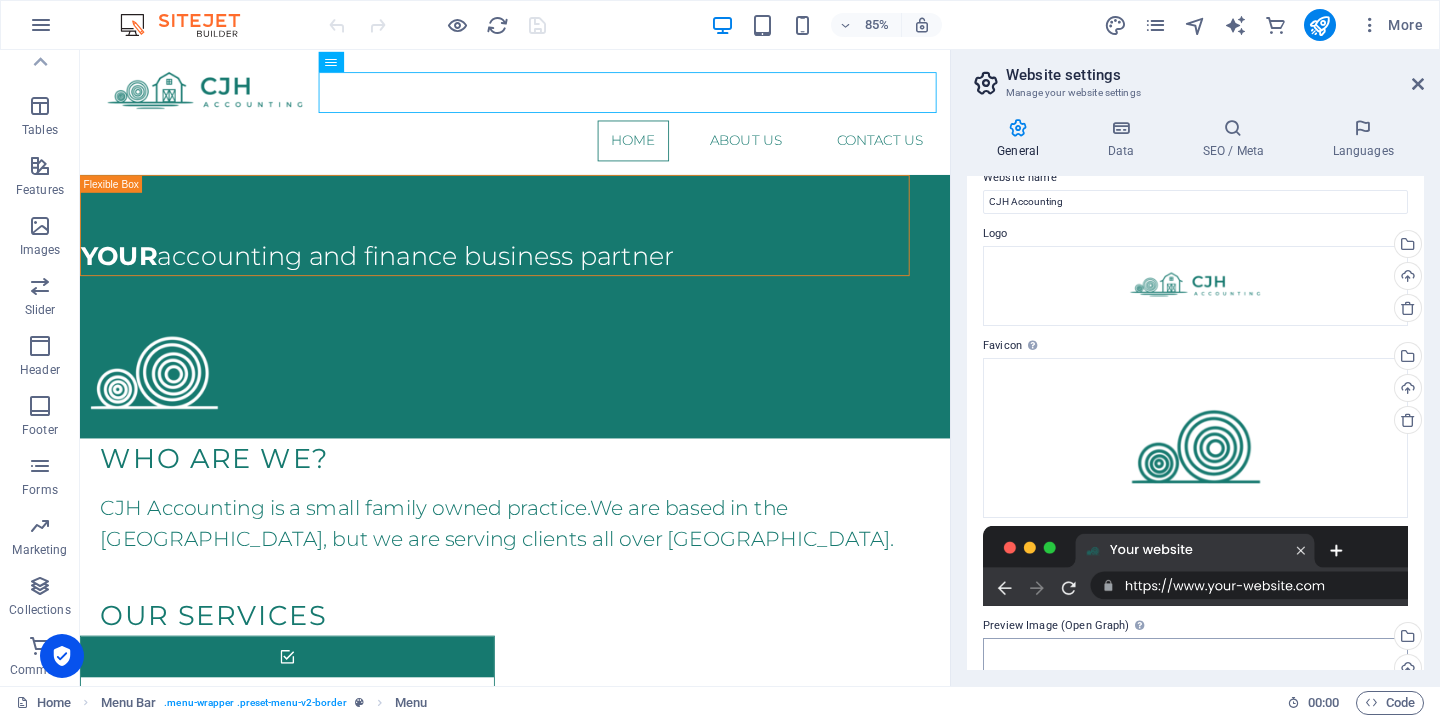 scroll, scrollTop: 0, scrollLeft: 0, axis: both 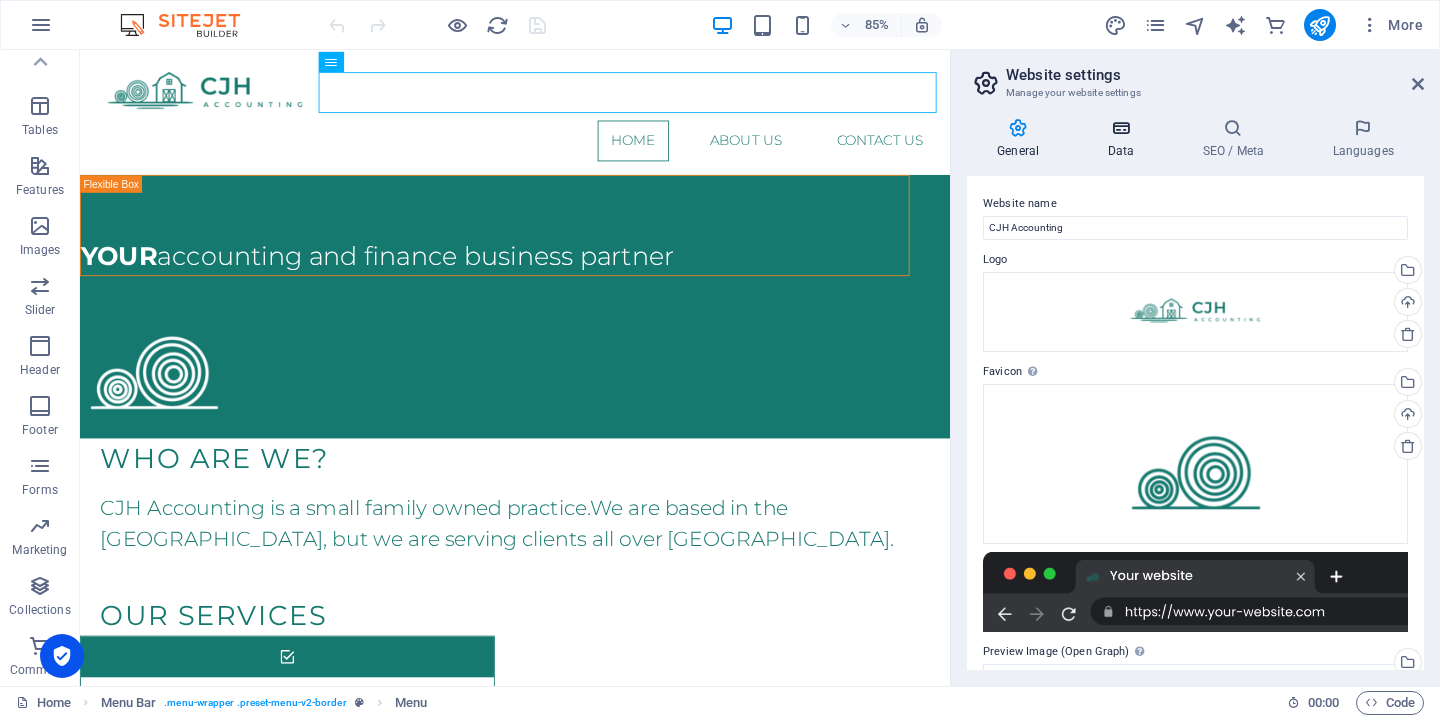 click at bounding box center (1120, 128) 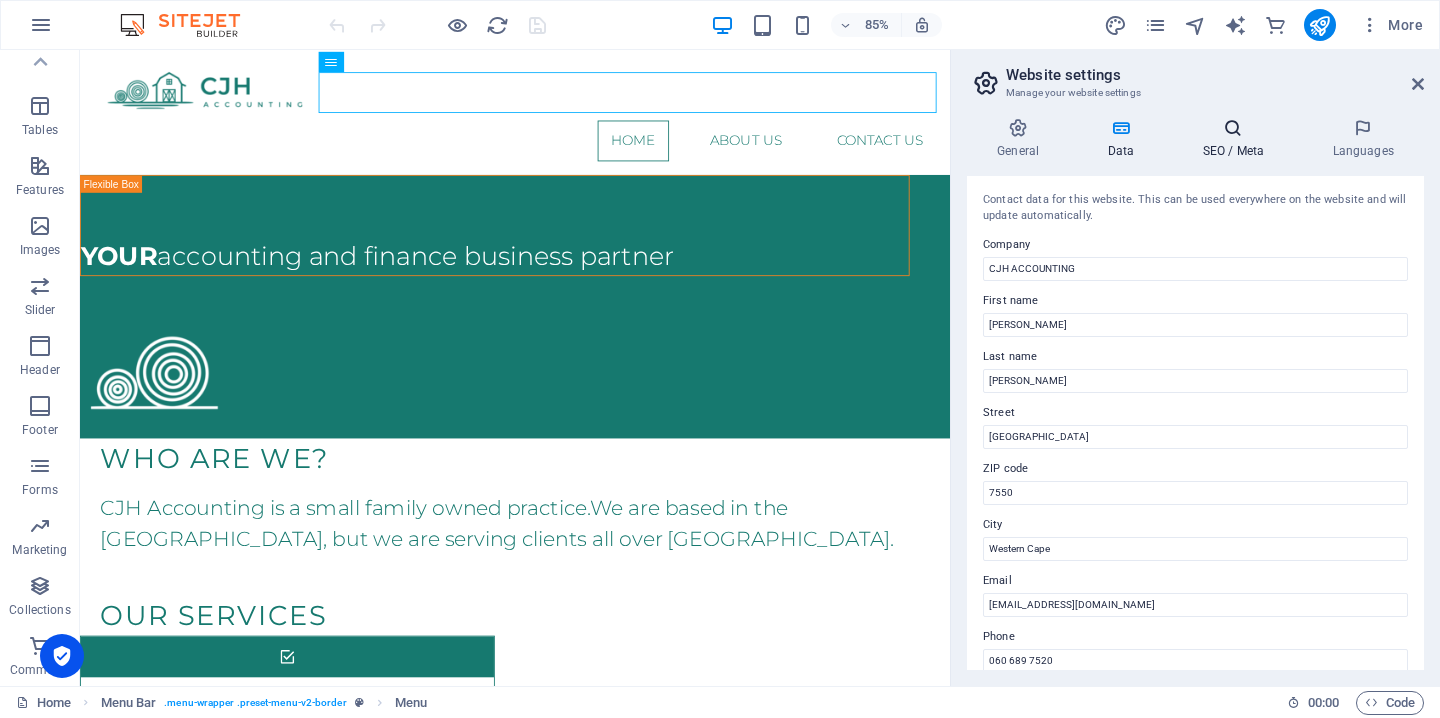 click at bounding box center [1233, 128] 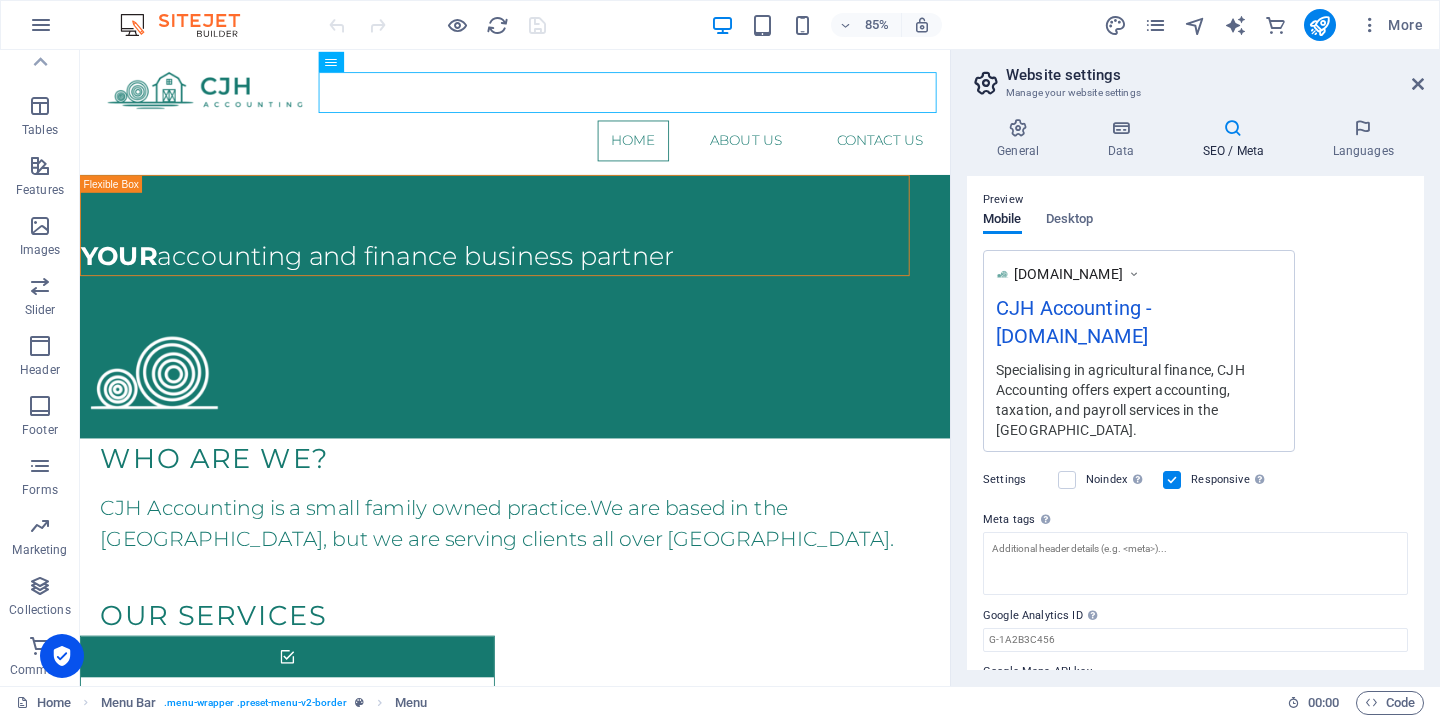 scroll, scrollTop: 301, scrollLeft: 0, axis: vertical 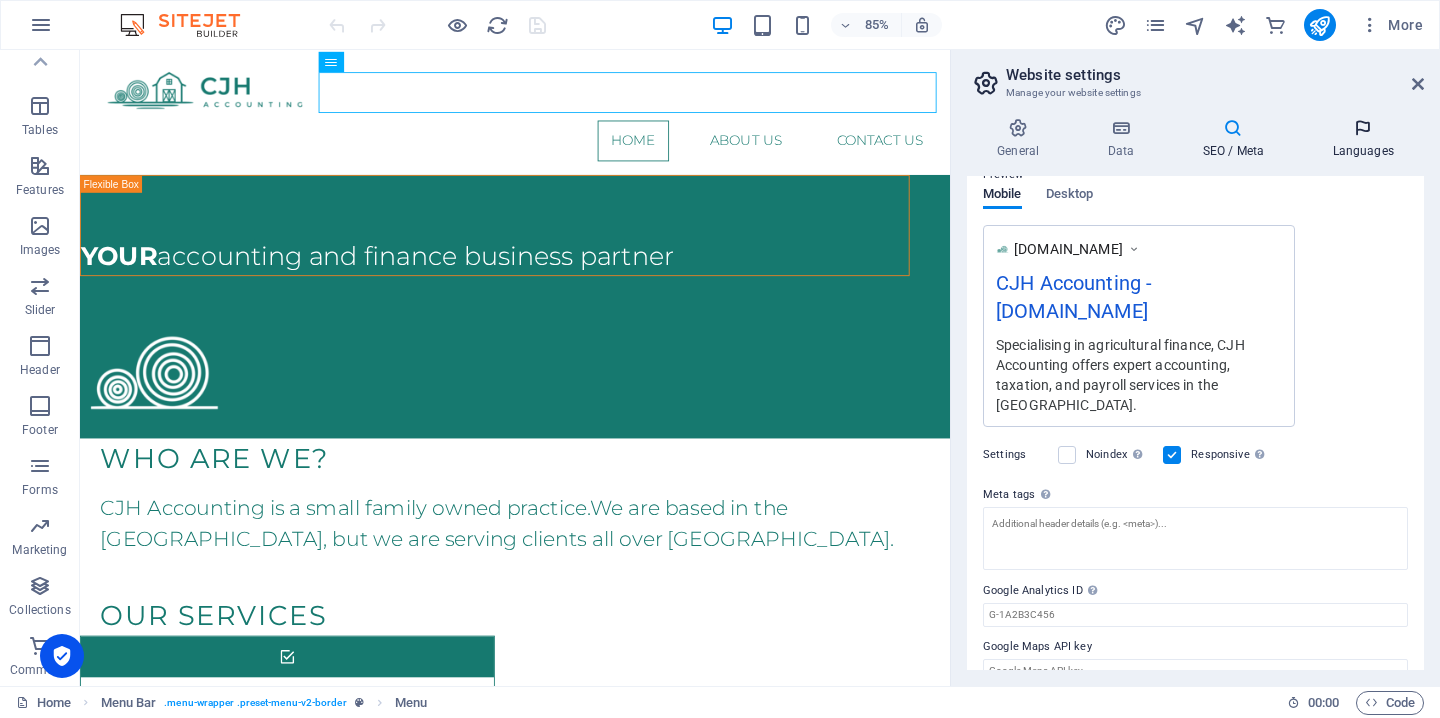 click at bounding box center (1363, 128) 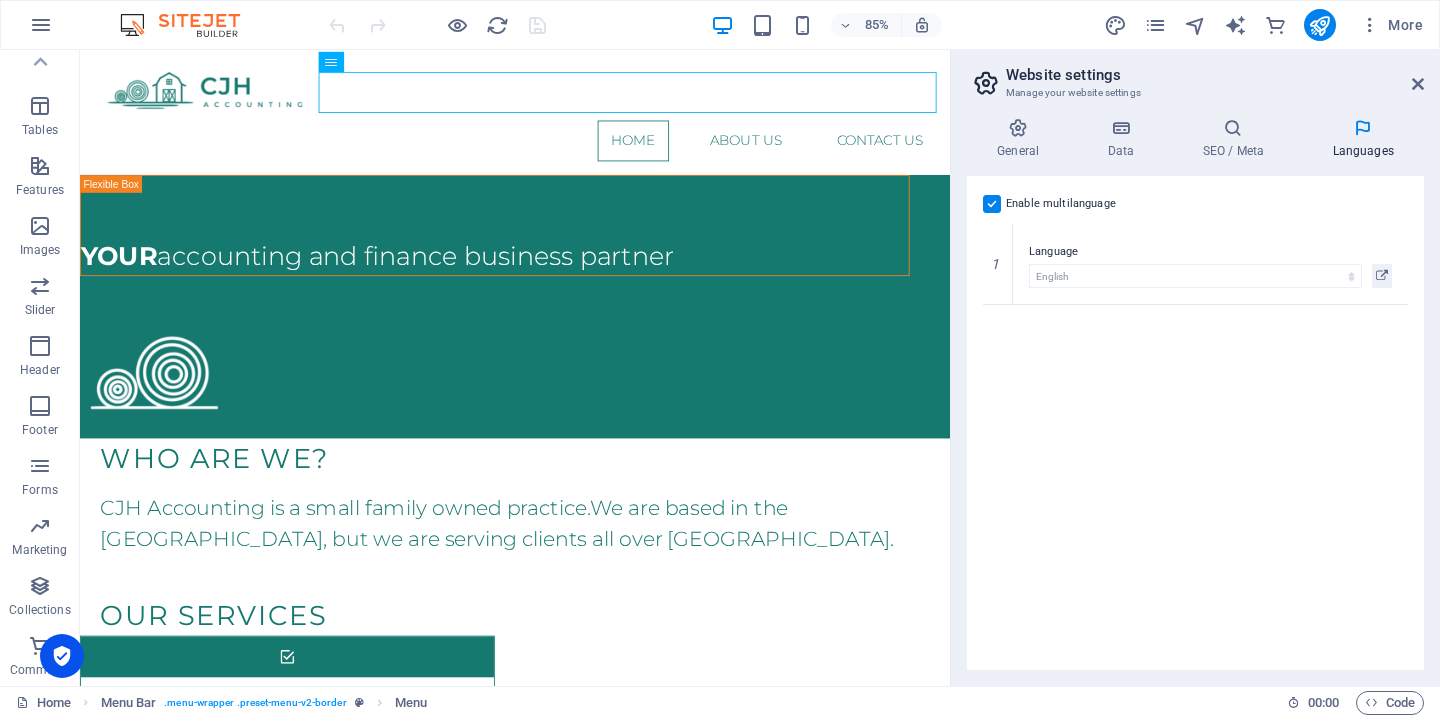 click on "Website settings Manage your website settings" at bounding box center (1197, 76) 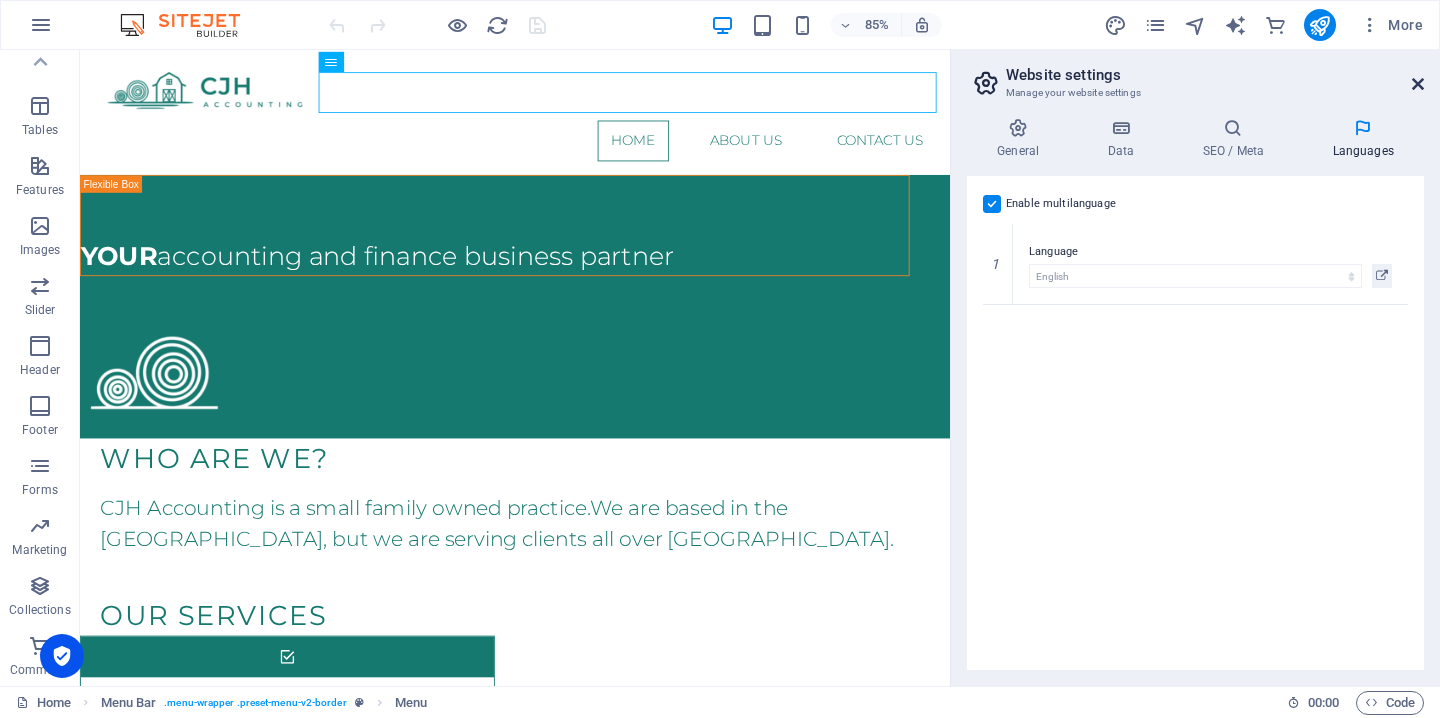 click at bounding box center [1418, 84] 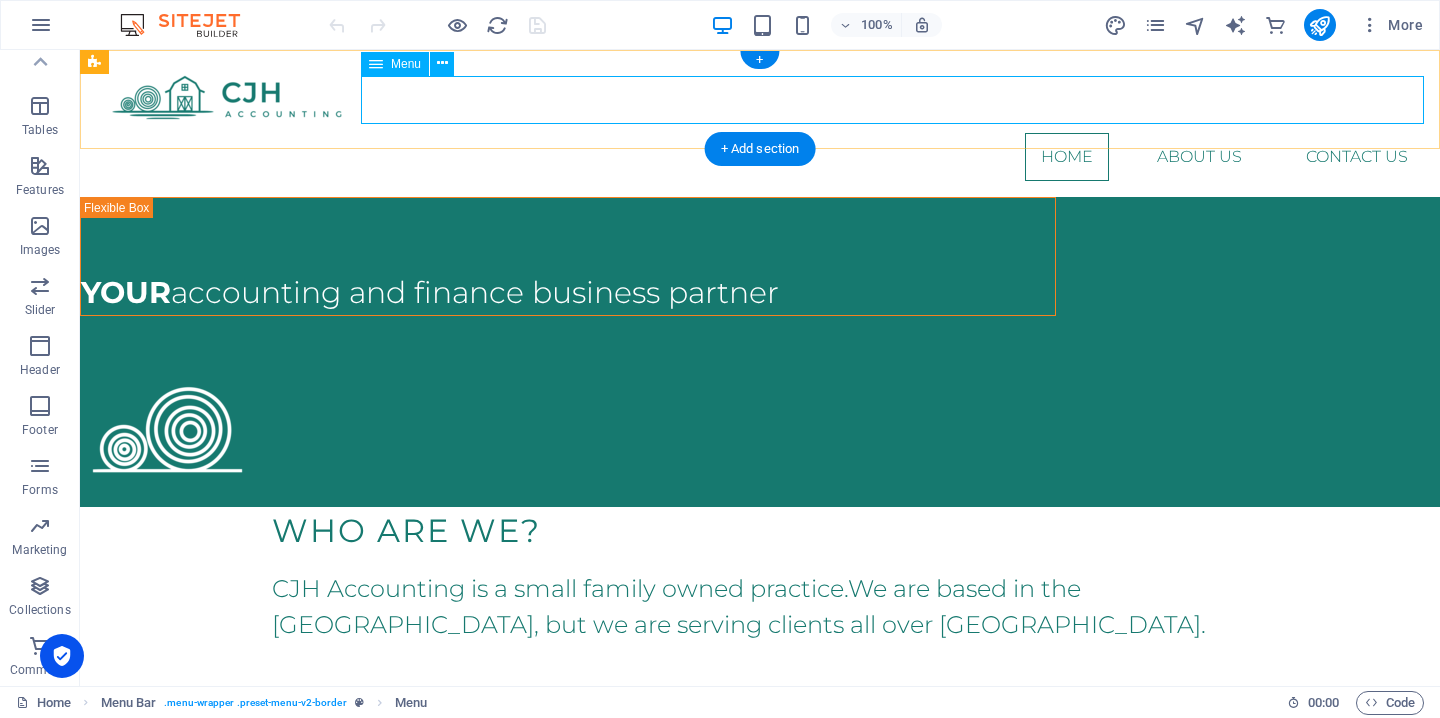 click on "Home About Us Contact Us" at bounding box center (760, 157) 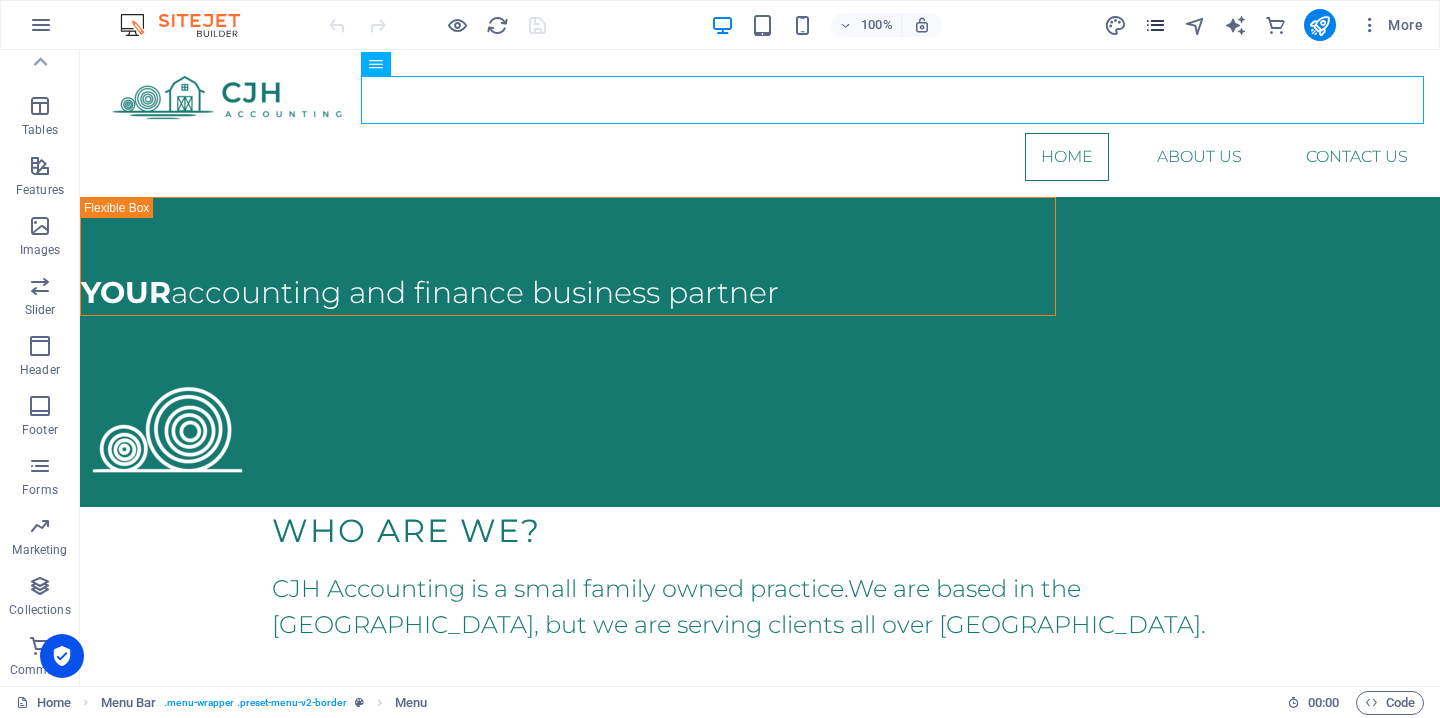 click at bounding box center [1155, 25] 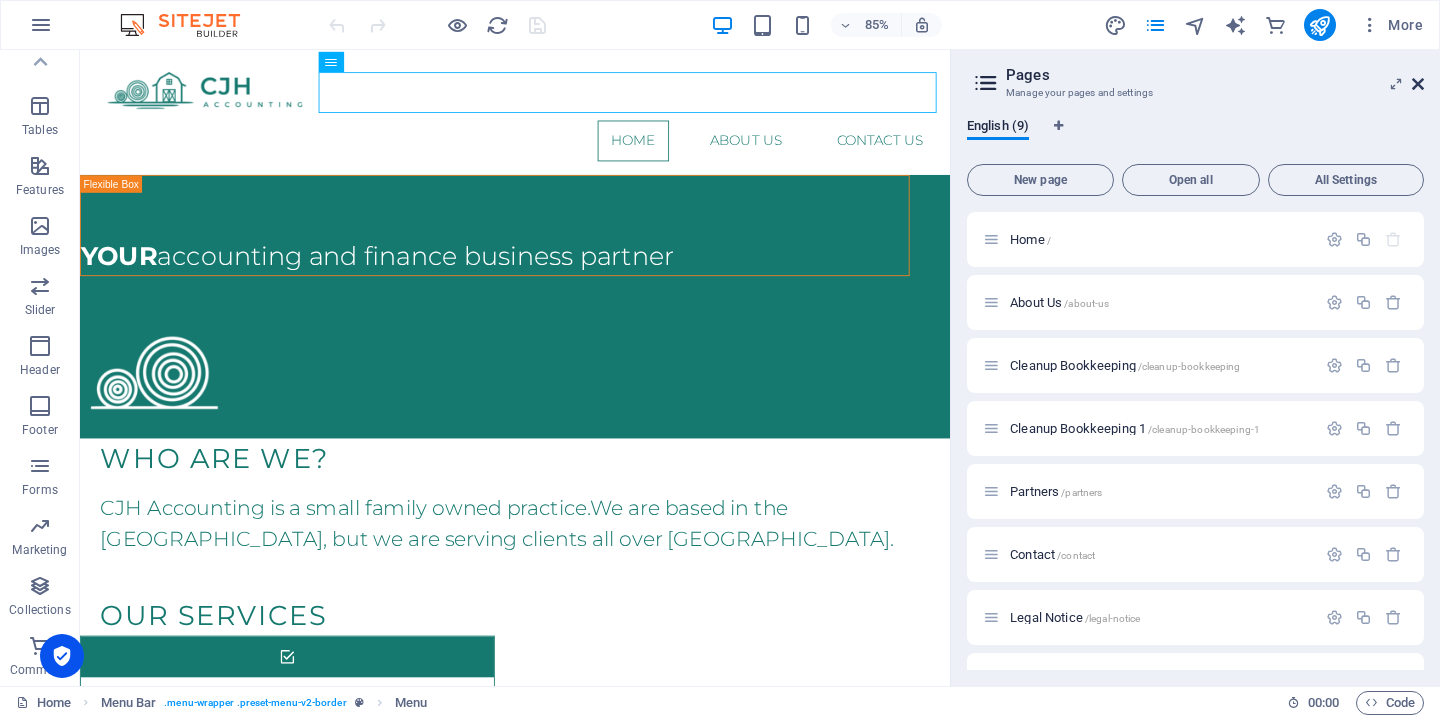 click at bounding box center [1418, 84] 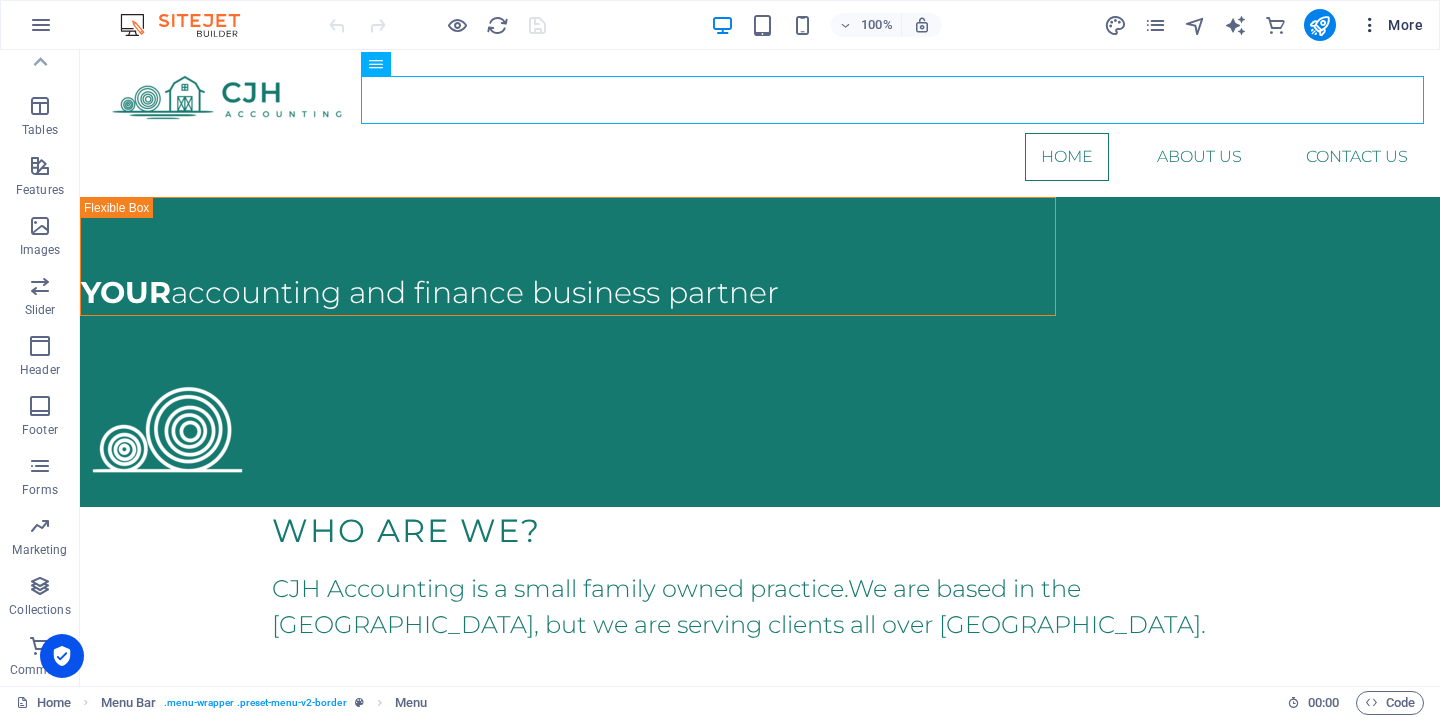click at bounding box center [1370, 25] 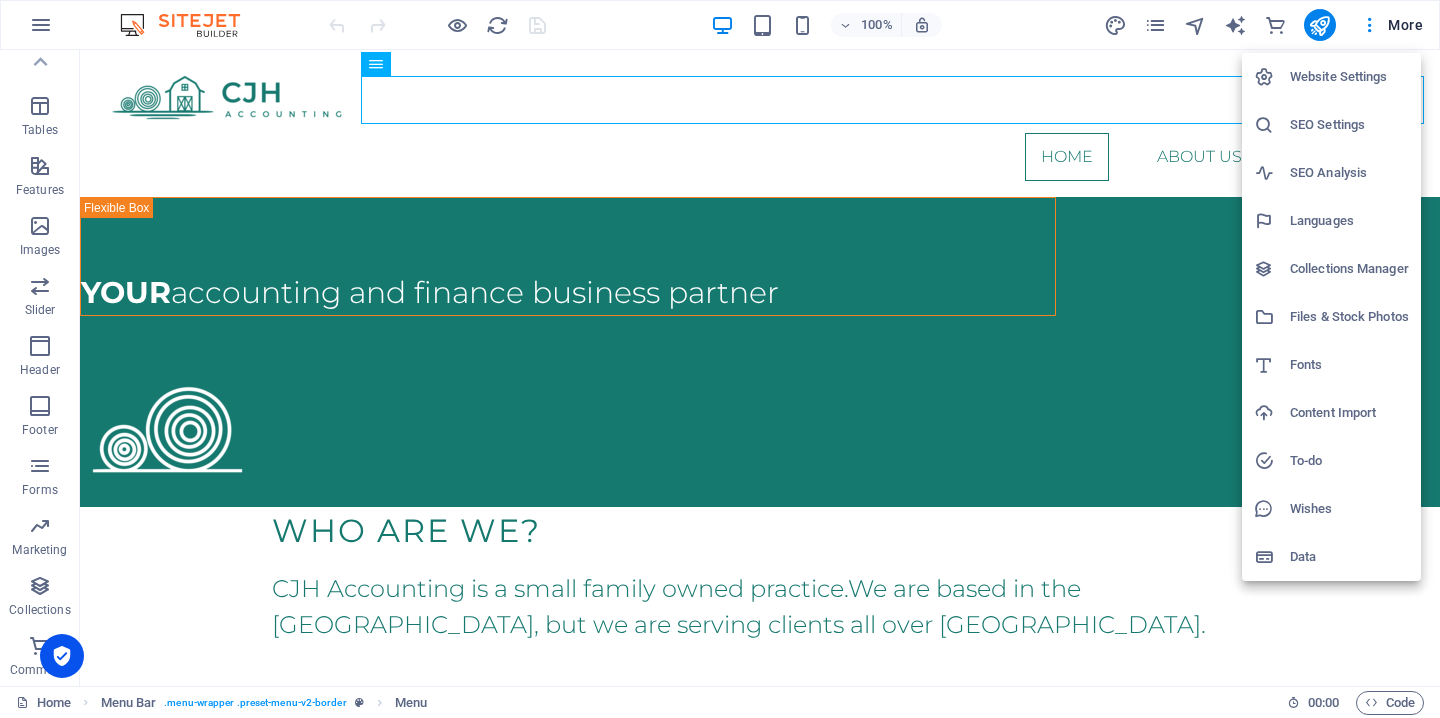click at bounding box center (720, 359) 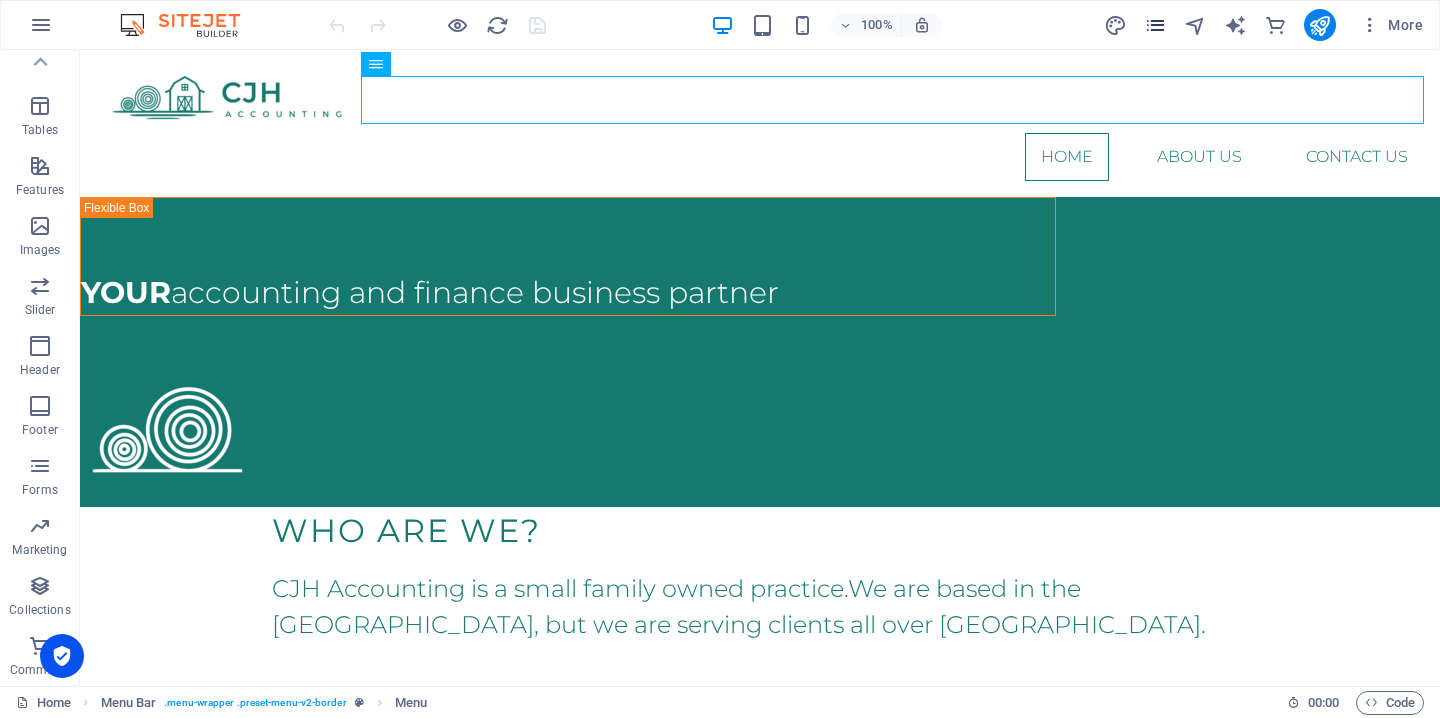 click at bounding box center (1155, 25) 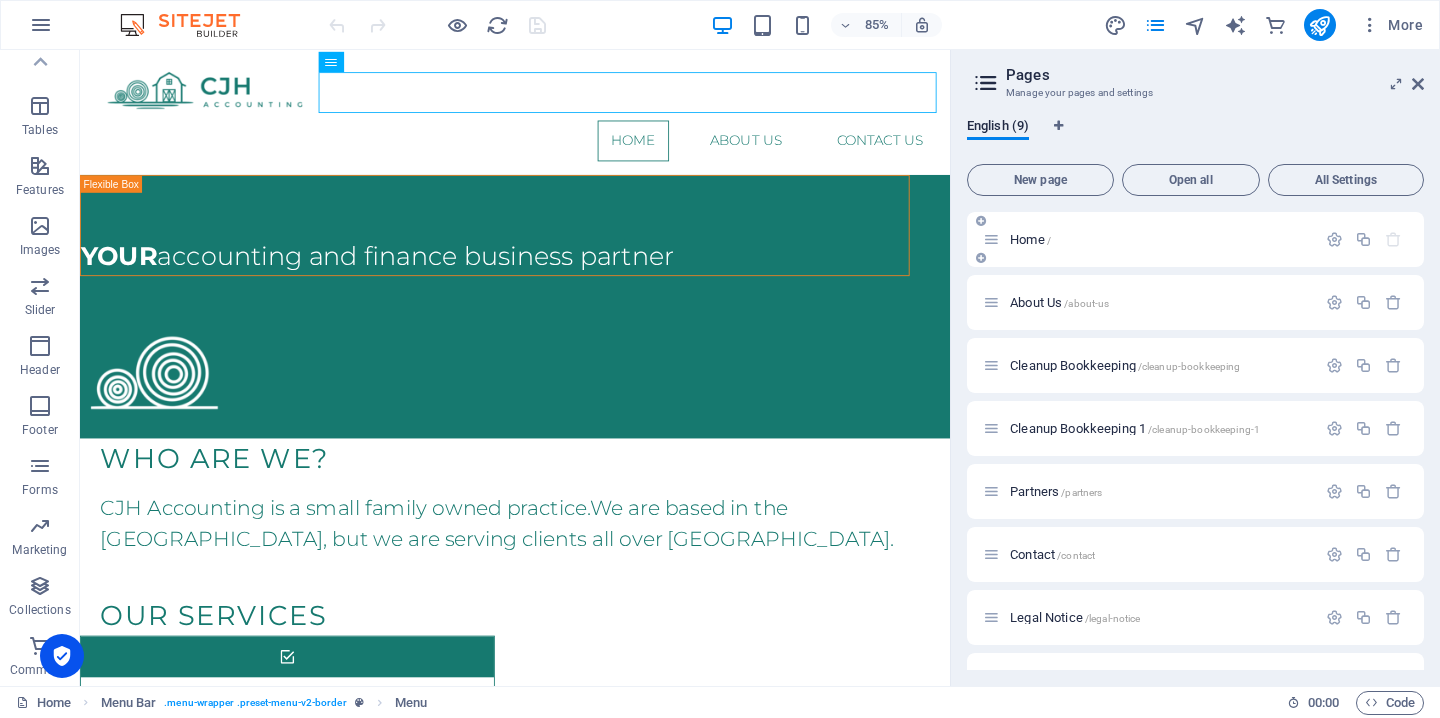 click on "Home /" at bounding box center (1160, 239) 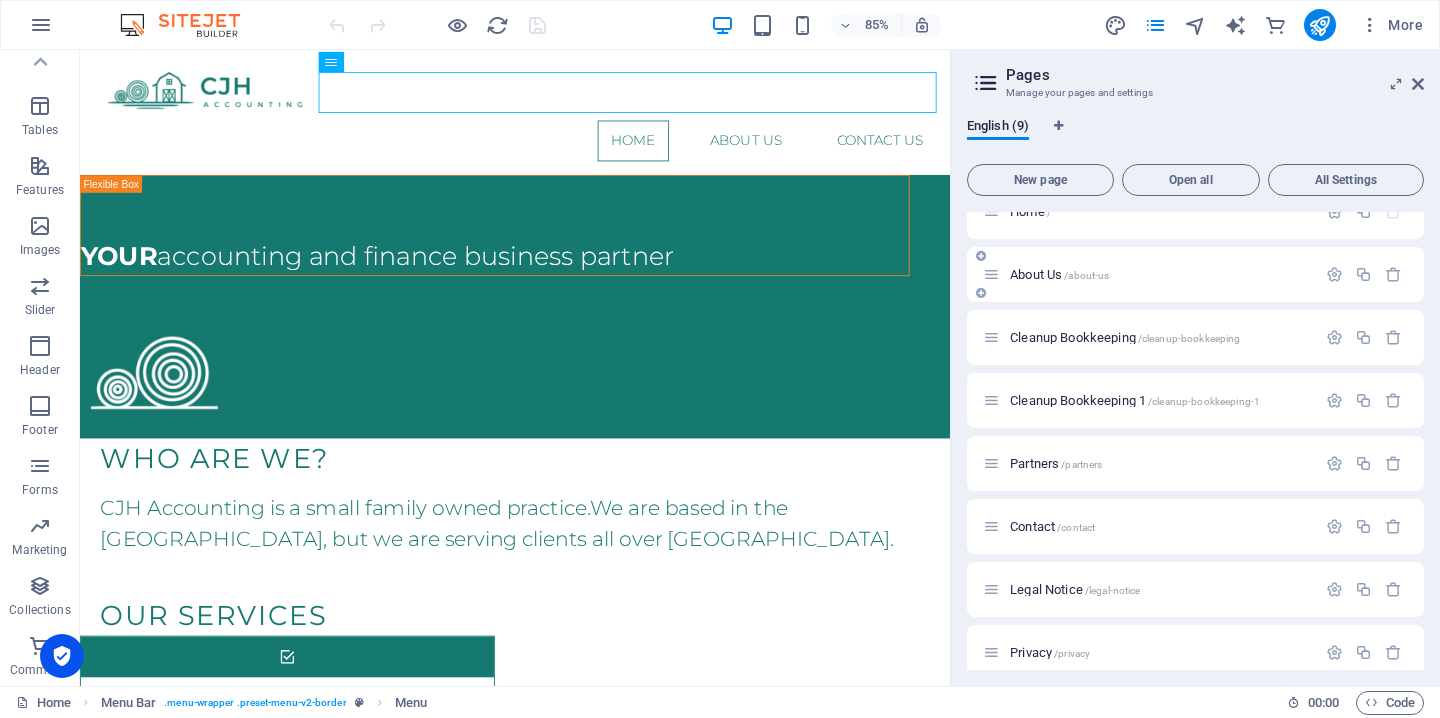 scroll, scrollTop: 0, scrollLeft: 0, axis: both 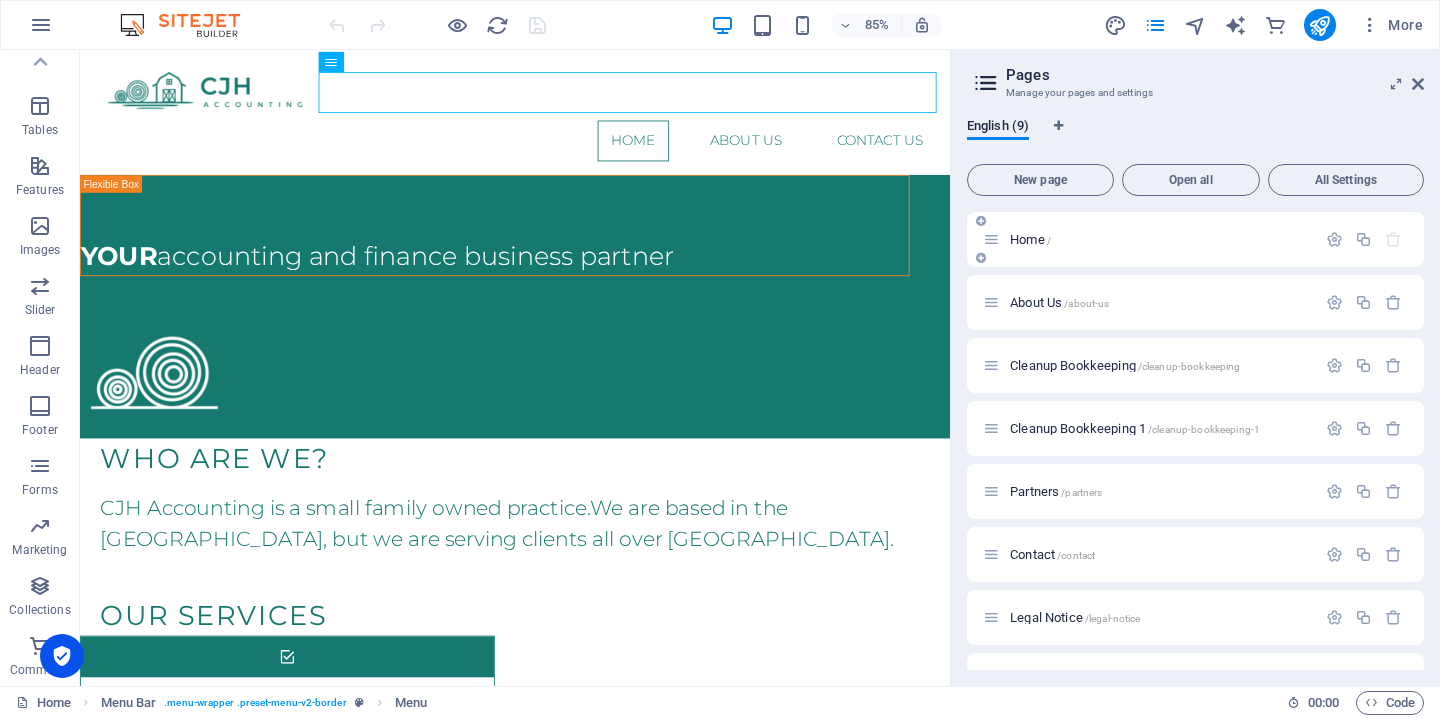 click on "Home /" at bounding box center (1160, 239) 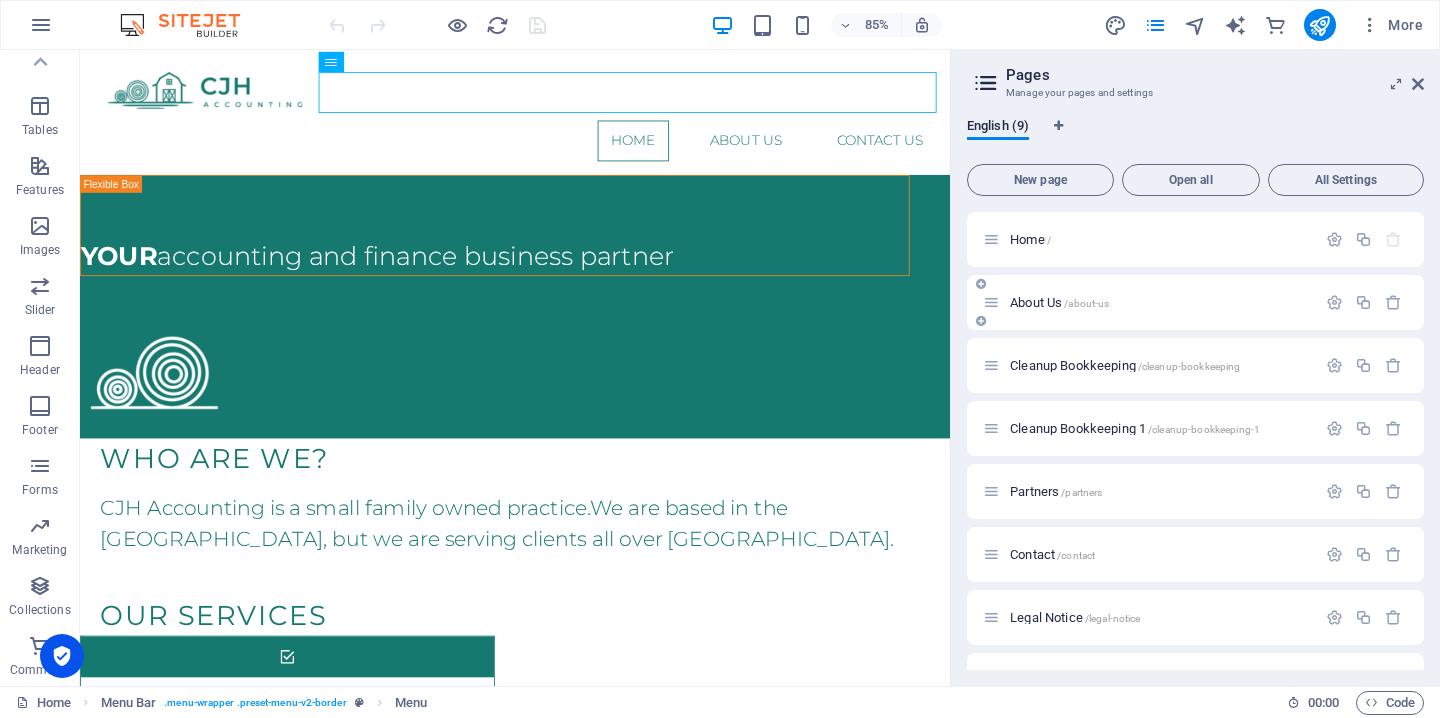 click on "About Us /about-us" at bounding box center (1195, 302) 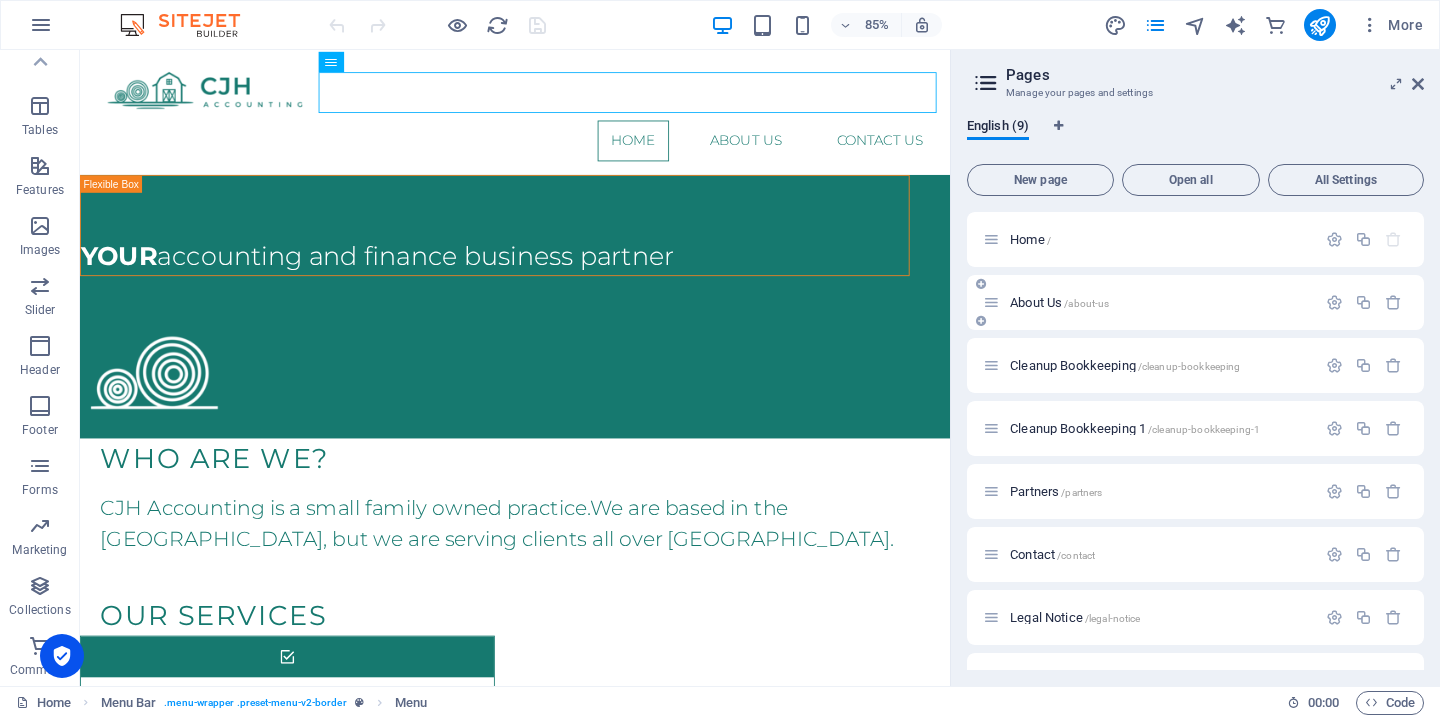click on "About Us /about-us" at bounding box center (1059, 302) 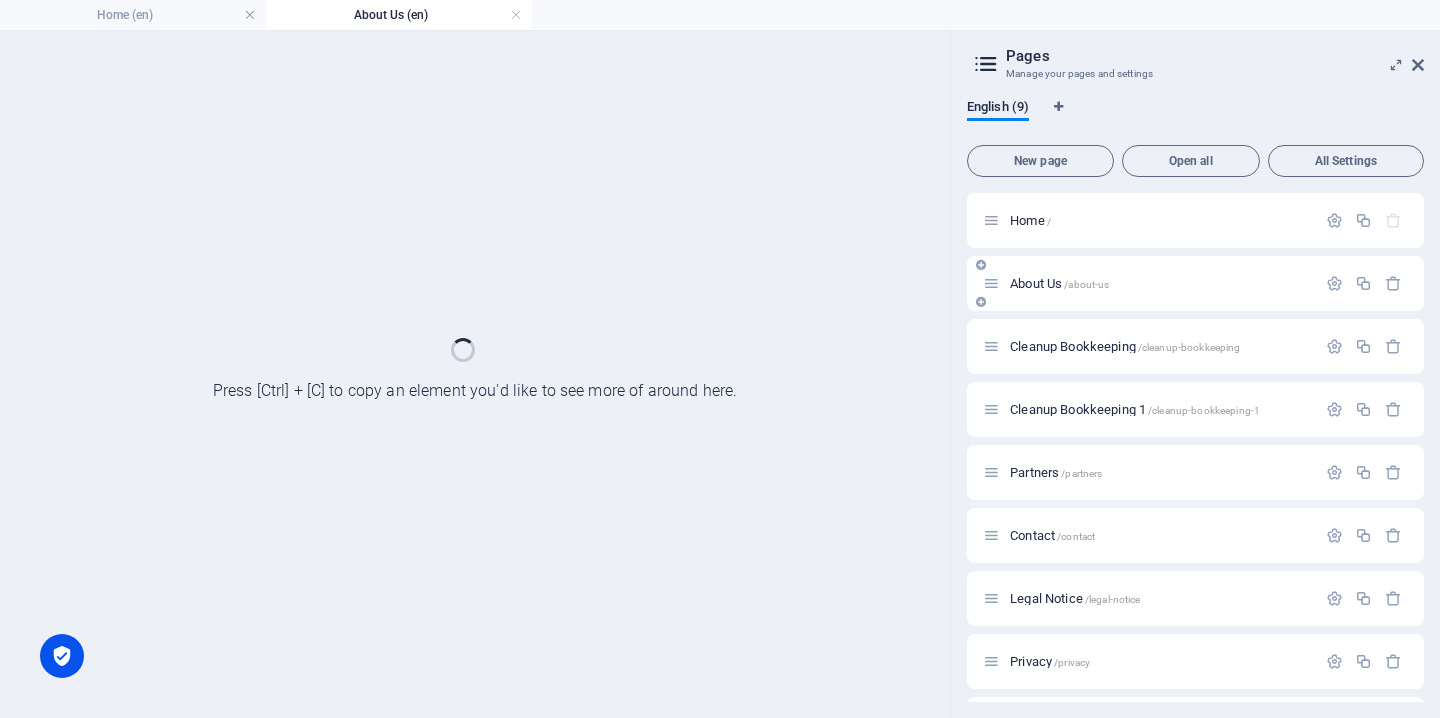 click on "About Us /about-us" at bounding box center (1195, 283) 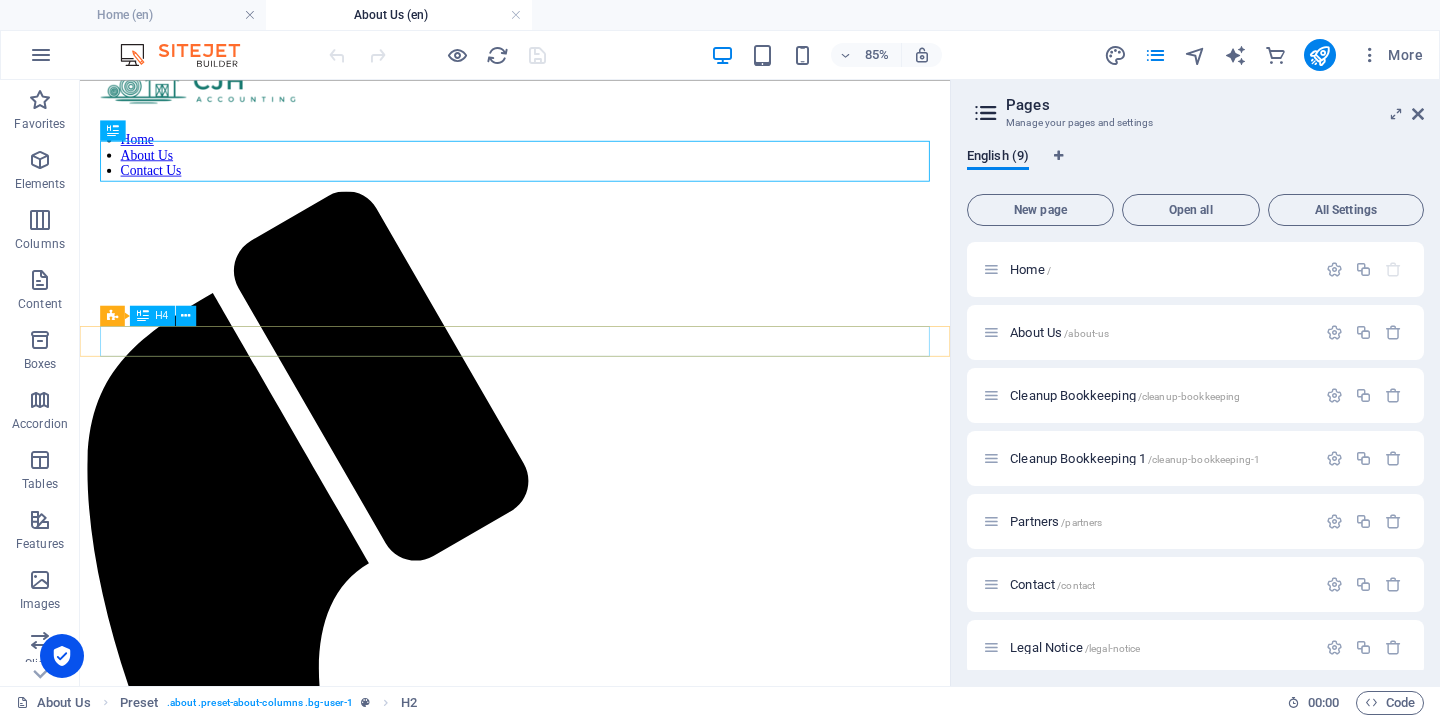 scroll, scrollTop: 0, scrollLeft: 0, axis: both 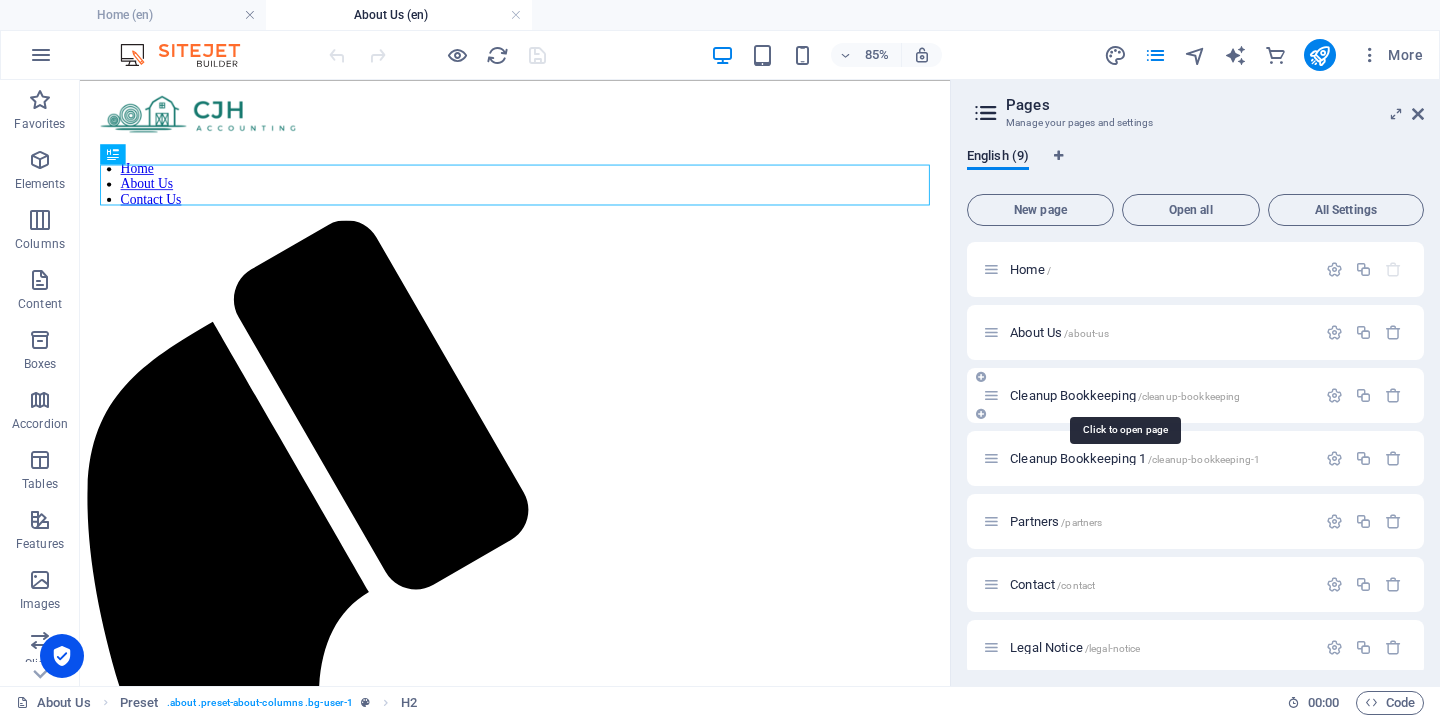click on "Cleanup Bookkeeping /cleanup-bookkeeping" at bounding box center [1125, 395] 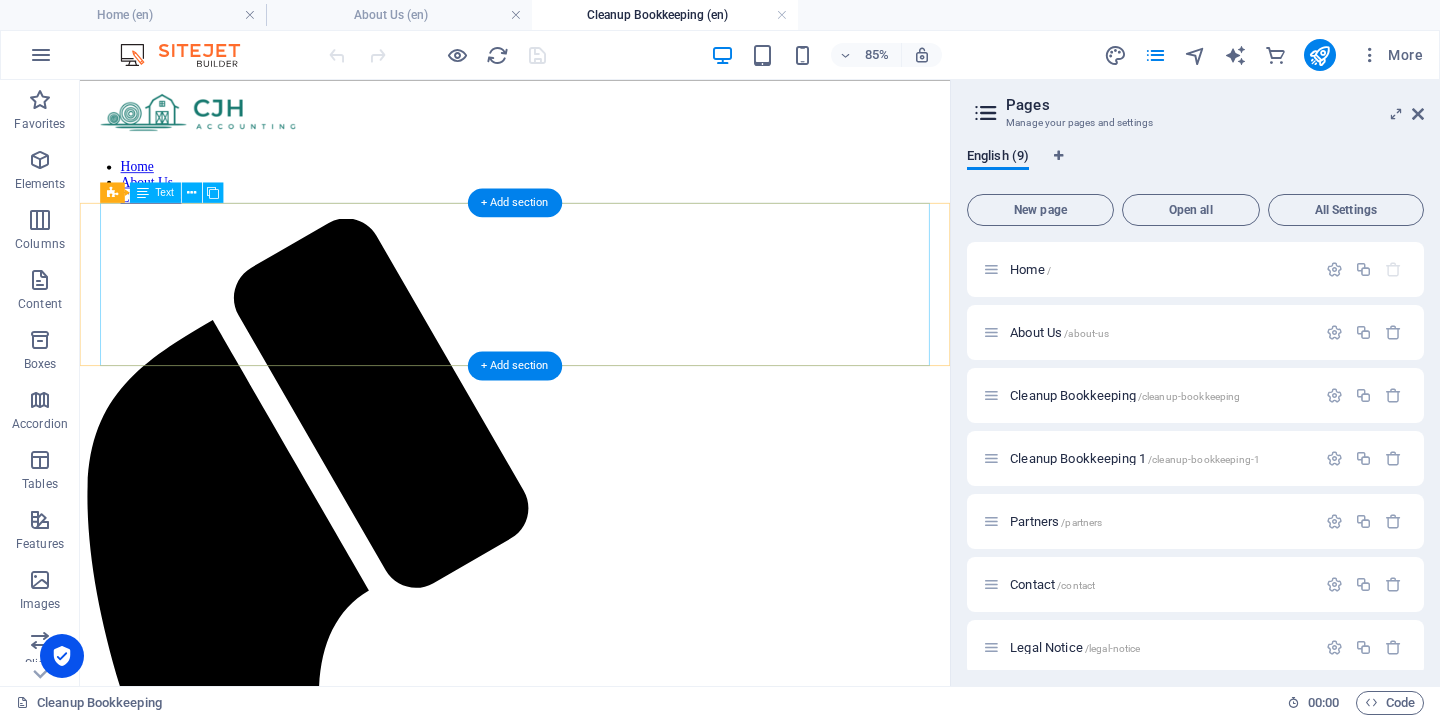 scroll, scrollTop: 0, scrollLeft: 0, axis: both 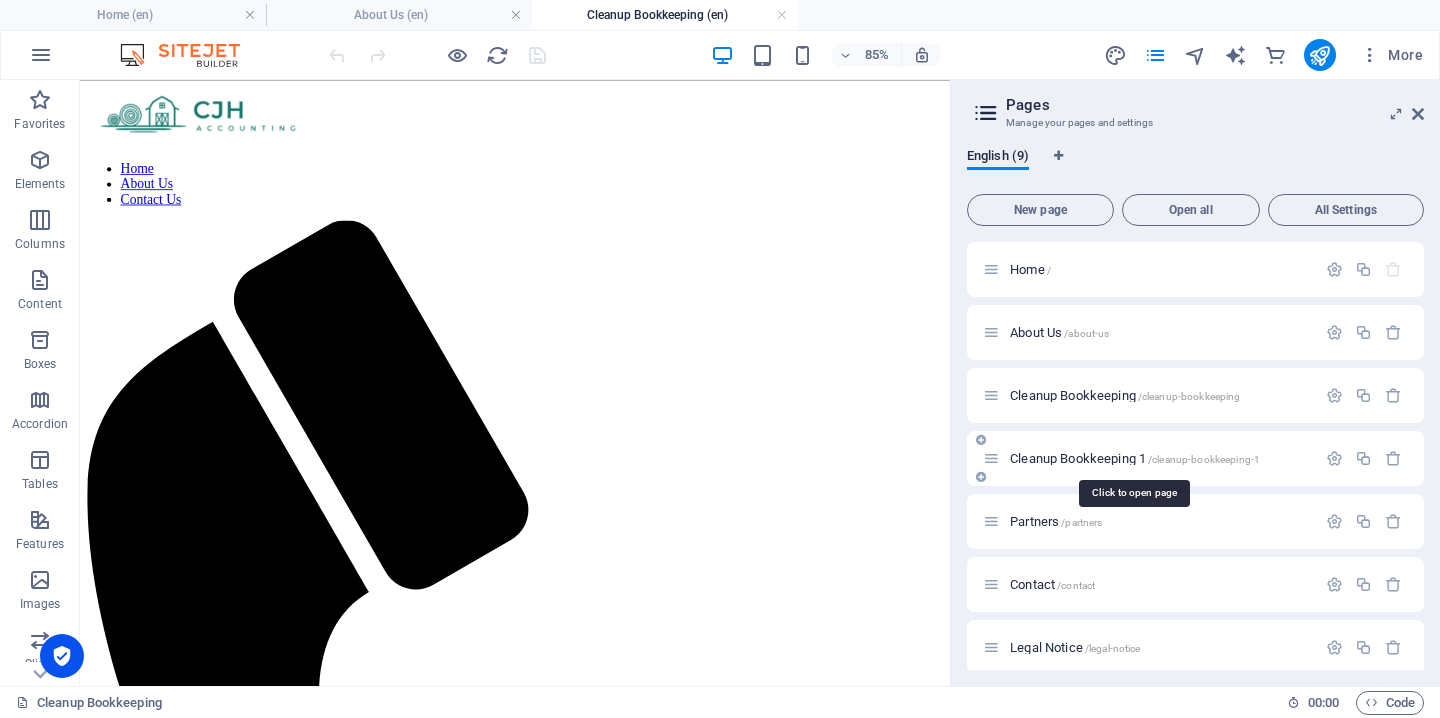 click on "Cleanup Bookkeeping 1 /cleanup-bookkeeping-1" at bounding box center [1135, 458] 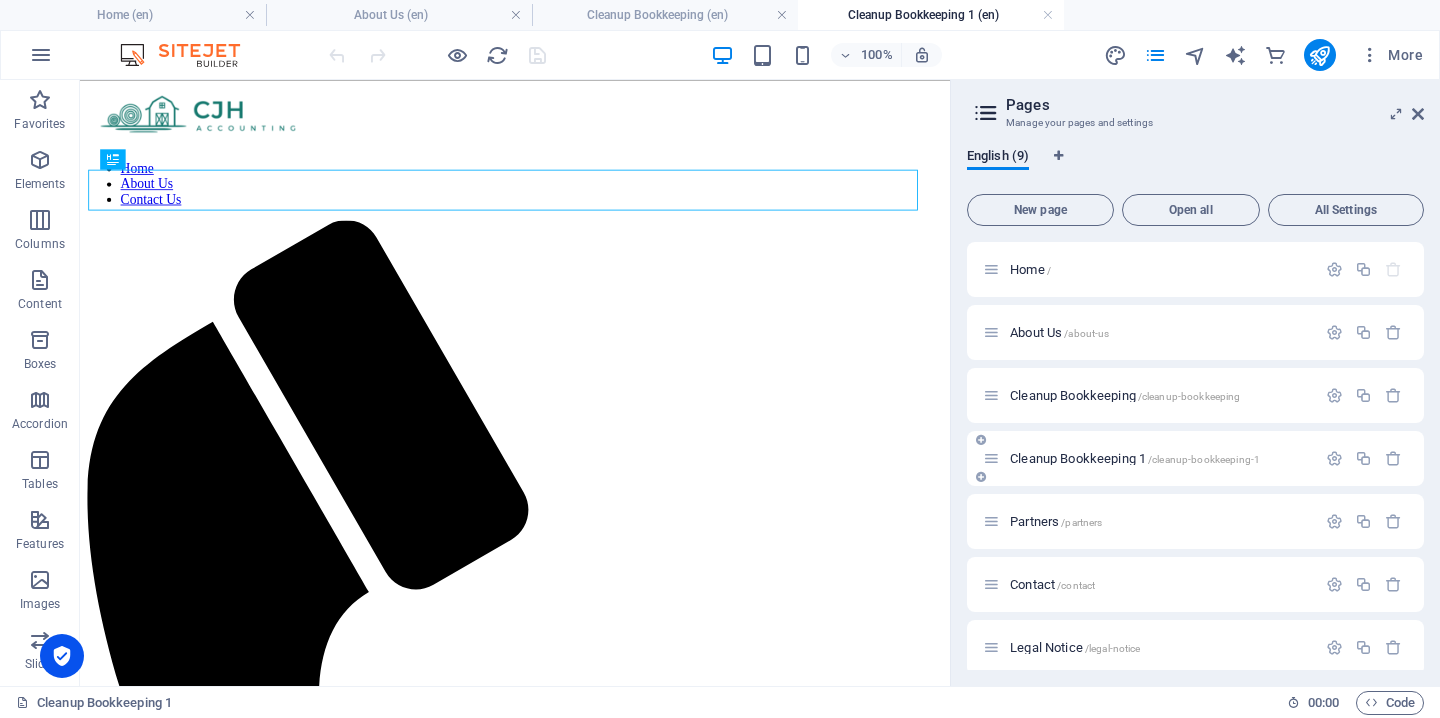 scroll, scrollTop: 0, scrollLeft: 0, axis: both 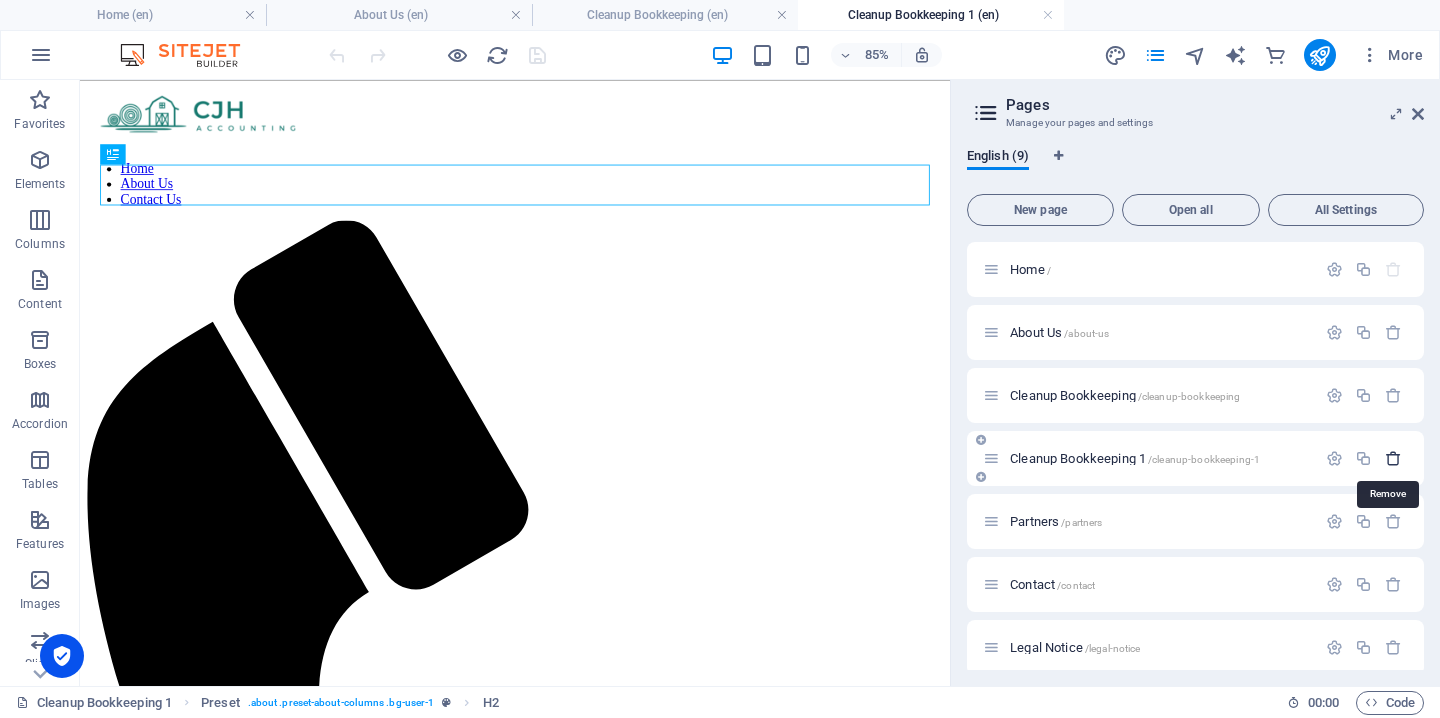 click at bounding box center (1393, 458) 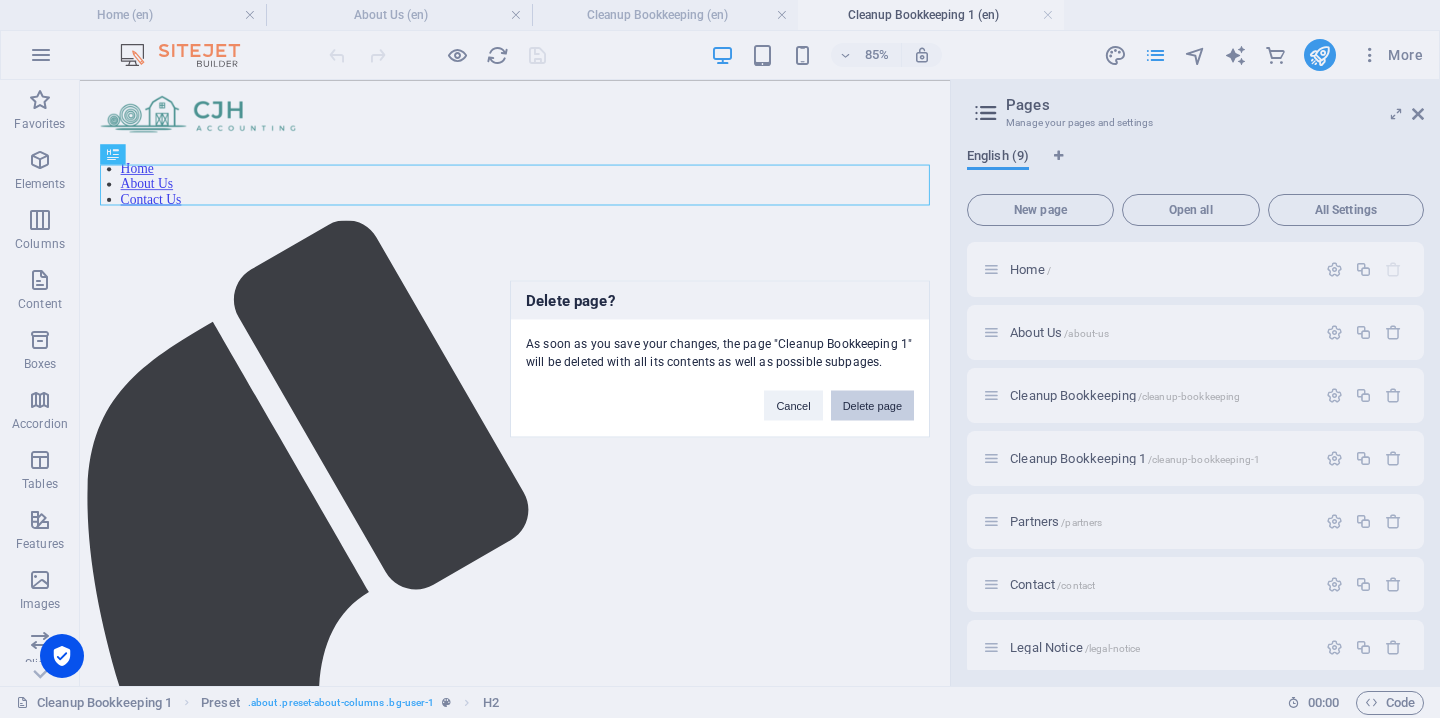 click on "Delete page" at bounding box center (872, 406) 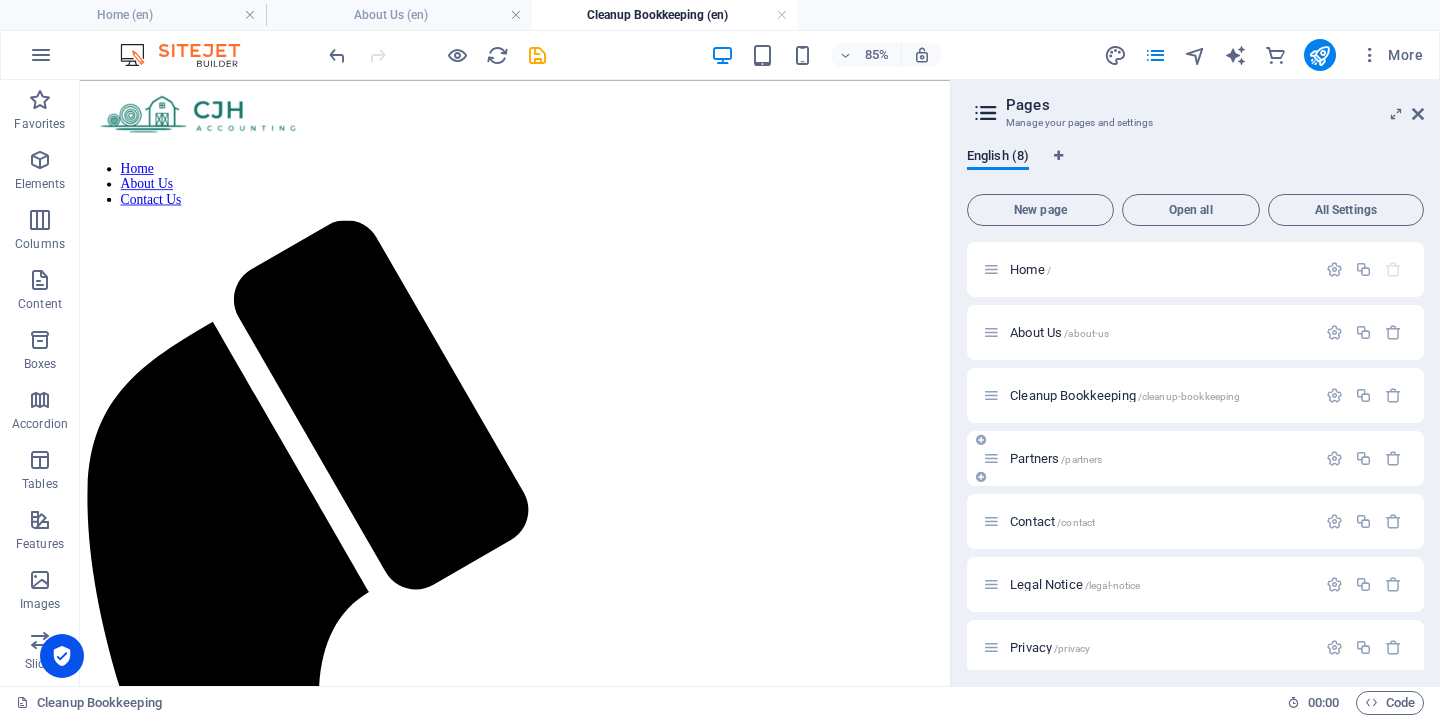 click on "Partners /partners" at bounding box center [1160, 458] 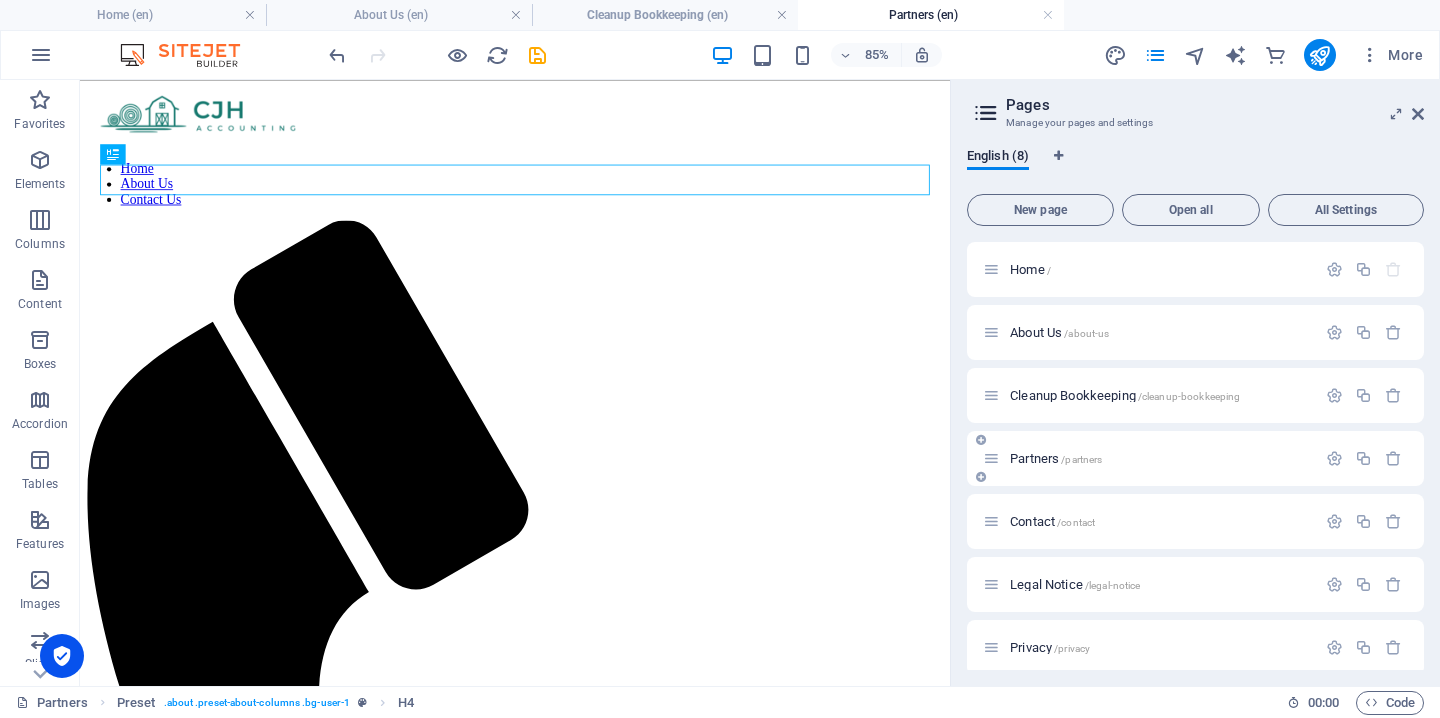 scroll, scrollTop: 0, scrollLeft: 0, axis: both 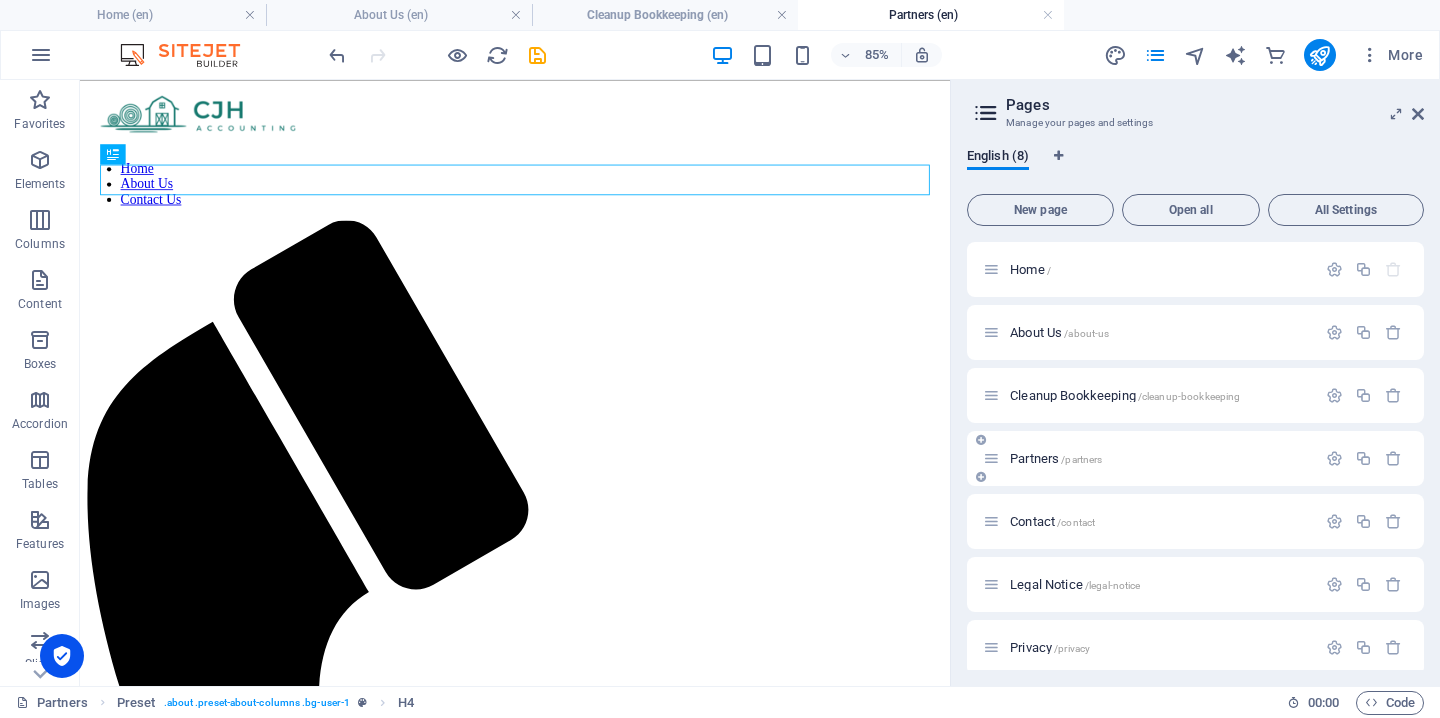click on "Partners /partners" at bounding box center (1160, 458) 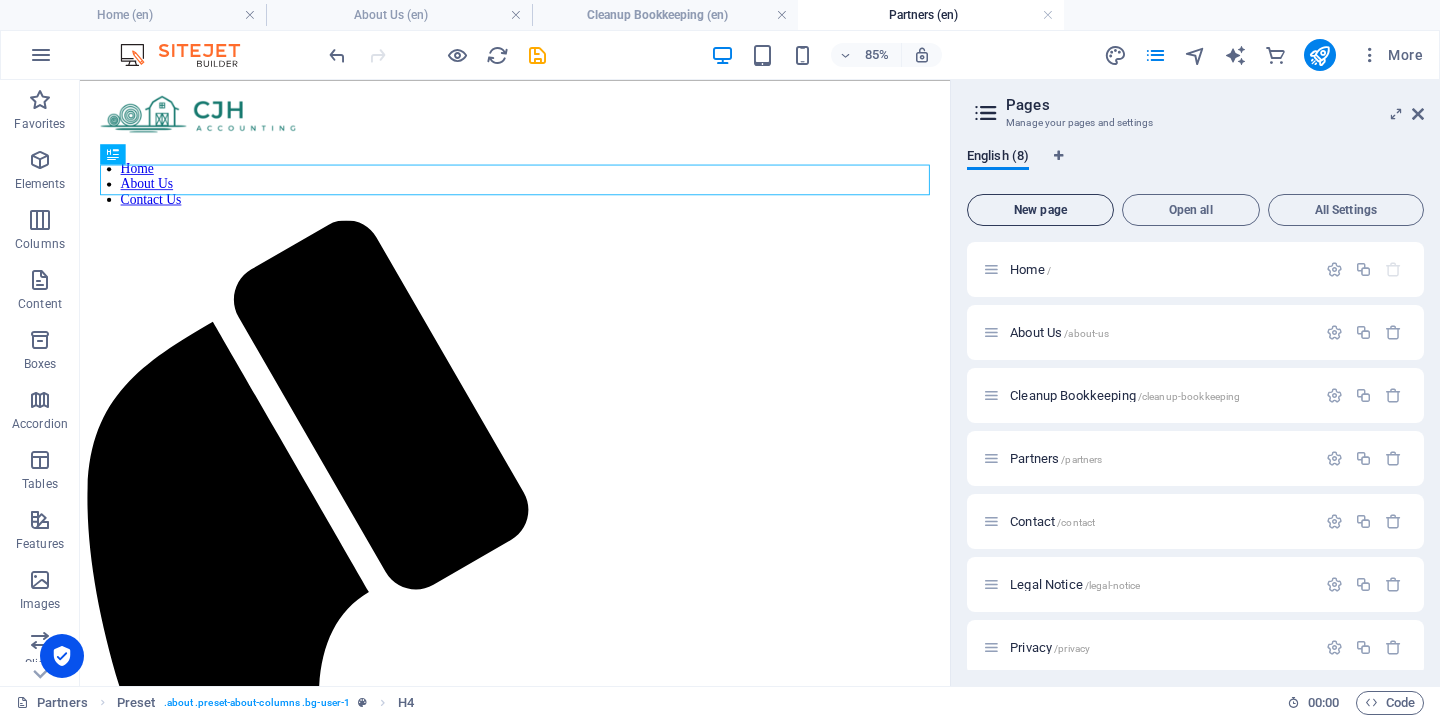 click on "New page" at bounding box center (1040, 210) 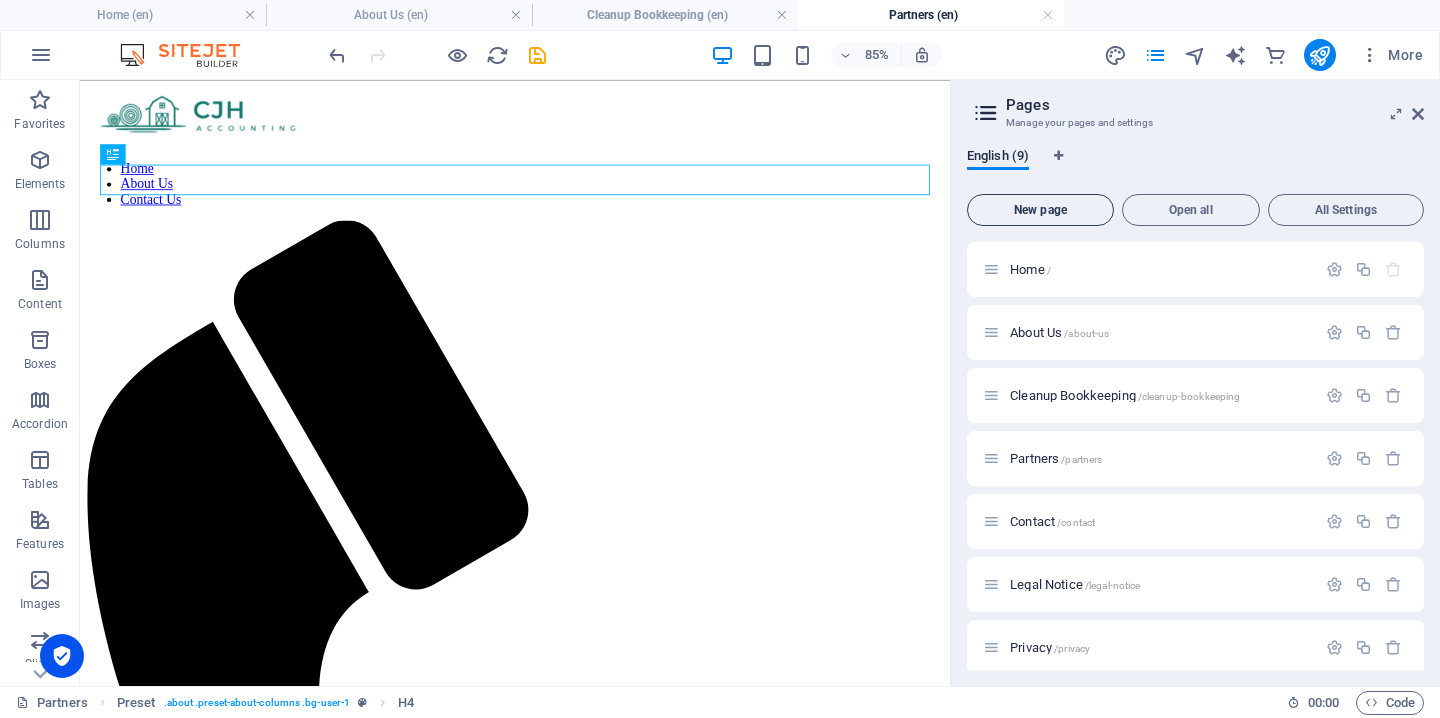 scroll, scrollTop: 393, scrollLeft: 0, axis: vertical 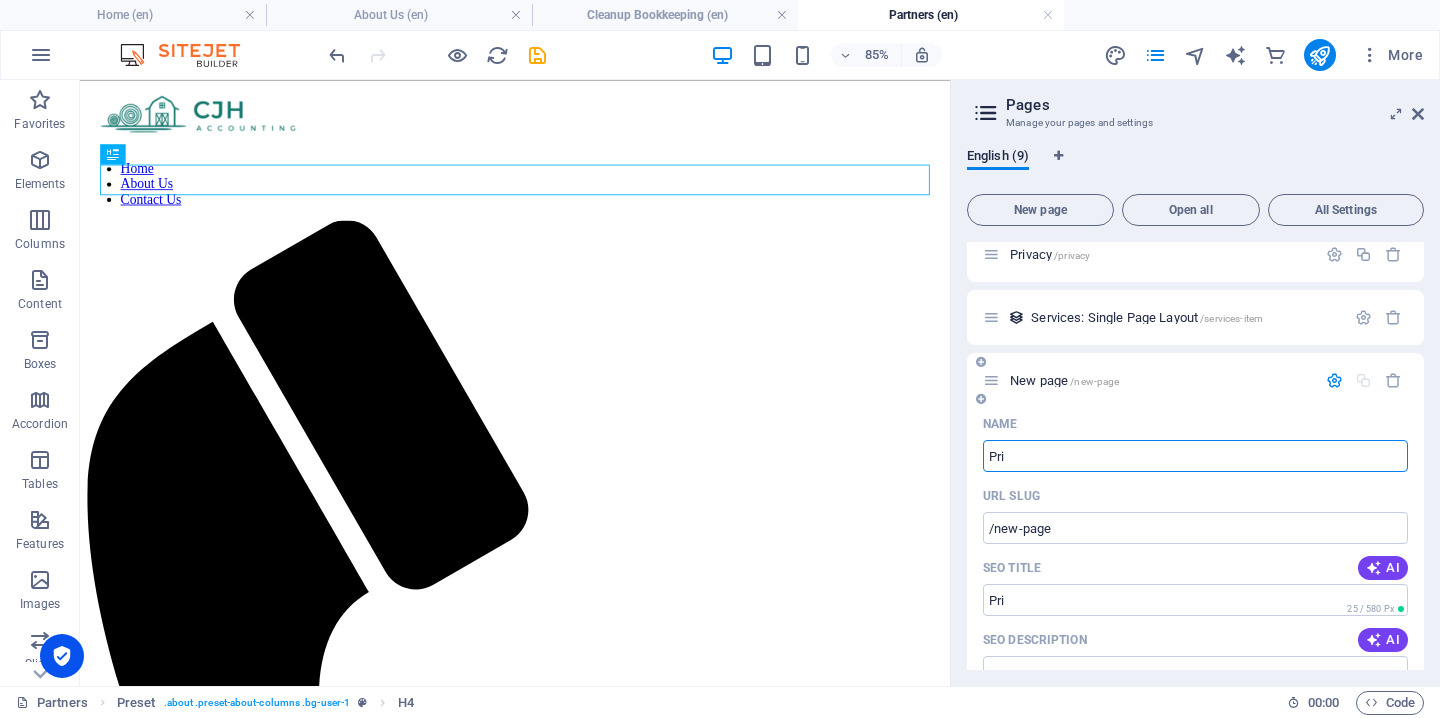 type on "Pri" 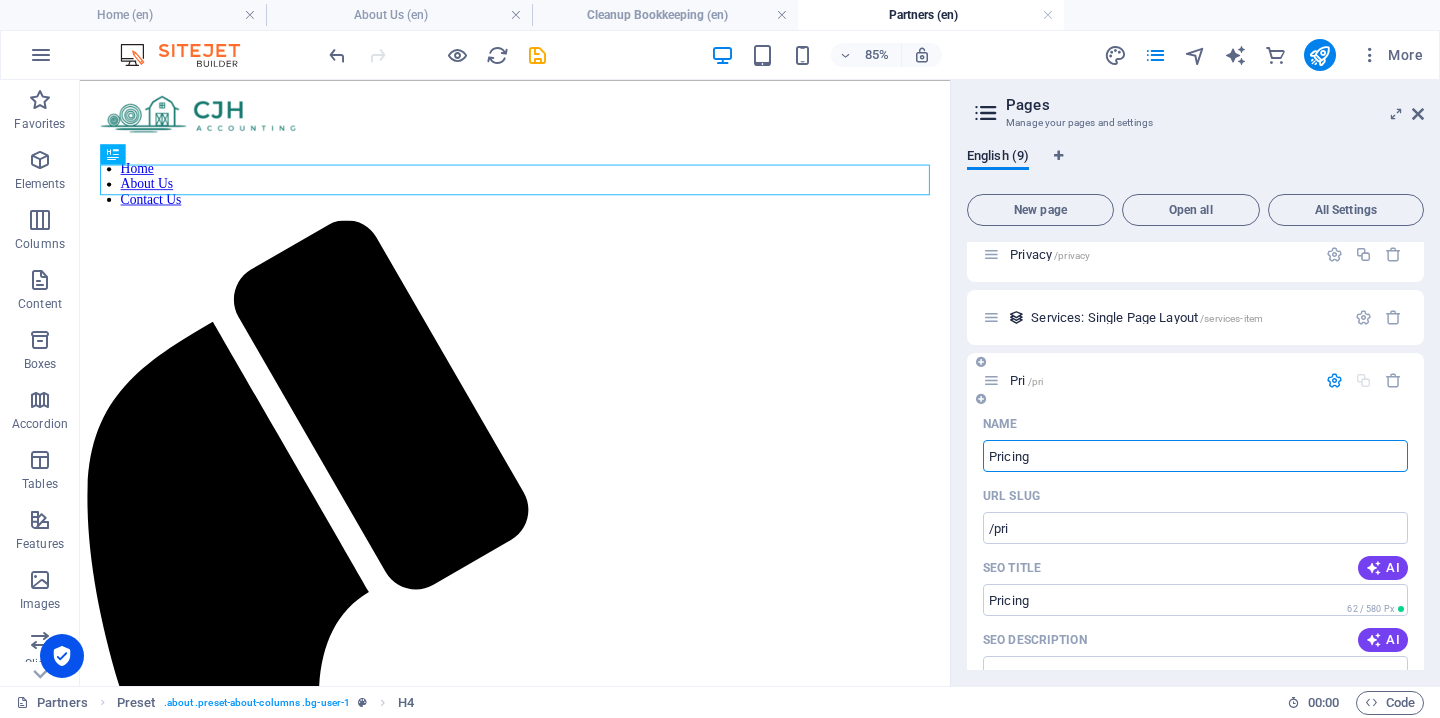 type on "Pricing" 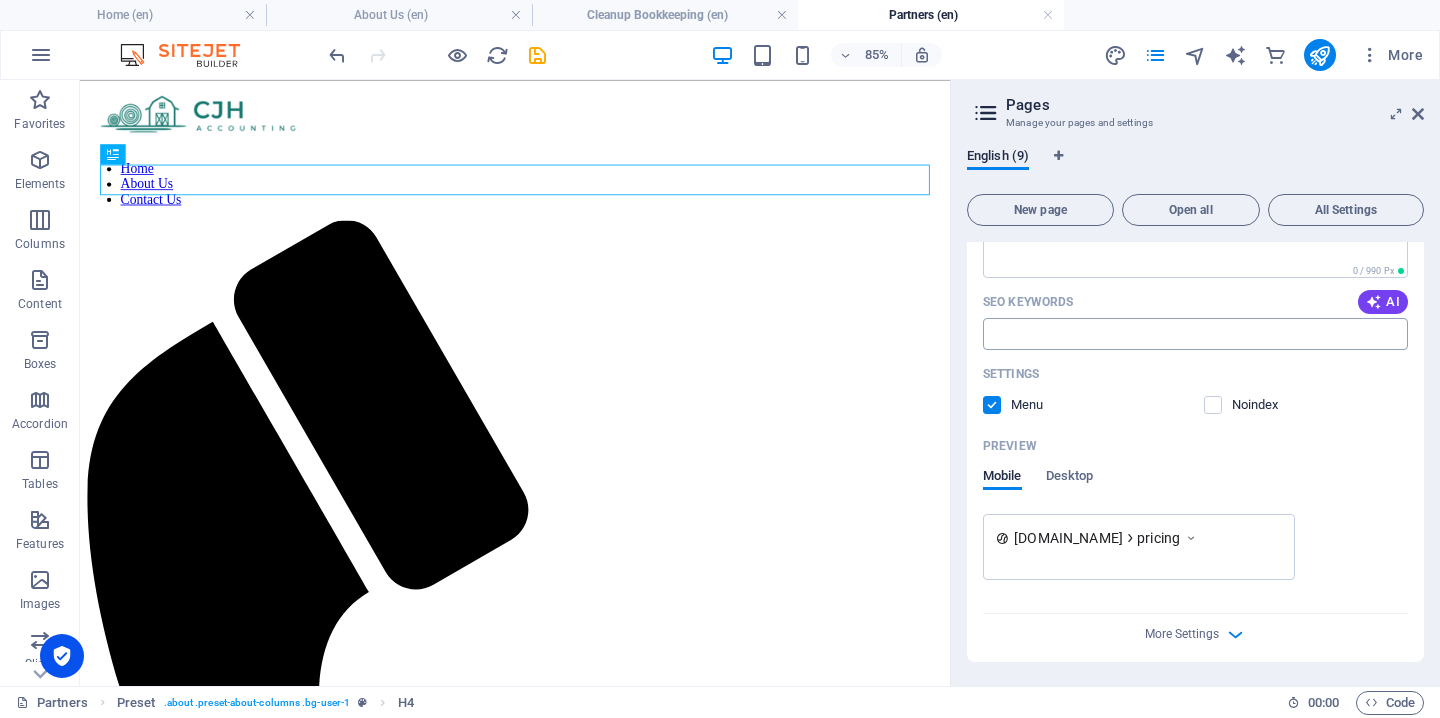scroll, scrollTop: 829, scrollLeft: 0, axis: vertical 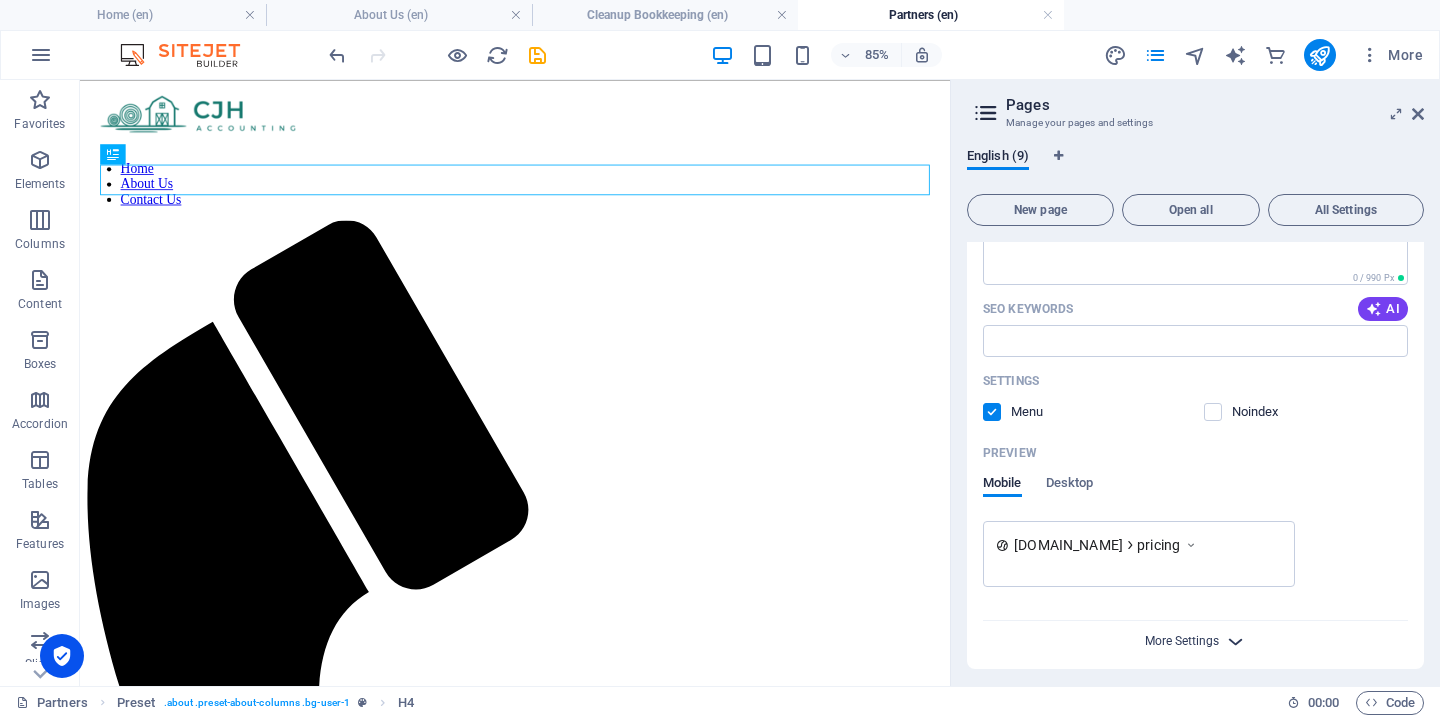 type on "Pricing" 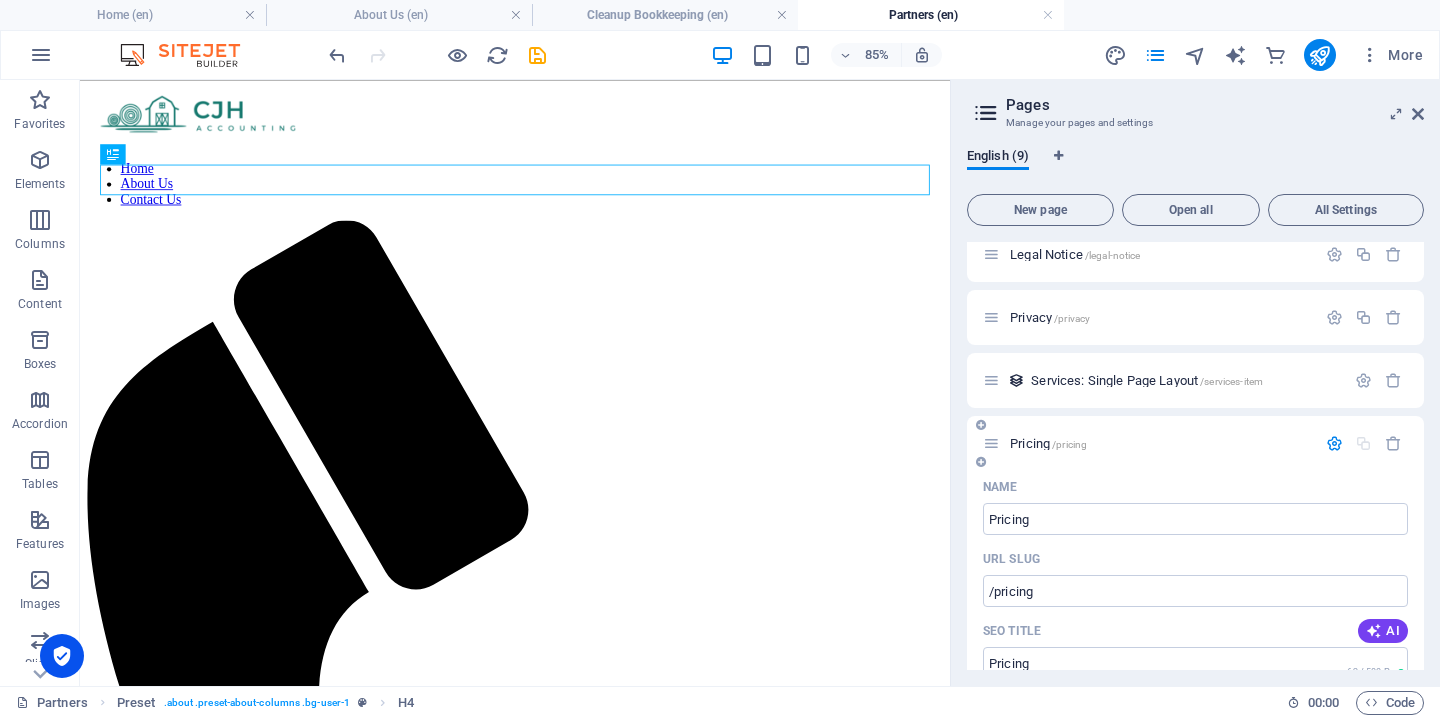 scroll, scrollTop: 331, scrollLeft: 0, axis: vertical 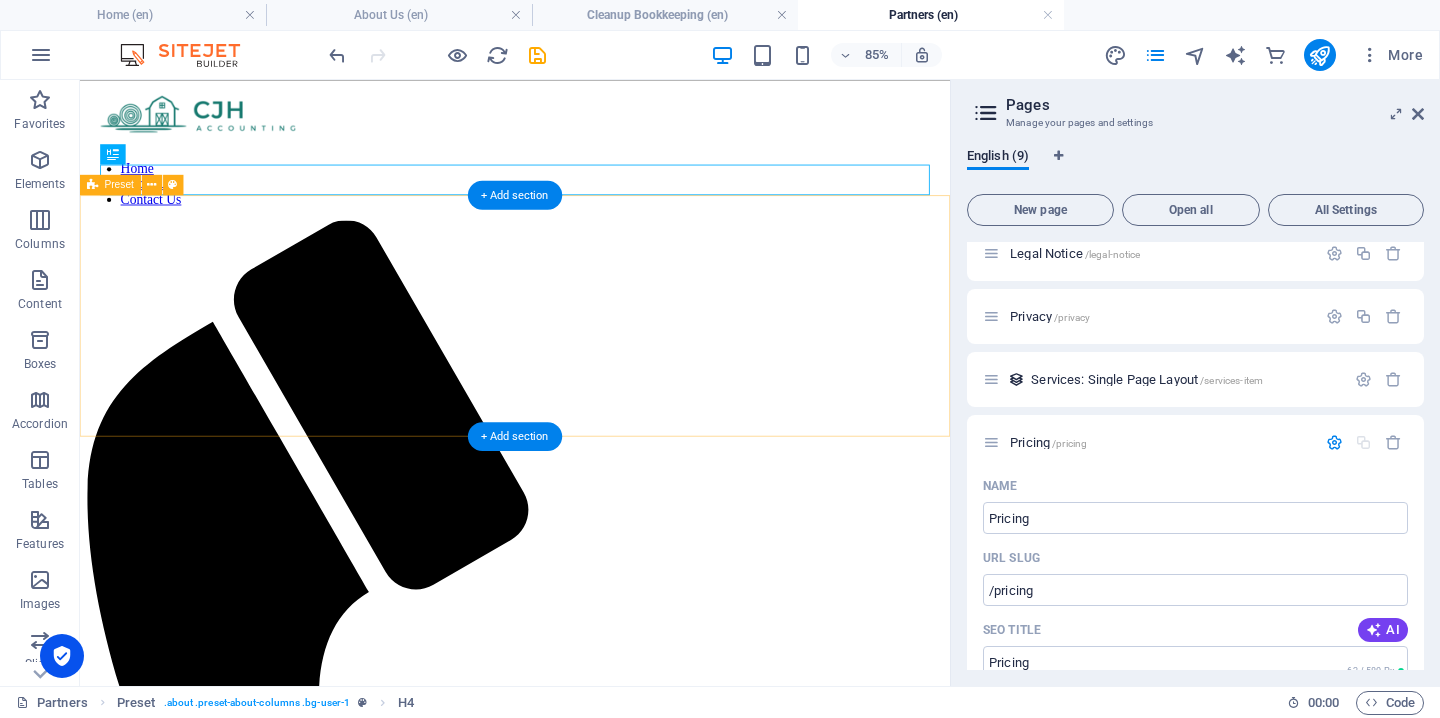 click on "At CJH Accounting we believe that collaboration is the cornerstone of success. Our partnerships allow us to combine strengths, share expertise, and create solutions that deliver exceptional value. By working together with trusted partners, we can innovate, grow, and provide a broader range of services and opportunities to our clients. We are committed to fostering relationships built on trust, integrity, and mutual benefit, ensuring that our collective efforts drive sustainable growth and success for all involved. Together, we achieve more." at bounding box center (592, 1800) 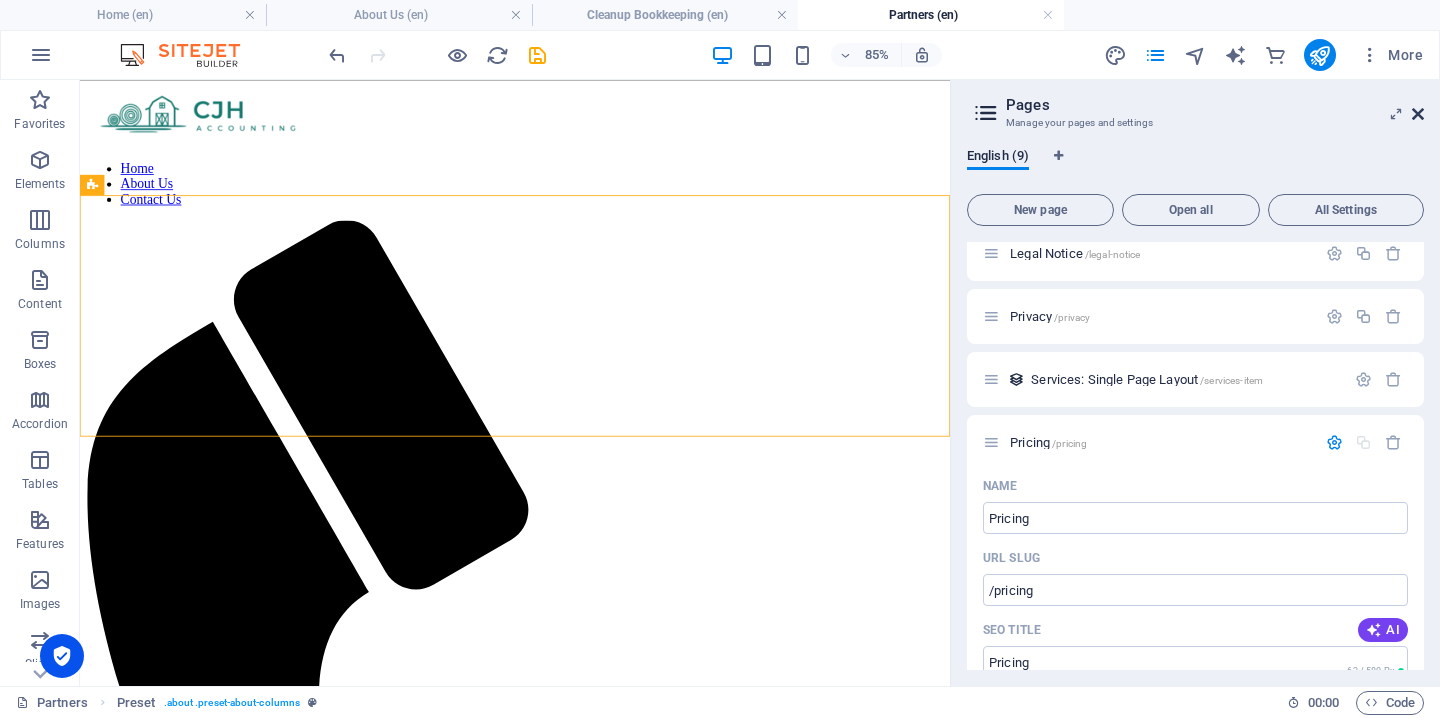 click at bounding box center (1418, 114) 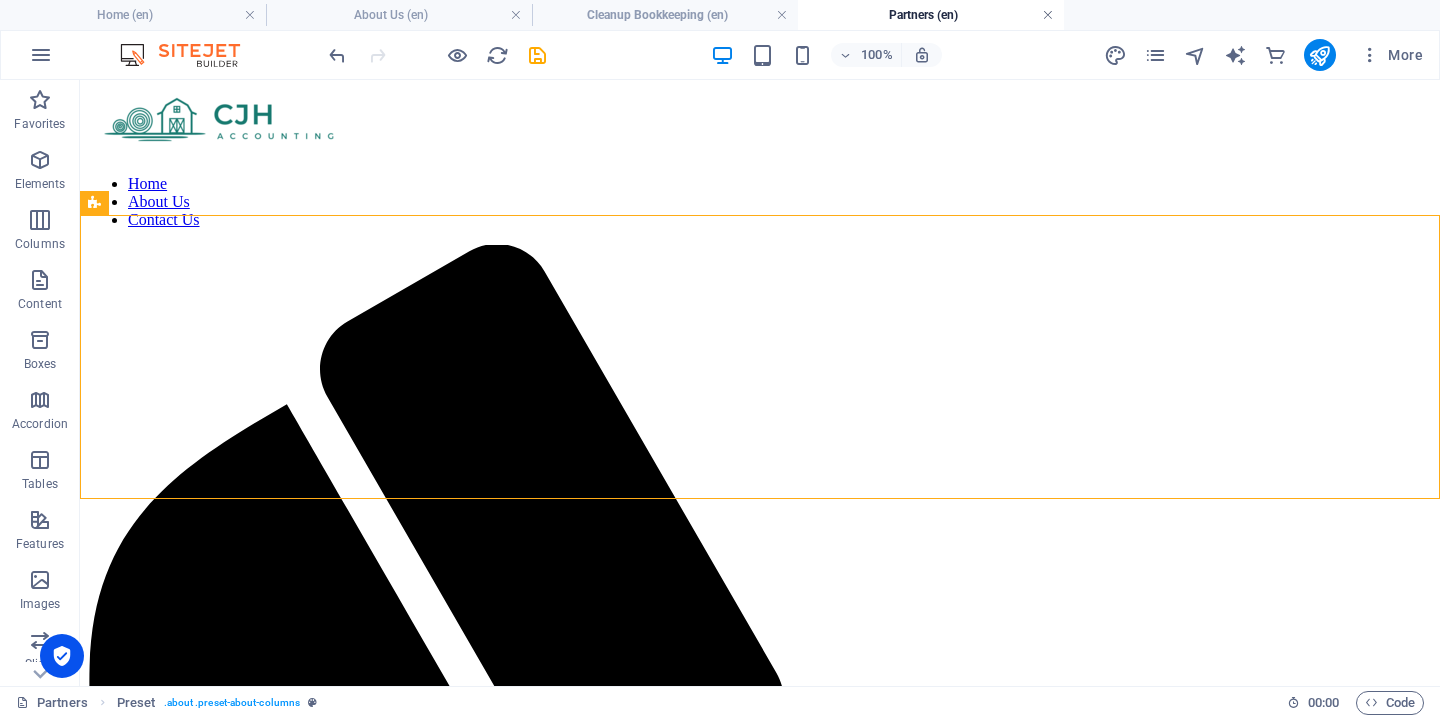 click at bounding box center (1048, 15) 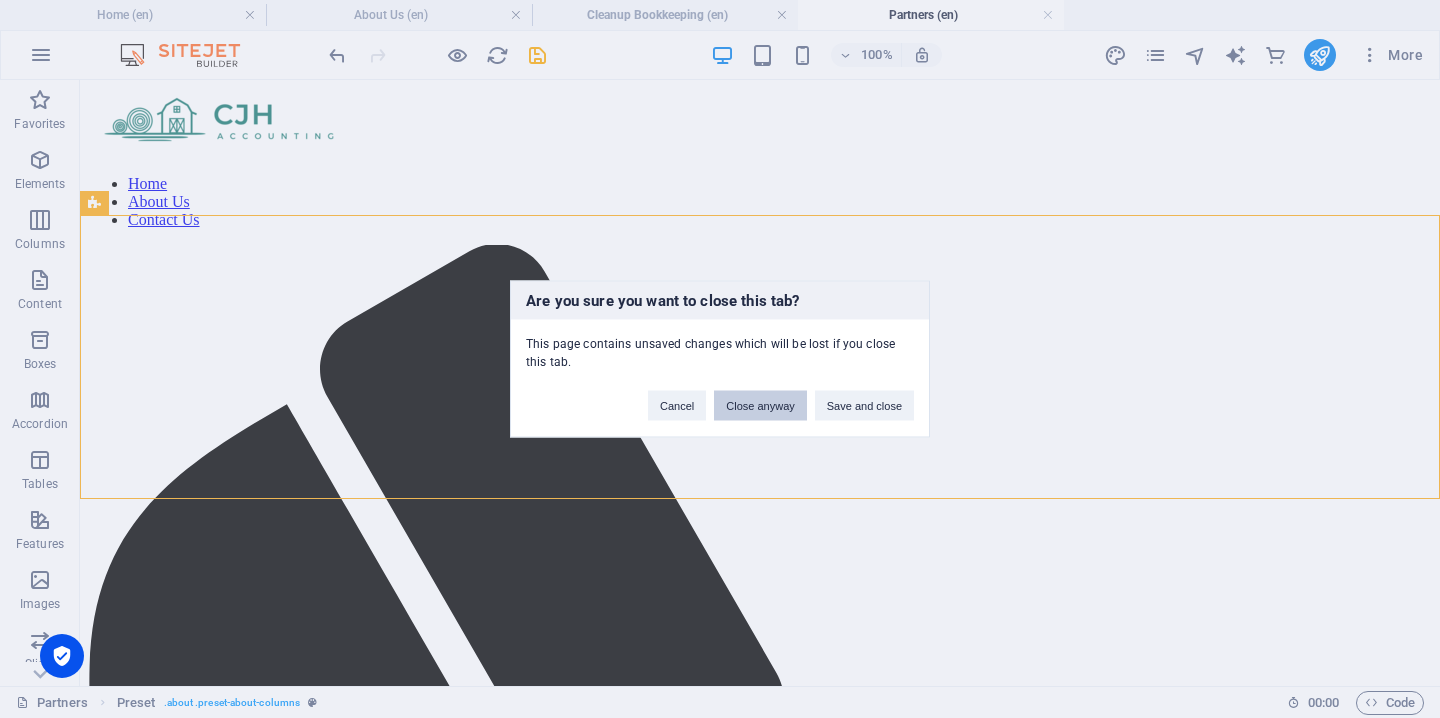 click on "Close anyway" at bounding box center [760, 406] 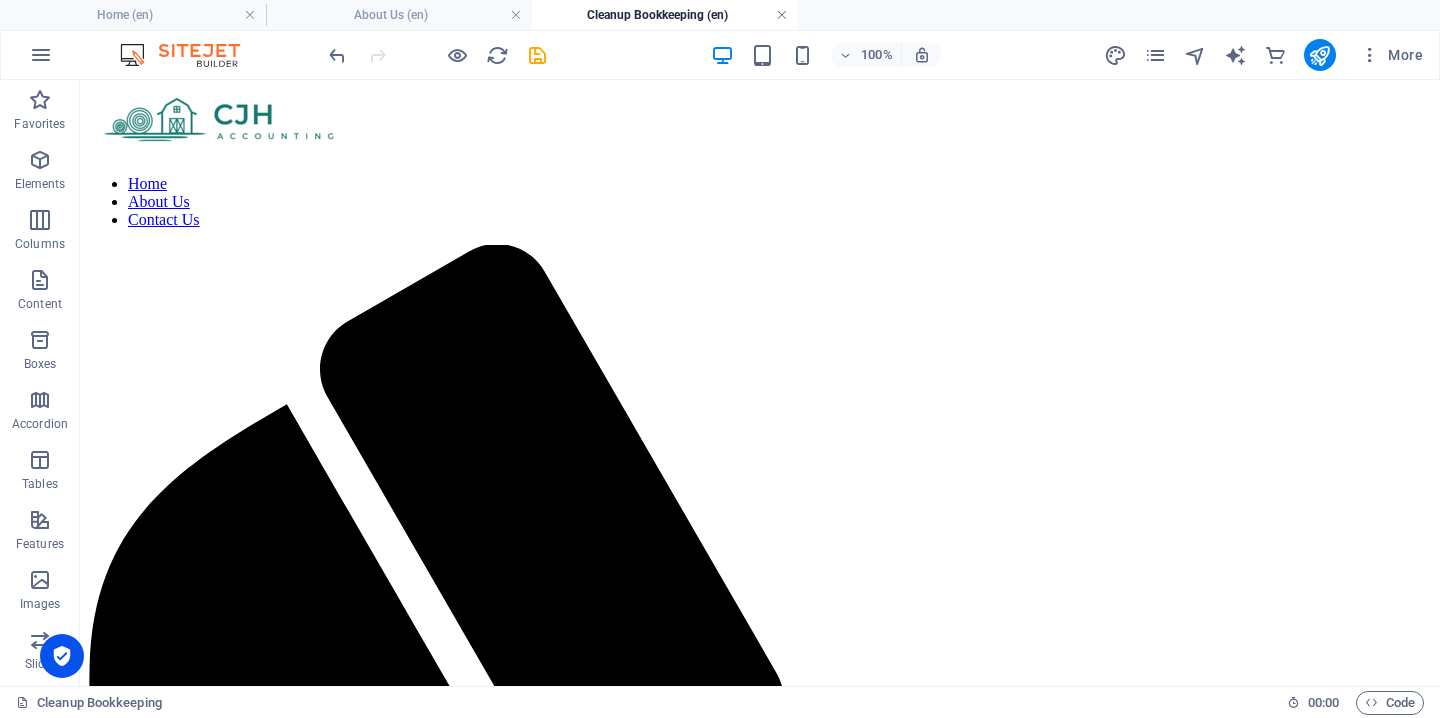 click at bounding box center (782, 15) 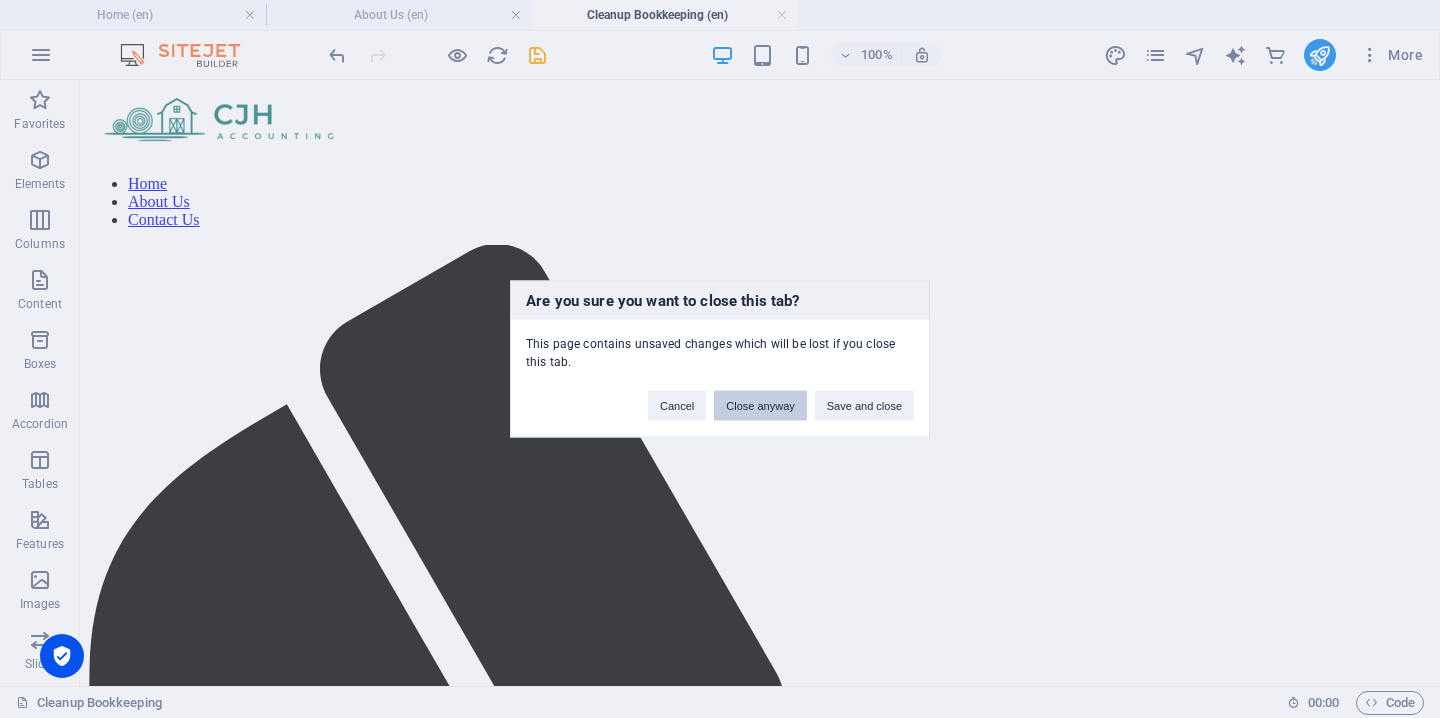 click on "Close anyway" at bounding box center (760, 406) 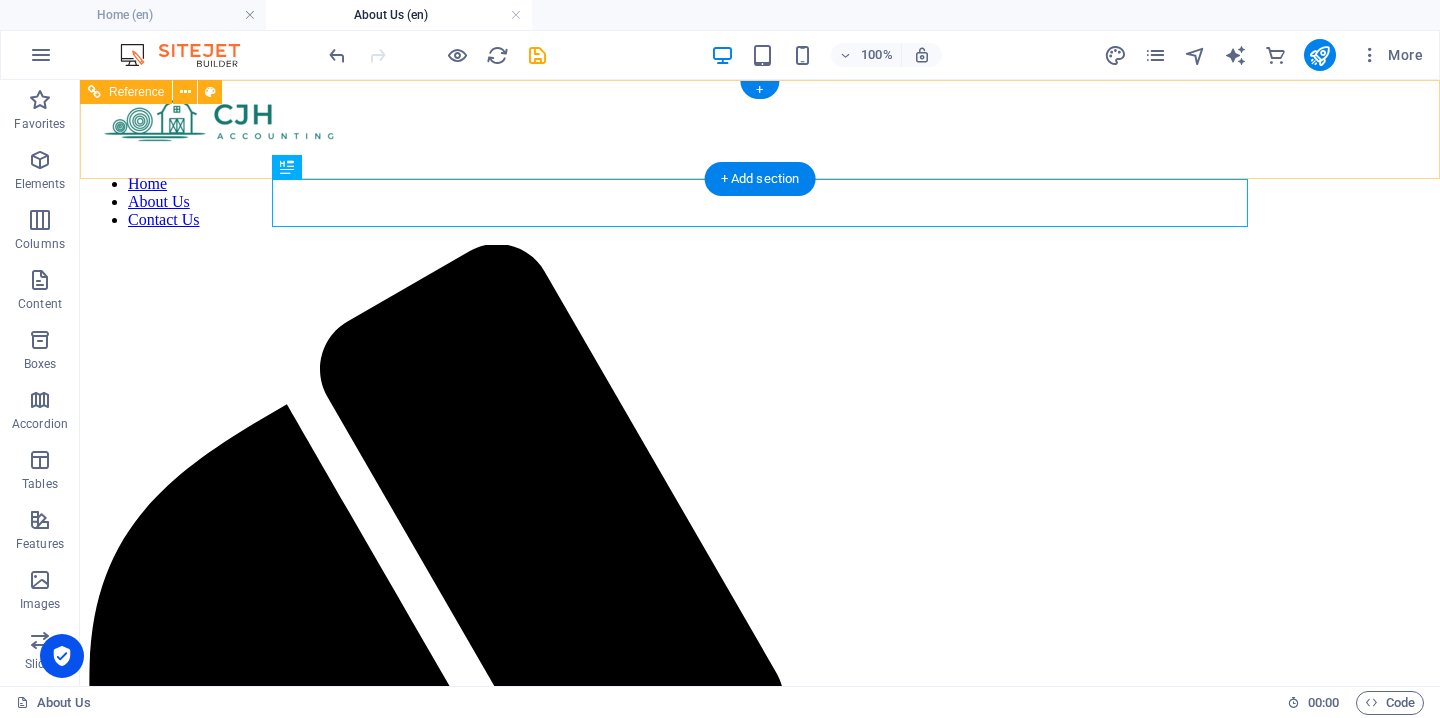 click on "Home About Us Contact Us" at bounding box center (760, 202) 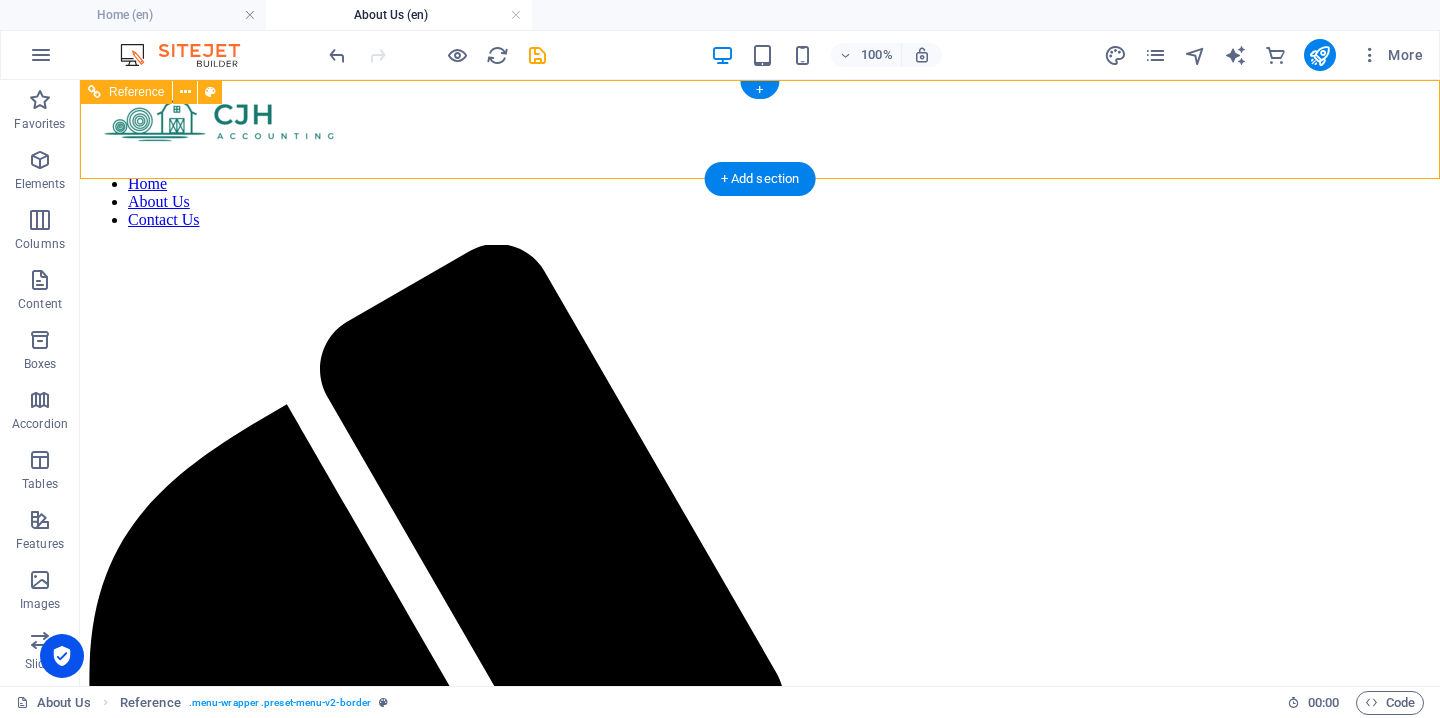 click on "Home About Us Contact Us" at bounding box center [760, 202] 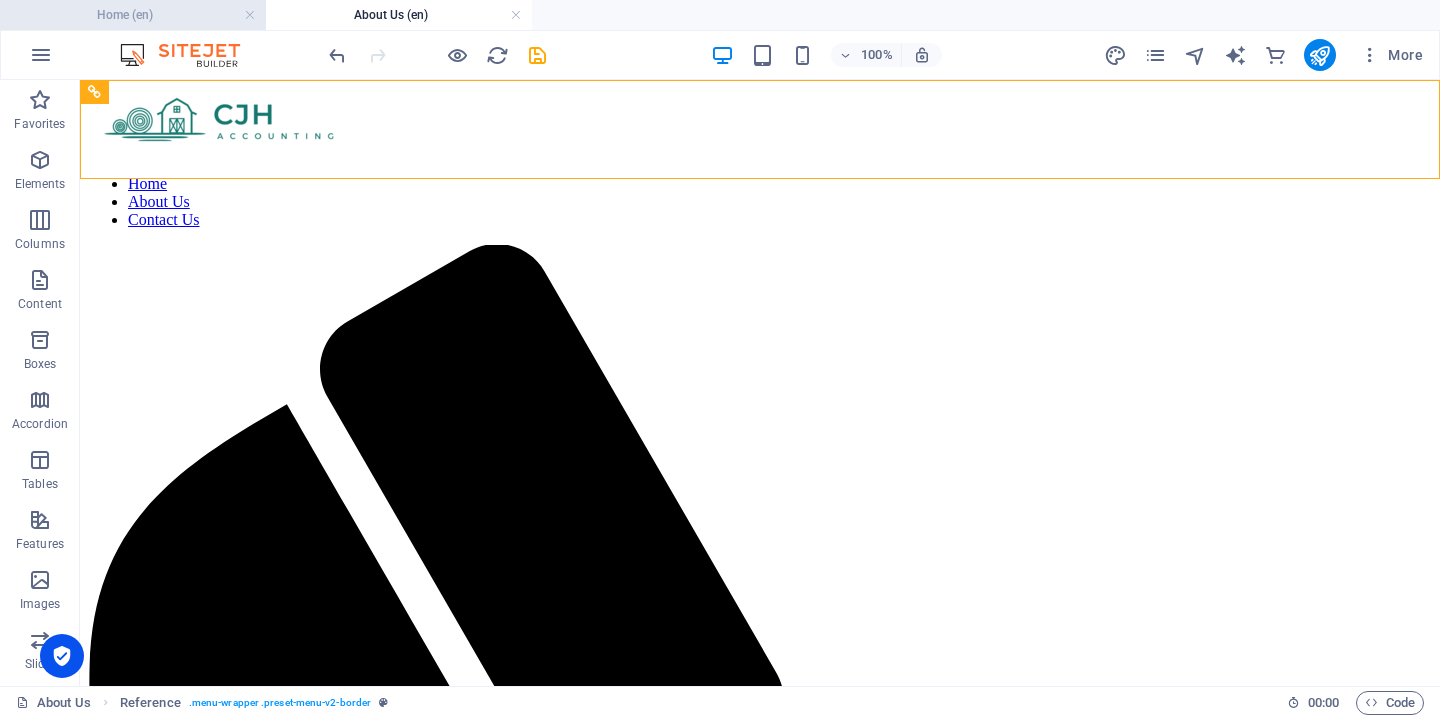 click on "Home (en)" at bounding box center [133, 15] 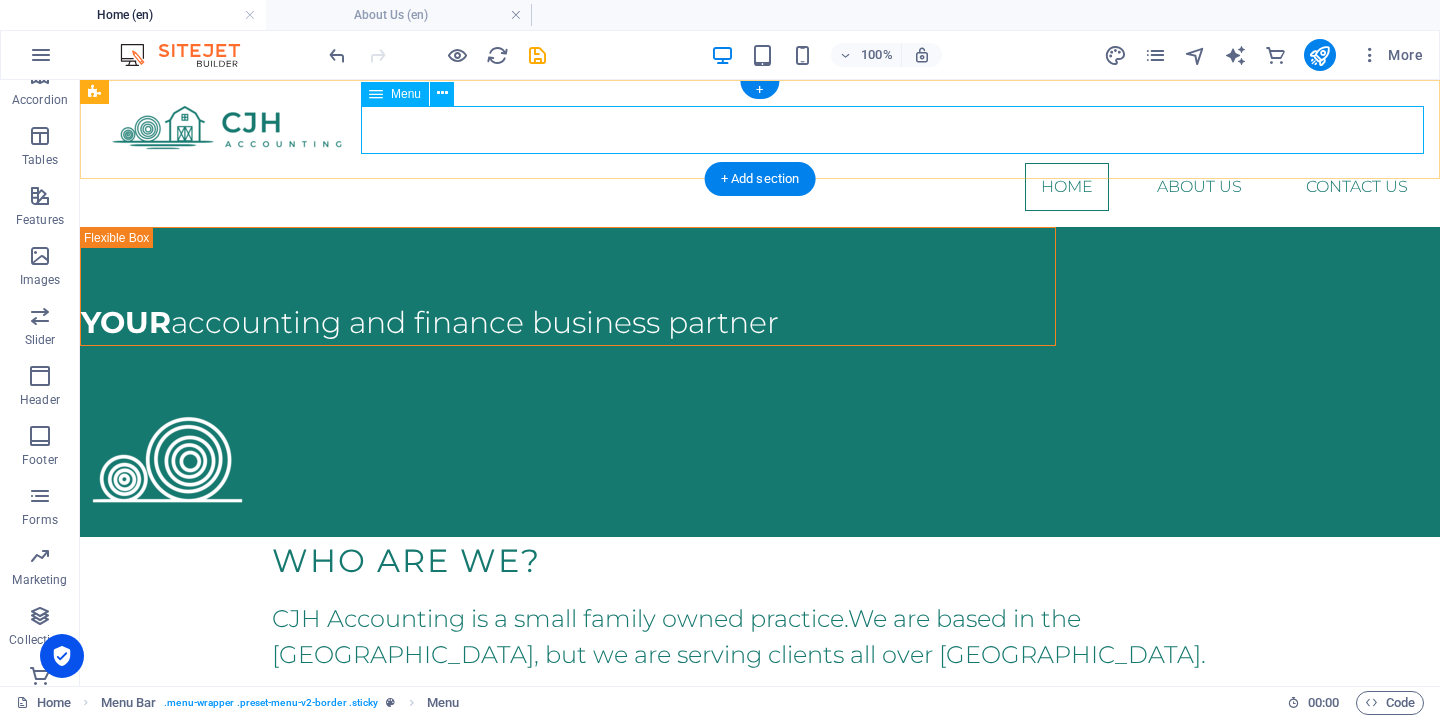 click on "Home About Us Contact Us" at bounding box center [760, 187] 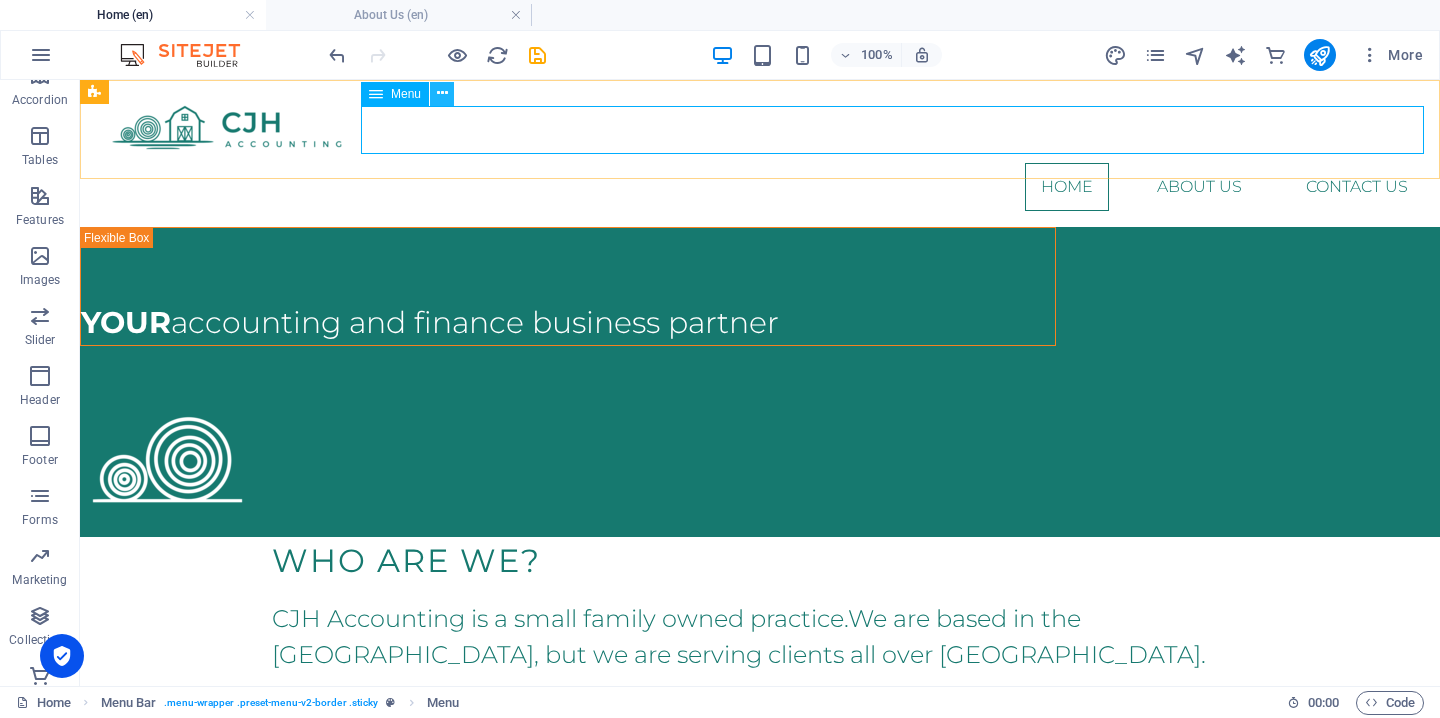 click at bounding box center [442, 93] 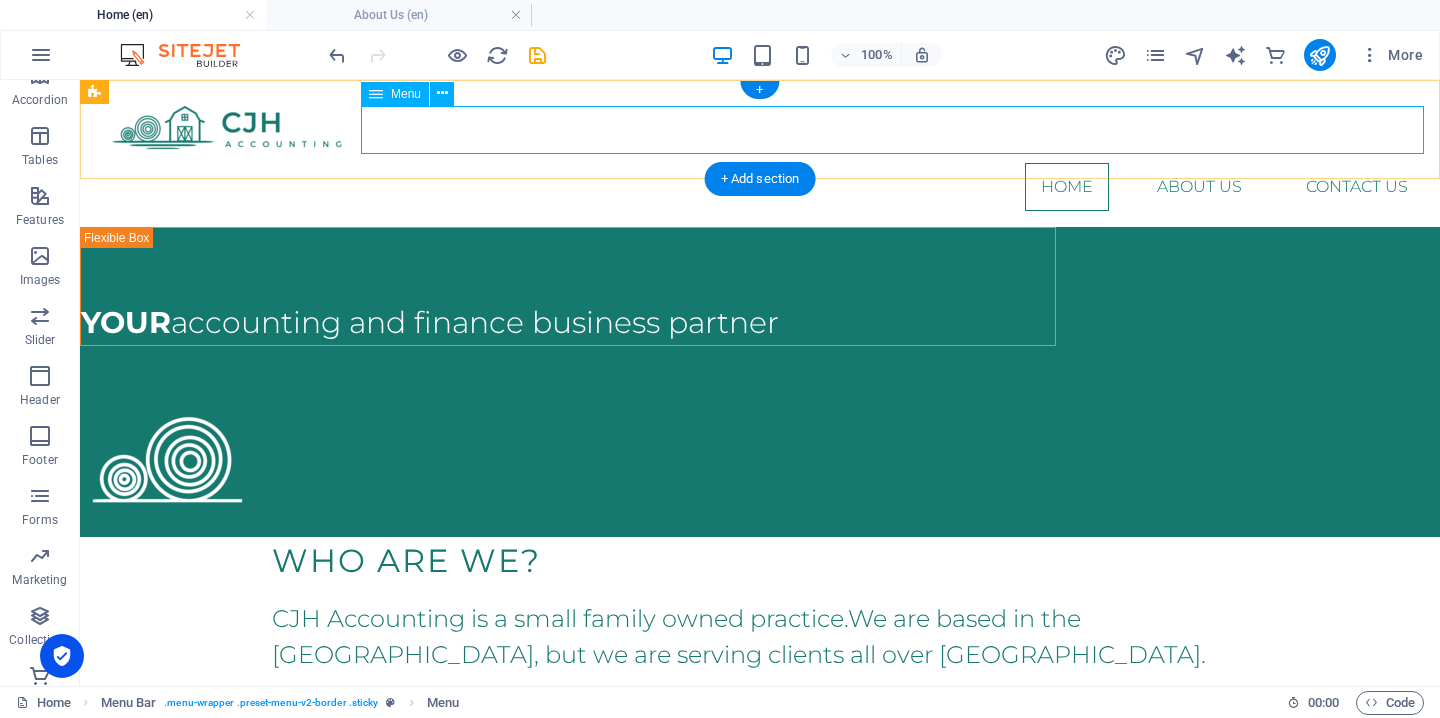 click on "Home About Us Contact Us" at bounding box center [760, 187] 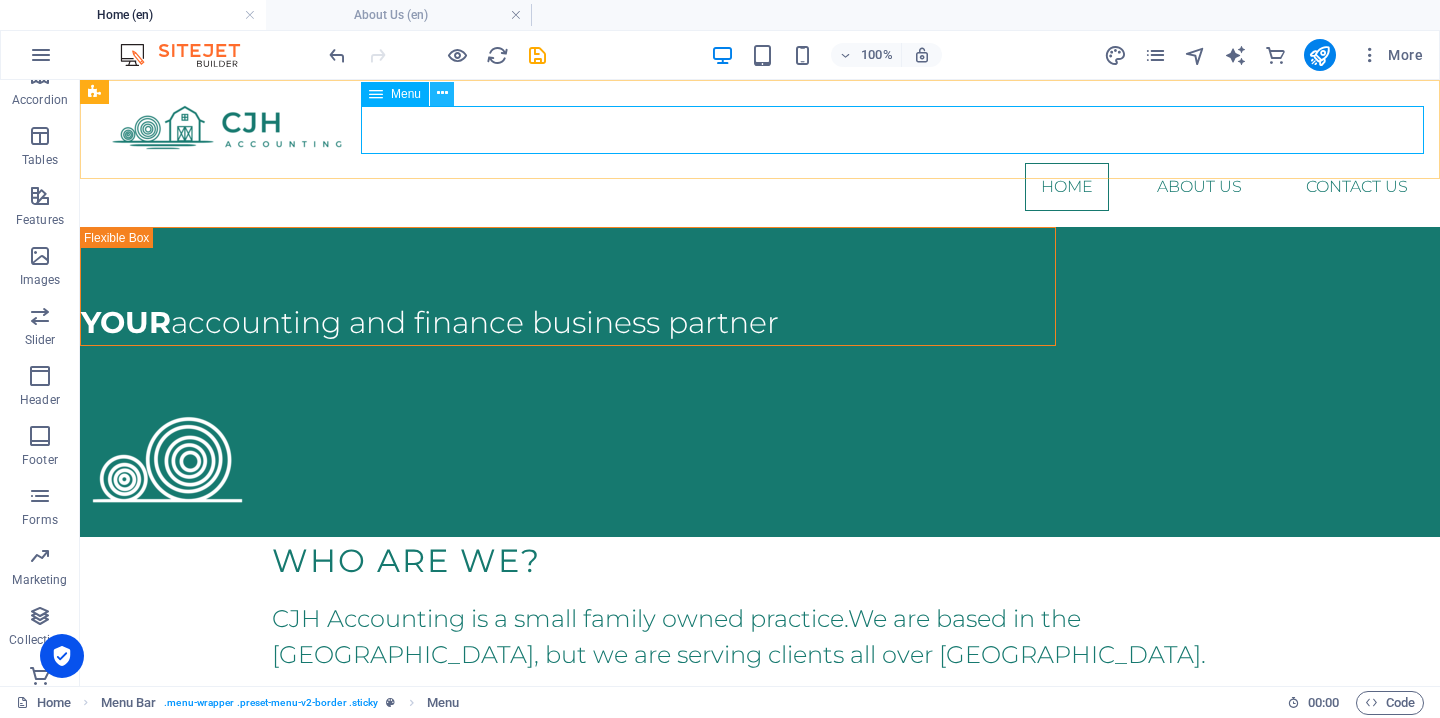click at bounding box center (442, 93) 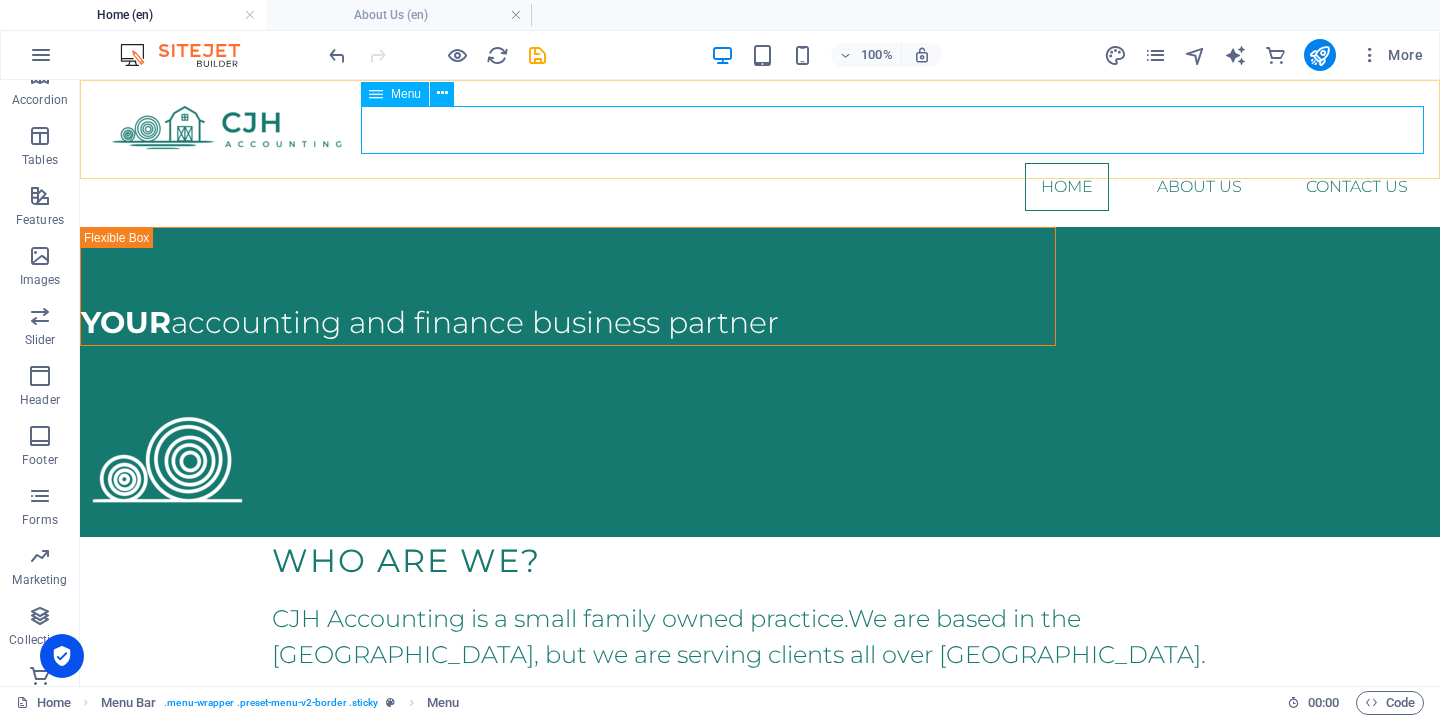 click on "Menu" at bounding box center (406, 94) 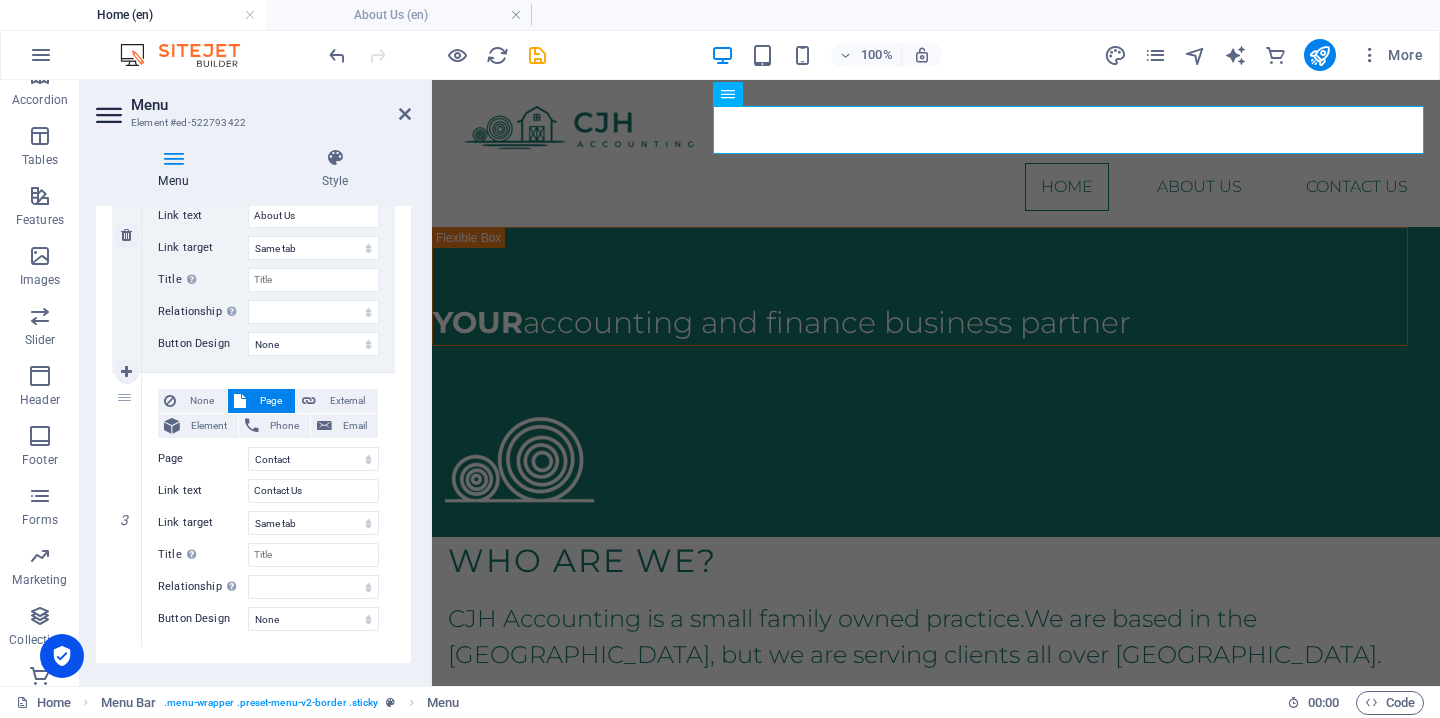 scroll, scrollTop: 606, scrollLeft: 0, axis: vertical 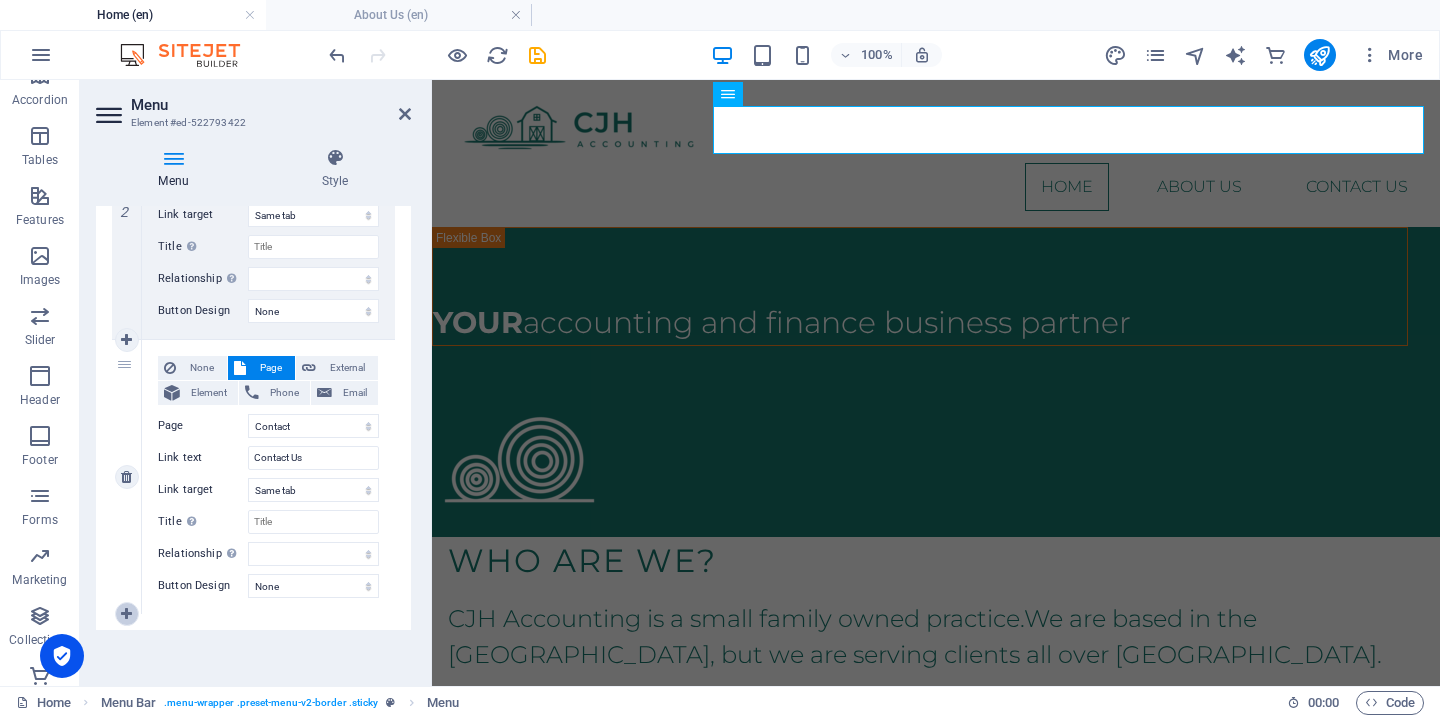 click at bounding box center [126, 614] 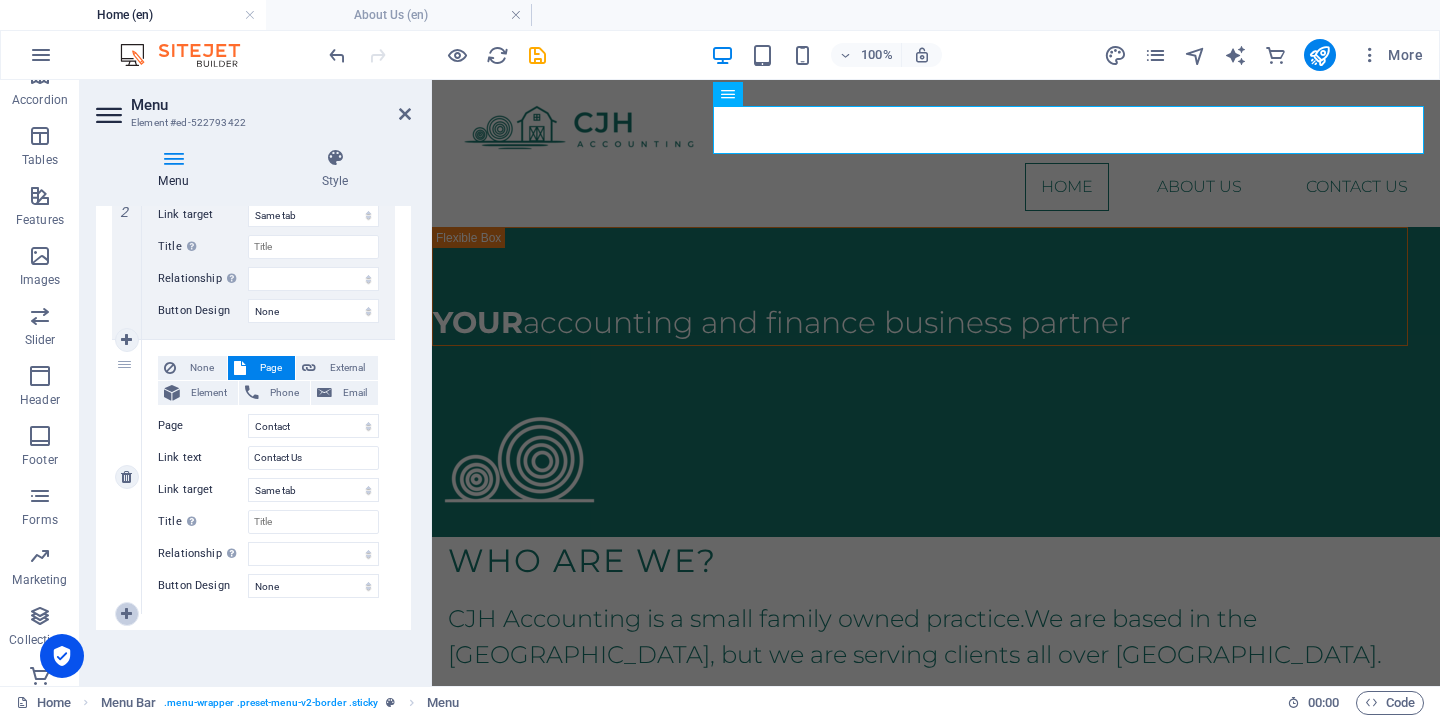 select 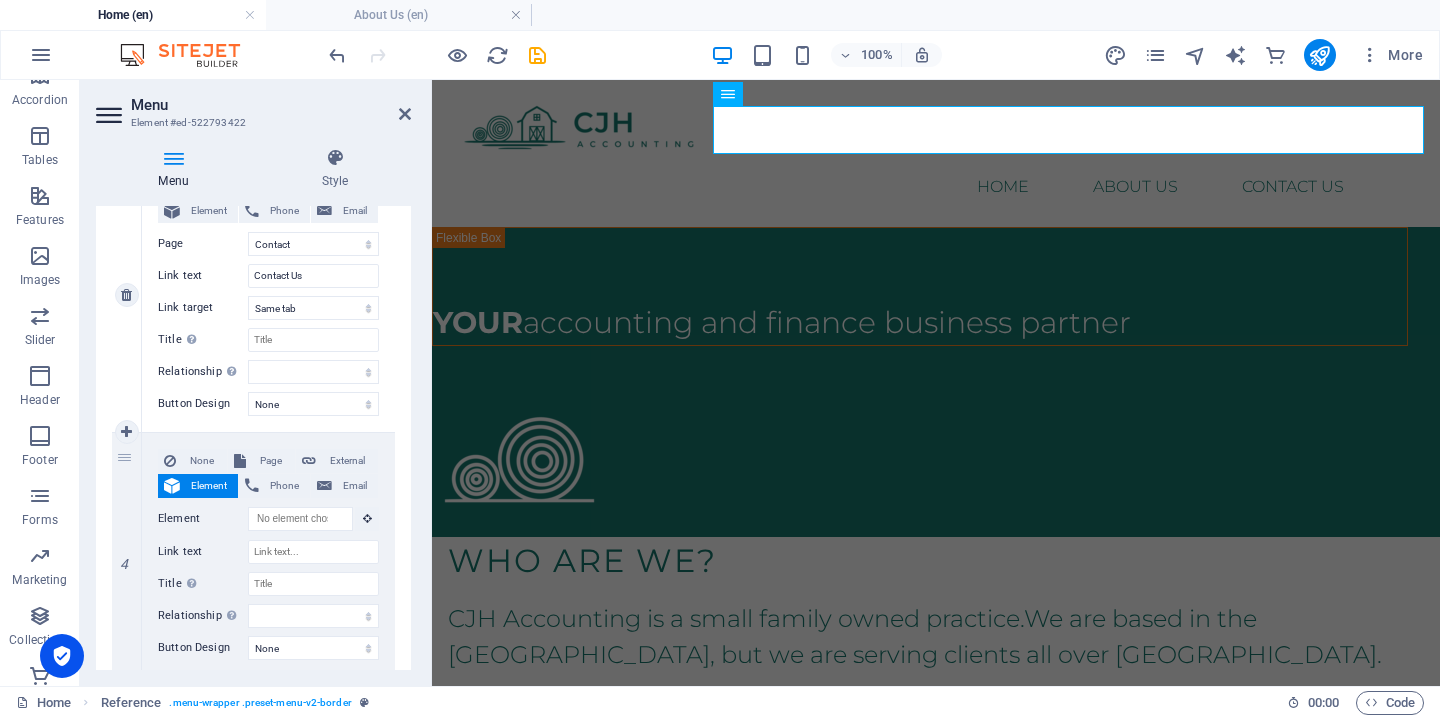 scroll, scrollTop: 789, scrollLeft: 0, axis: vertical 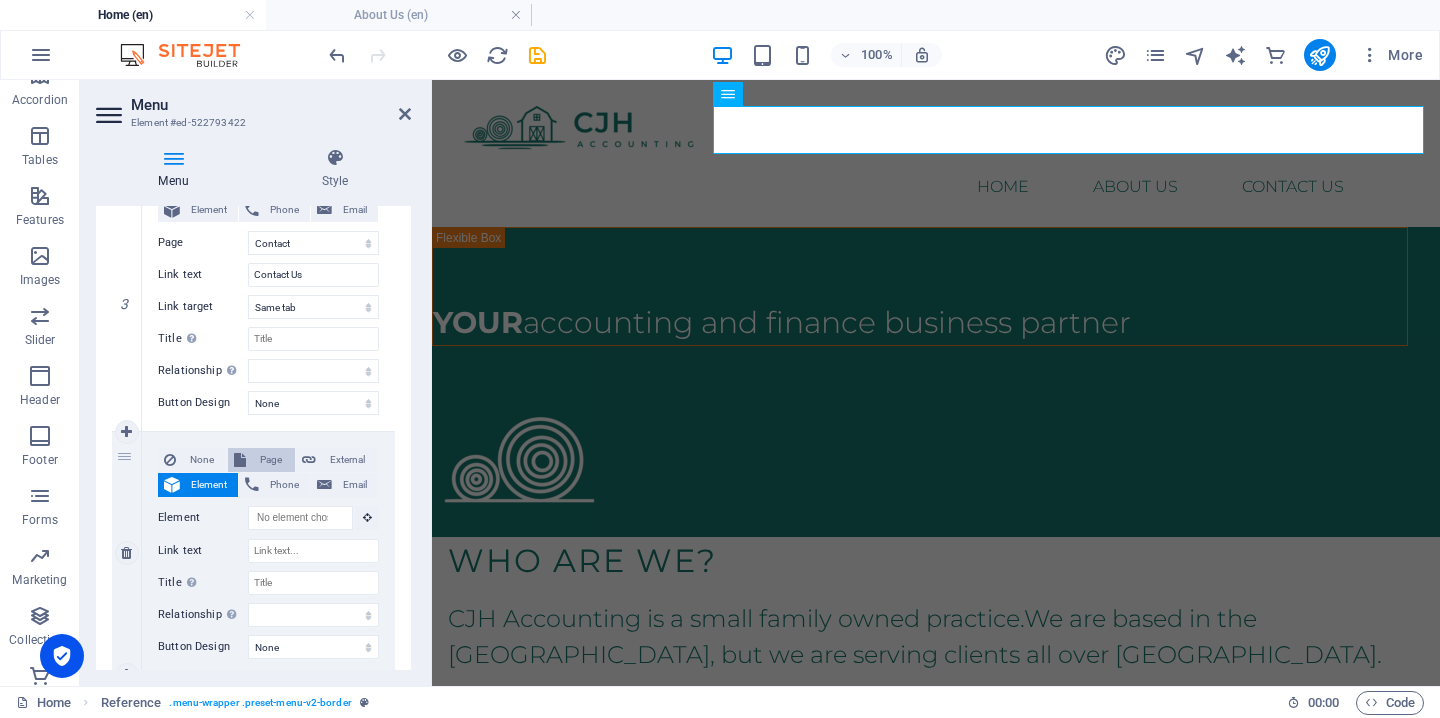 click on "Page" at bounding box center [270, 460] 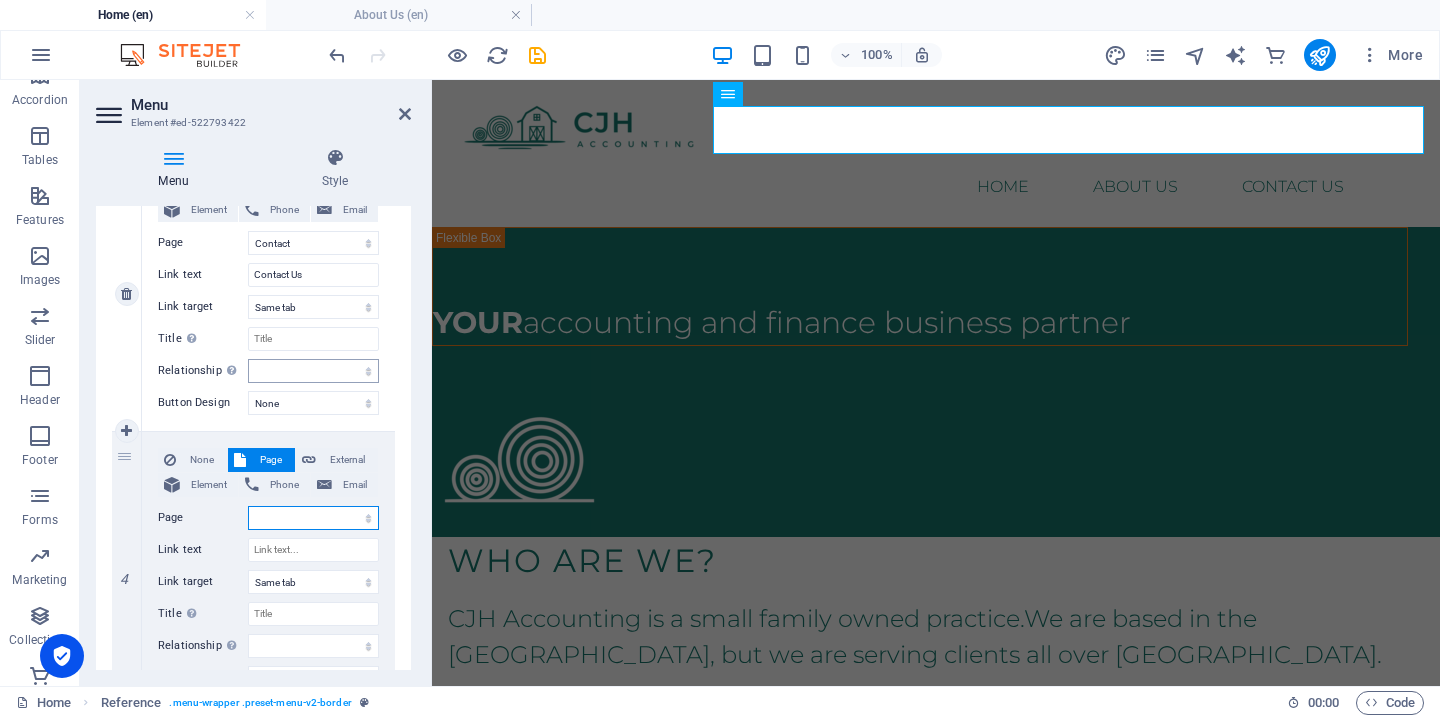 scroll, scrollTop: 881, scrollLeft: 0, axis: vertical 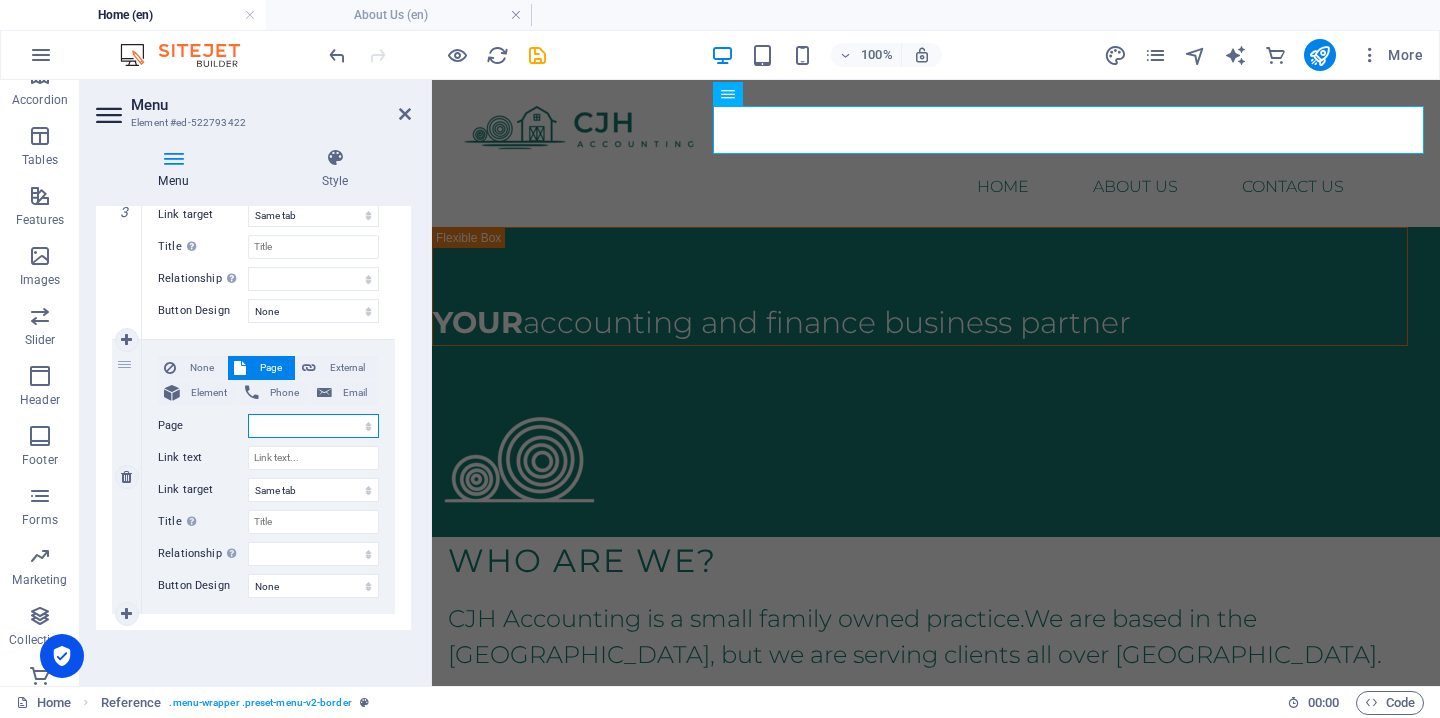 click on "Home About Us Cleanup Bookkeeping Partners Contact Legal Notice Privacy Pricing" at bounding box center (313, 426) 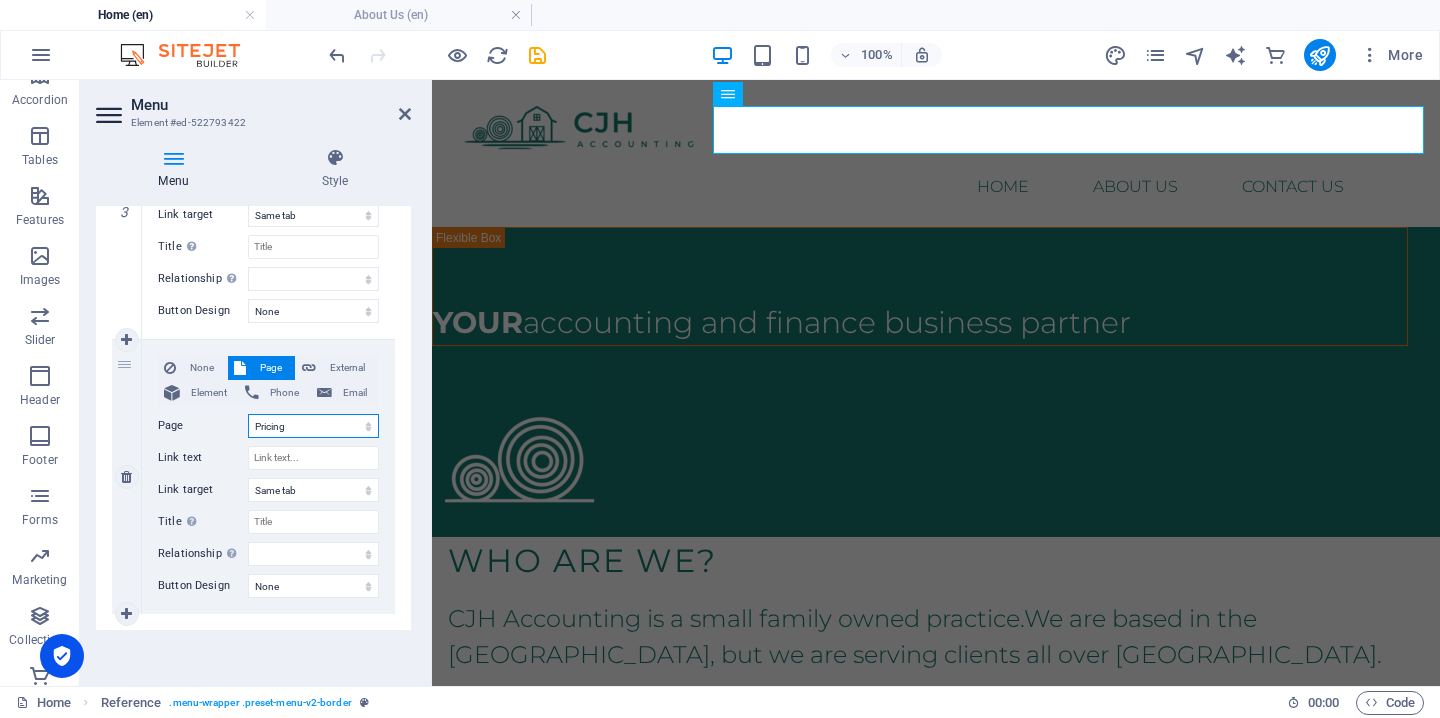 select 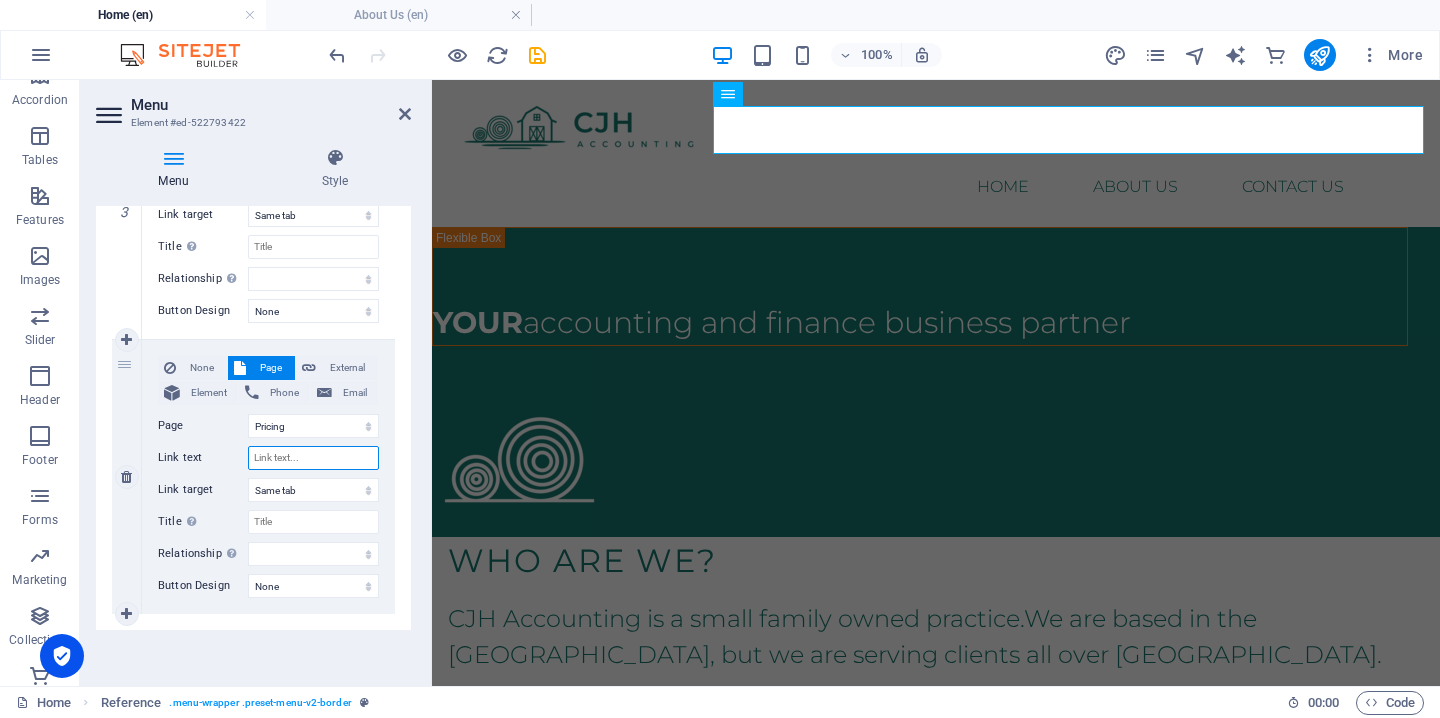 click on "Link text" at bounding box center [313, 458] 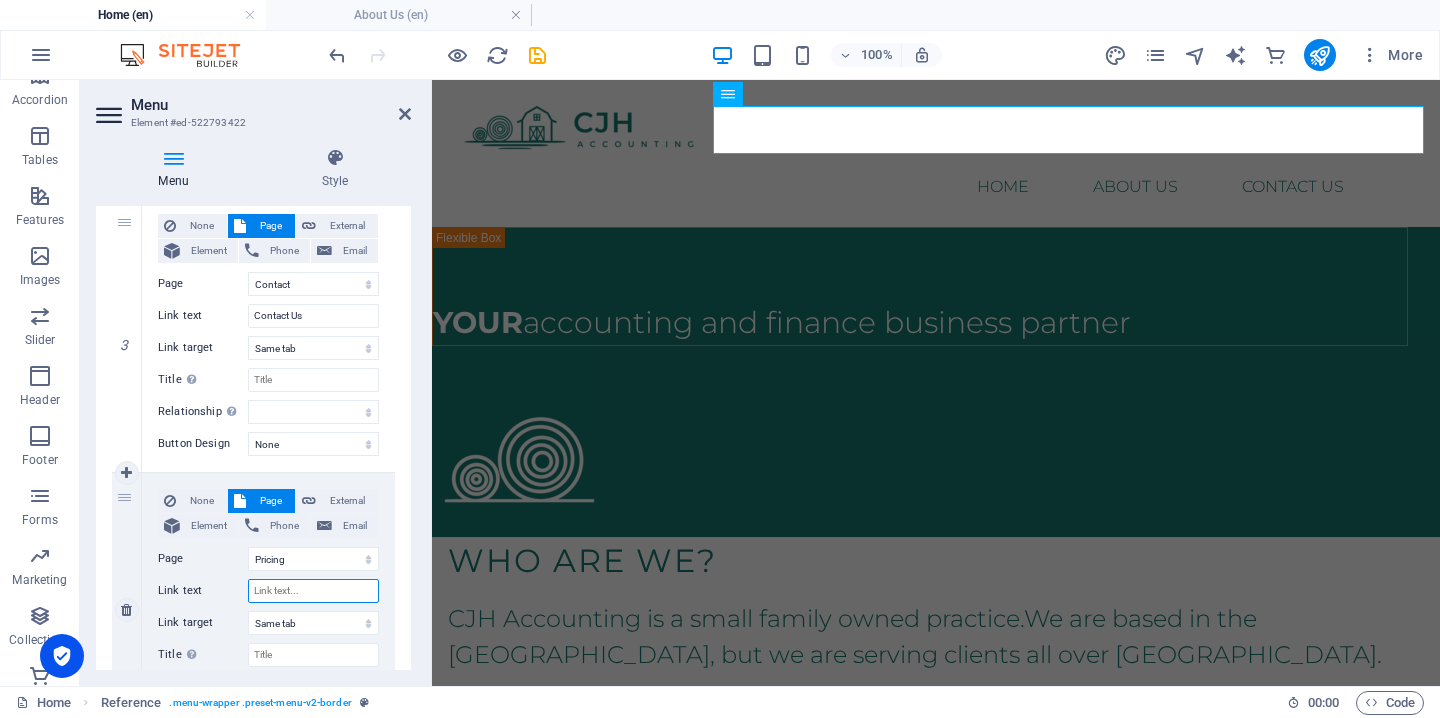 scroll, scrollTop: 754, scrollLeft: 0, axis: vertical 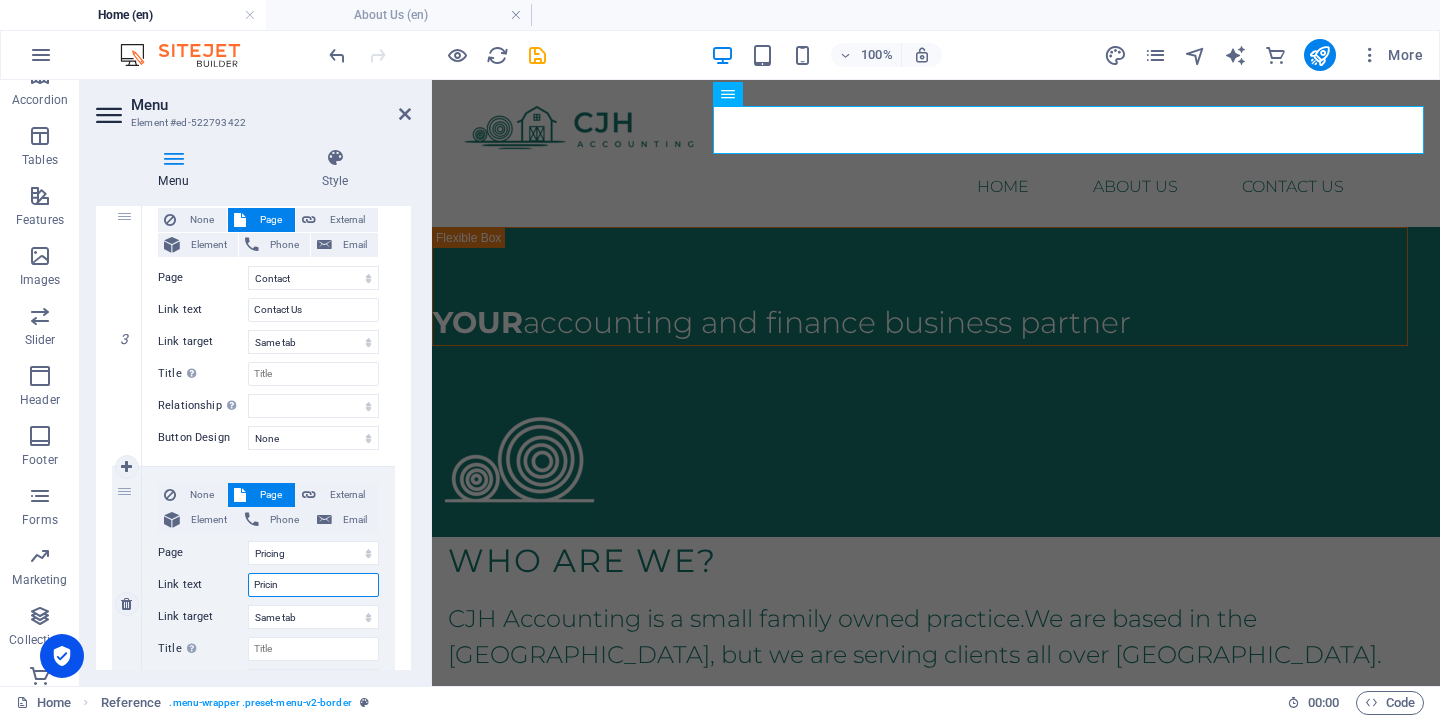 type on "Pricing" 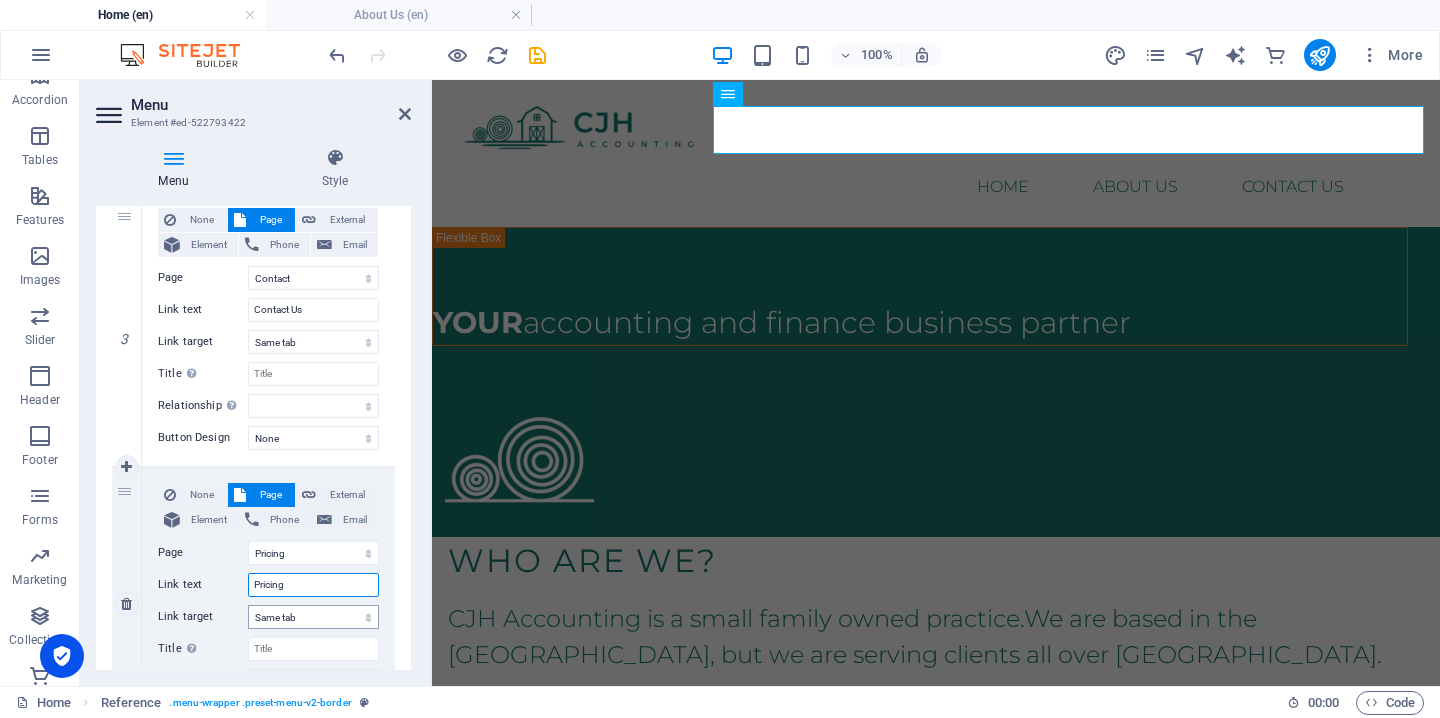 select 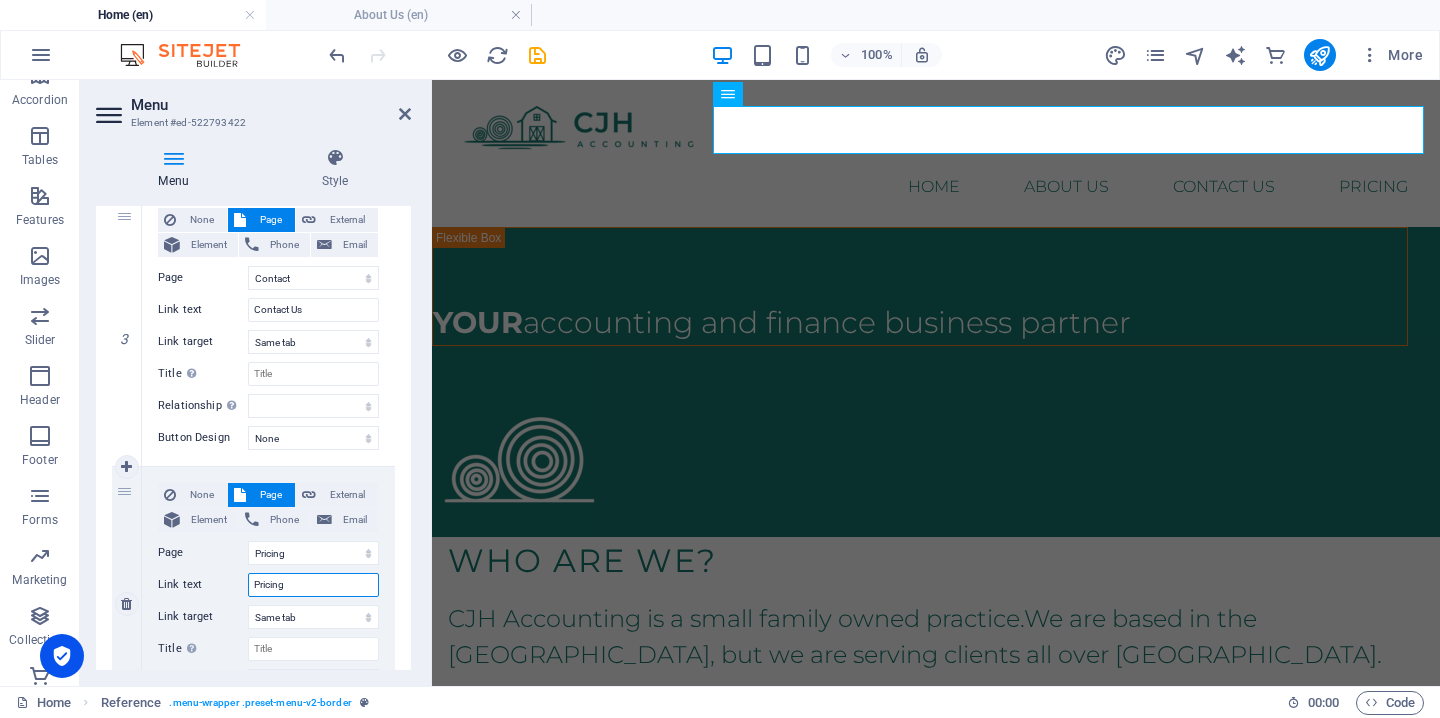 type on "Pricing" 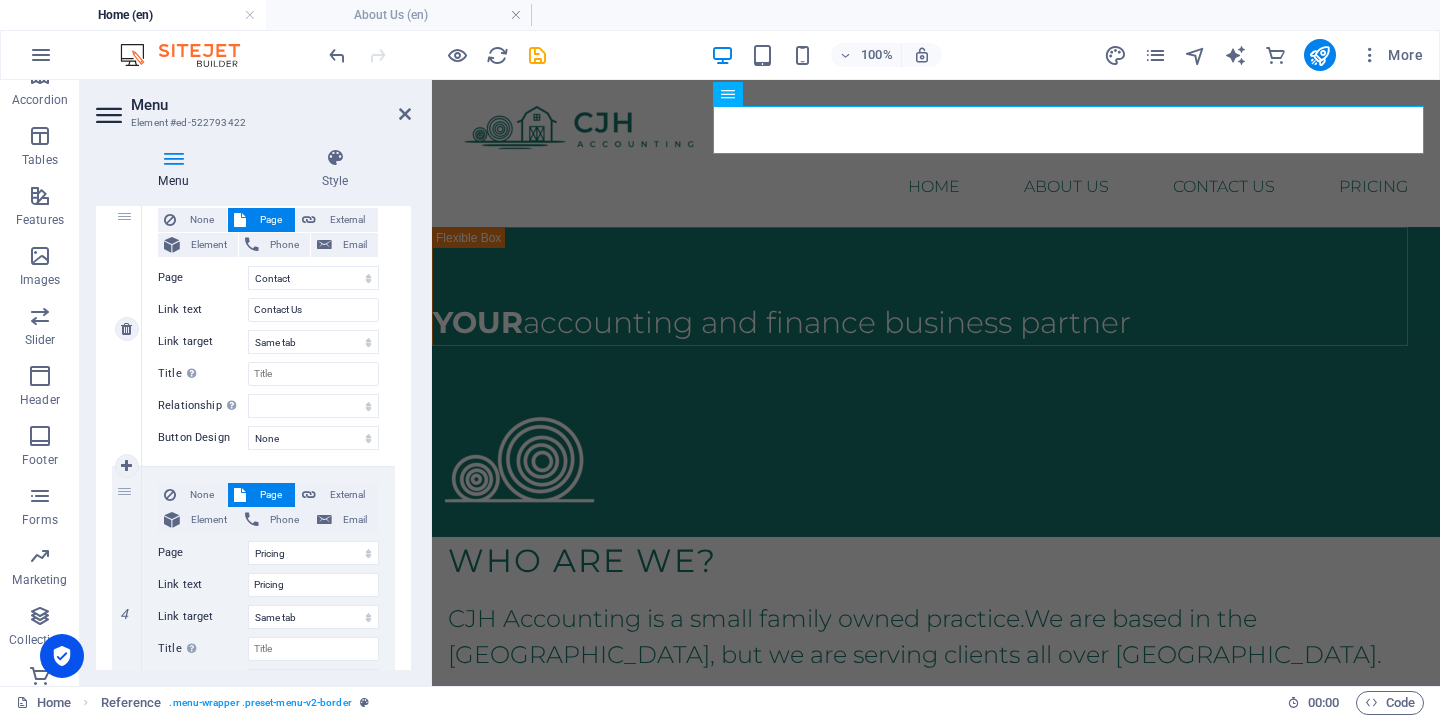 drag, startPoint x: 126, startPoint y: 494, endPoint x: 112, endPoint y: 250, distance: 244.4013 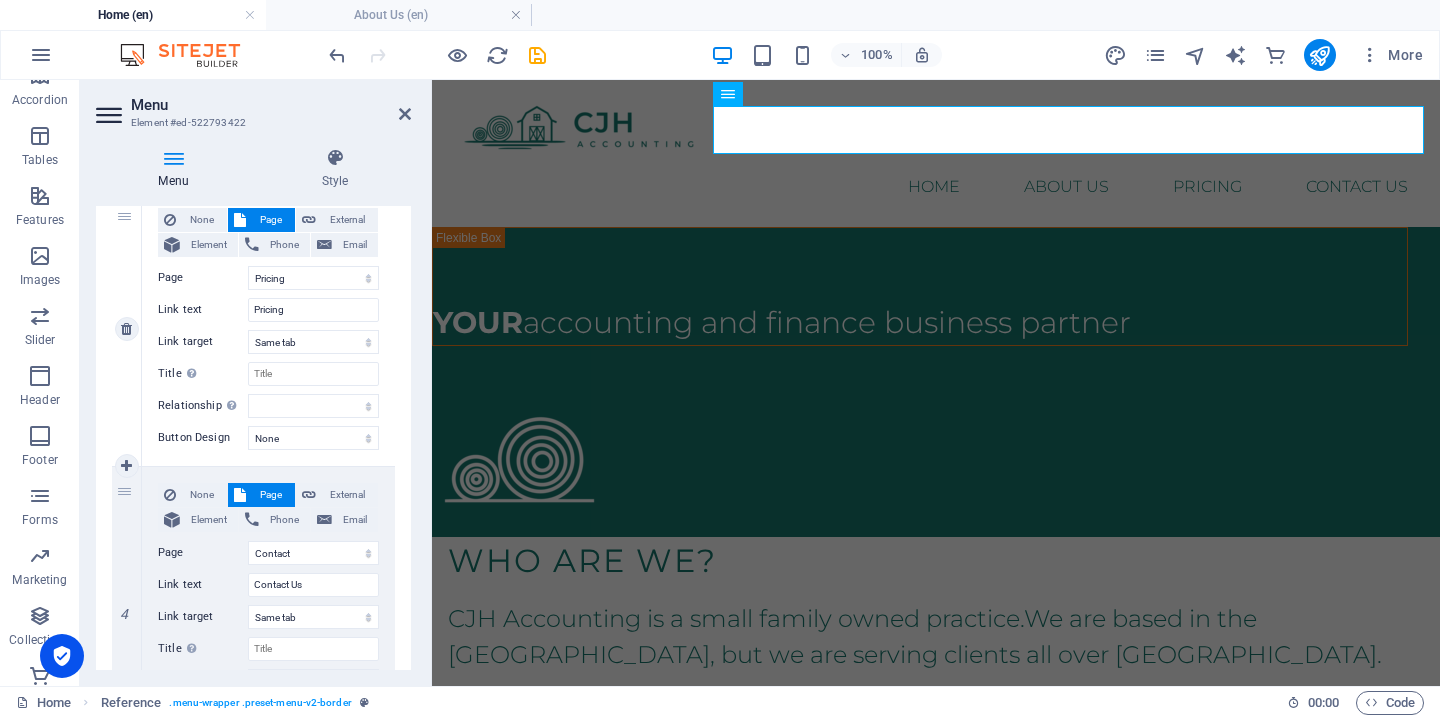 click on "3" at bounding box center [127, 329] 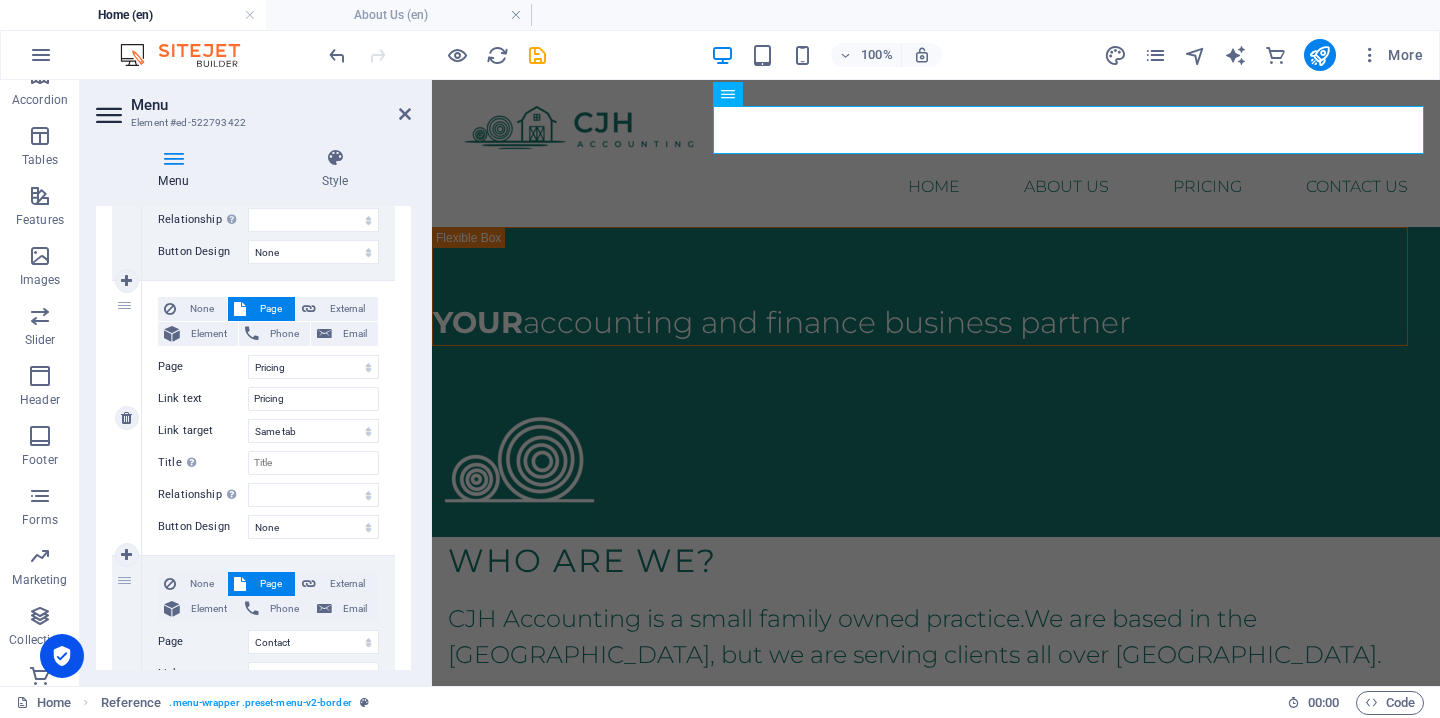 scroll, scrollTop: 667, scrollLeft: 0, axis: vertical 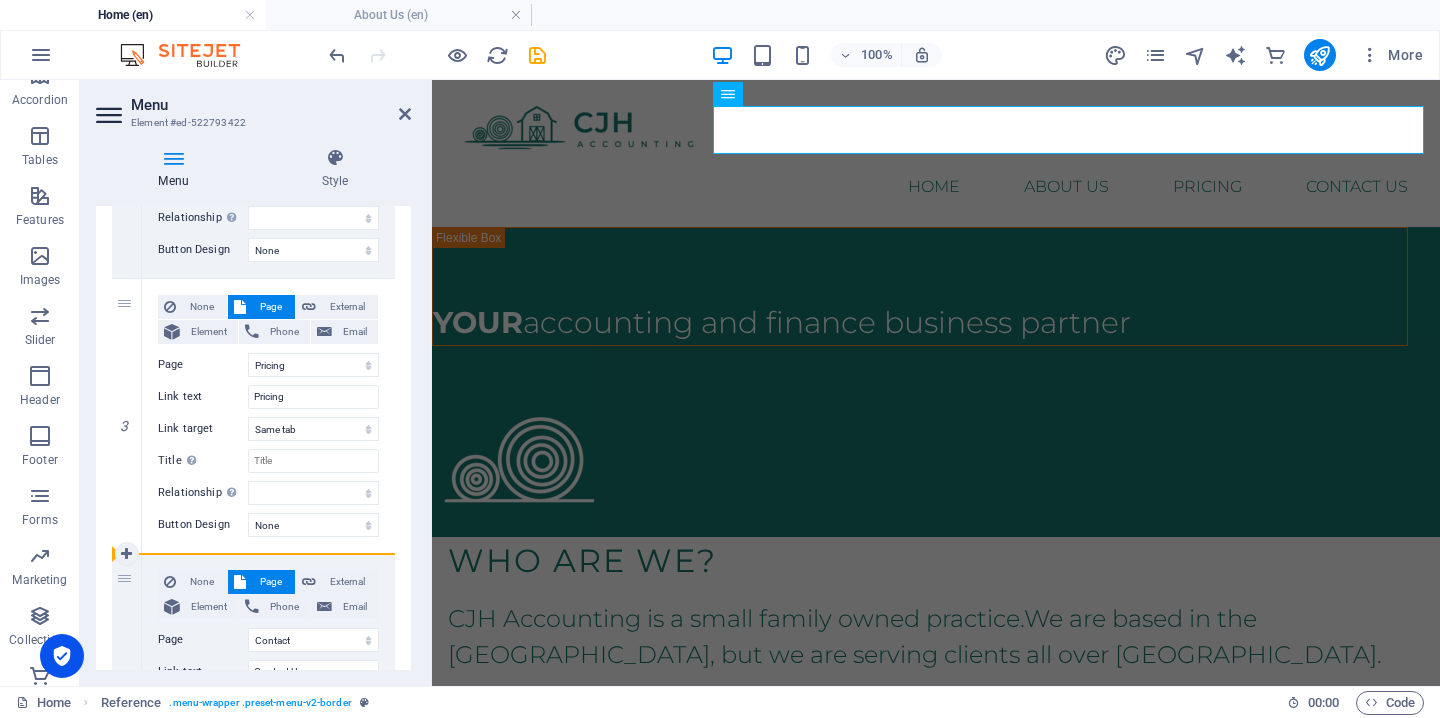 drag, startPoint x: 126, startPoint y: 302, endPoint x: 131, endPoint y: 649, distance: 347.036 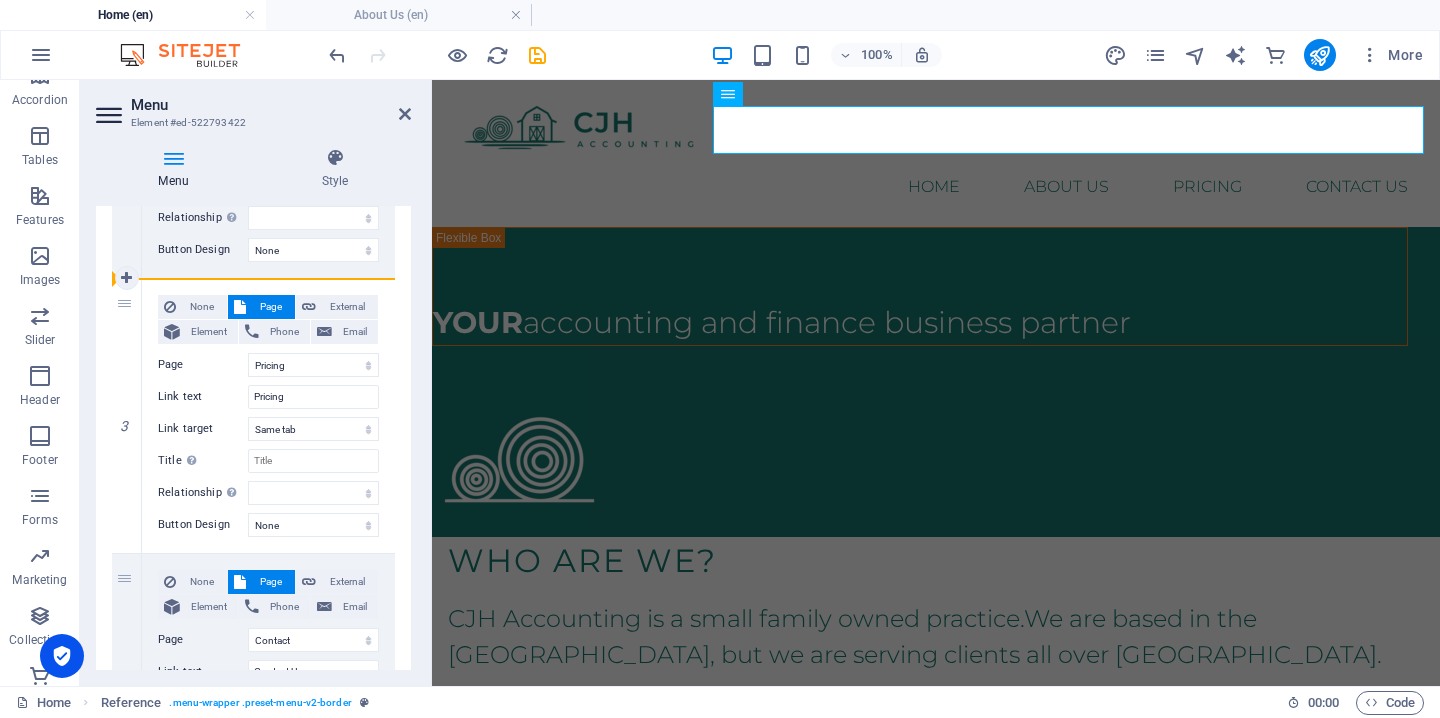 drag, startPoint x: 126, startPoint y: 578, endPoint x: 121, endPoint y: 262, distance: 316.03955 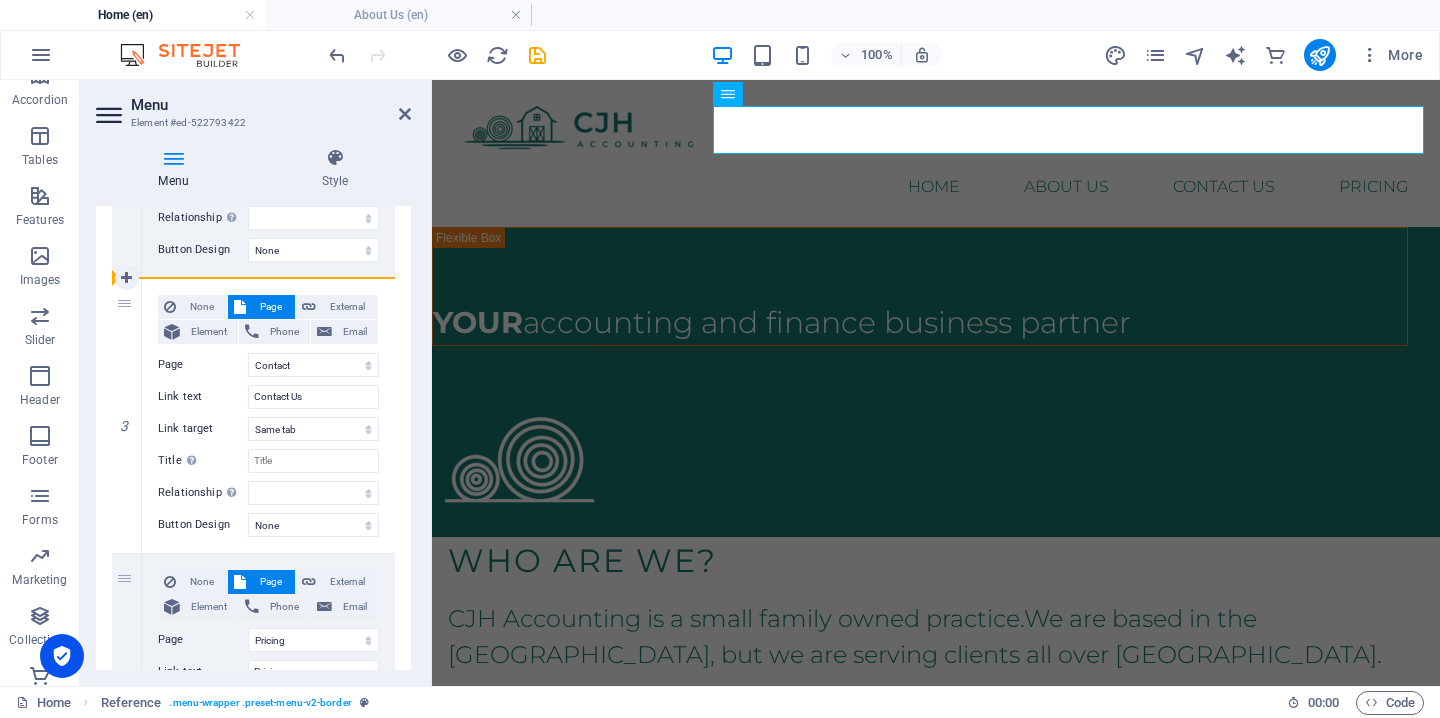 drag, startPoint x: 125, startPoint y: 585, endPoint x: 145, endPoint y: 271, distance: 314.6363 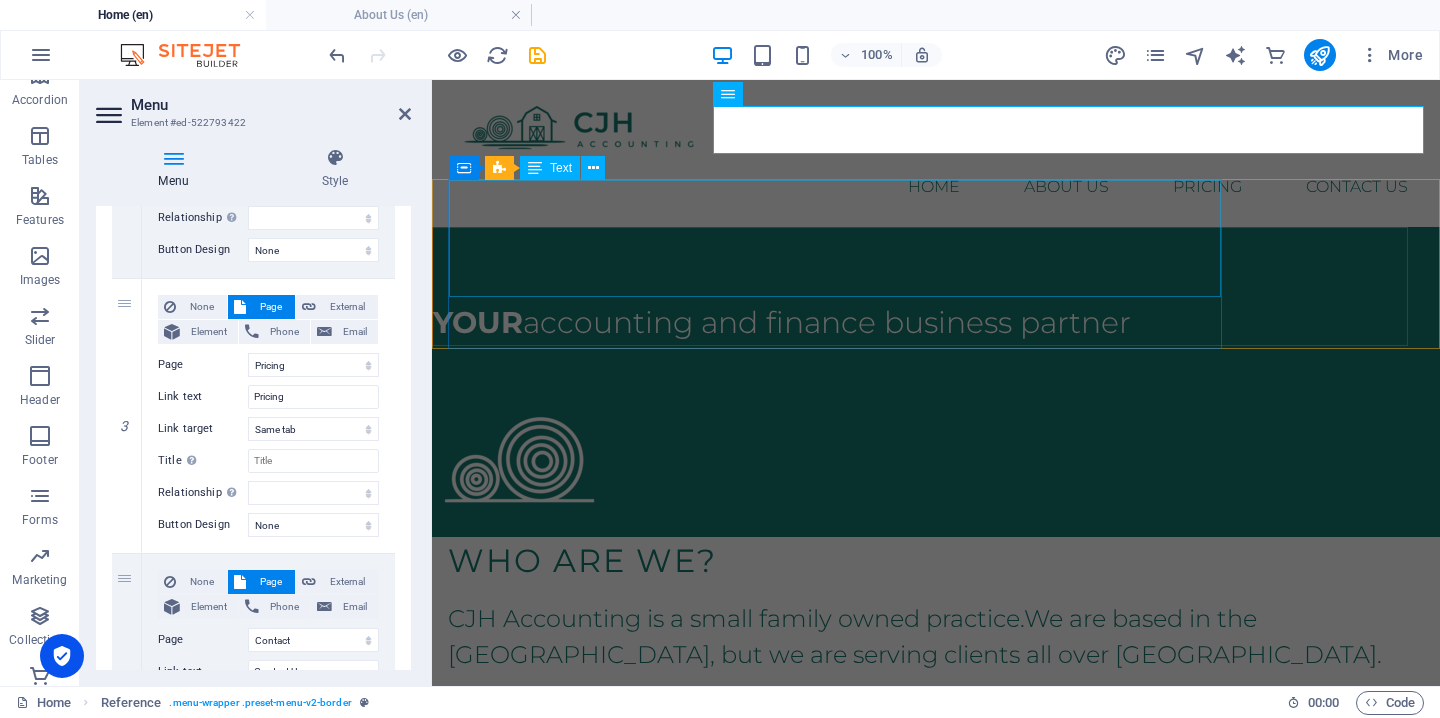 click on "YOUR  accounting and finance business partner" at bounding box center [920, 286] 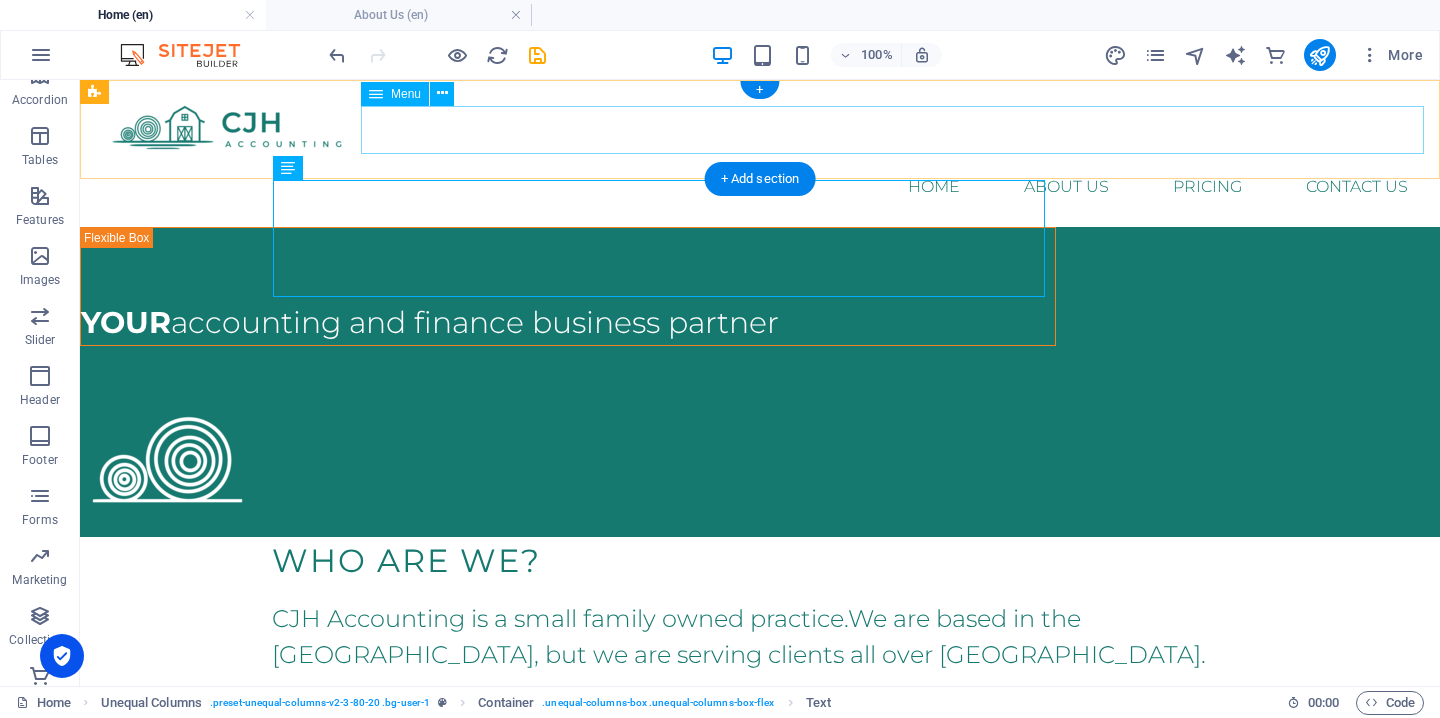 click on "Home About Us Pricing Contact Us" at bounding box center (760, 187) 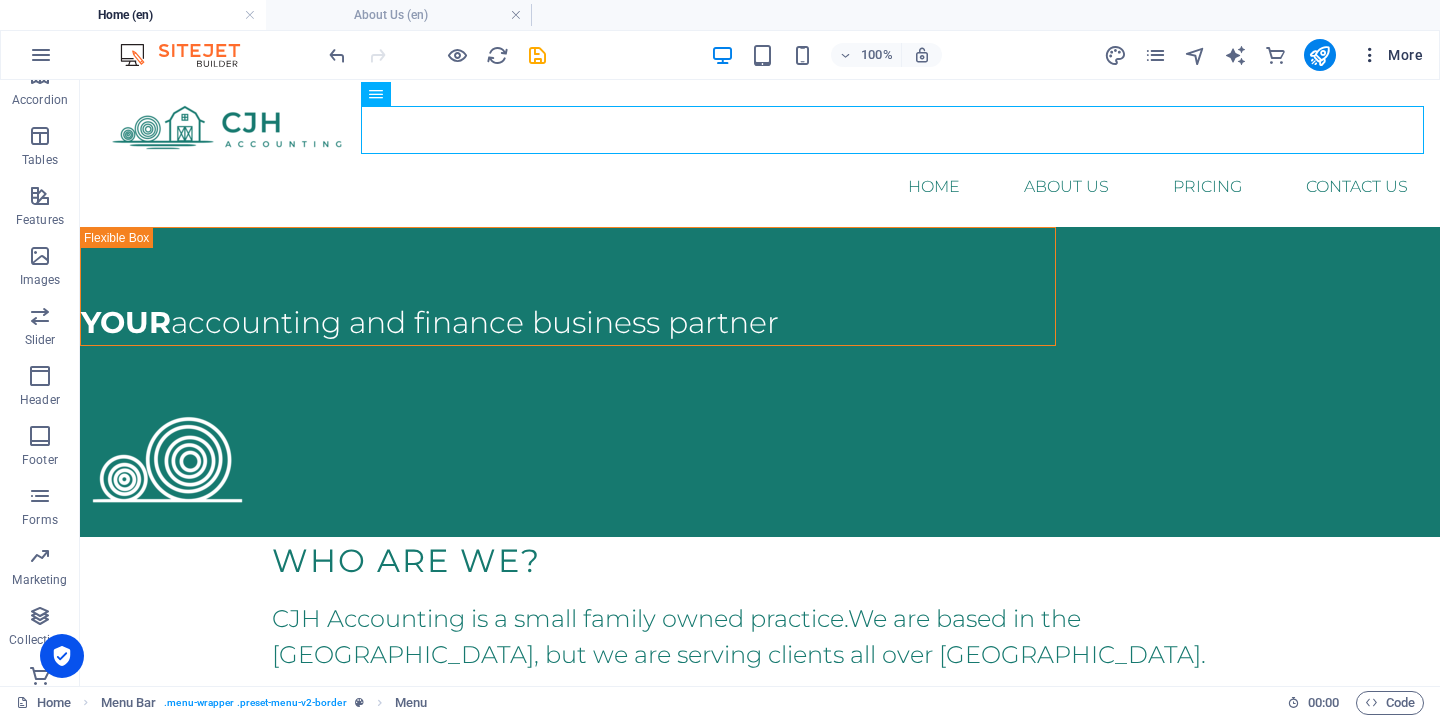 click on "More" at bounding box center (1391, 55) 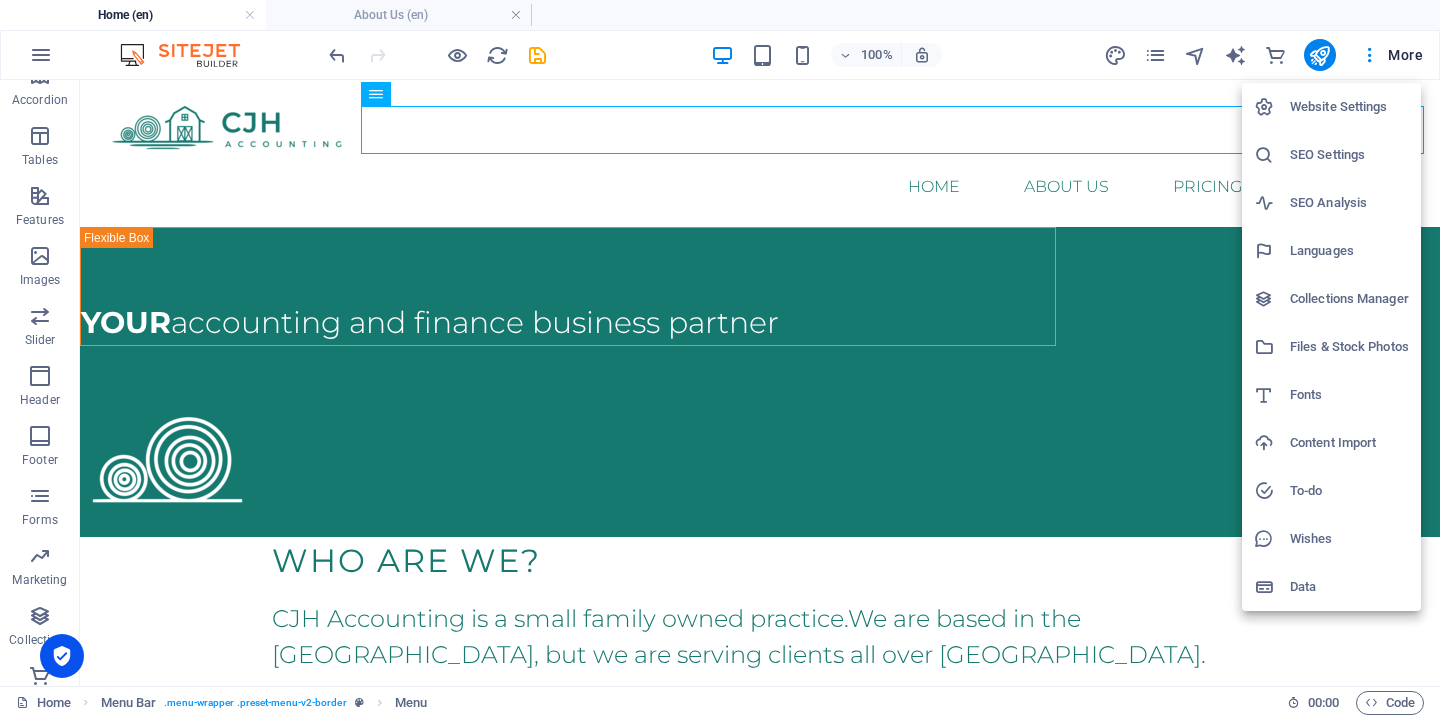 click at bounding box center [720, 359] 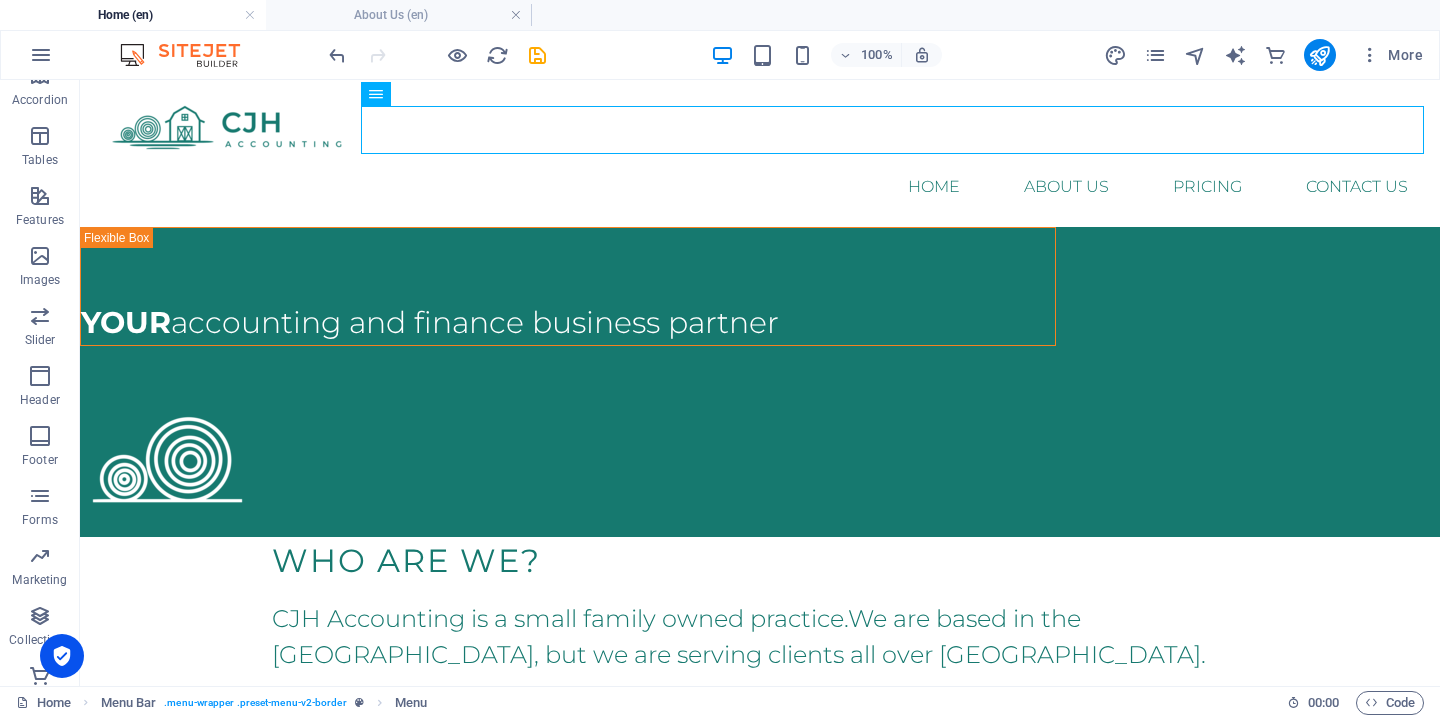 click at bounding box center [1155, 55] 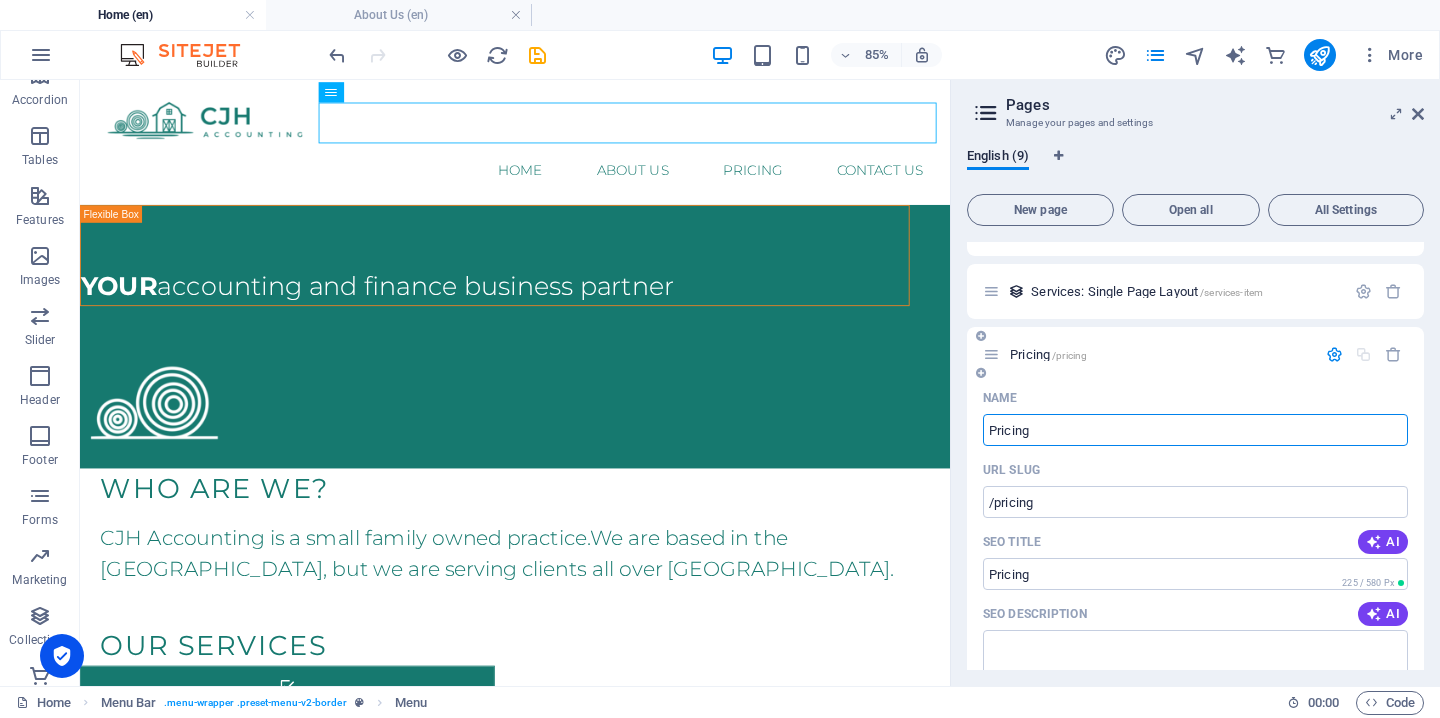 scroll, scrollTop: 427, scrollLeft: 0, axis: vertical 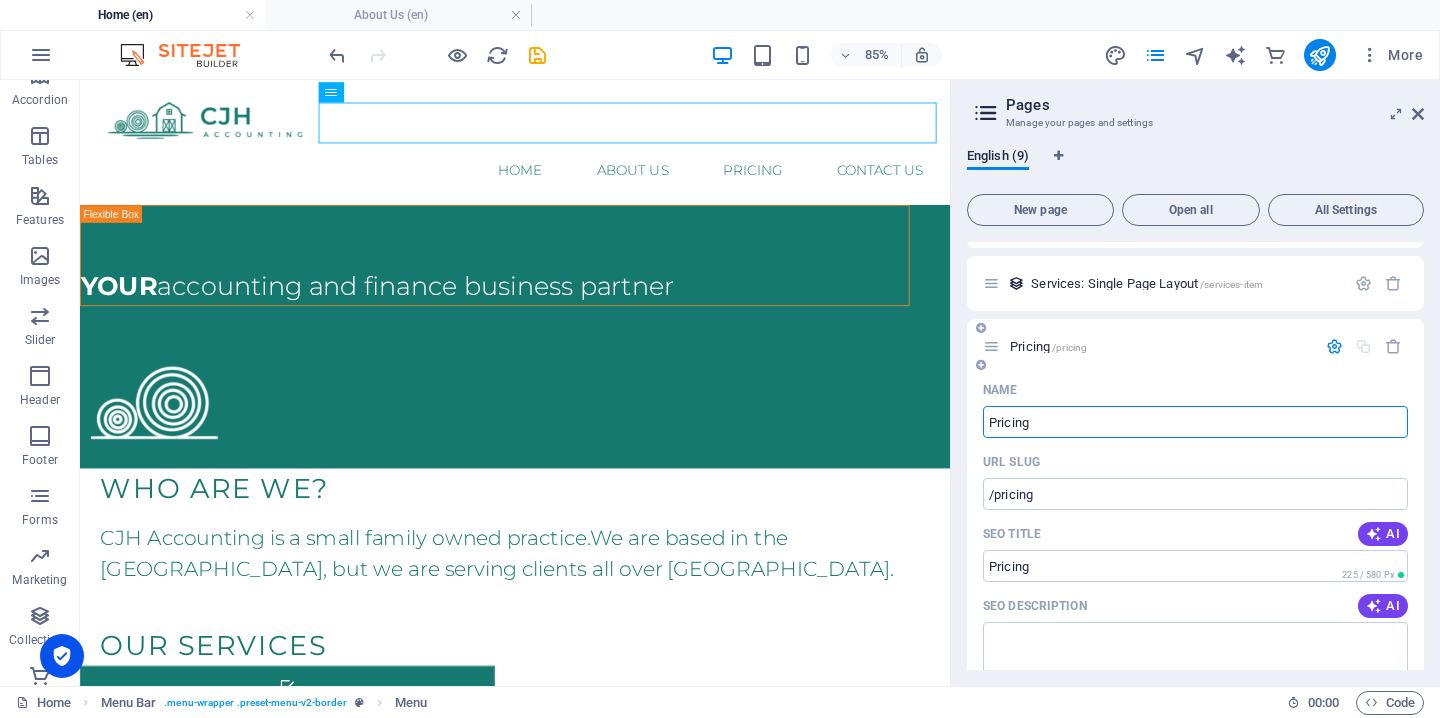 click on "Pricing /pricing" at bounding box center (1195, 346) 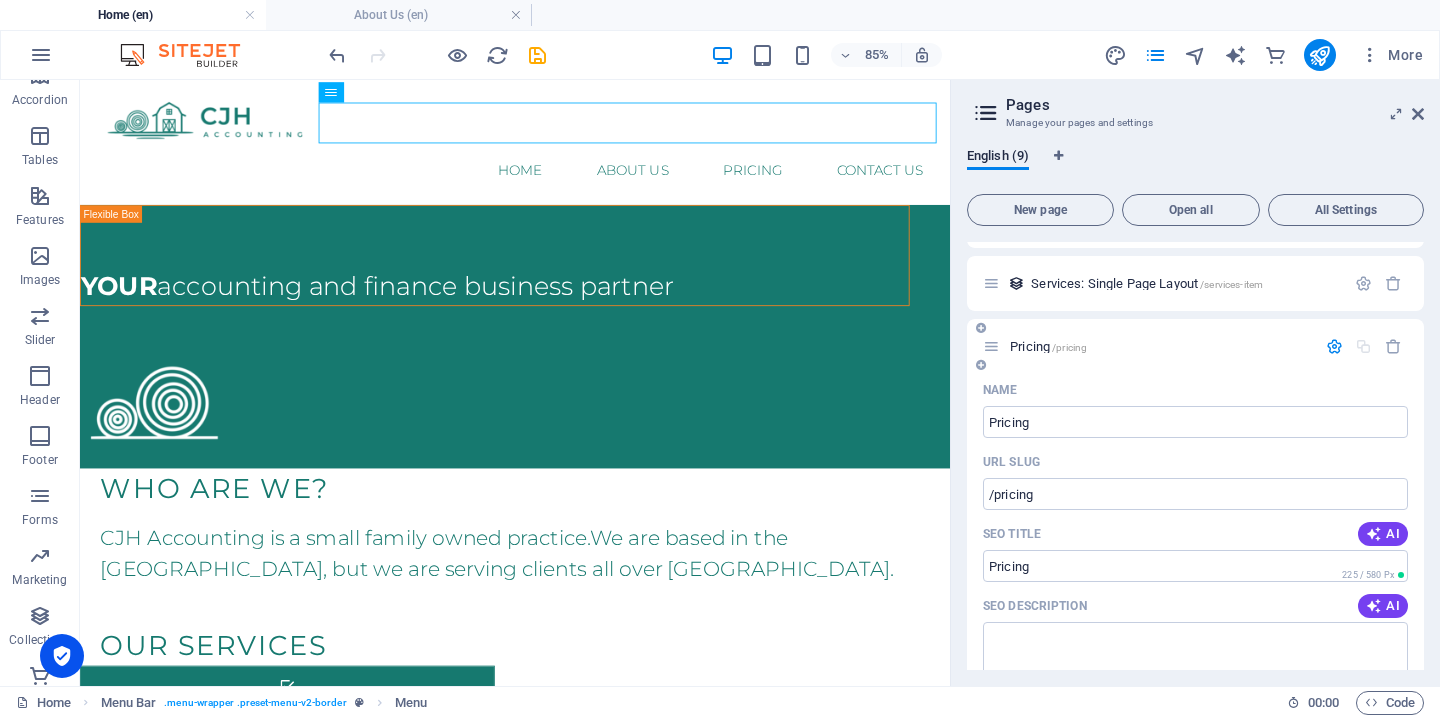 click on "Pricing /pricing" at bounding box center (1048, 346) 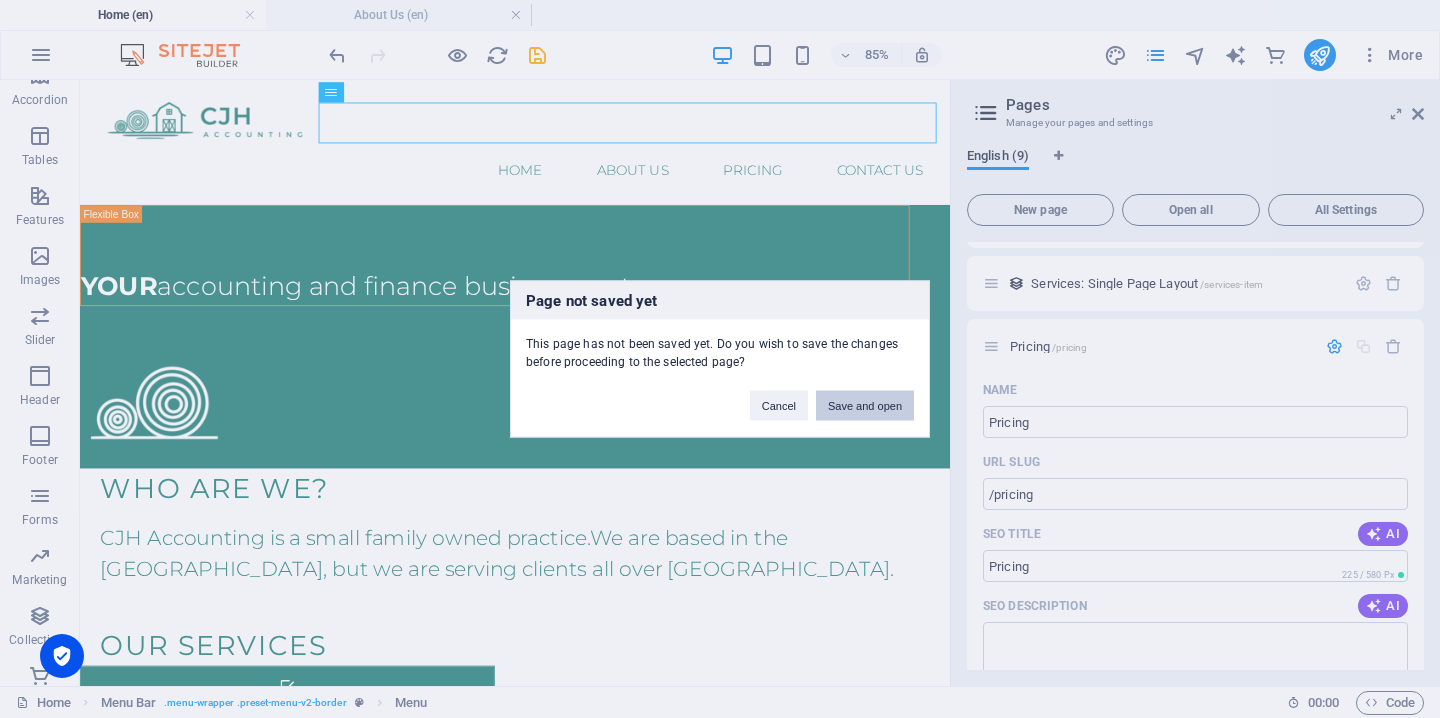 click on "Save and open" at bounding box center (865, 406) 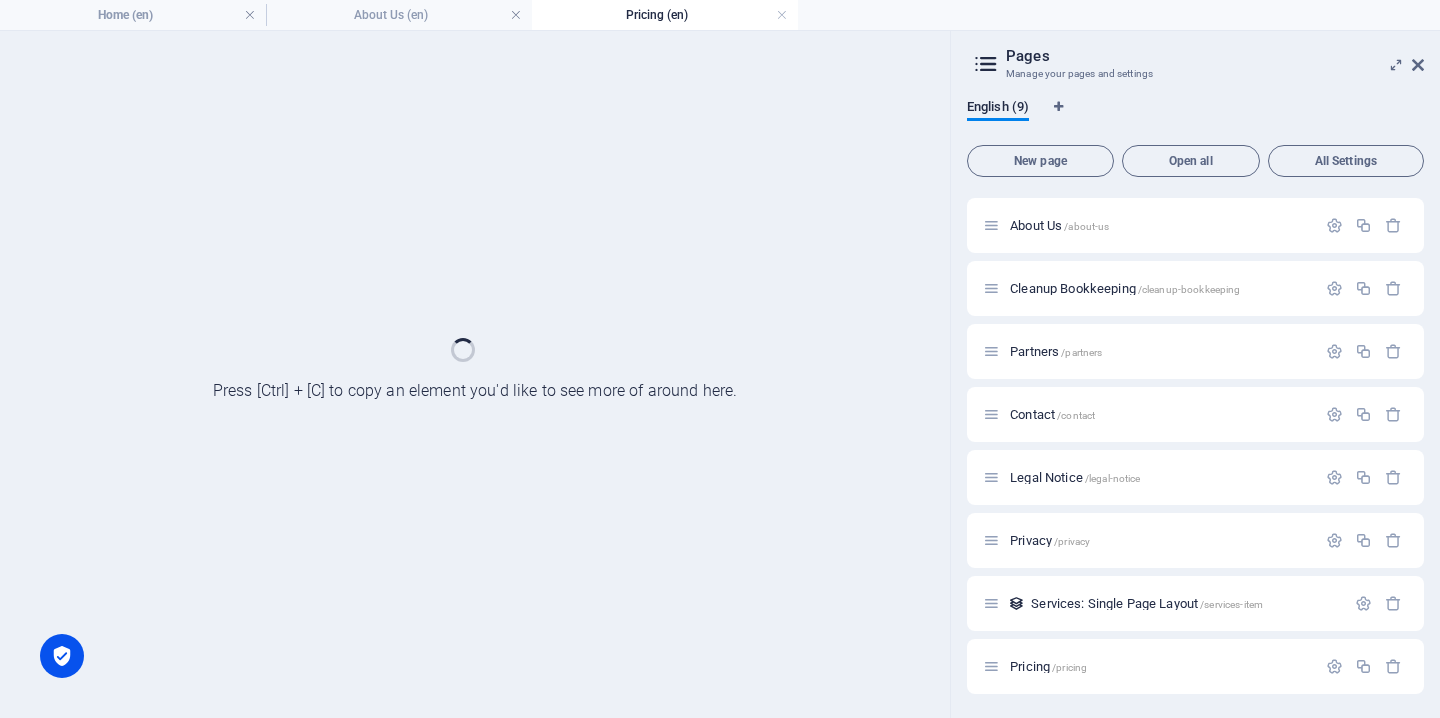 scroll, scrollTop: 58, scrollLeft: 0, axis: vertical 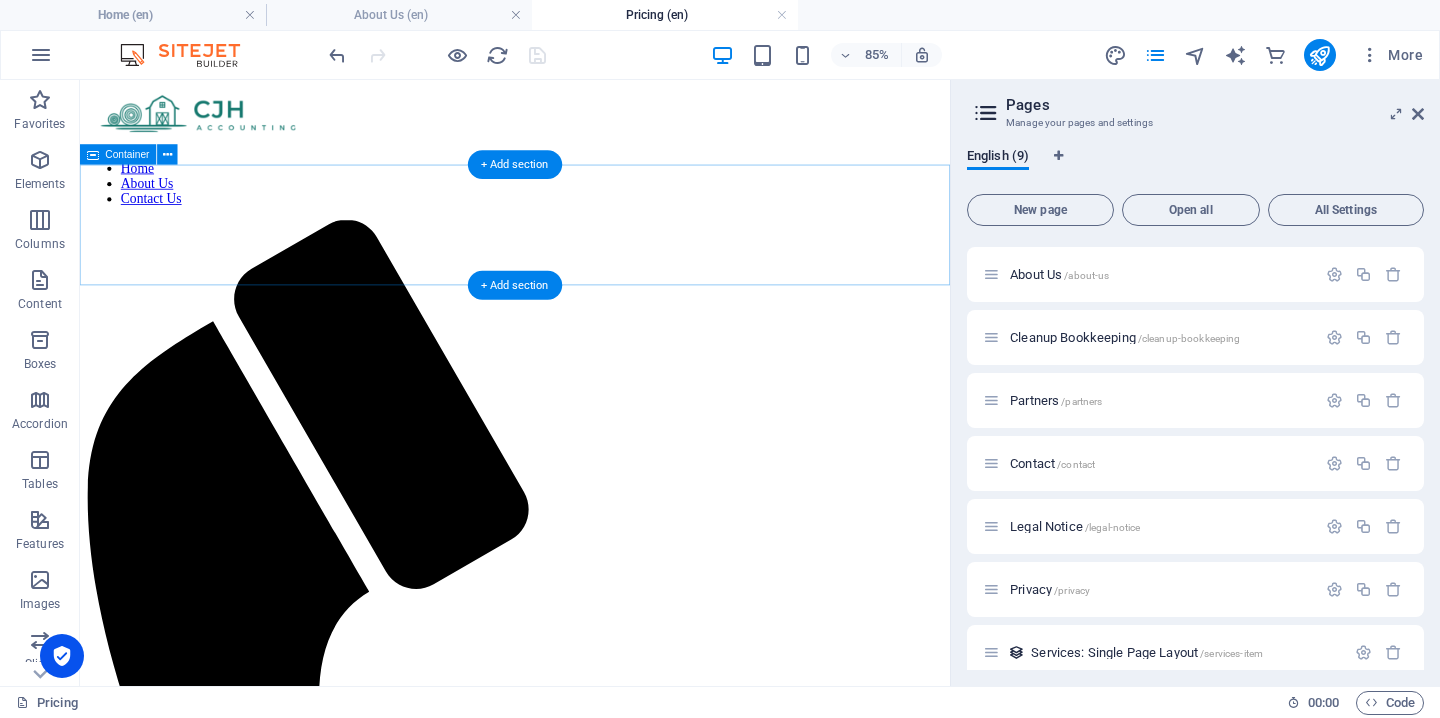 click on "Add elements" at bounding box center (533, 1667) 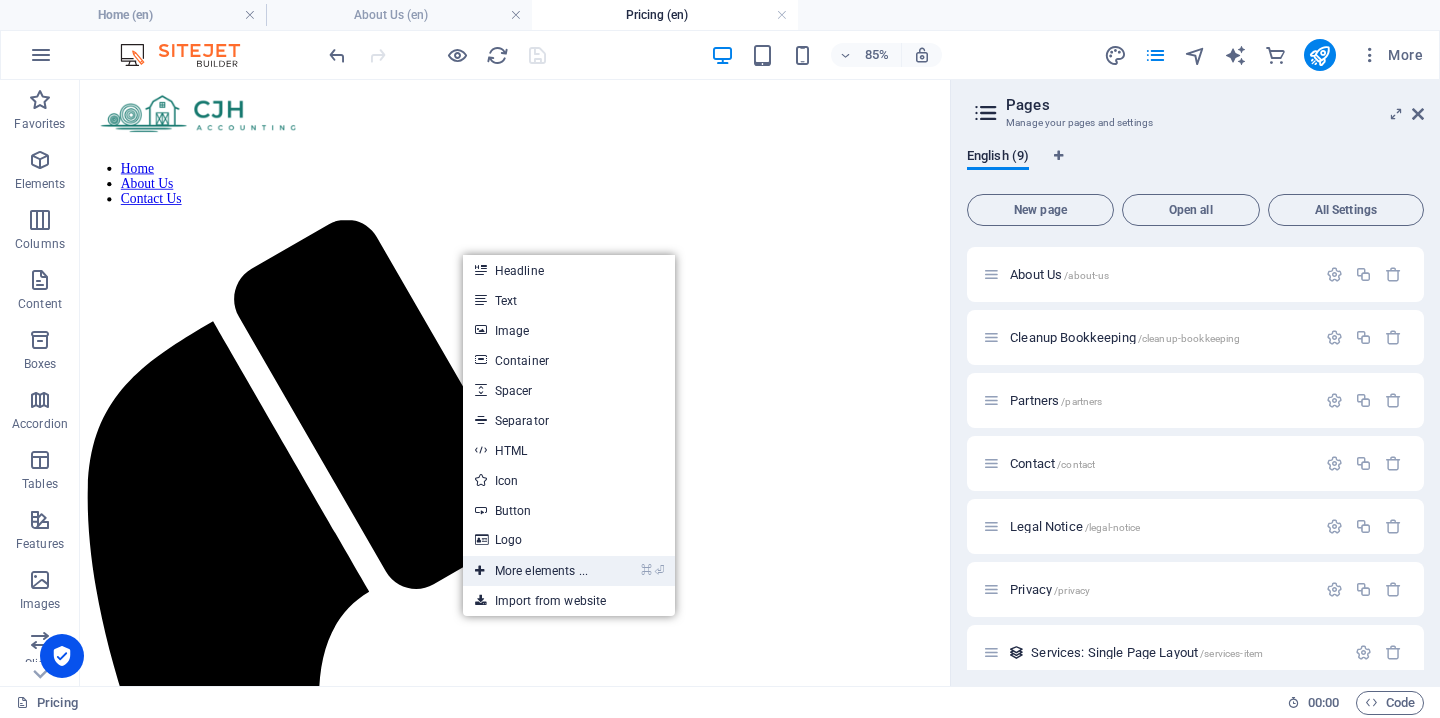 click on "⌘ ⏎  More elements ..." at bounding box center (531, 571) 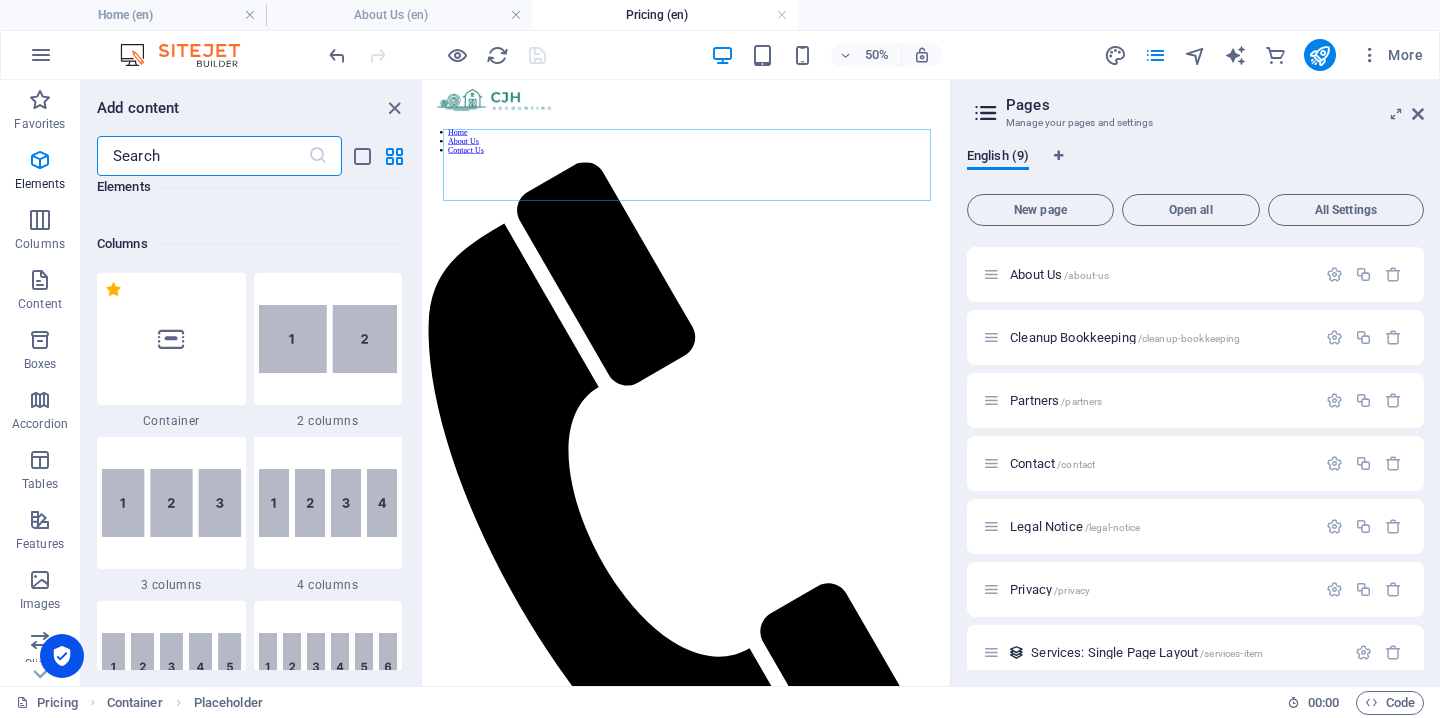 scroll, scrollTop: 949, scrollLeft: 0, axis: vertical 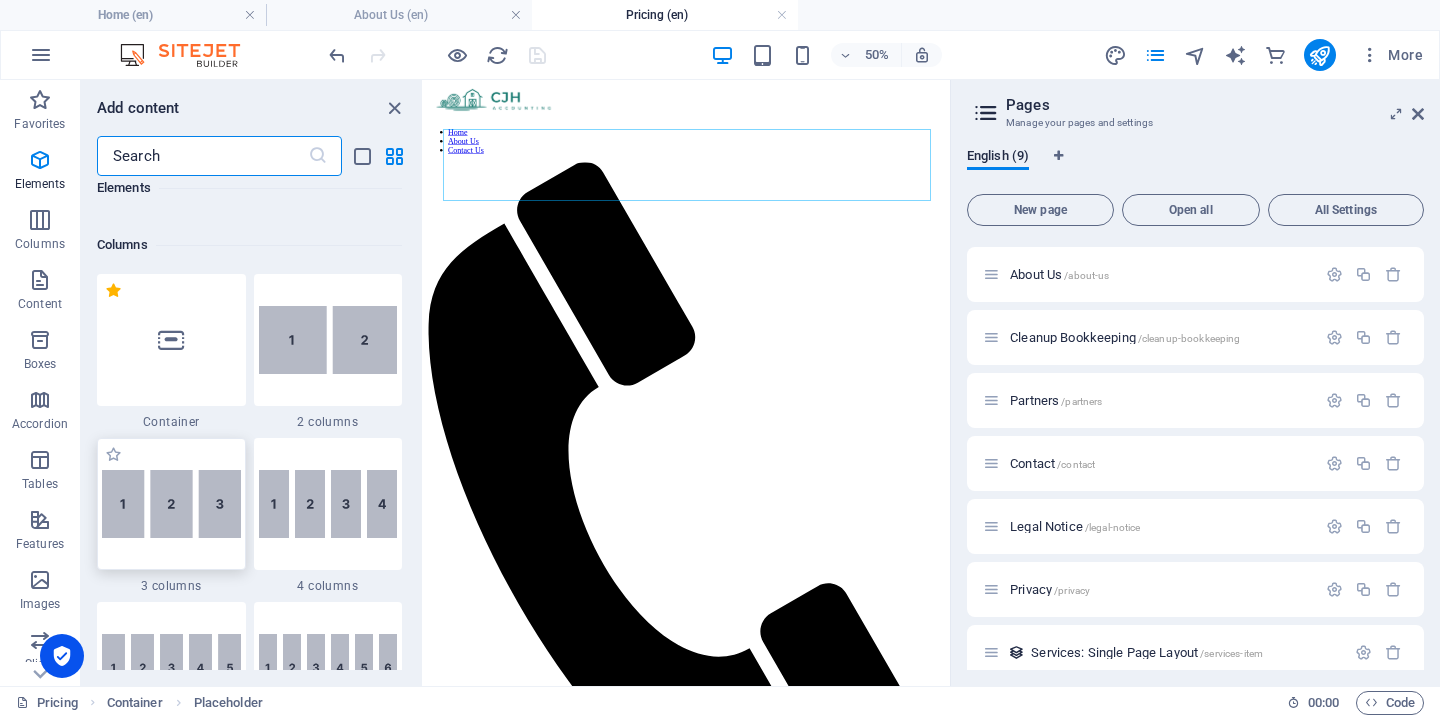 click at bounding box center (171, 504) 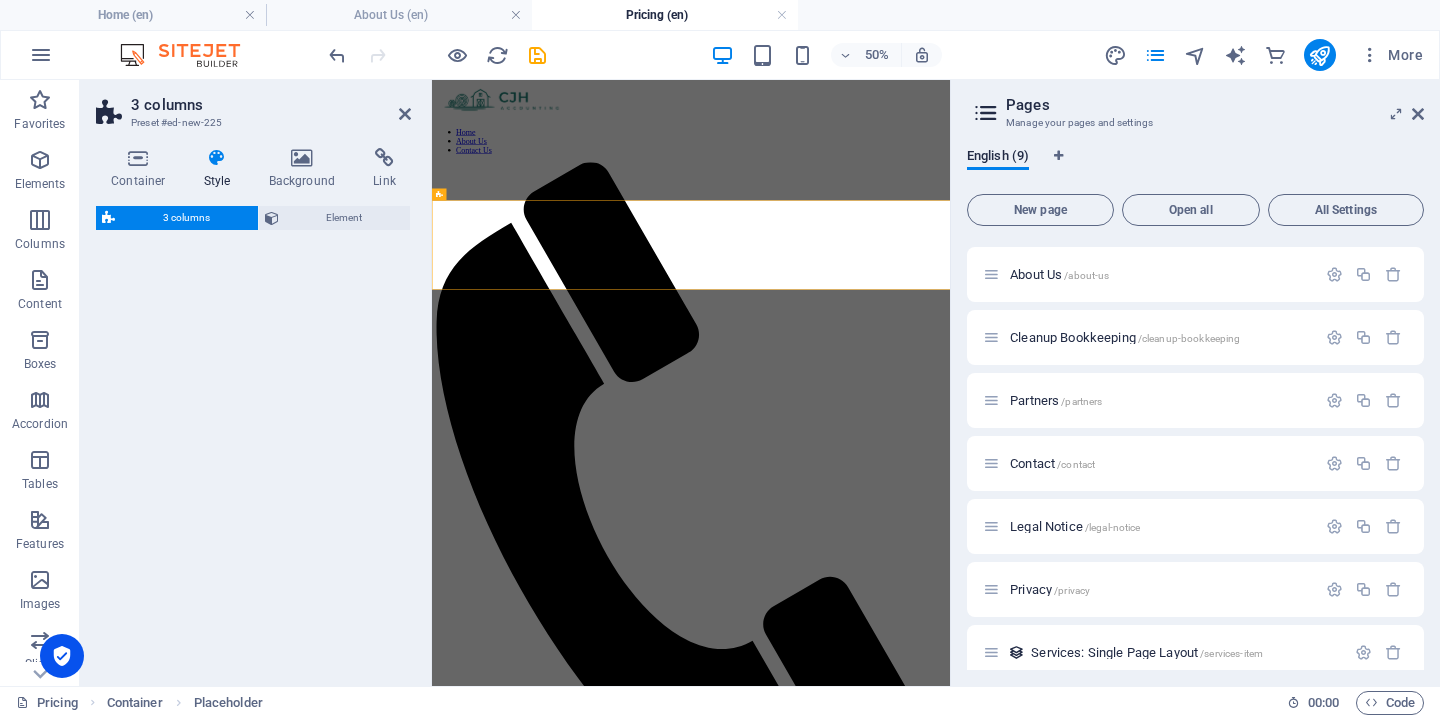 select on "rem" 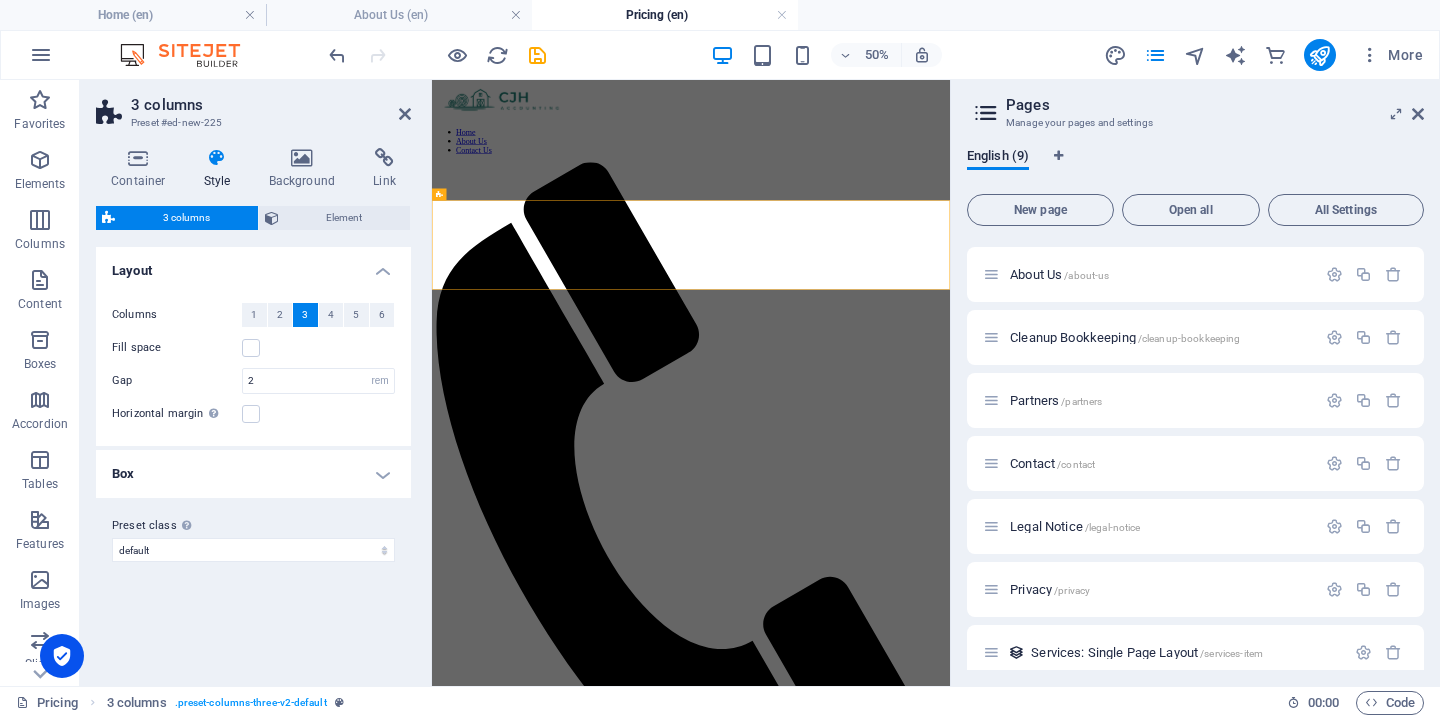 click on "Home About Us Contact Us Drop content here or  Add elements  Paste clipboard Drop content here or  Add elements  Paste clipboard Drop content here or  Add elements  Paste clipboard Drop content here or  Add elements  Paste clipboard" at bounding box center [950, 1119] 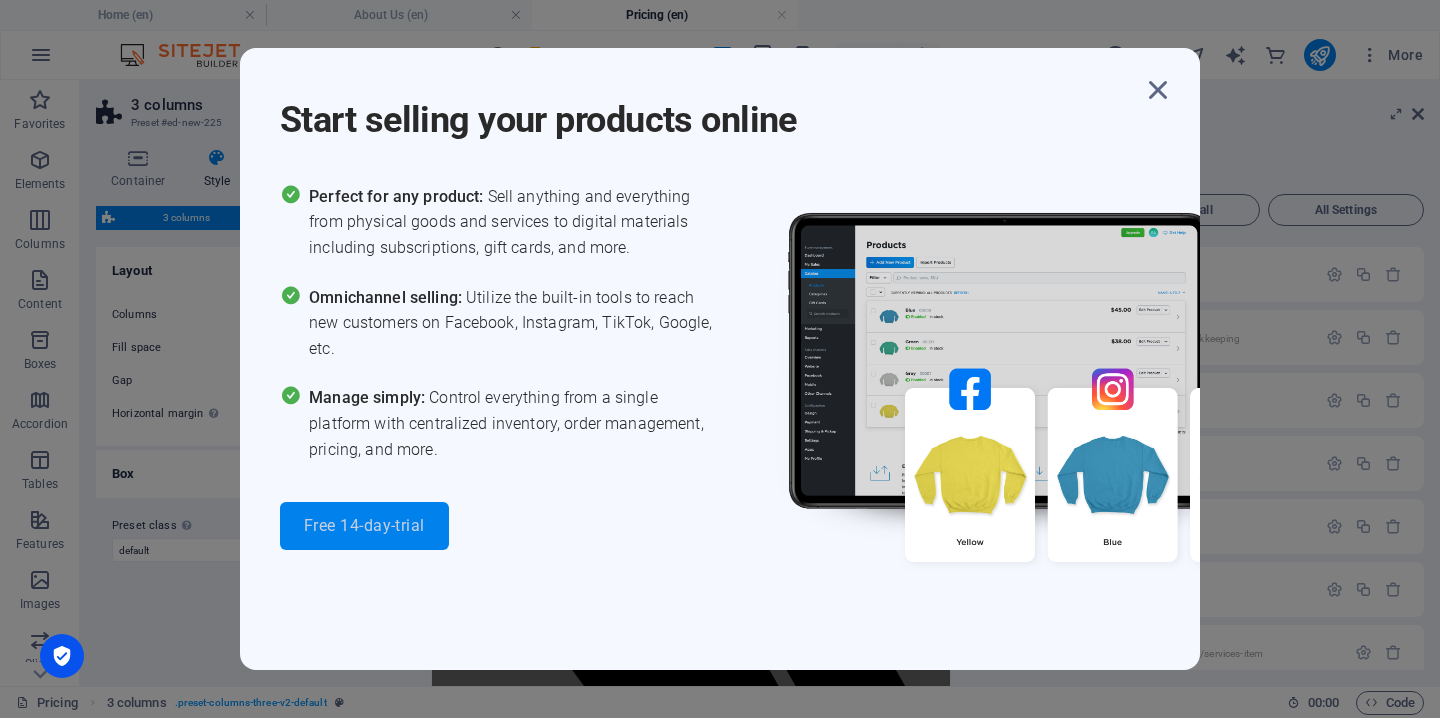 click on "Free 14-day-trial" at bounding box center (364, 526) 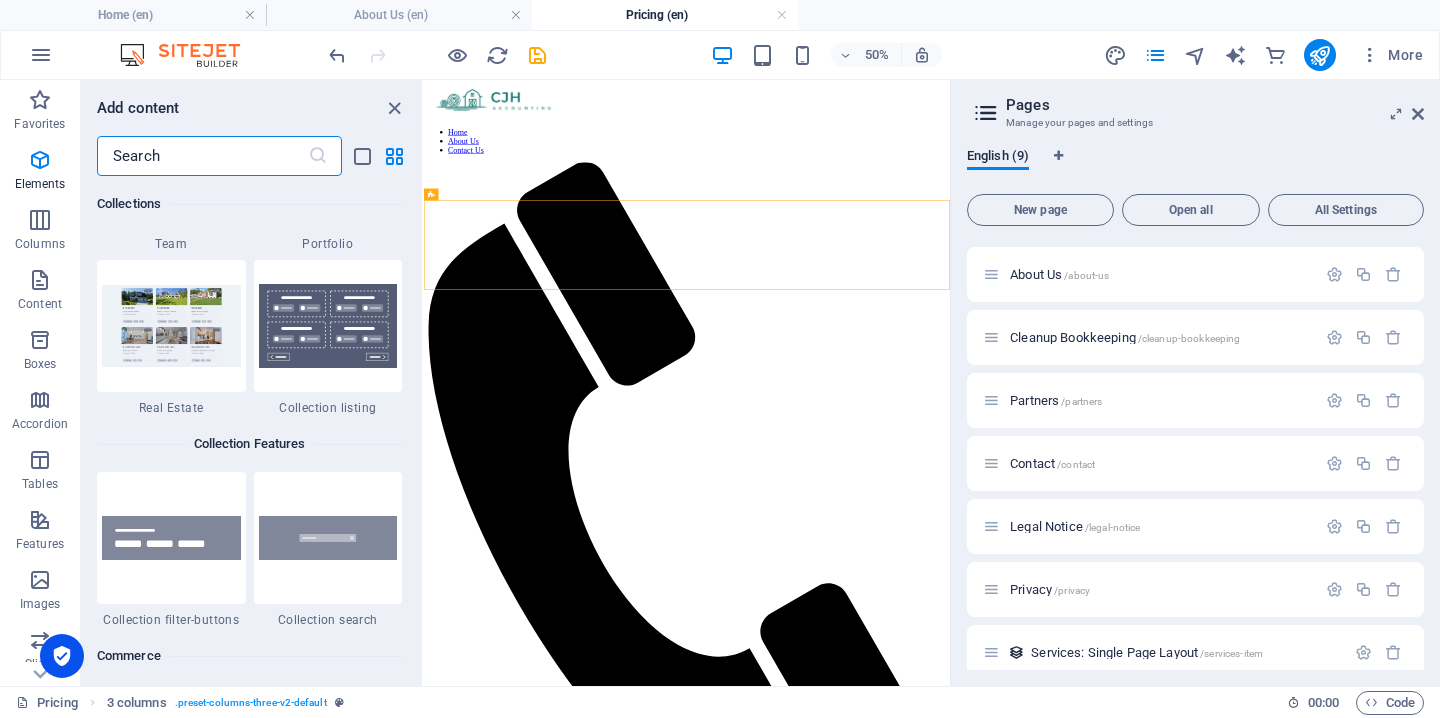 scroll, scrollTop: 19107, scrollLeft: 0, axis: vertical 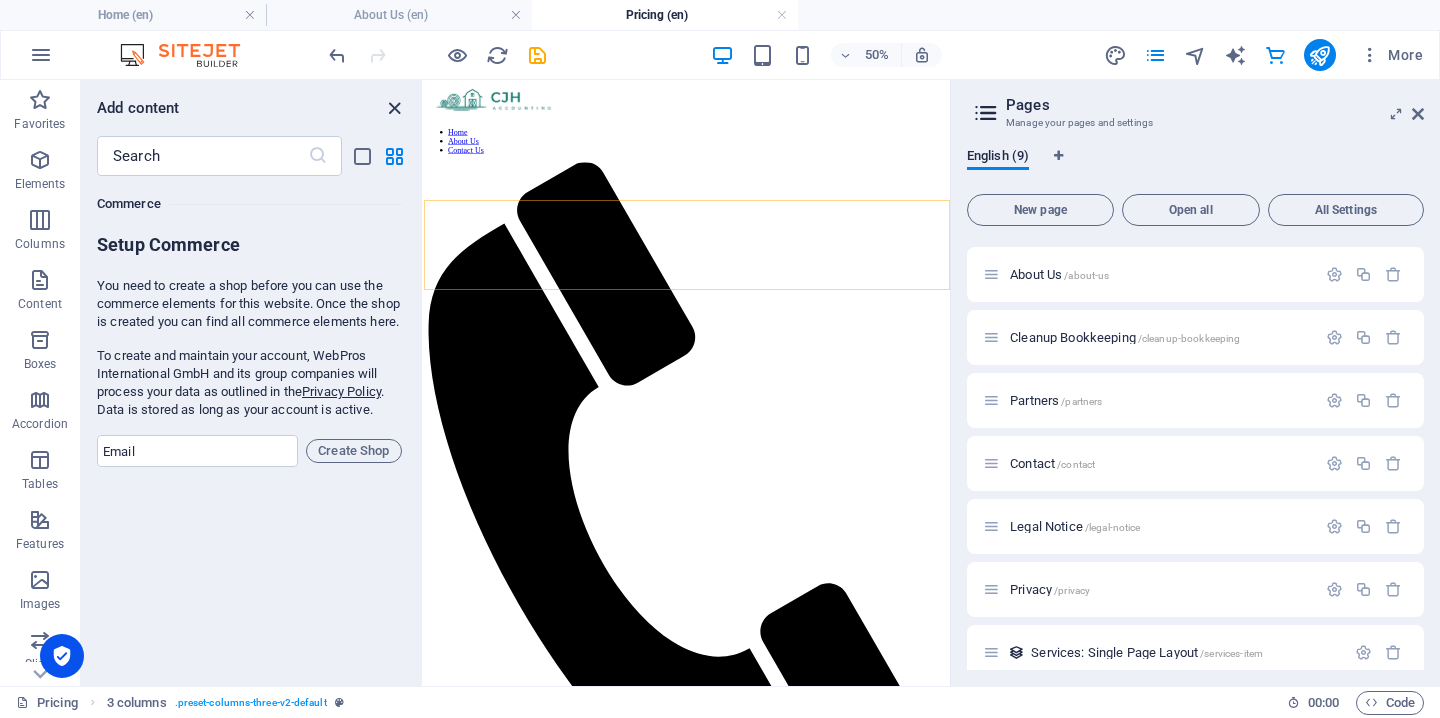 click at bounding box center [394, 108] 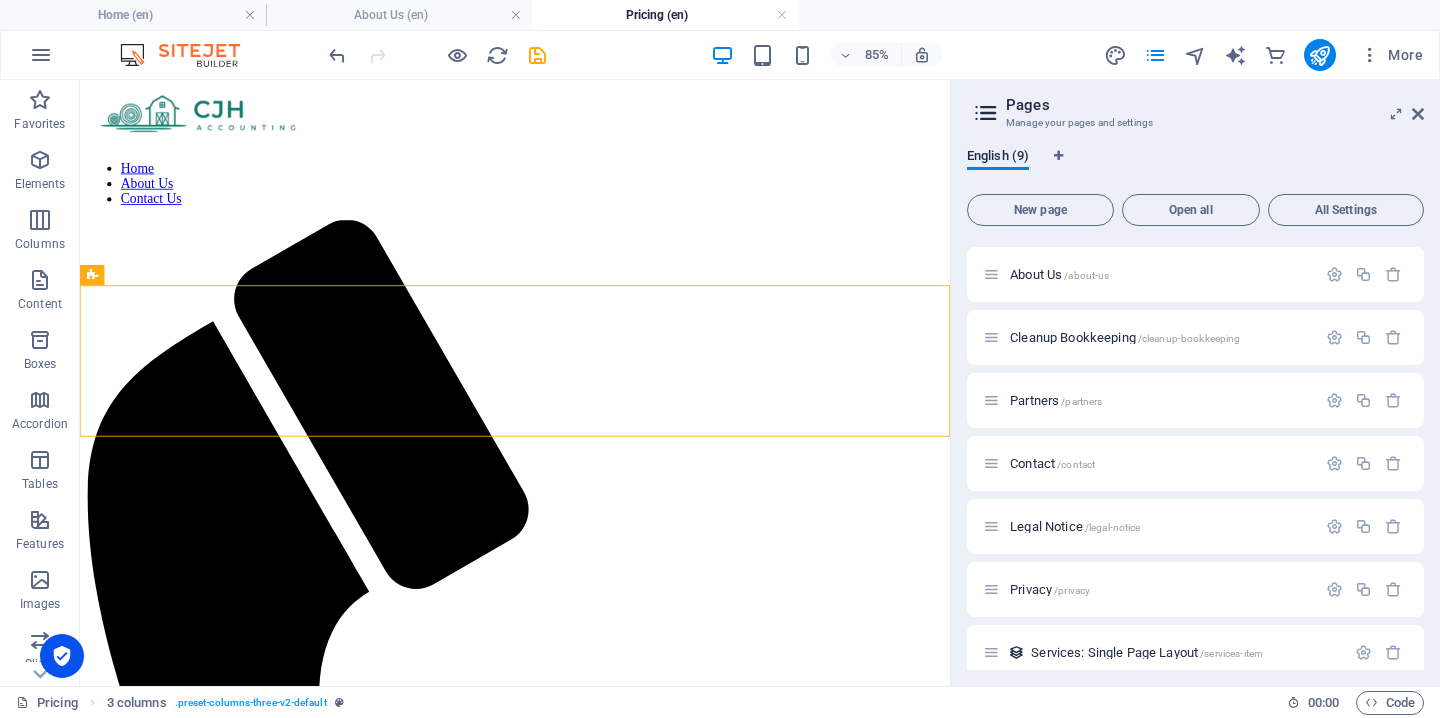 click on "Home About Us Contact Us Drop content here or  Add elements  Paste clipboard Drop content here or  Add elements  Paste clipboard Drop content here or  Add elements  Paste clipboard Drop content here or  Add elements  Paste clipboard" at bounding box center (592, 1111) 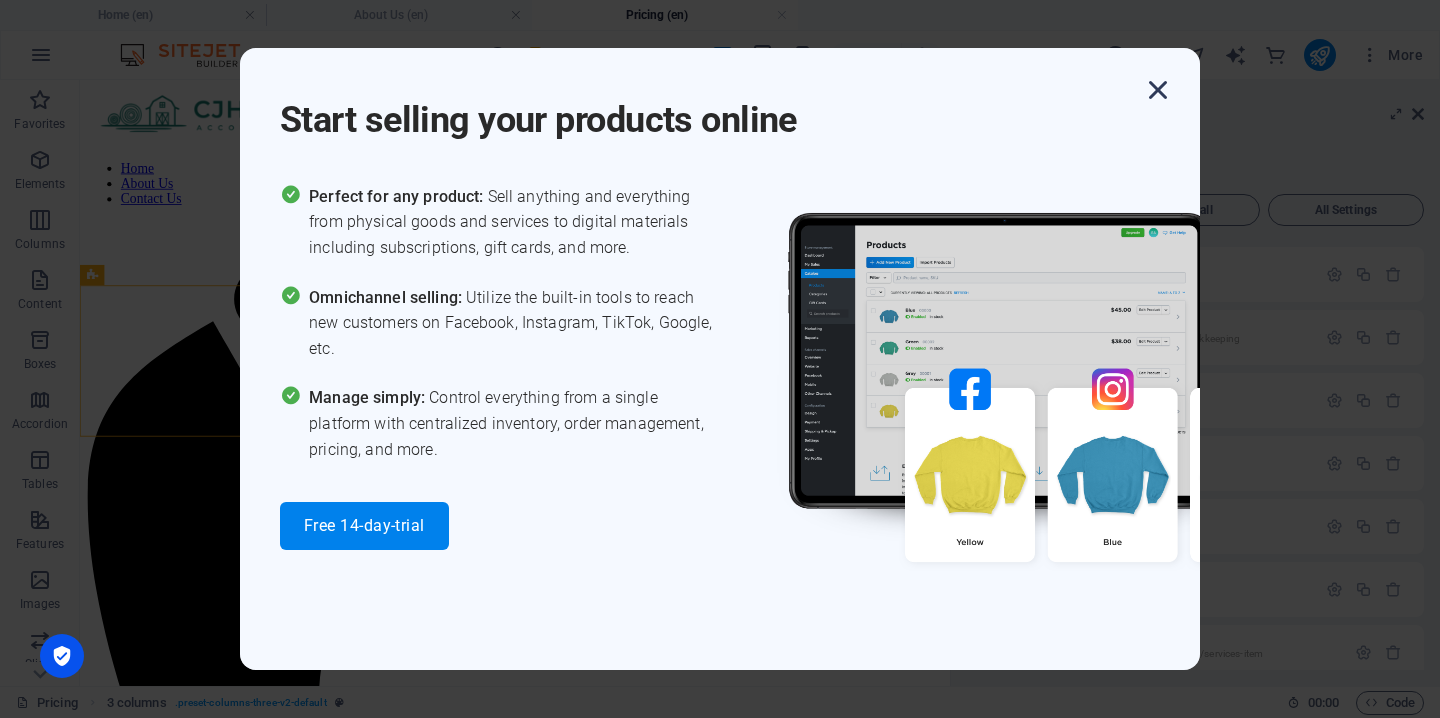 click at bounding box center (1158, 90) 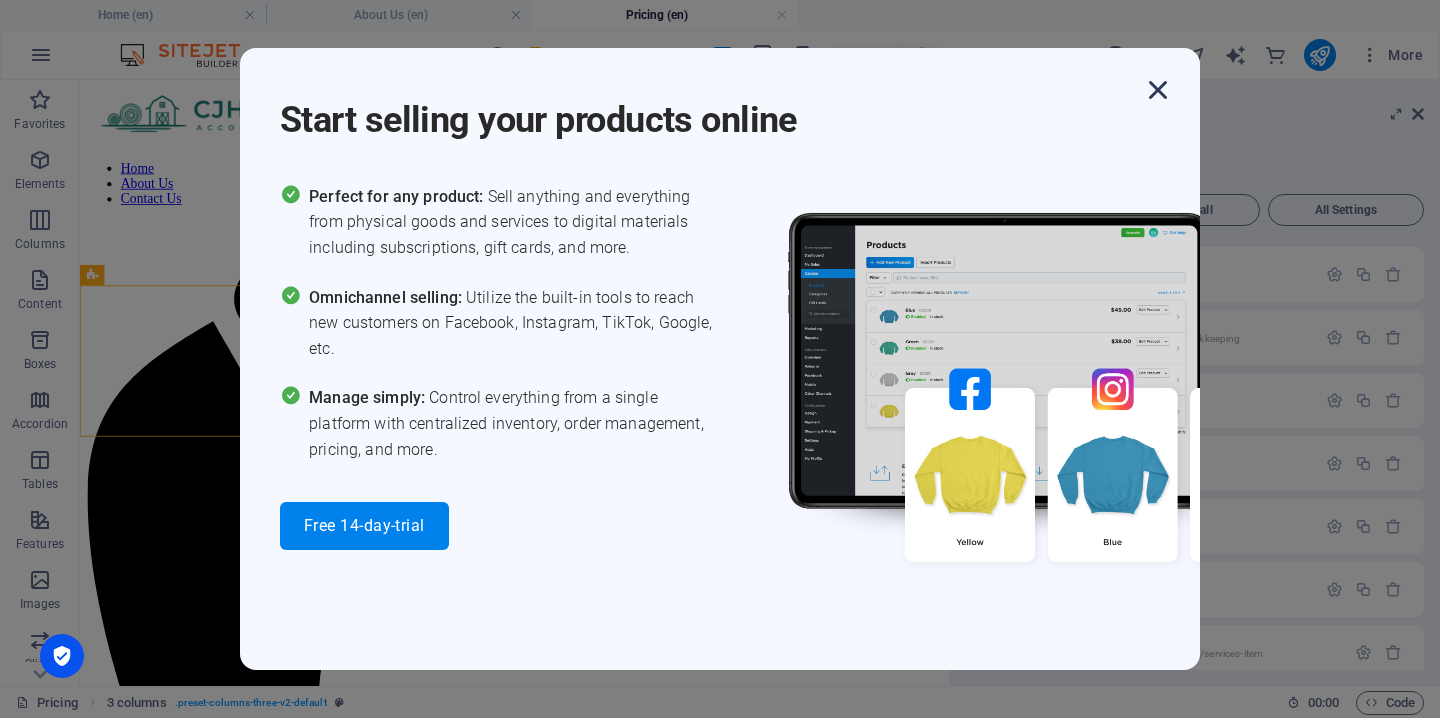click at bounding box center [1158, 90] 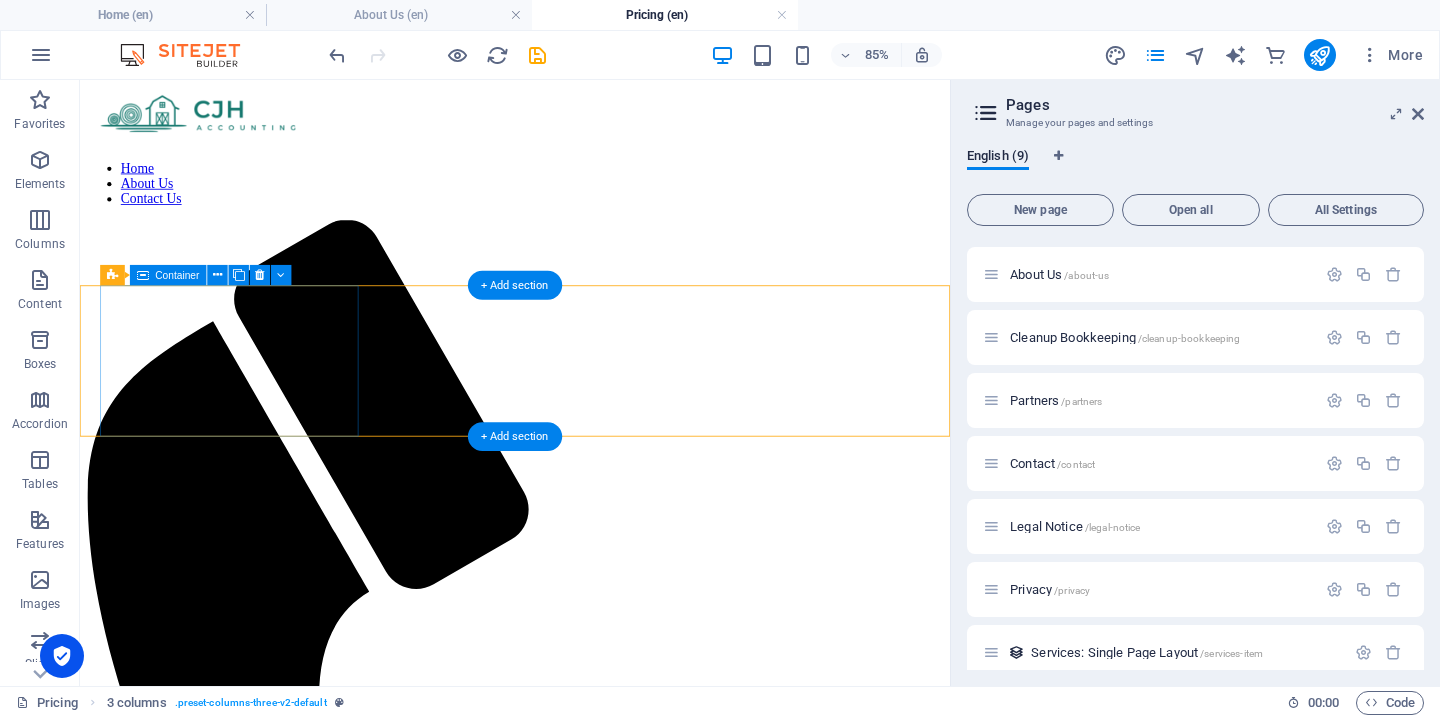click on "Drop content here or  Add elements  Paste clipboard" at bounding box center (592, 1779) 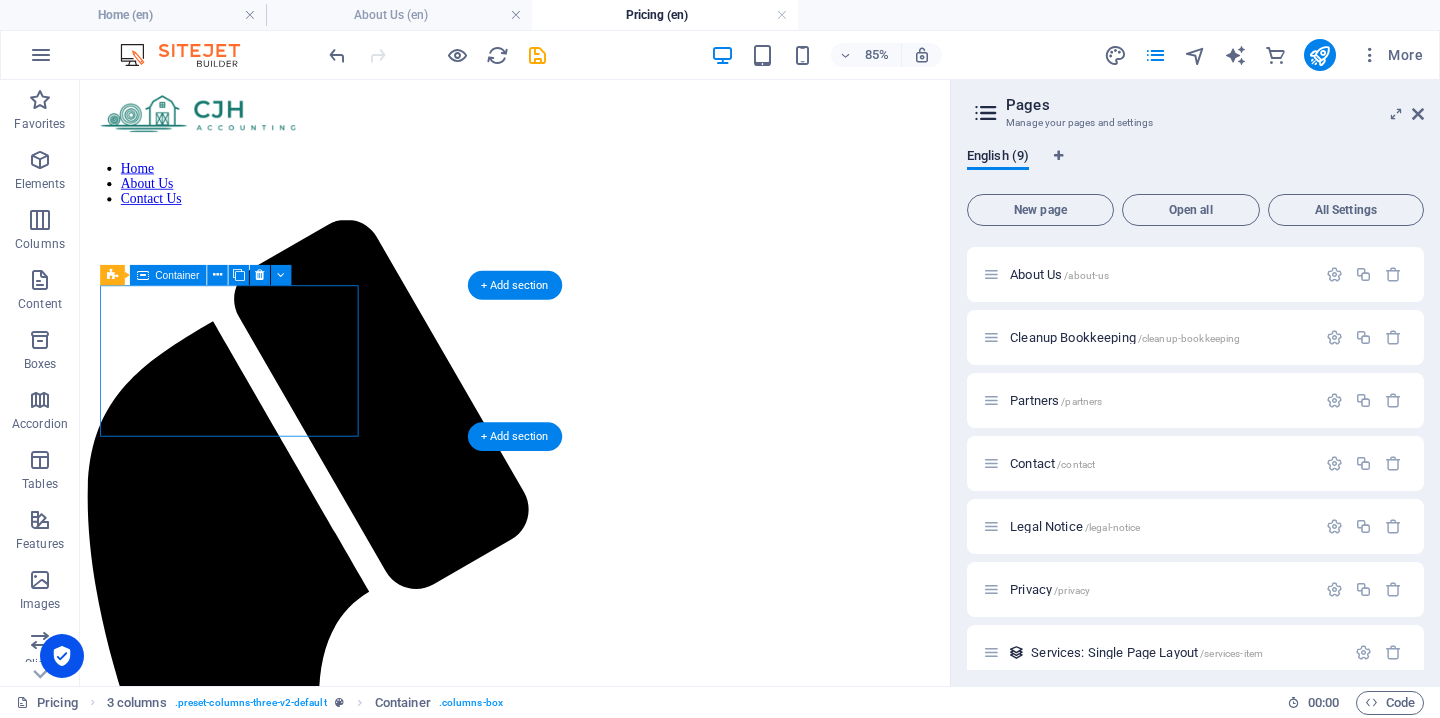 click on "Drop content here or  Add elements  Paste clipboard" at bounding box center [592, 1779] 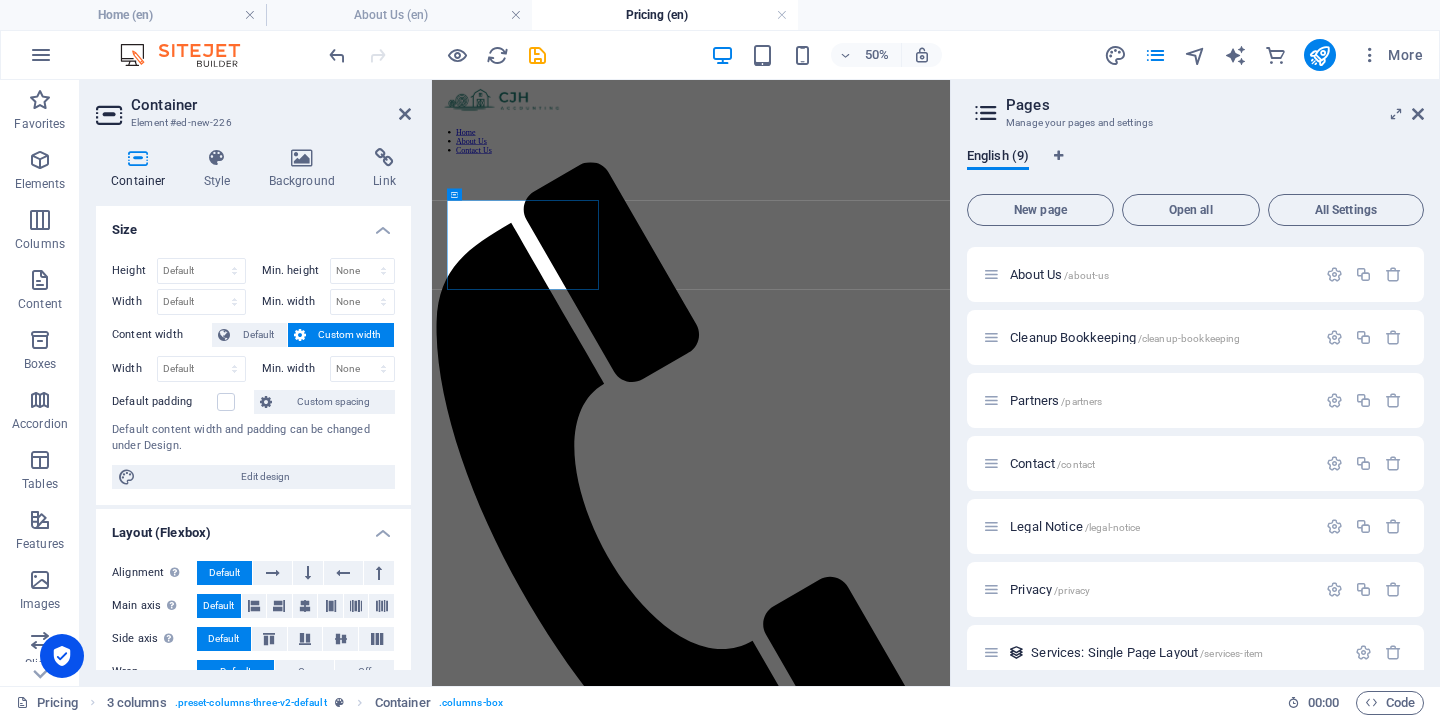 drag, startPoint x: 1047, startPoint y: 822, endPoint x: 980, endPoint y: 785, distance: 76.537575 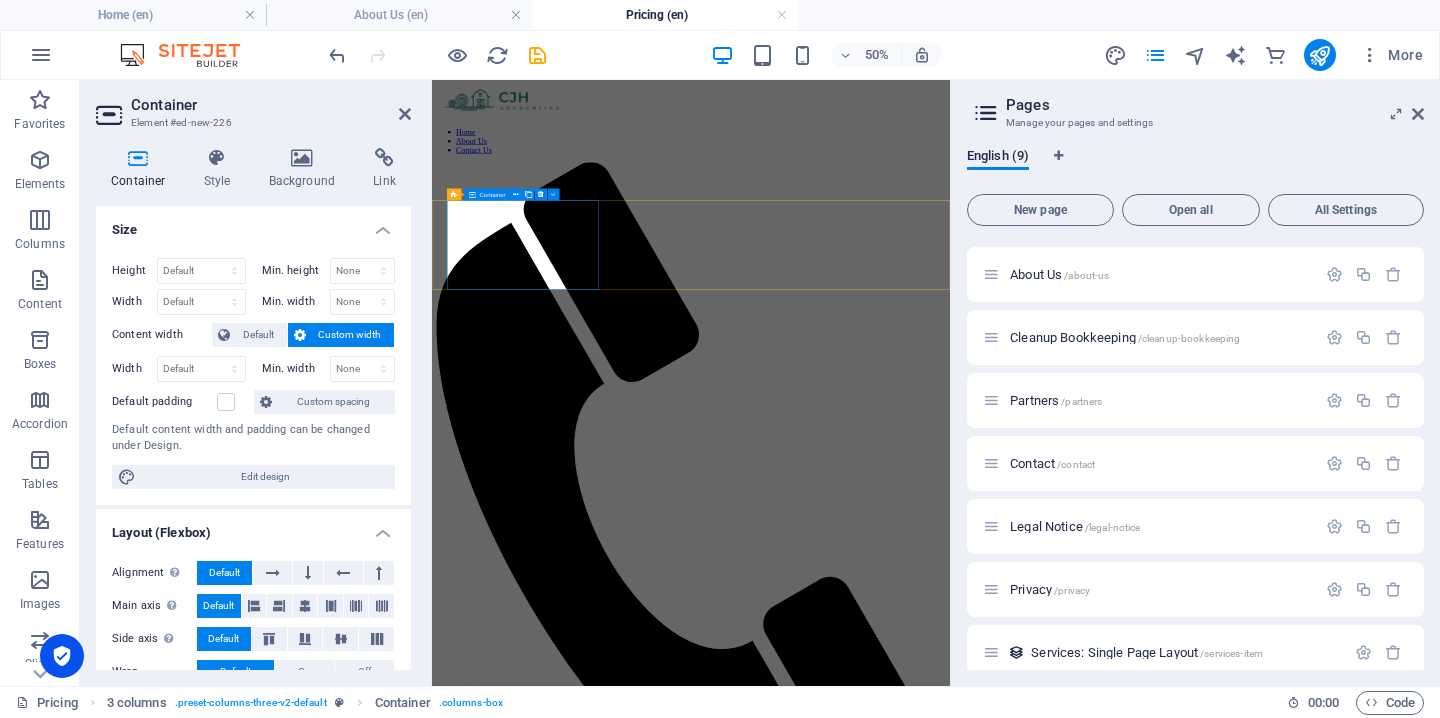 click on "Add elements" at bounding box center (891, 1825) 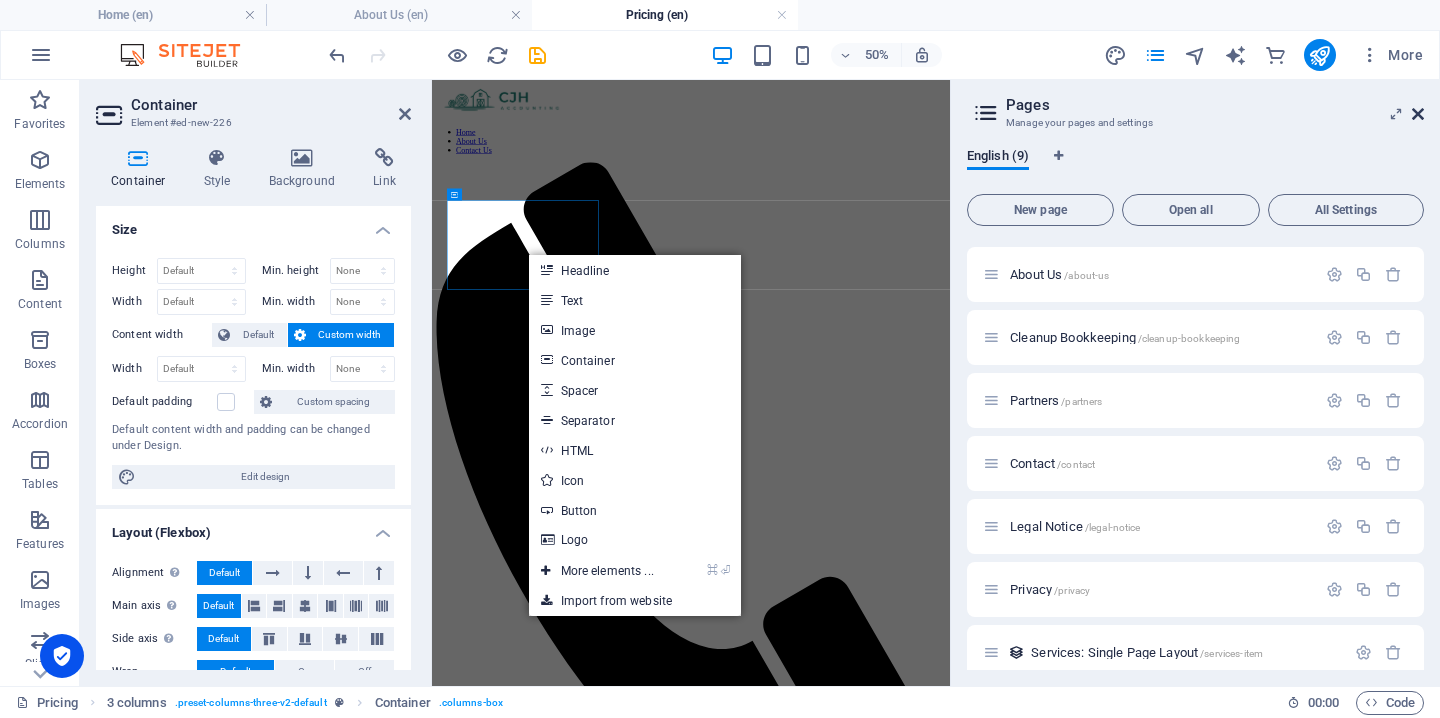 click at bounding box center [1418, 114] 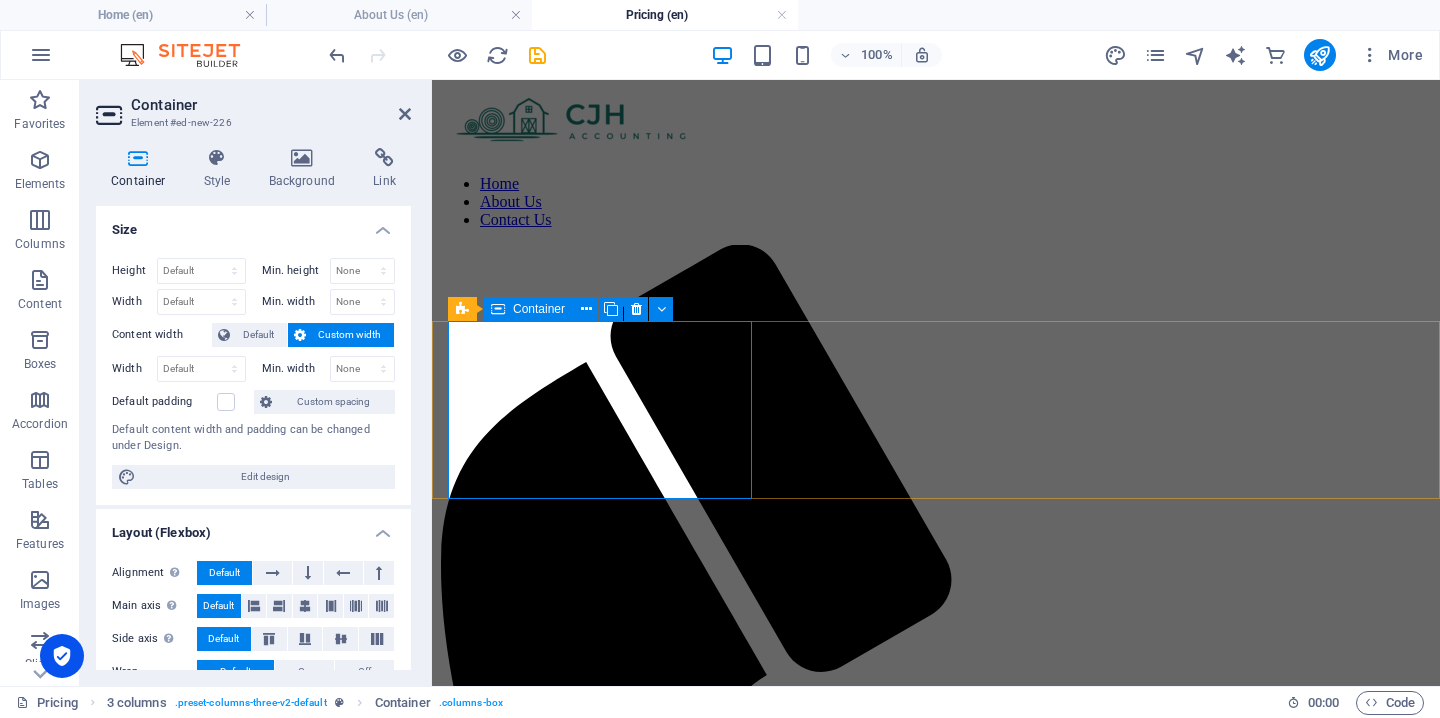 click on "Drop content here or  Add elements  Paste clipboard" at bounding box center (936, 1758) 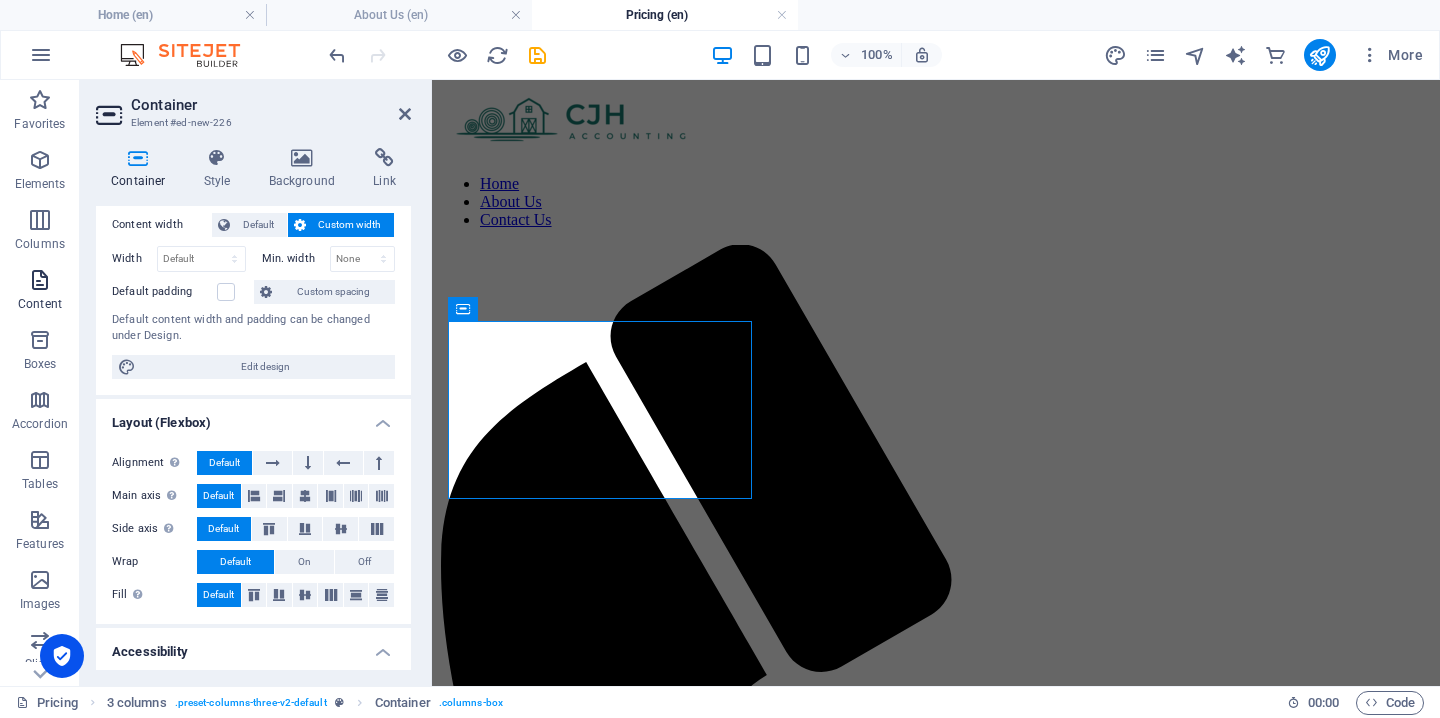 scroll, scrollTop: 114, scrollLeft: 0, axis: vertical 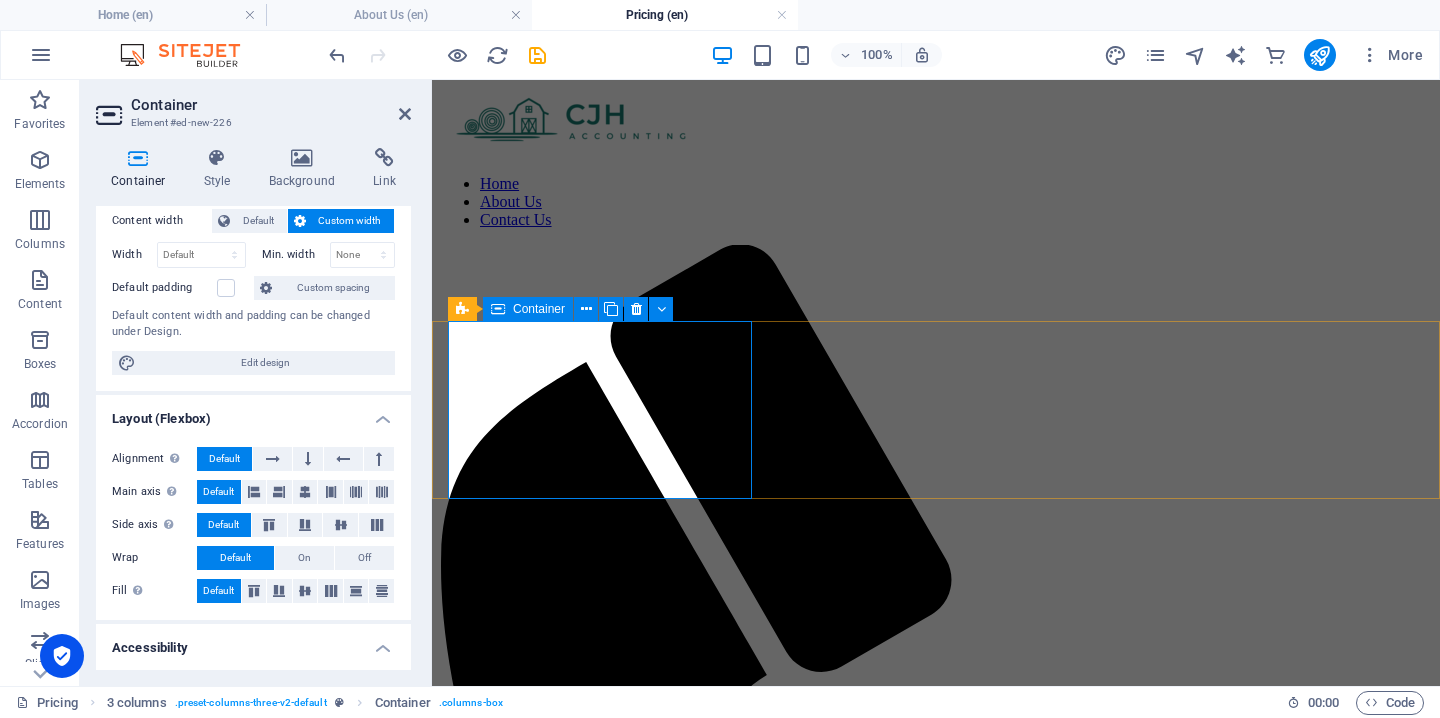 click on "Add elements" at bounding box center [877, 1788] 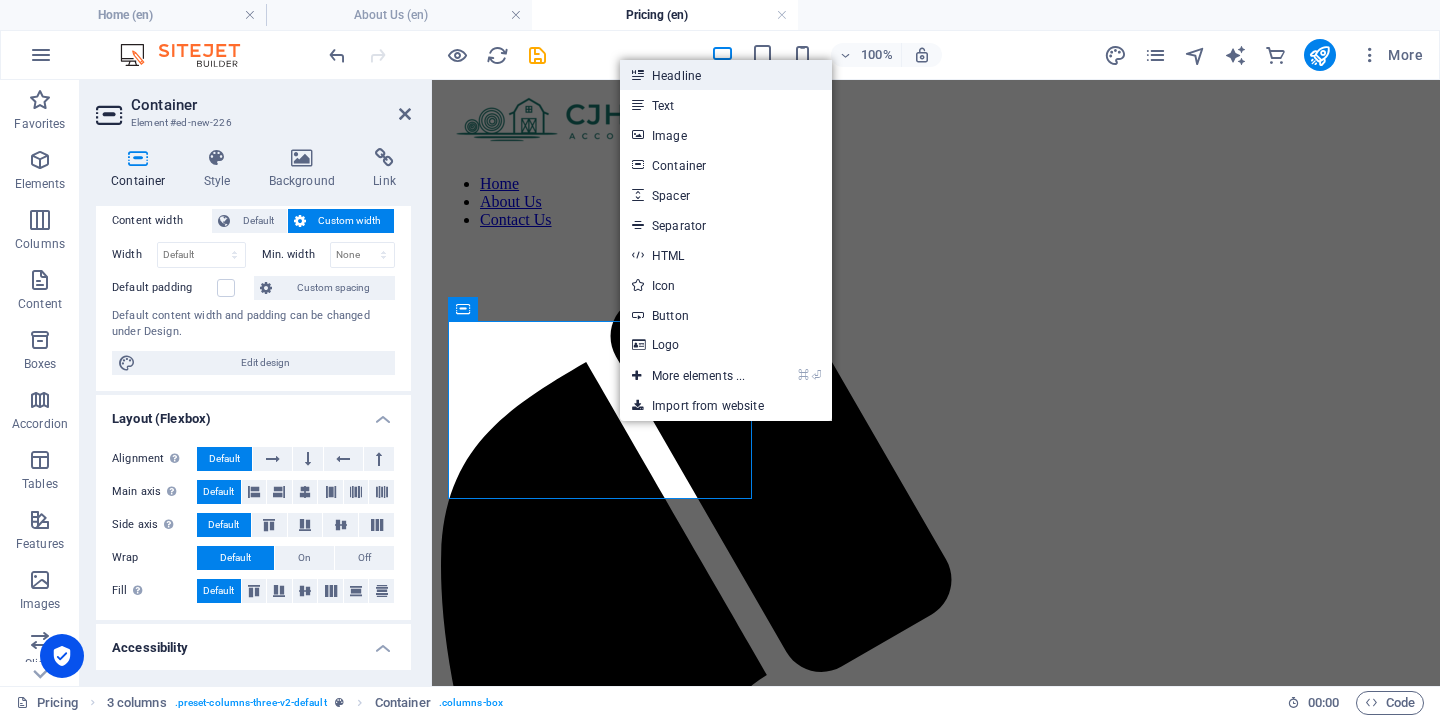 click on "Headline" at bounding box center [726, 75] 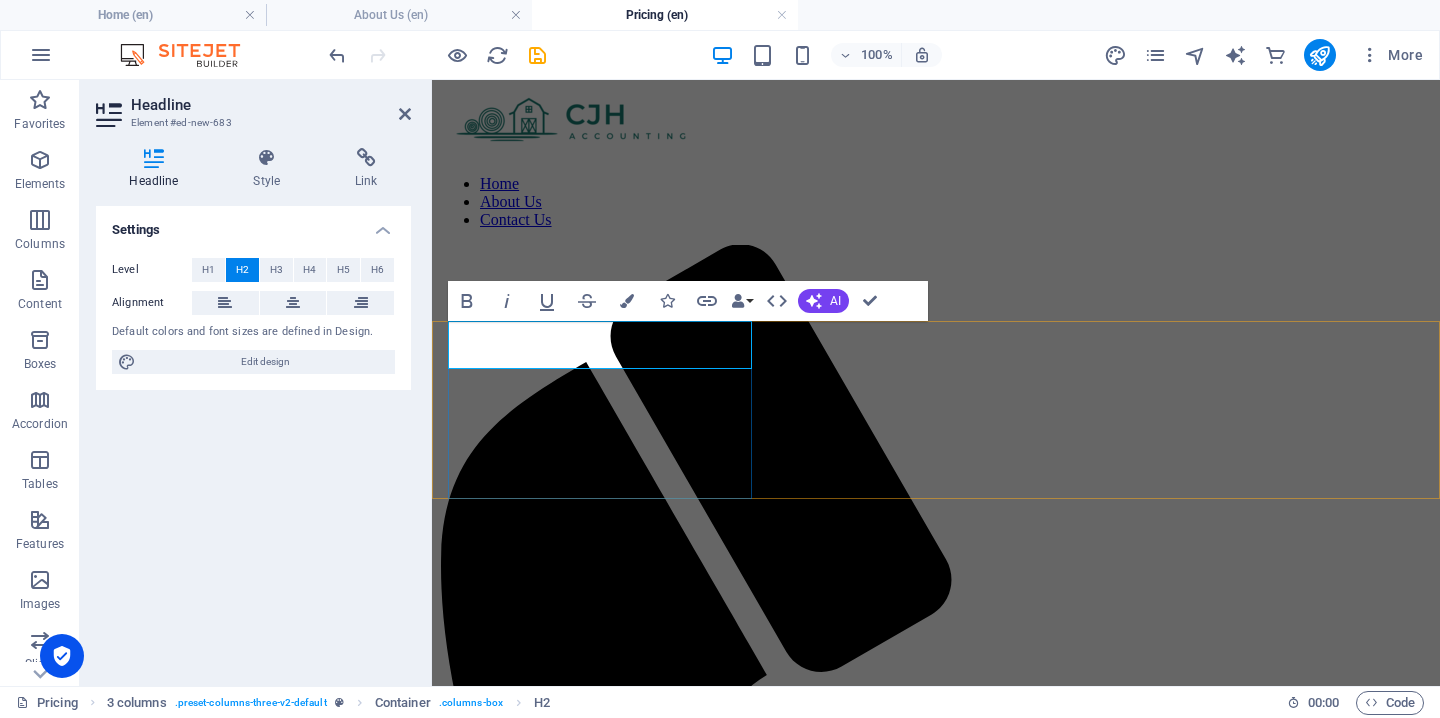 click on "New headline" at bounding box center [936, 1720] 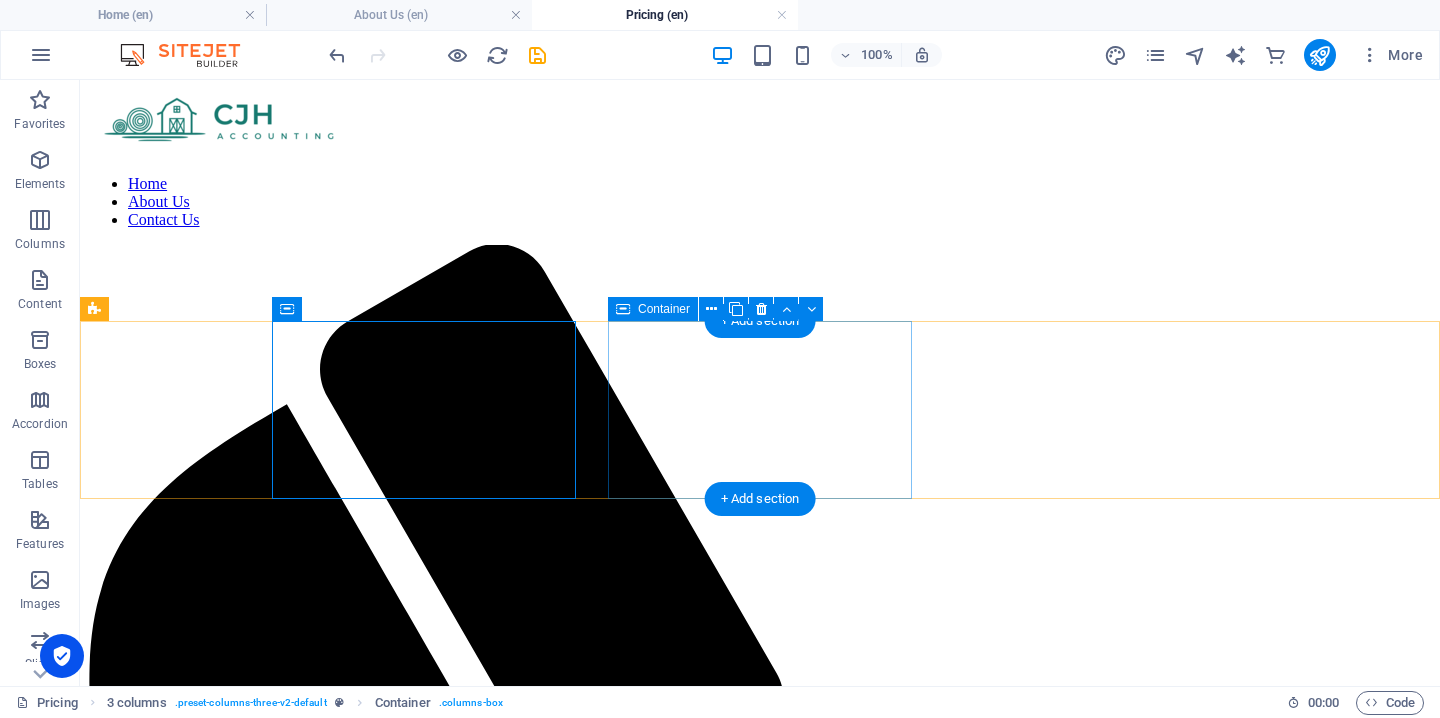 click on "Drop content here or  Add elements  Paste clipboard" at bounding box center (760, 2292) 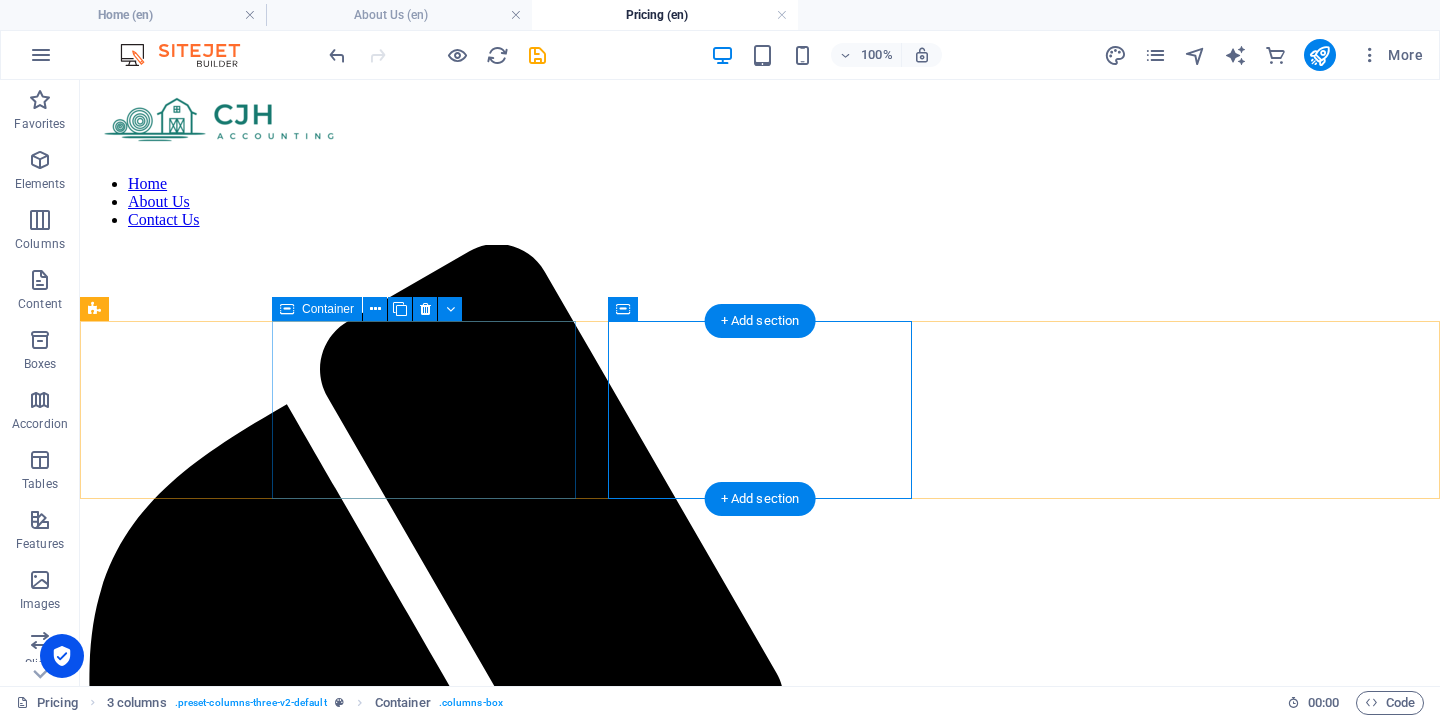 click on "New headline" at bounding box center [760, 2187] 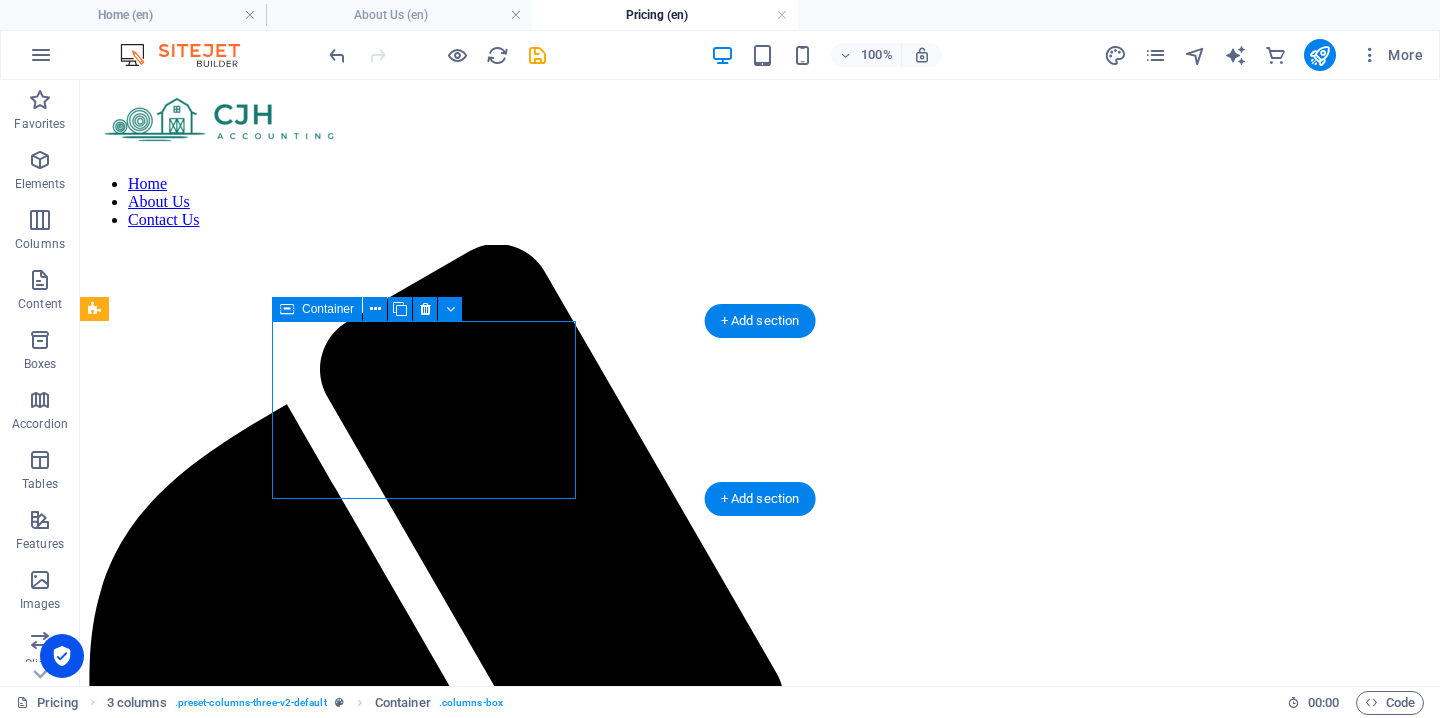 click on "New headline" at bounding box center [760, 2187] 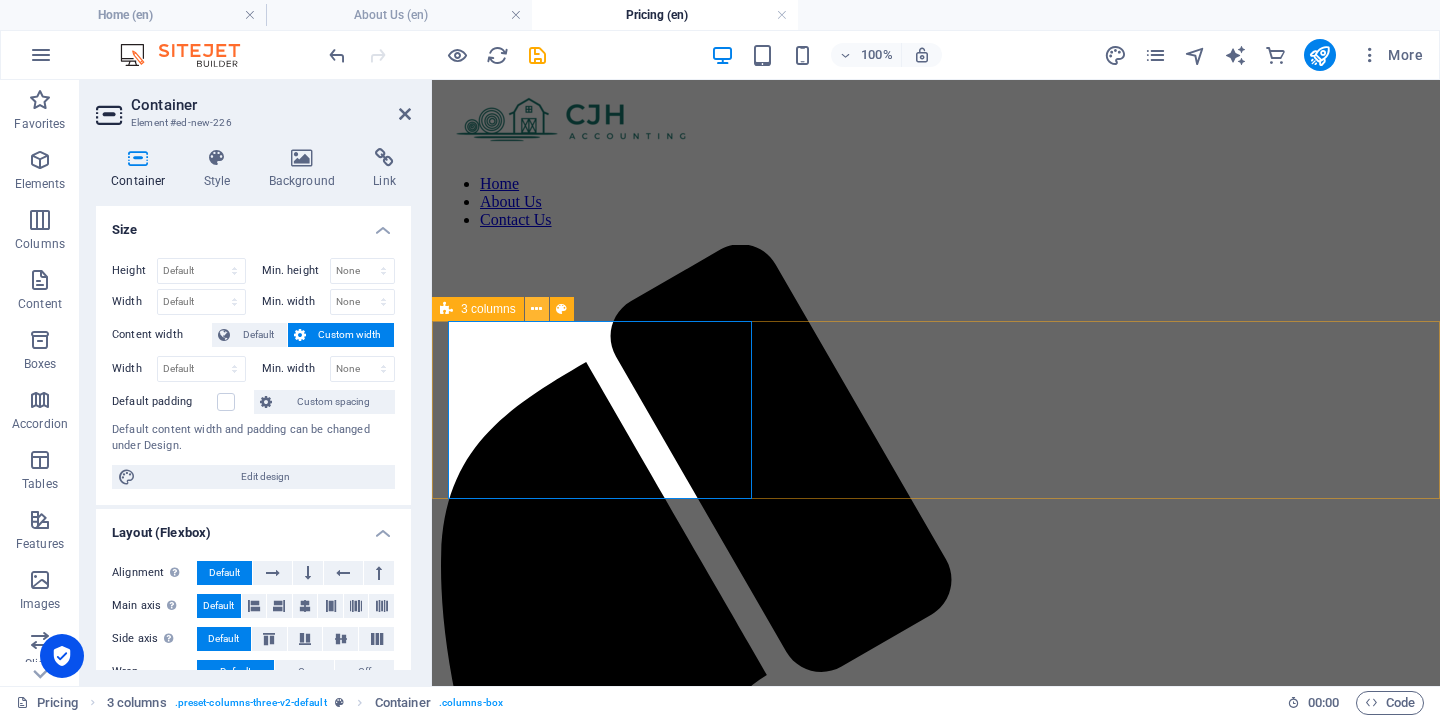 click at bounding box center [537, 309] 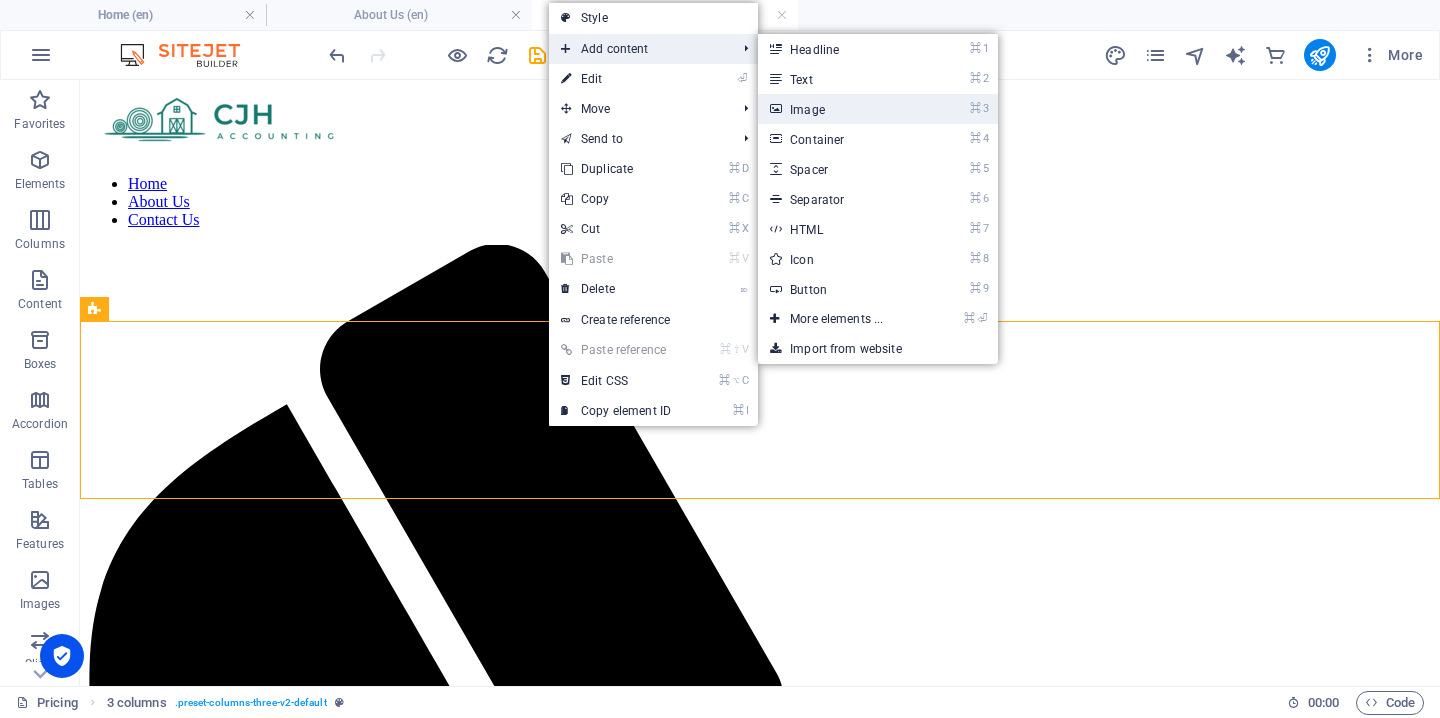 click on "⌘ 3  Image" at bounding box center [840, 109] 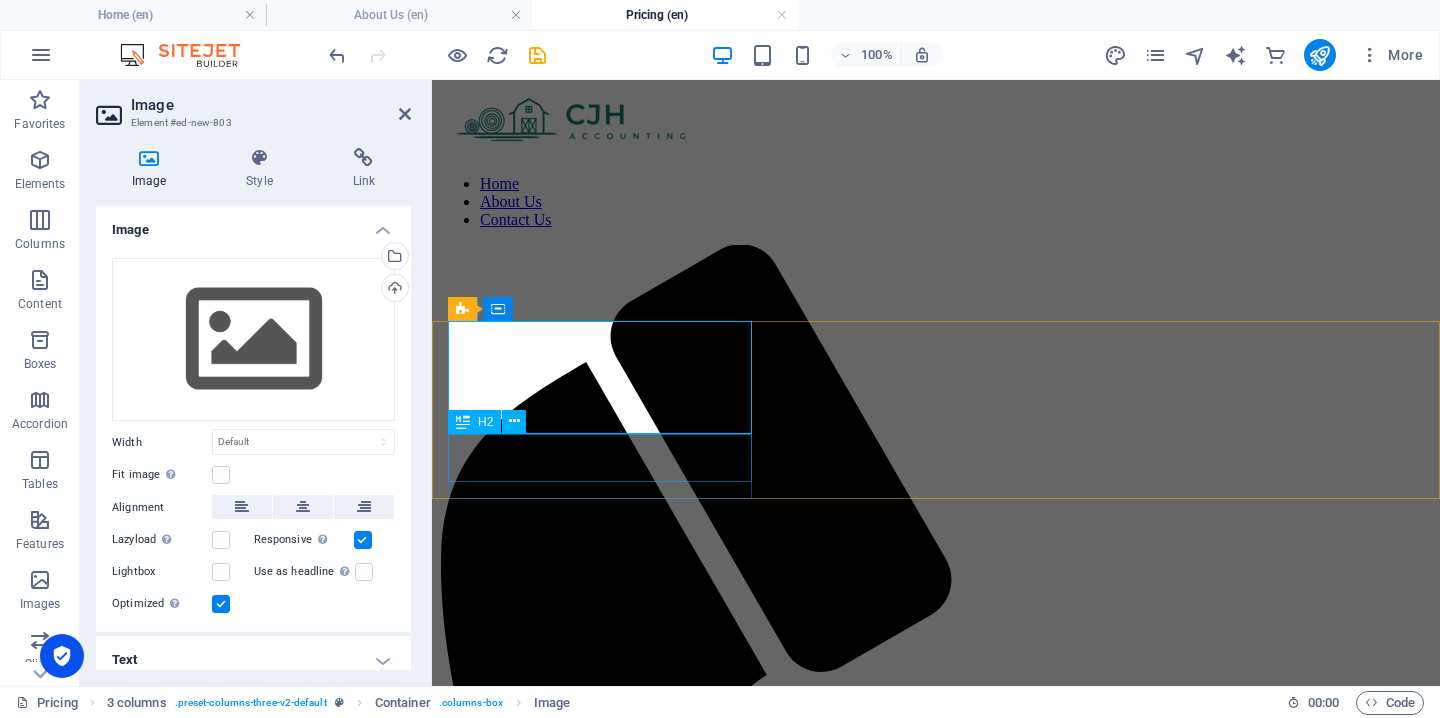click on "New headline" at bounding box center [936, 1949] 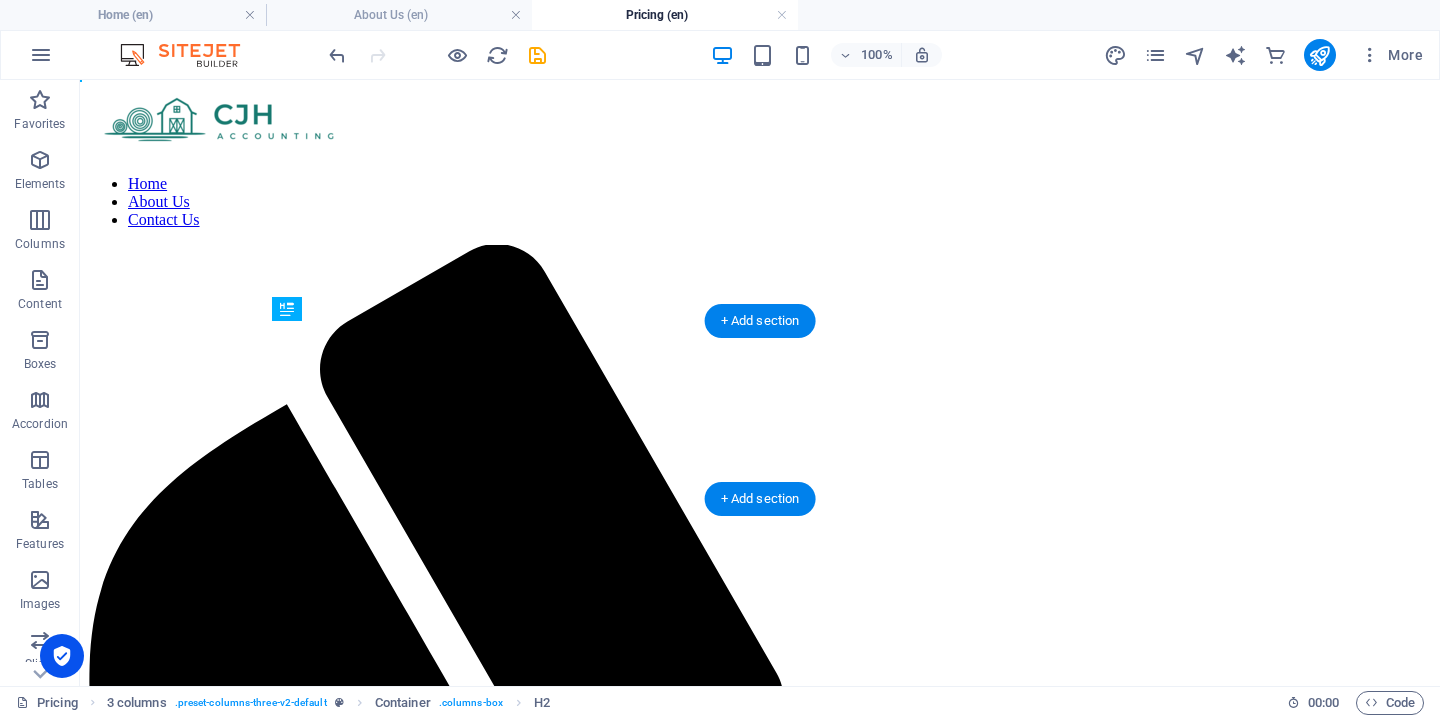 drag, startPoint x: 503, startPoint y: 454, endPoint x: 502, endPoint y: 383, distance: 71.00704 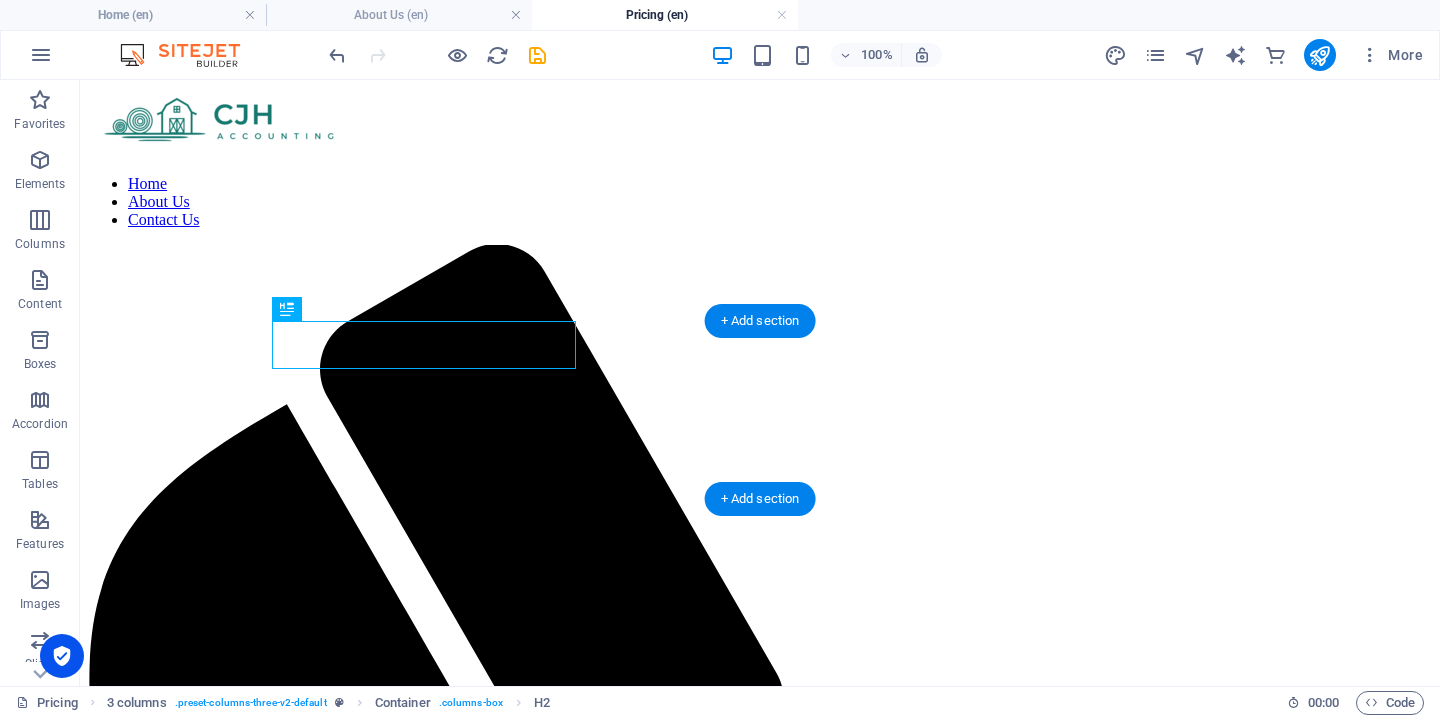 click at bounding box center (760, 2335) 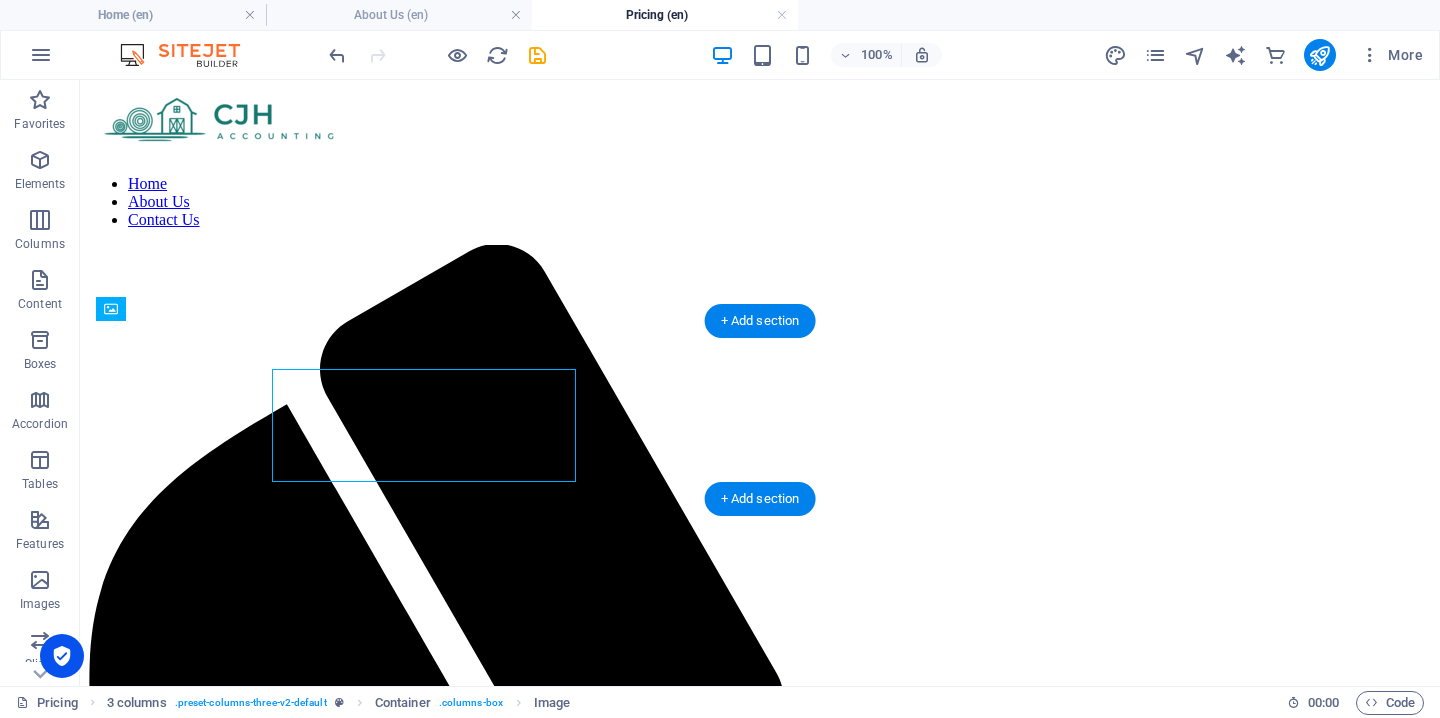 click at bounding box center (760, 2335) 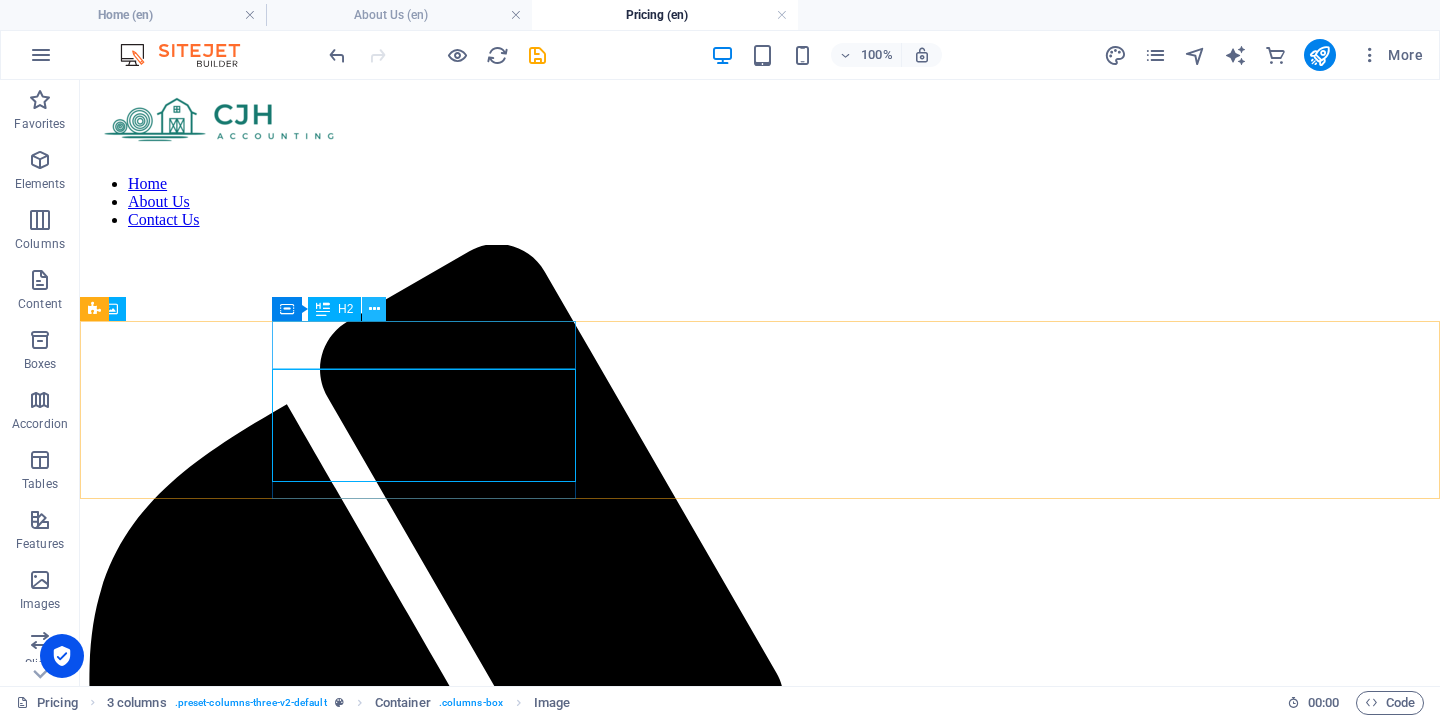 click at bounding box center (374, 309) 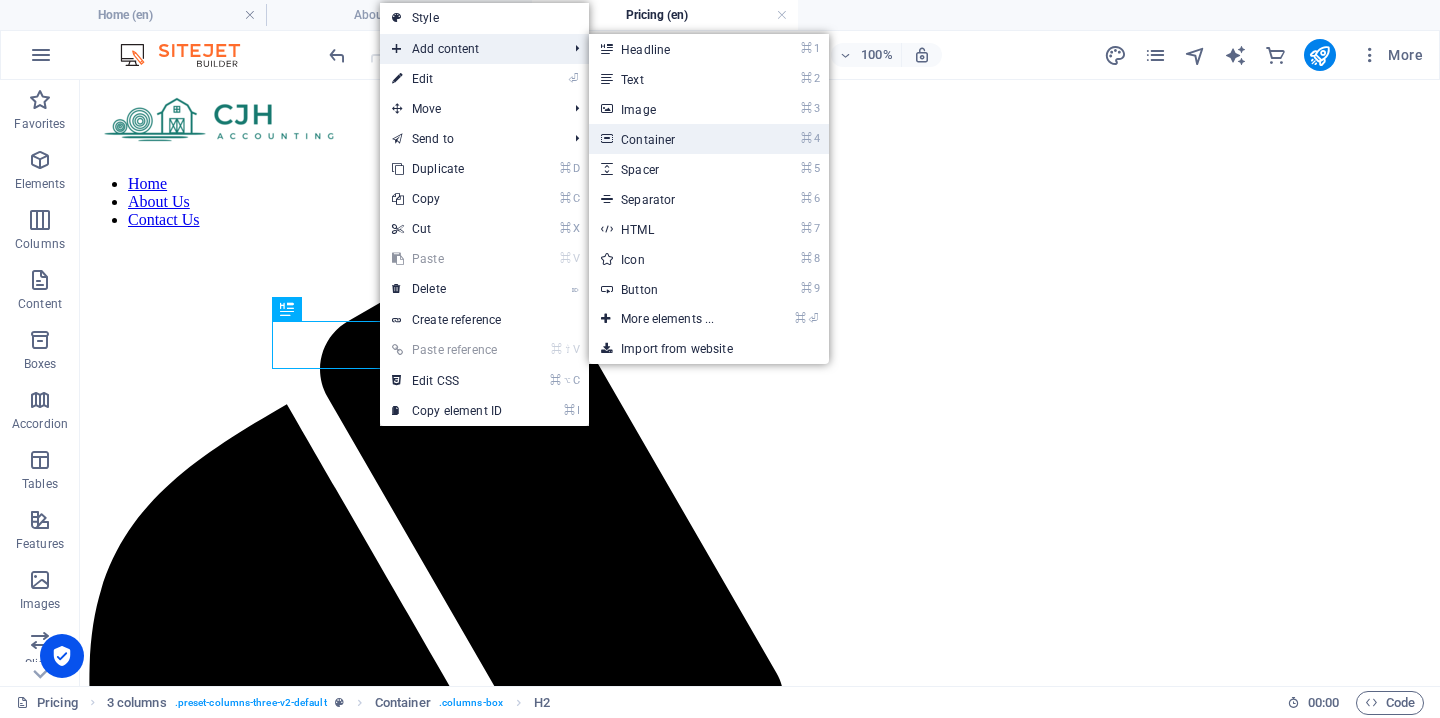 click on "⌘ 4  Container" at bounding box center (671, 139) 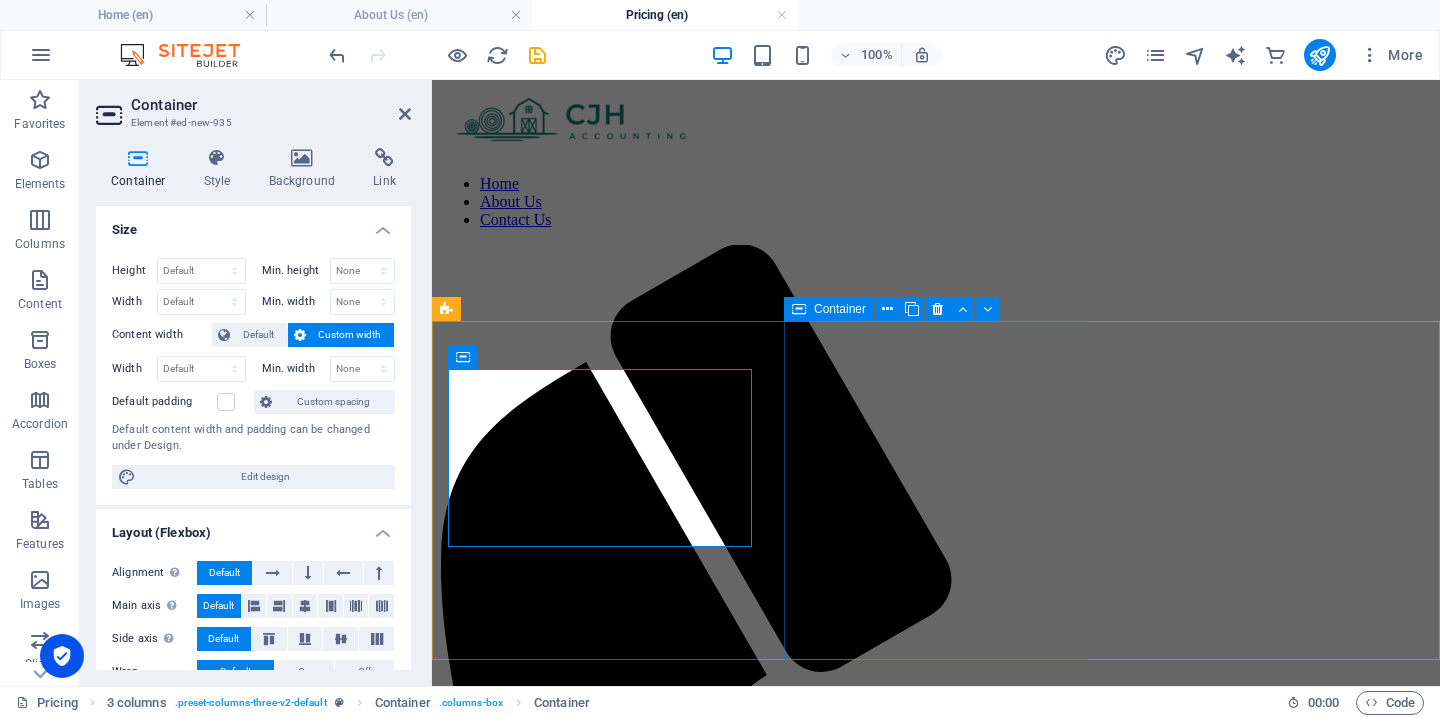 click on "Drop content here or  Add elements  Paste clipboard" at bounding box center (936, 2196) 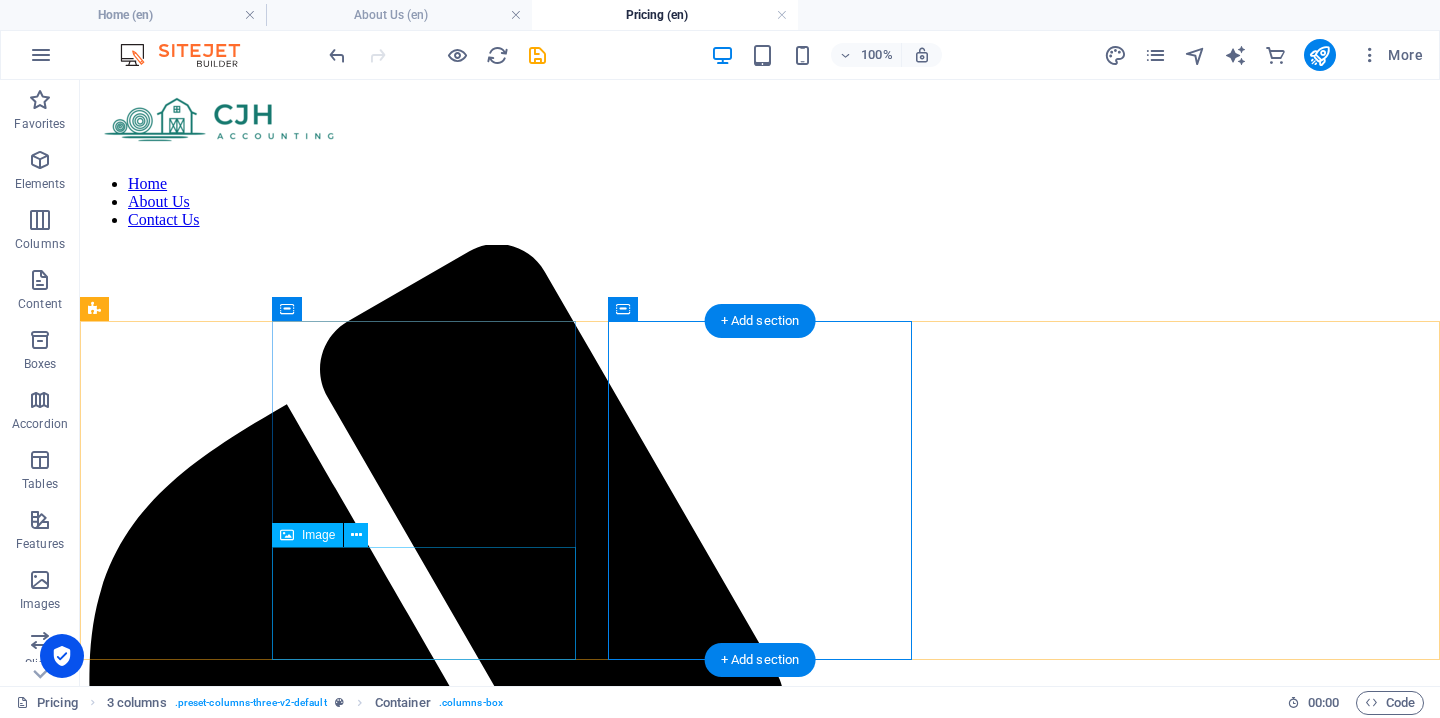 click at bounding box center (760, 2477) 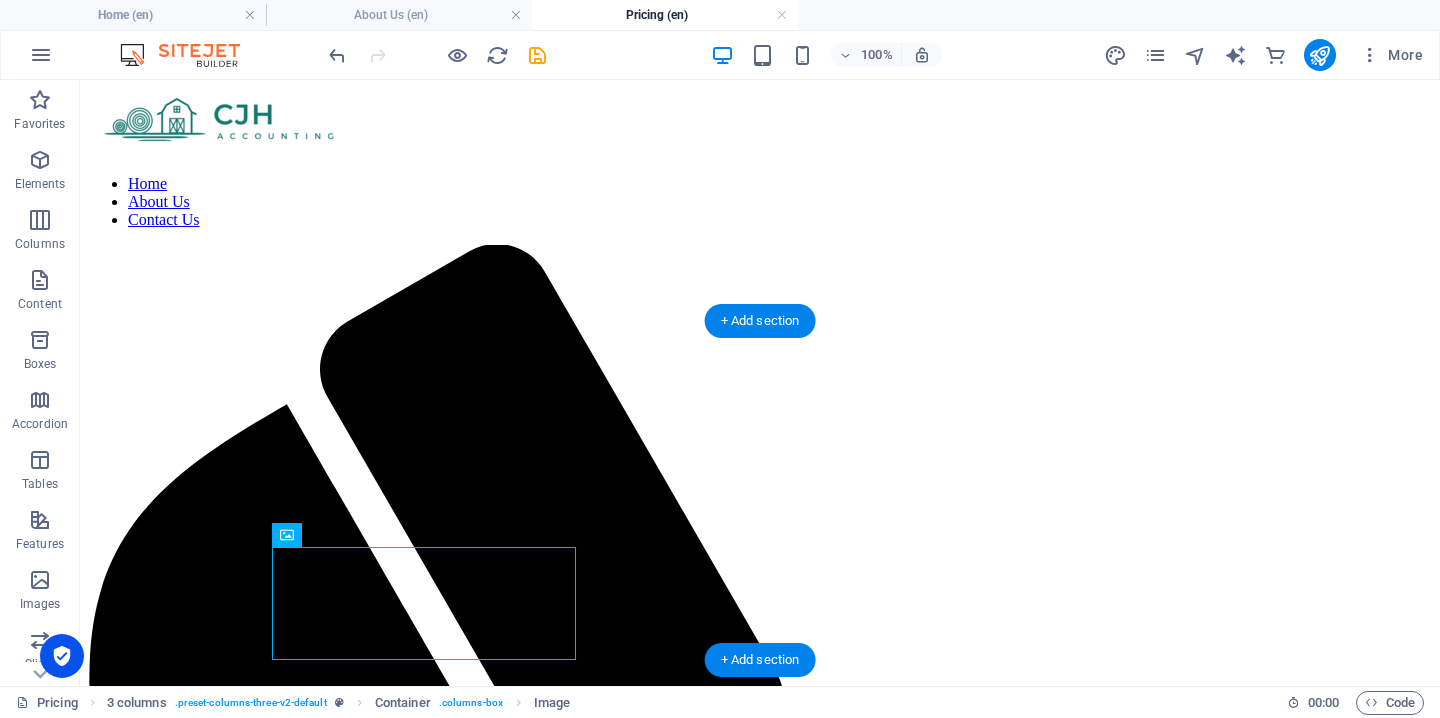drag, startPoint x: 390, startPoint y: 604, endPoint x: 388, endPoint y: 482, distance: 122.016396 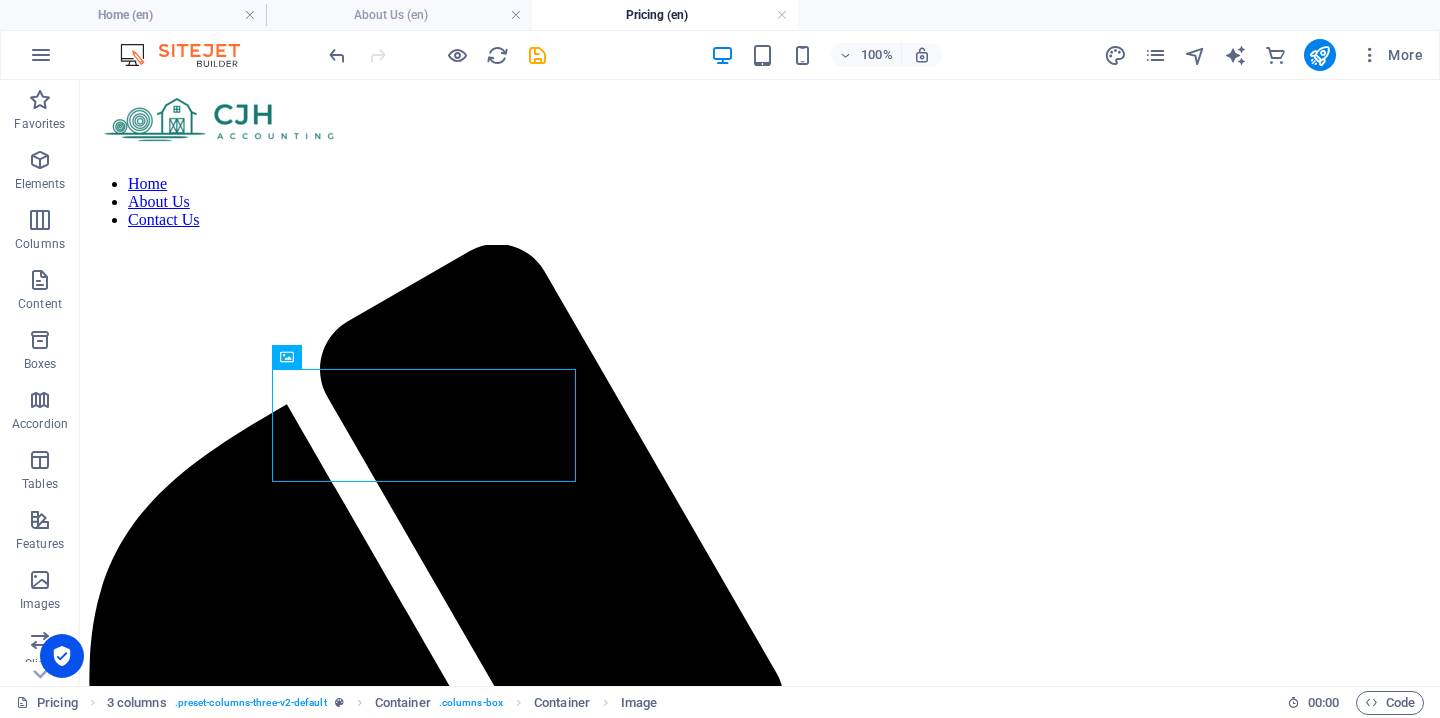 click on "Home About Us Contact Us Drop content here or  Add elements  Paste clipboard New headline Drop content here or  Add elements  Paste clipboard Drop content here or  Add elements  Paste clipboard" at bounding box center (760, 1355) 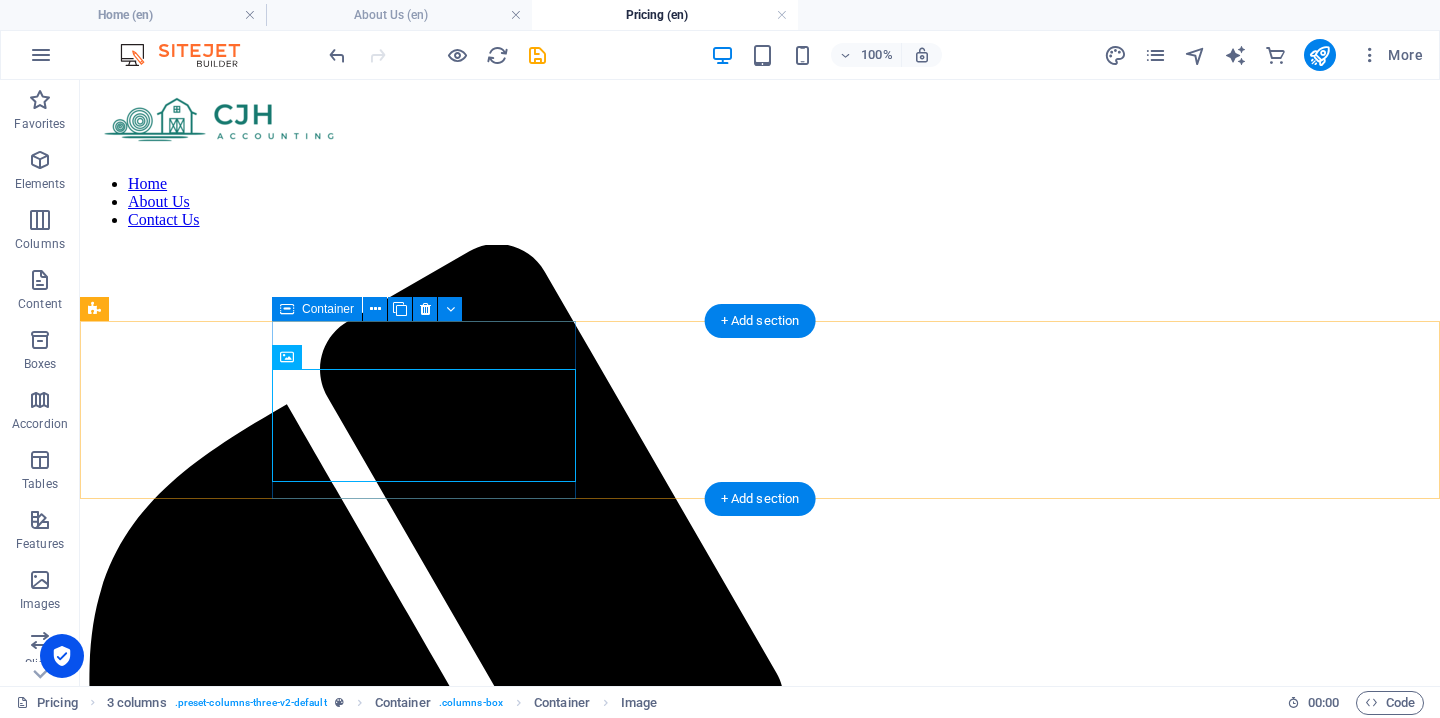 click on "New headline" at bounding box center [760, 2255] 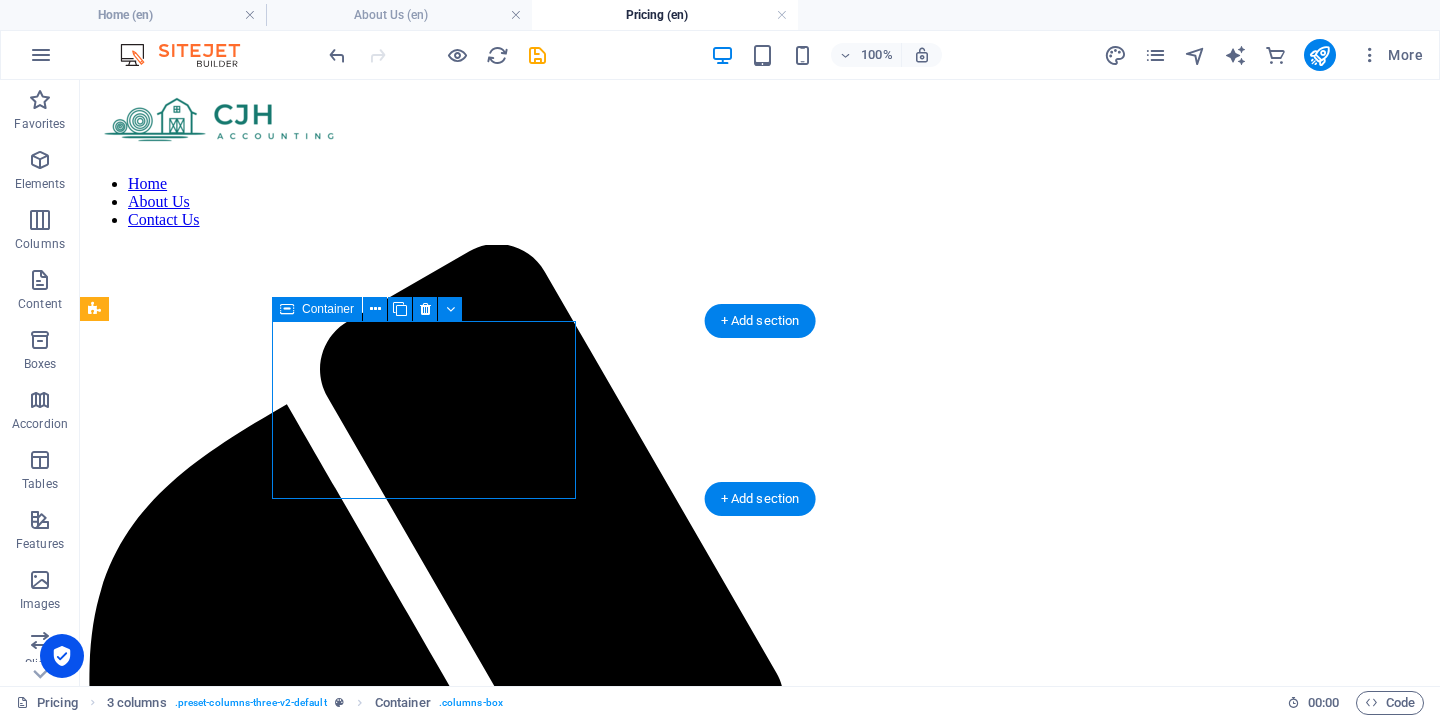 click on "New headline" at bounding box center (760, 2255) 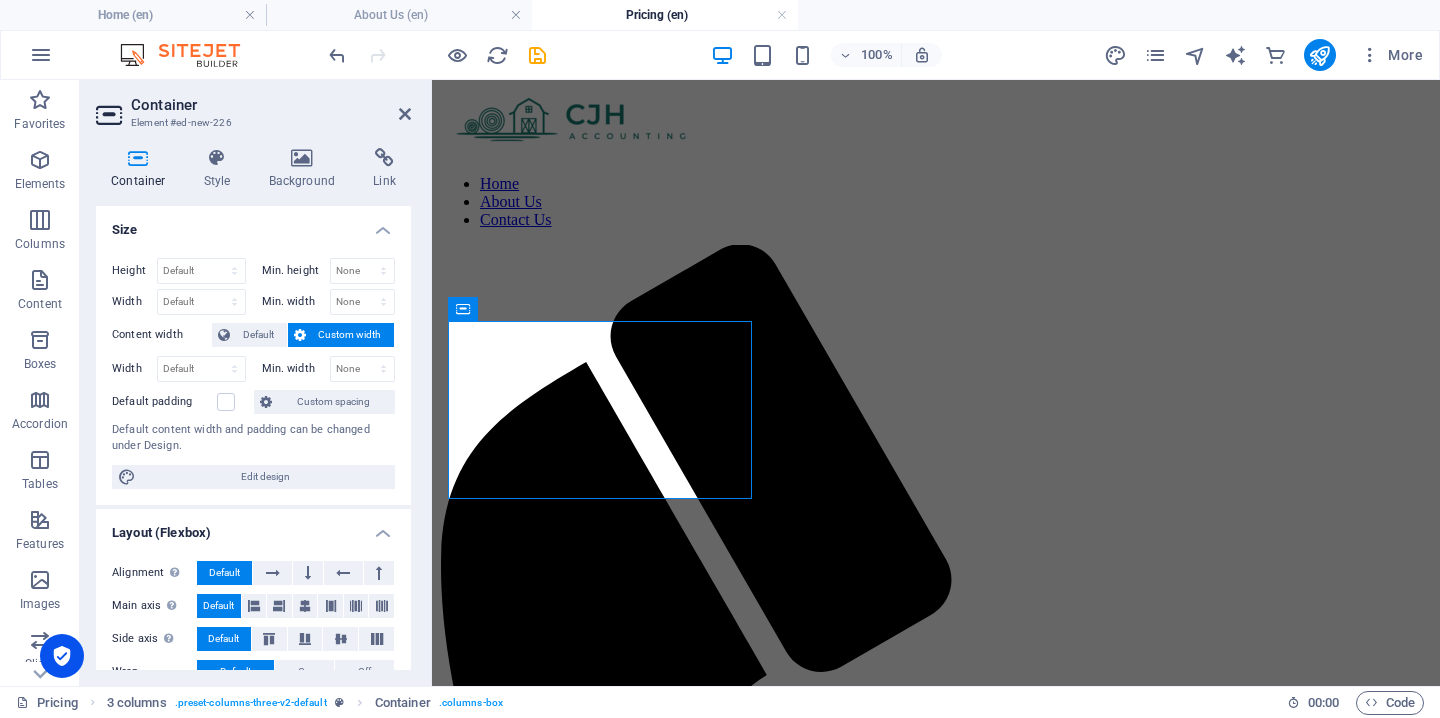 click on "Home About Us Contact Us Drop content here or  Add elements  Paste clipboard New headline Drop content here or  Add elements  Paste clipboard Drop content here or  Add elements  Paste clipboard" at bounding box center [936, 1121] 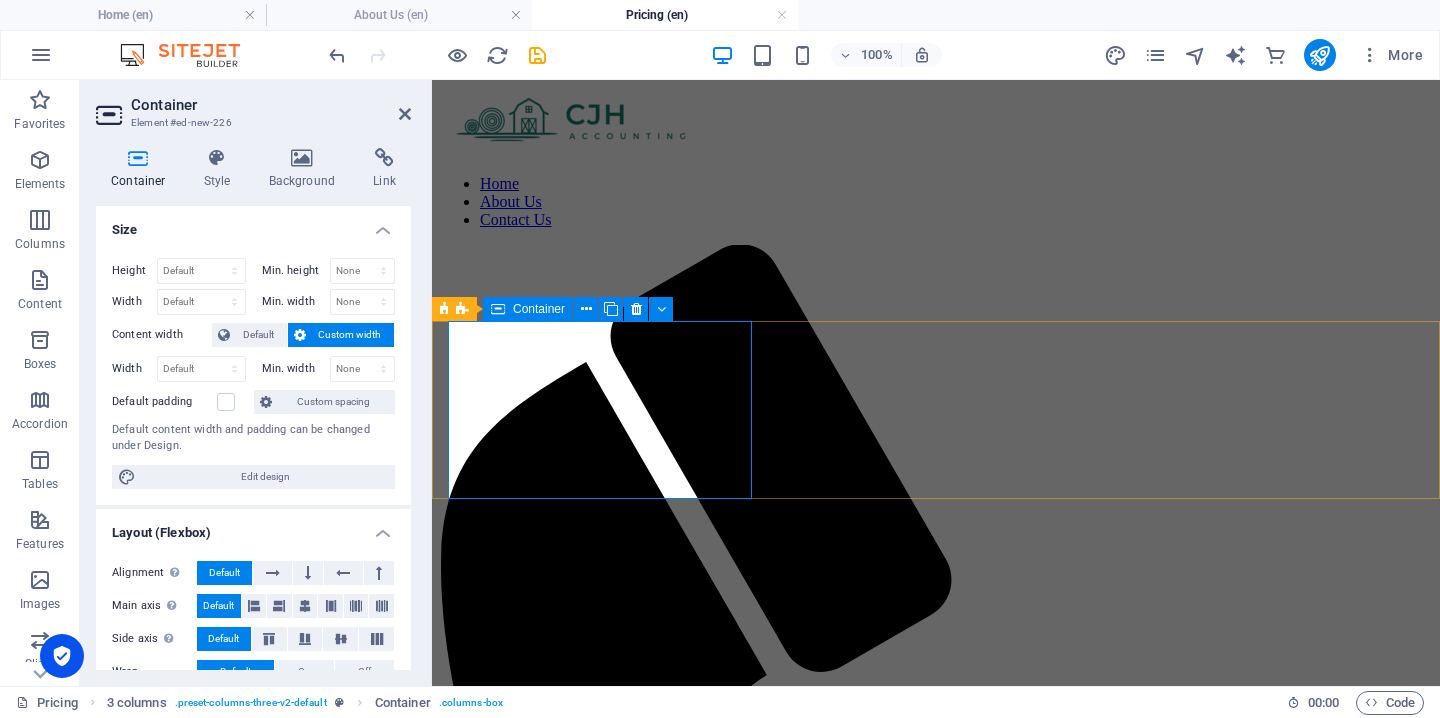 click on "New headline" at bounding box center [936, 1788] 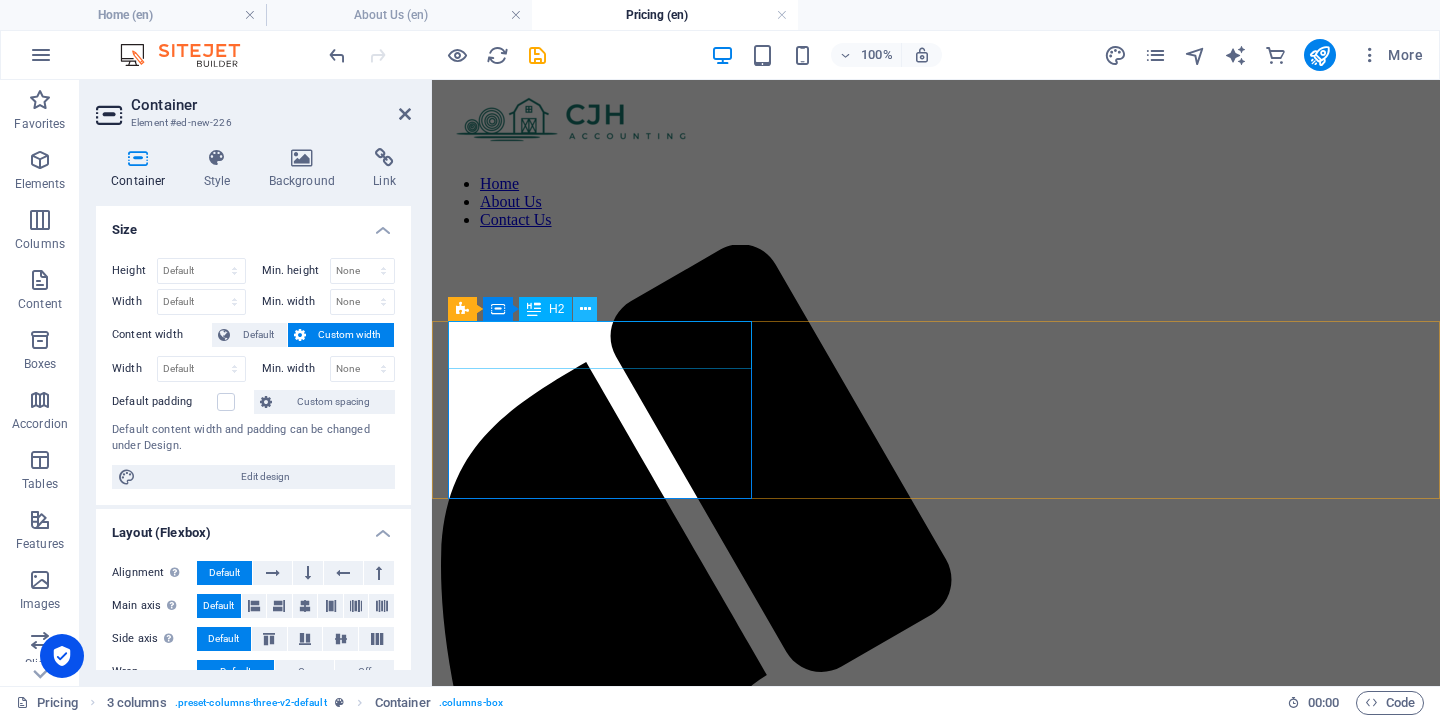 click at bounding box center [585, 309] 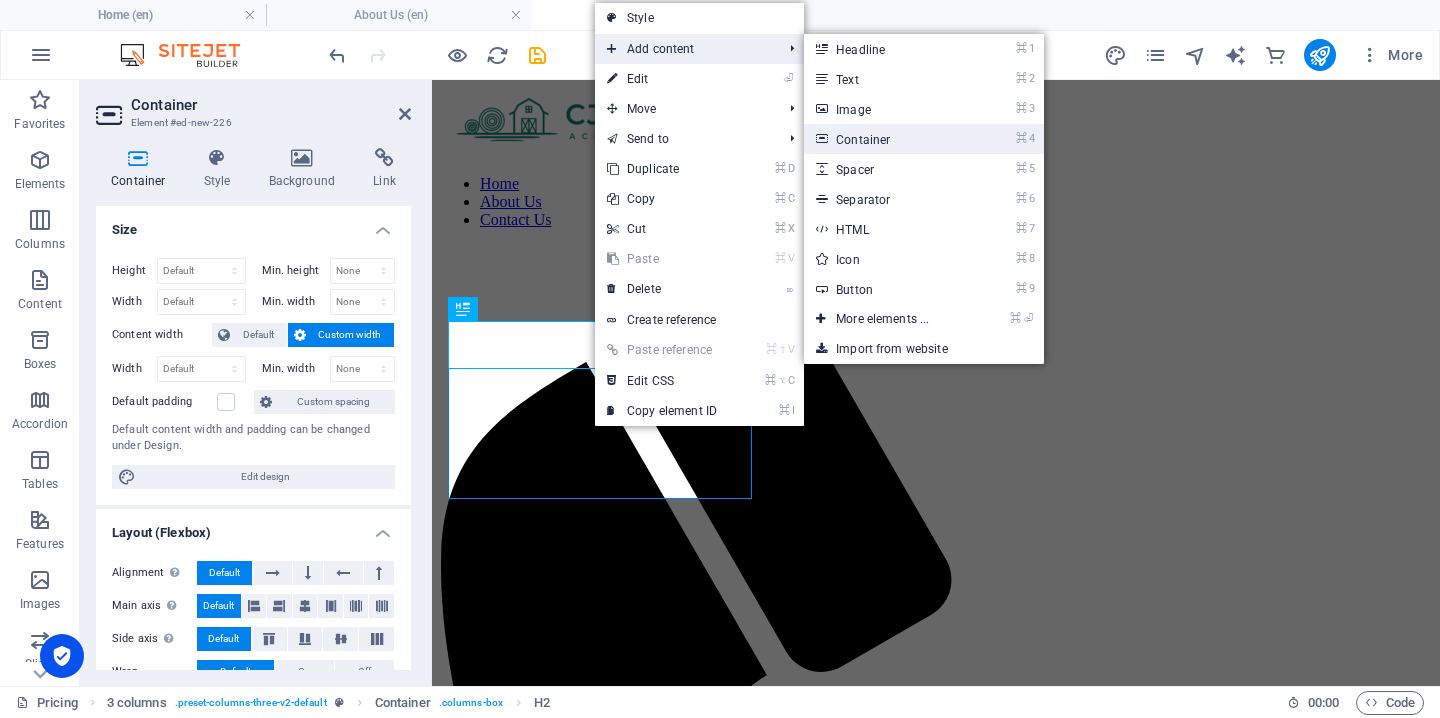 click on "⌘ 4  Container" at bounding box center [886, 139] 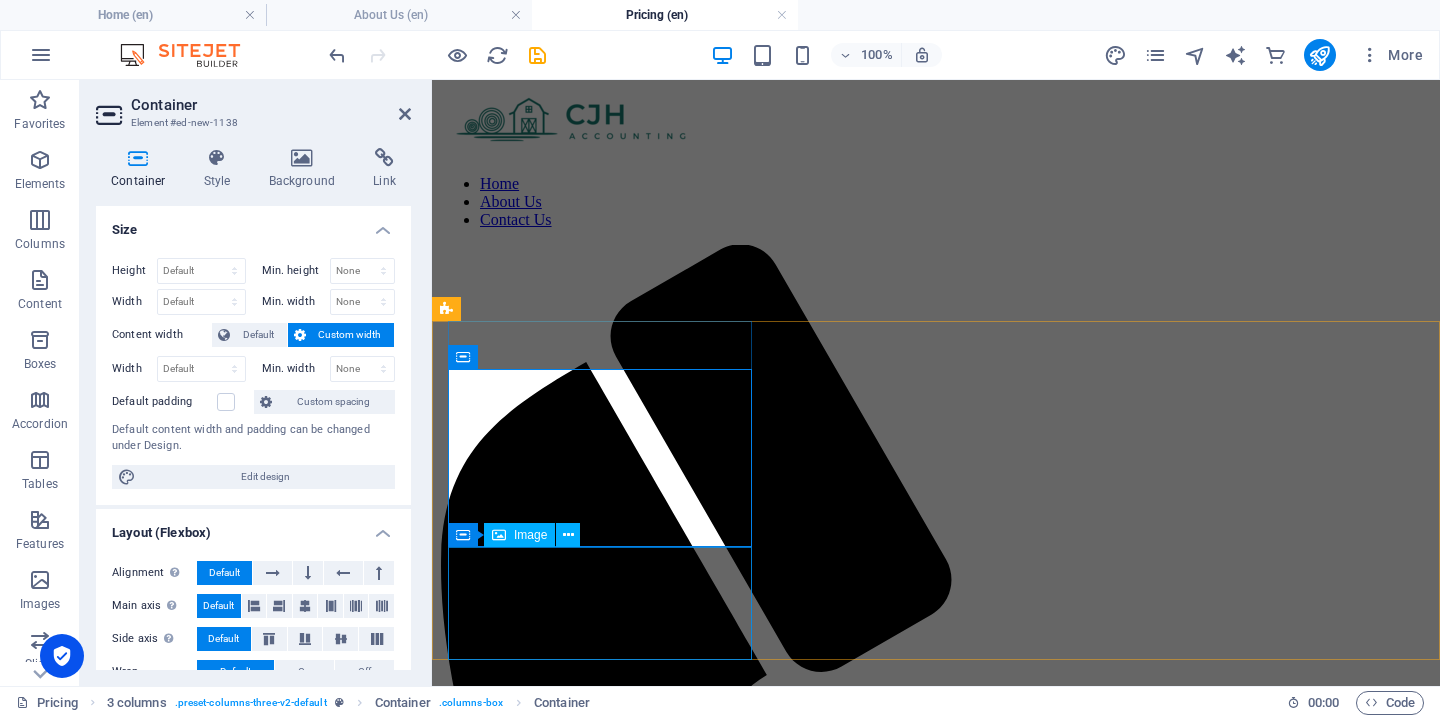 click at bounding box center (936, 1954) 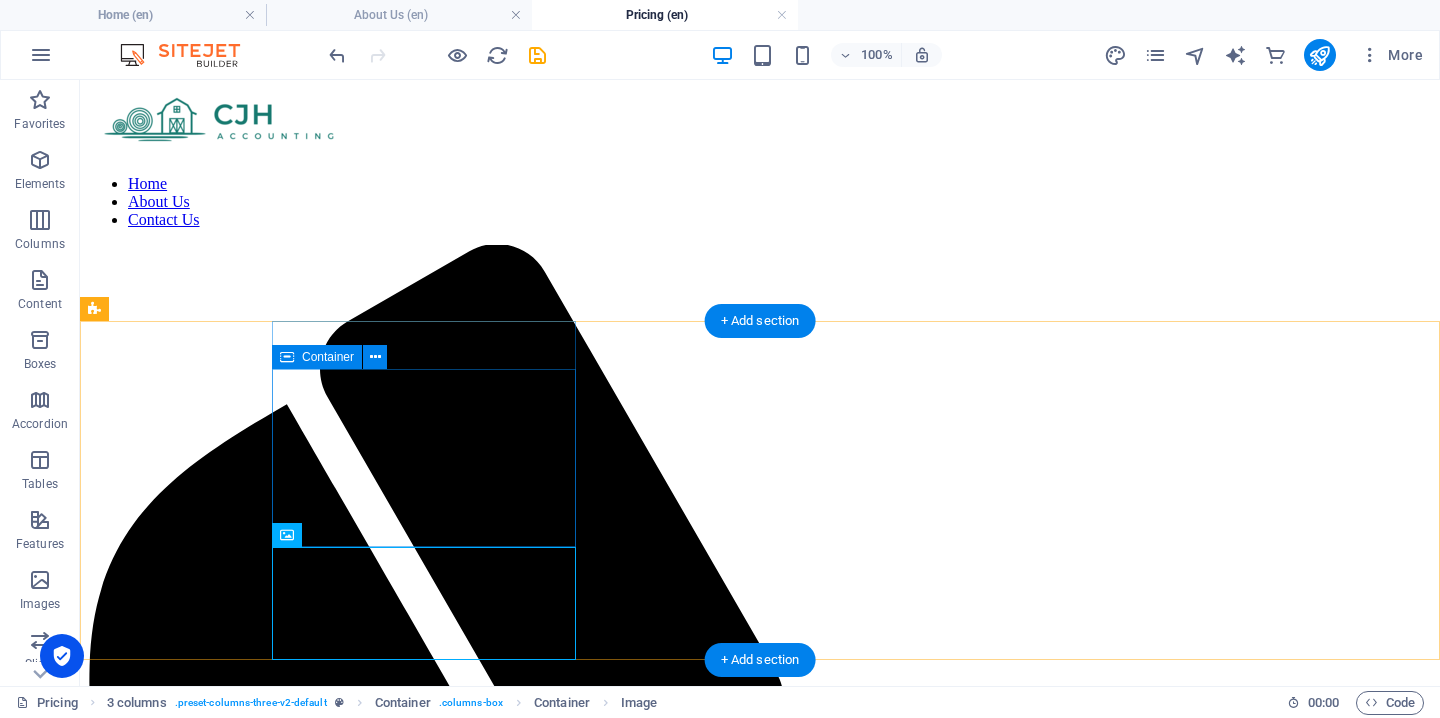 click on "Drop content here or  Add elements  Paste clipboard" at bounding box center (760, 2292) 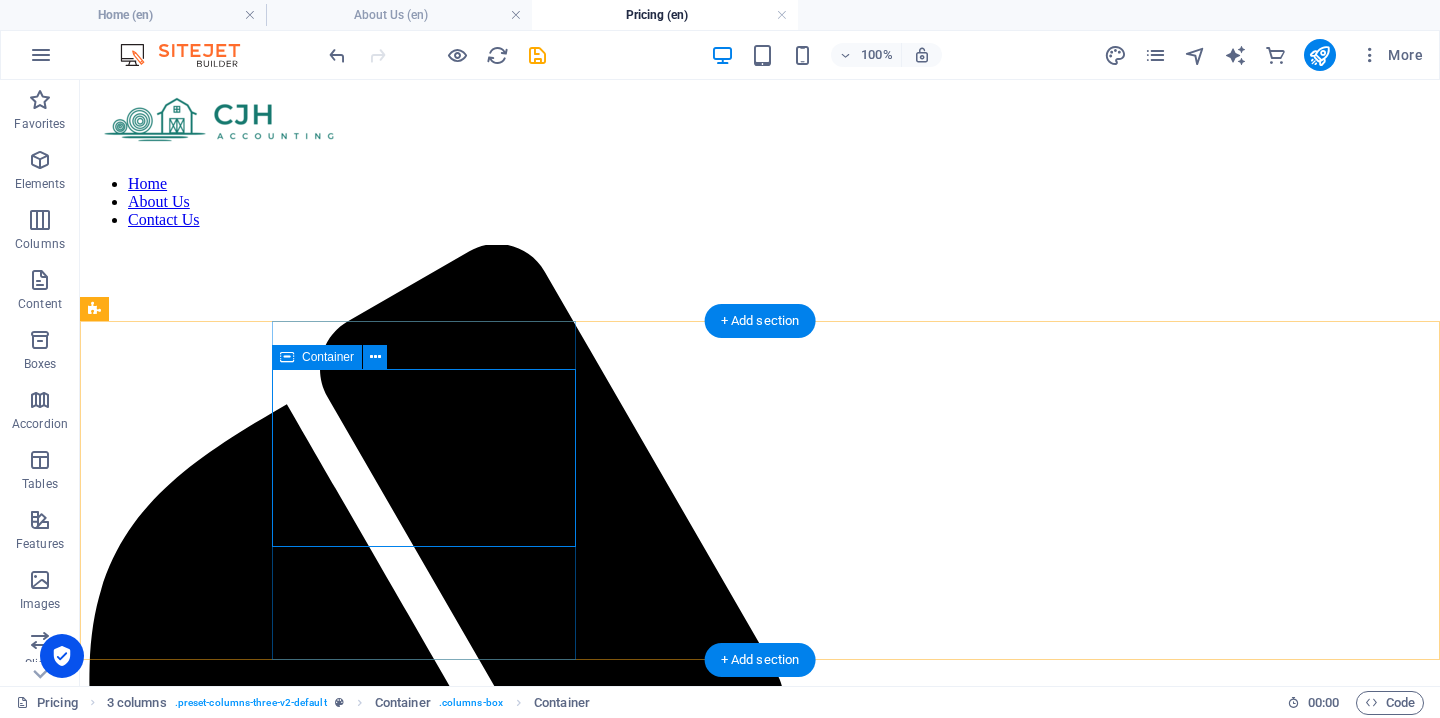 click on "Add elements" at bounding box center (701, 2322) 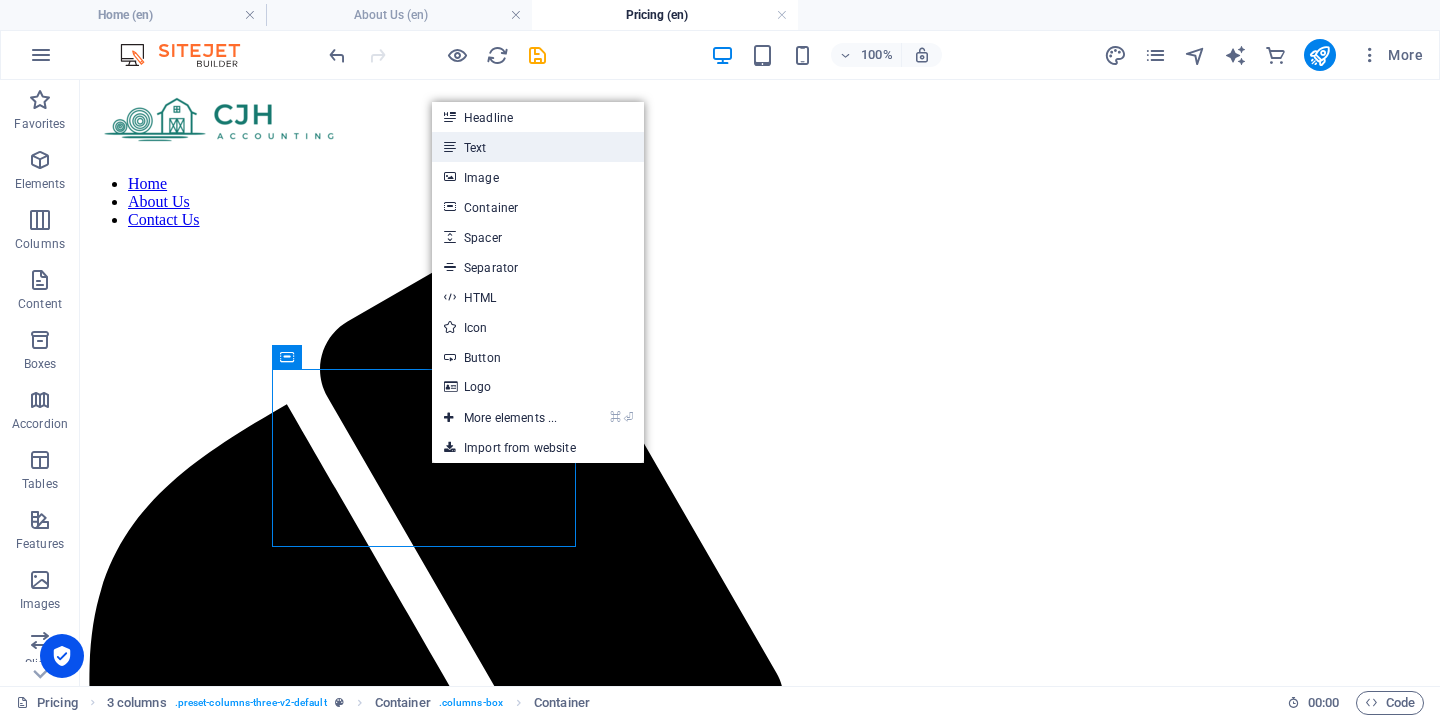 click on "Text" at bounding box center [538, 147] 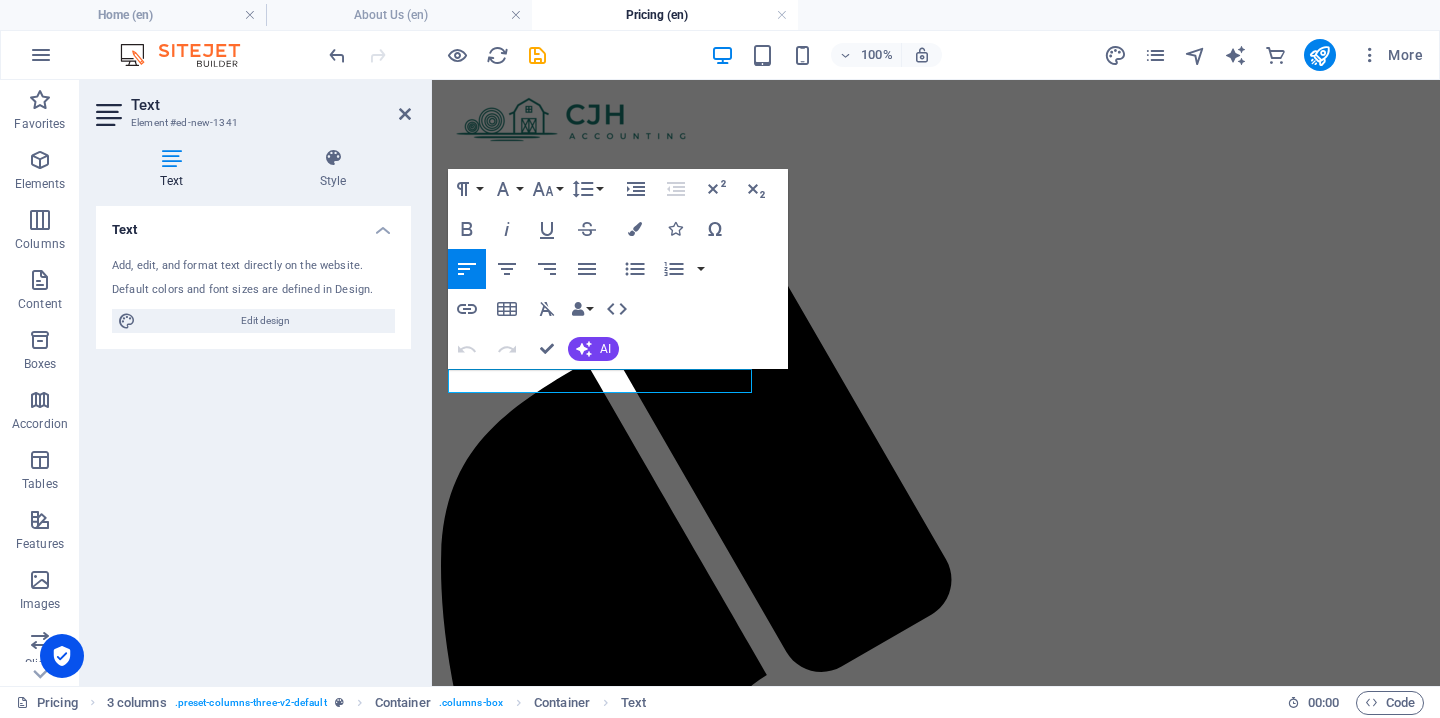 click on "Home About Us Contact Us Drop content here or  Add elements  Paste clipboard New headline New text element Drop content here or  Add elements  Paste clipboard Drop content here or  Add elements  Paste clipboard" at bounding box center (936, 1138) 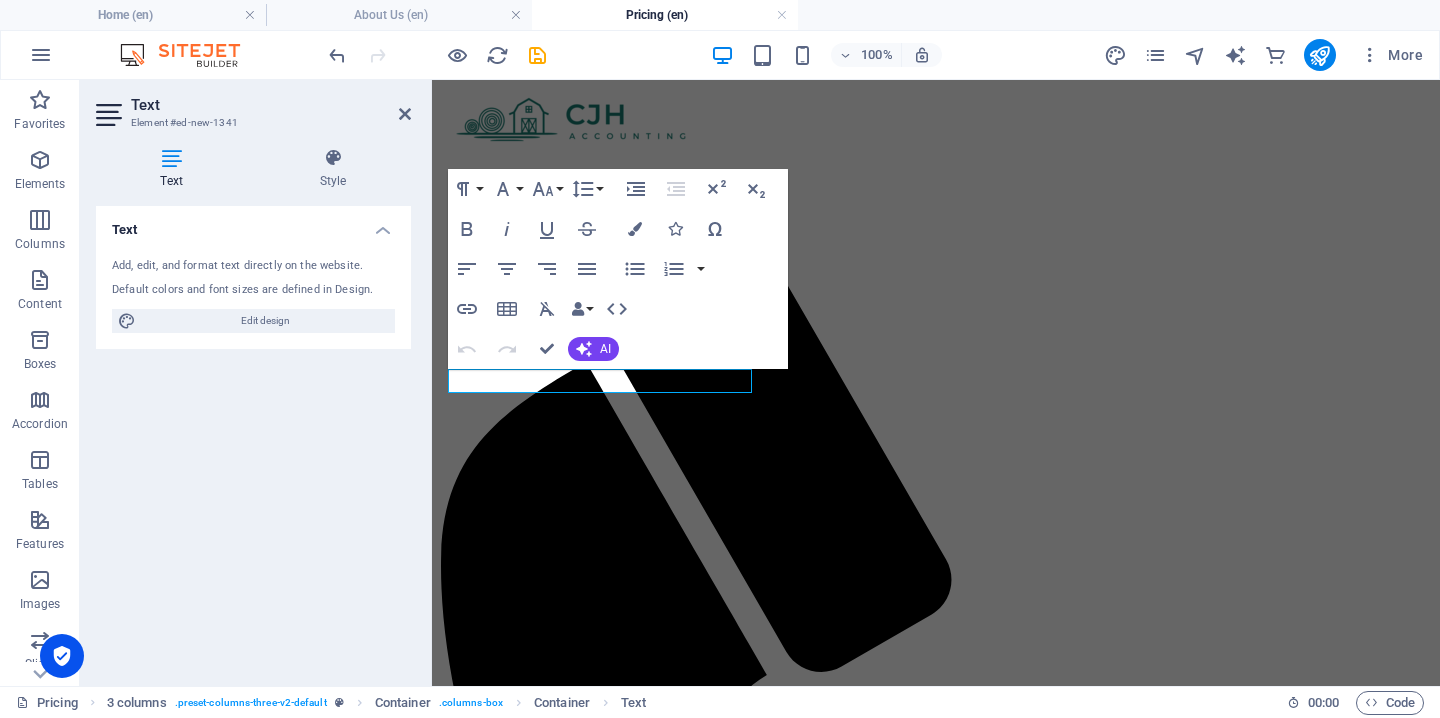 click on "Home About Us Contact Us Drop content here or  Add elements  Paste clipboard New headline New text element Drop content here or  Add elements  Paste clipboard Drop content here or  Add elements  Paste clipboard" at bounding box center [936, 1138] 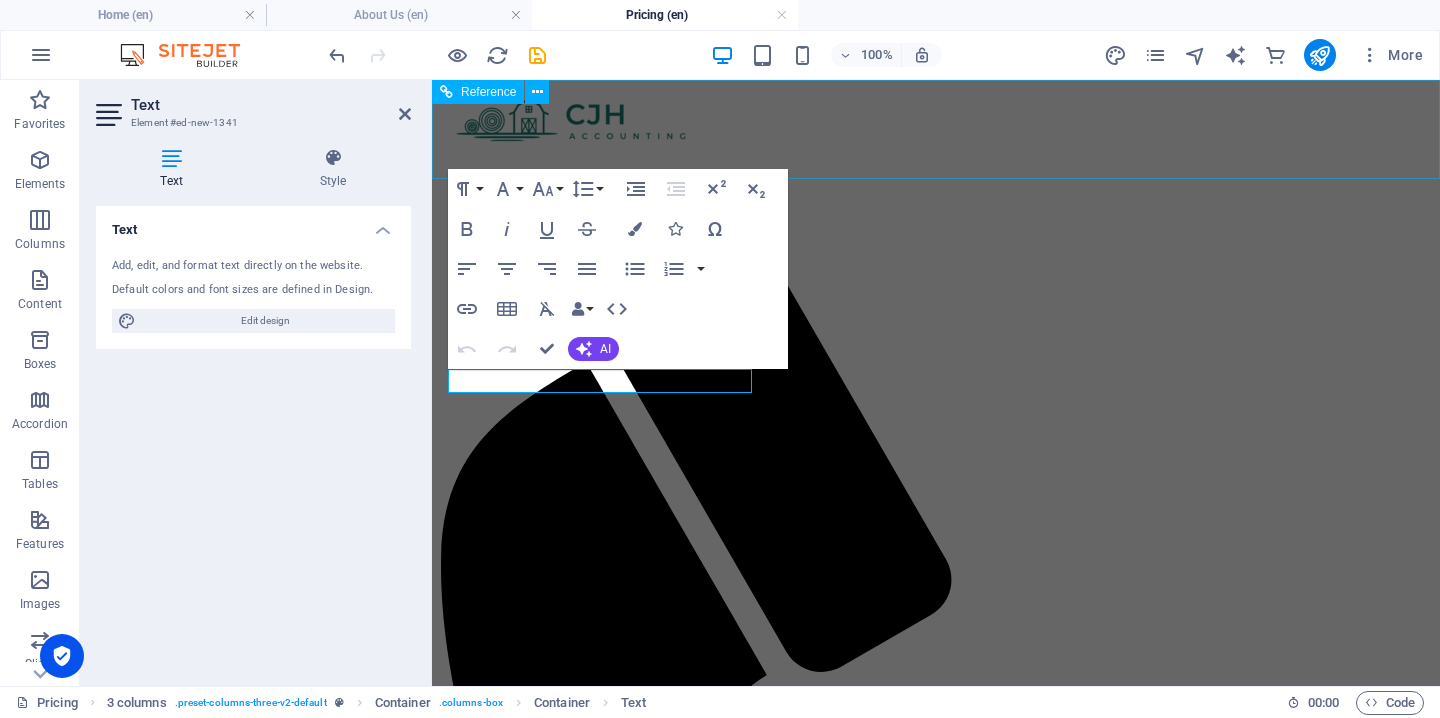 click at bounding box center [936, 123] 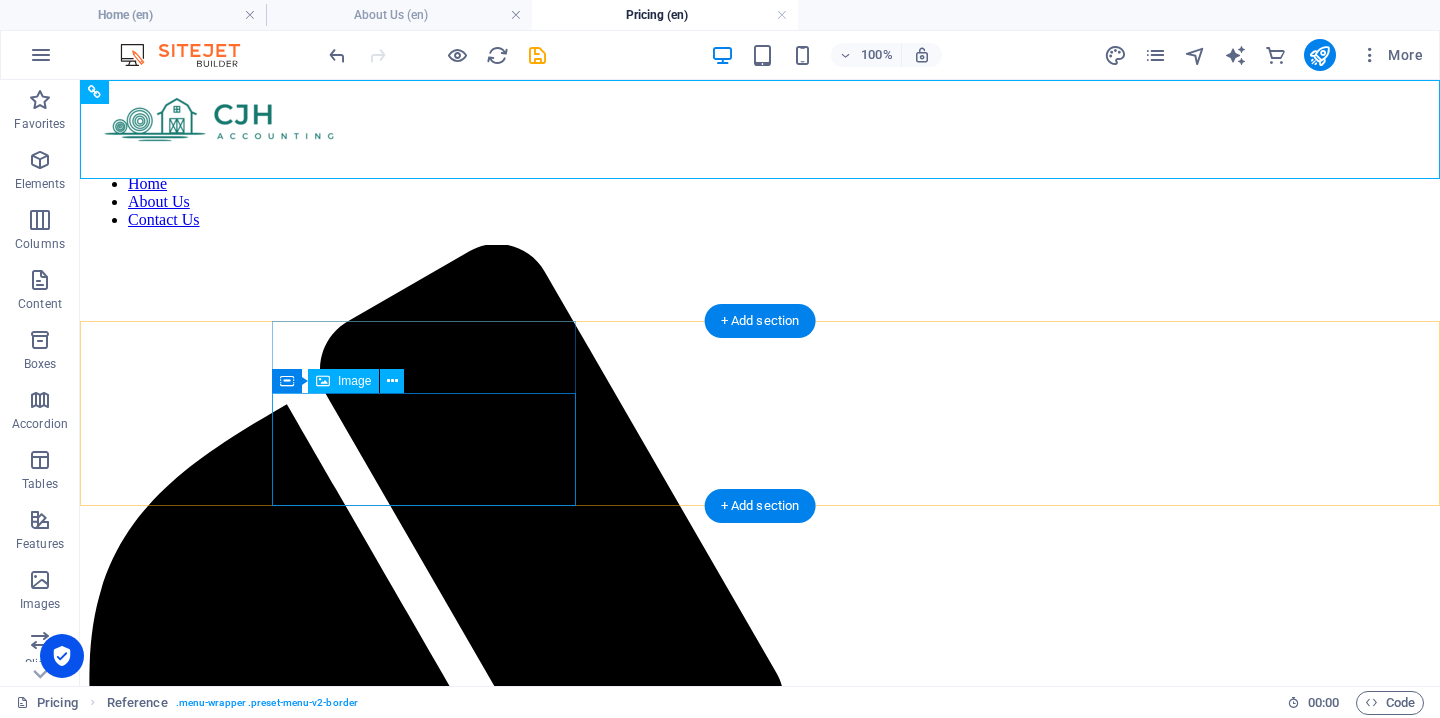 click at bounding box center [760, 2313] 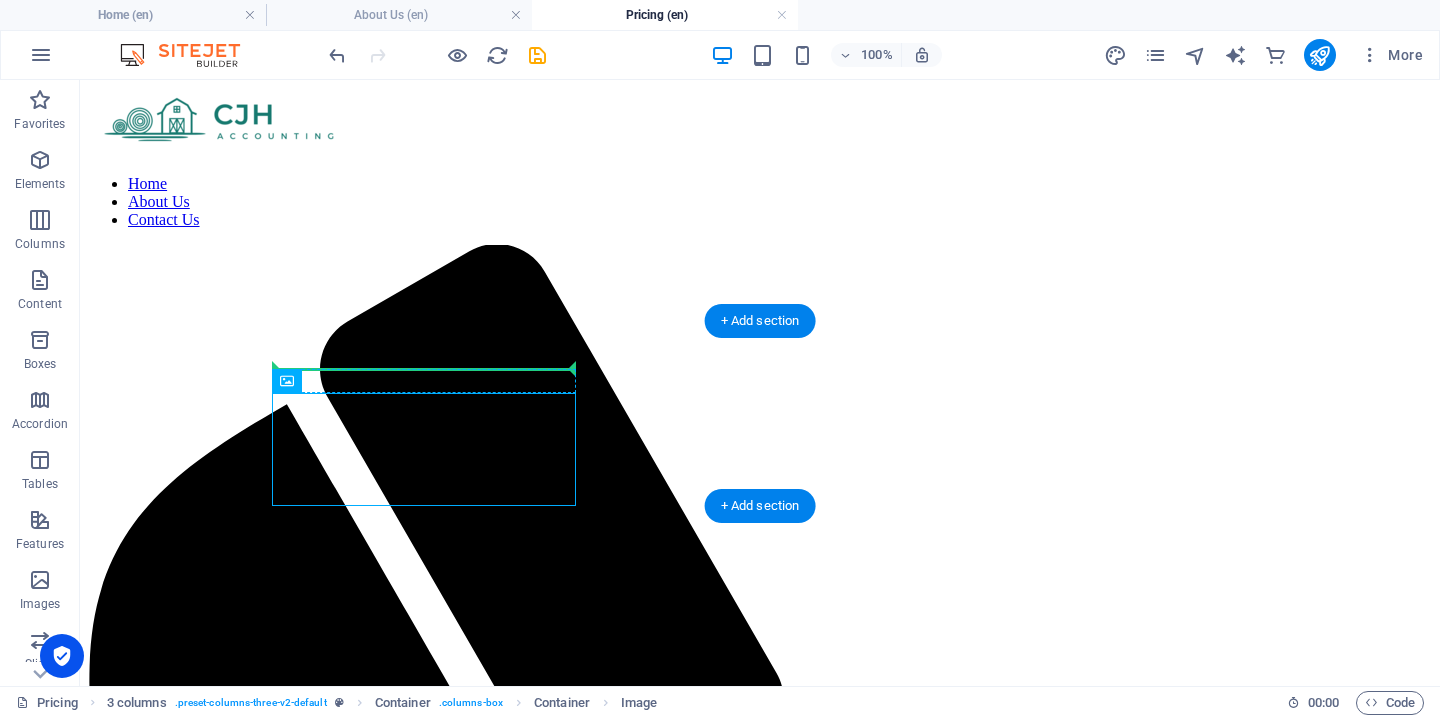 drag, startPoint x: 393, startPoint y: 454, endPoint x: 401, endPoint y: 374, distance: 80.399 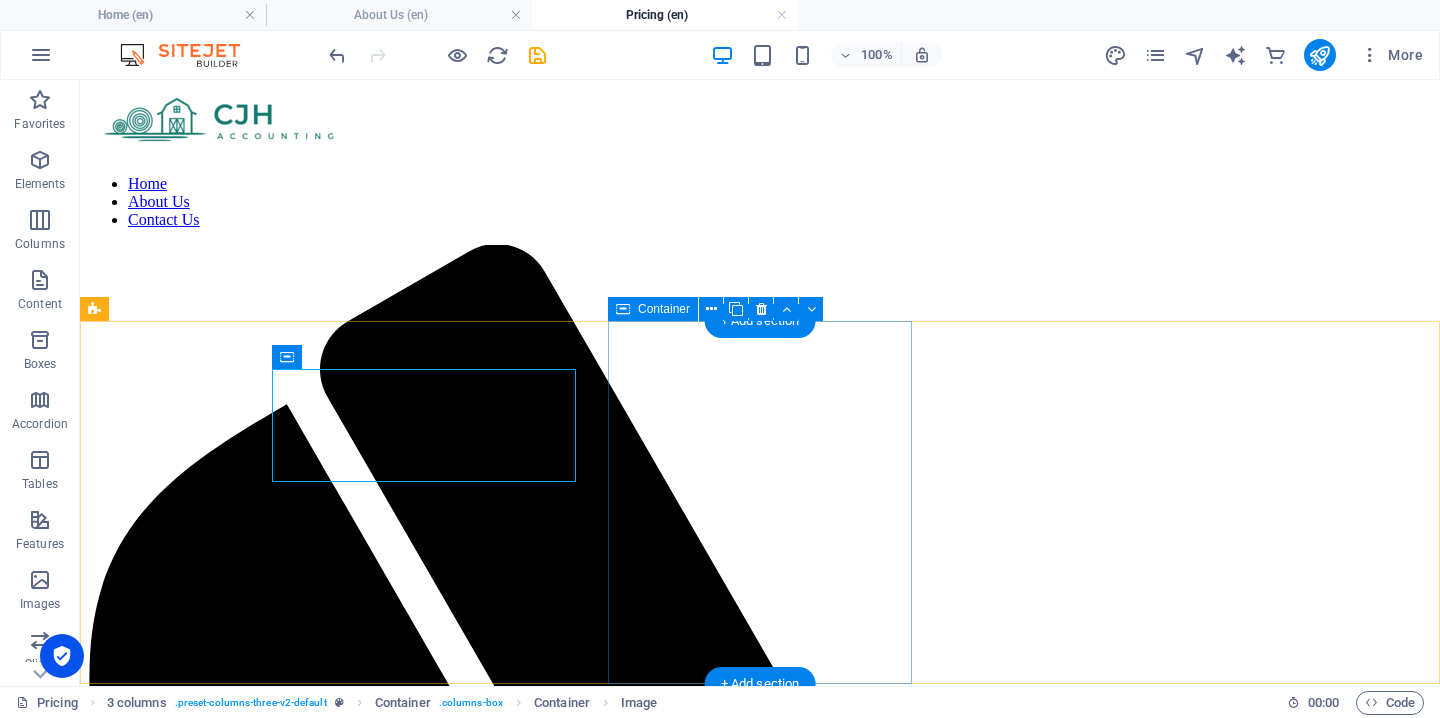click on "Drop content here or  Add elements  Paste clipboard" at bounding box center (760, 2601) 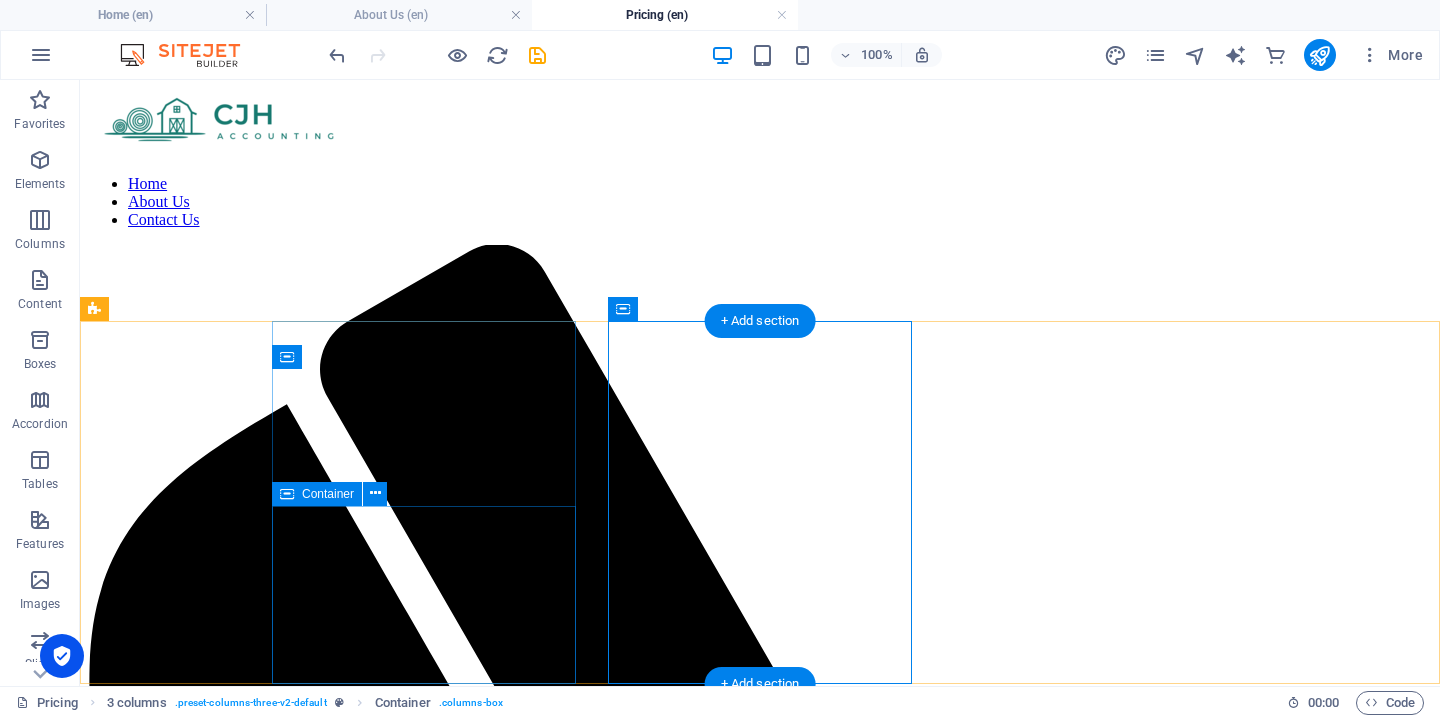 click on "Drop content here or  Add elements  Paste clipboard" at bounding box center [760, 2459] 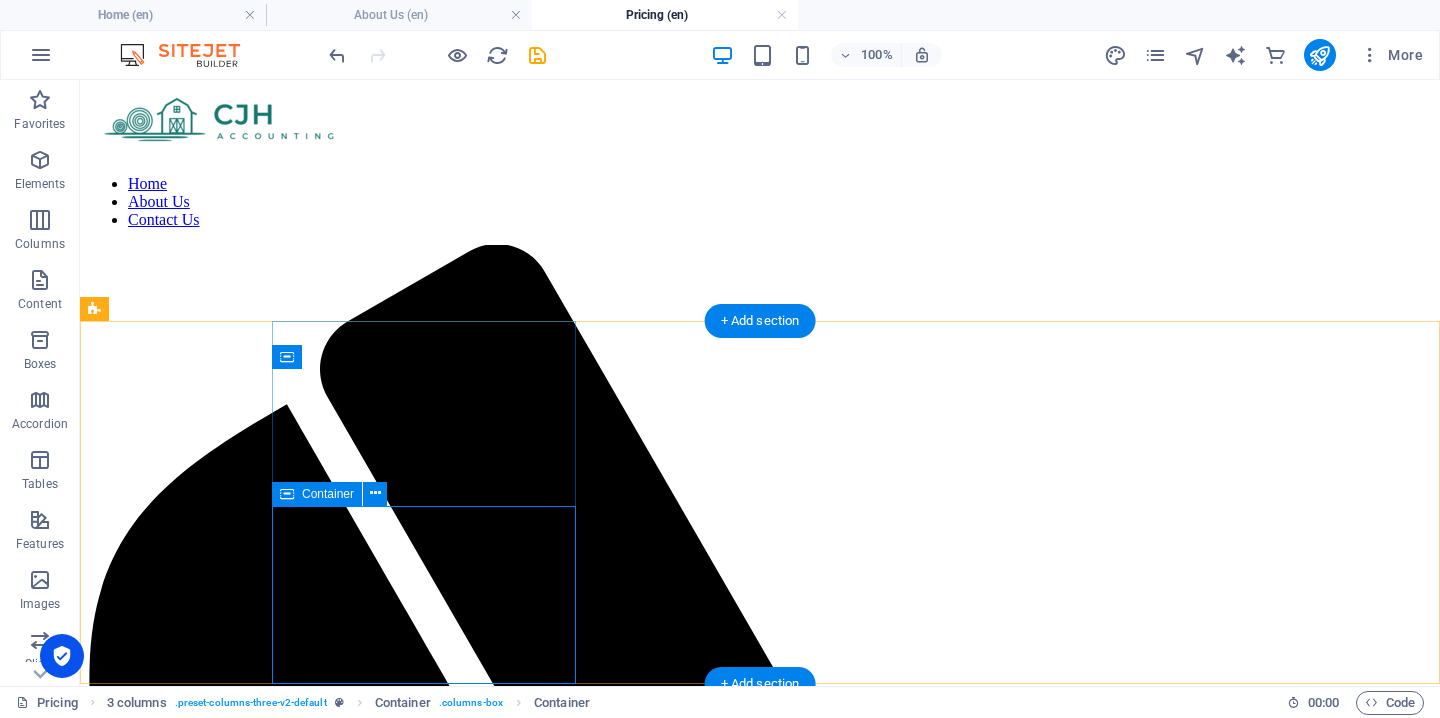 click on "Drop content here or  Add elements  Paste clipboard" at bounding box center [760, 2459] 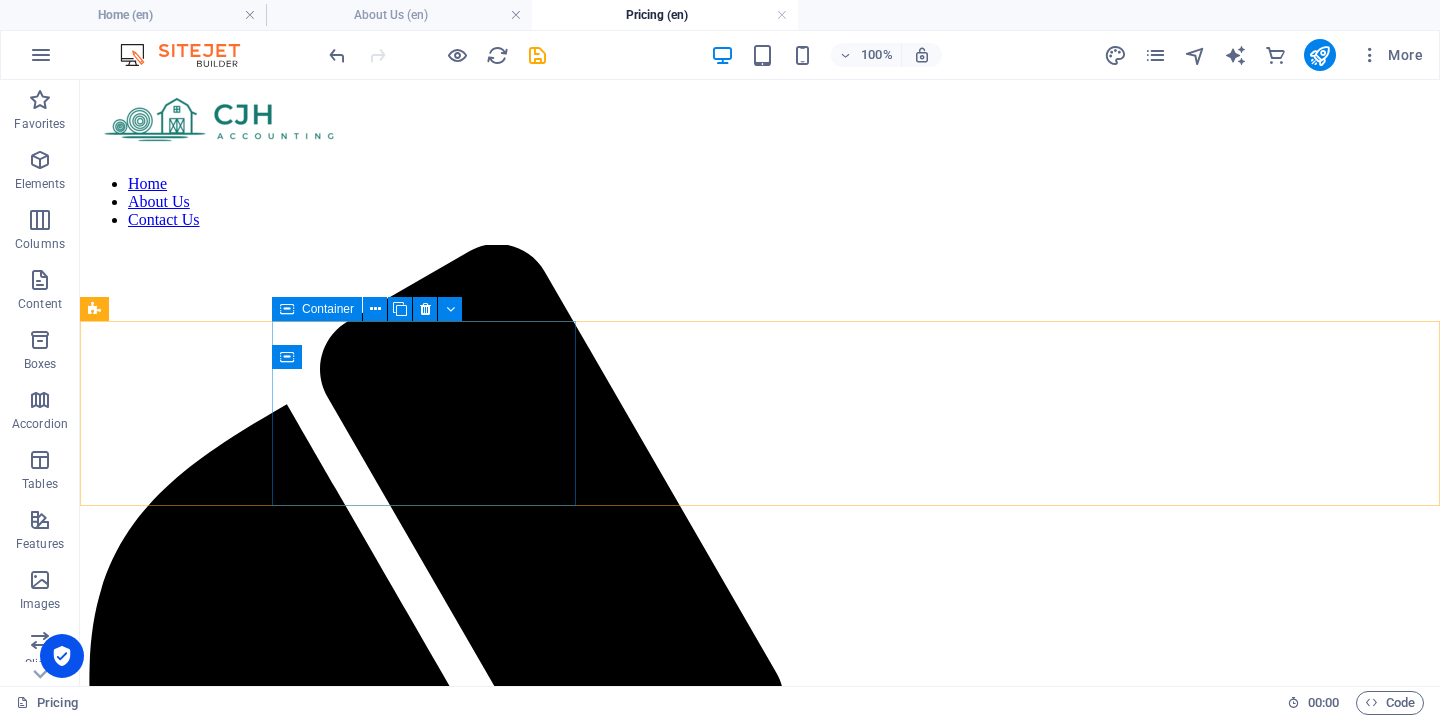 click on "Container" at bounding box center (328, 309) 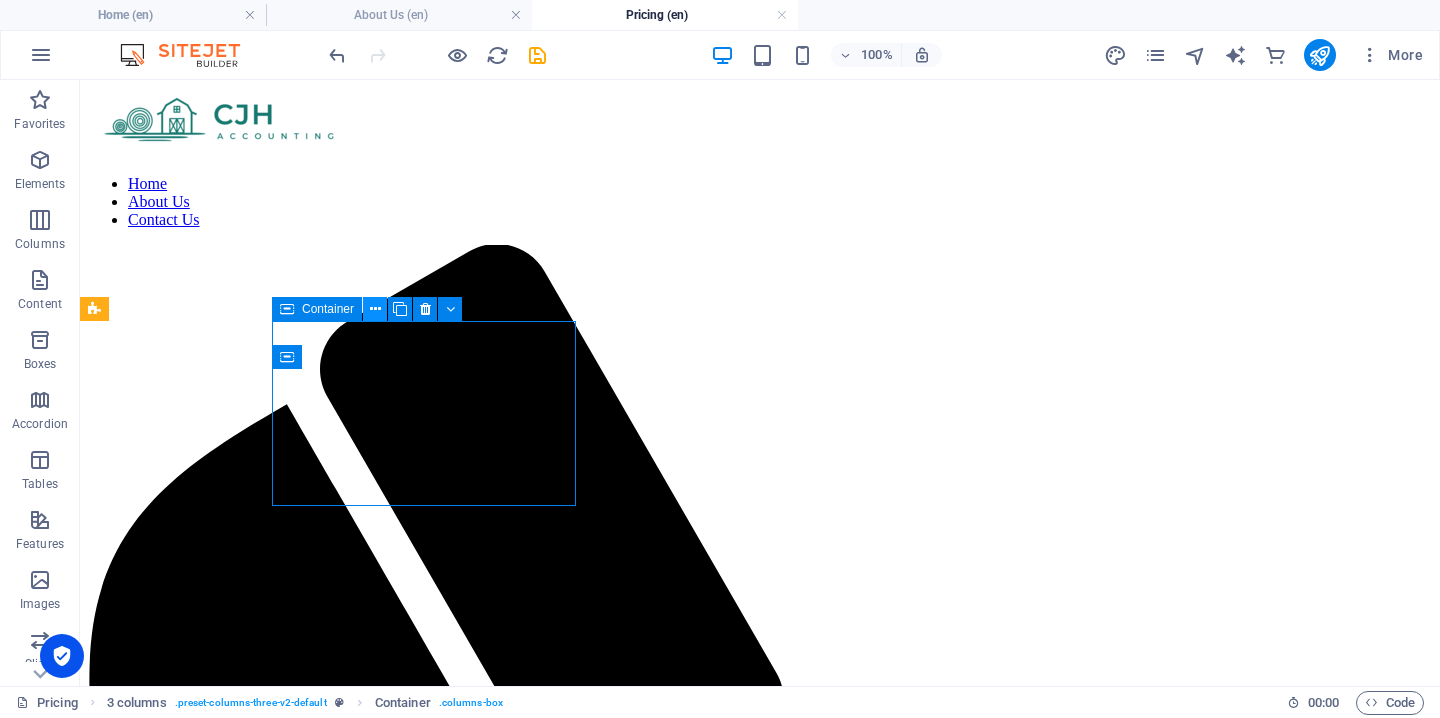 click at bounding box center [375, 309] 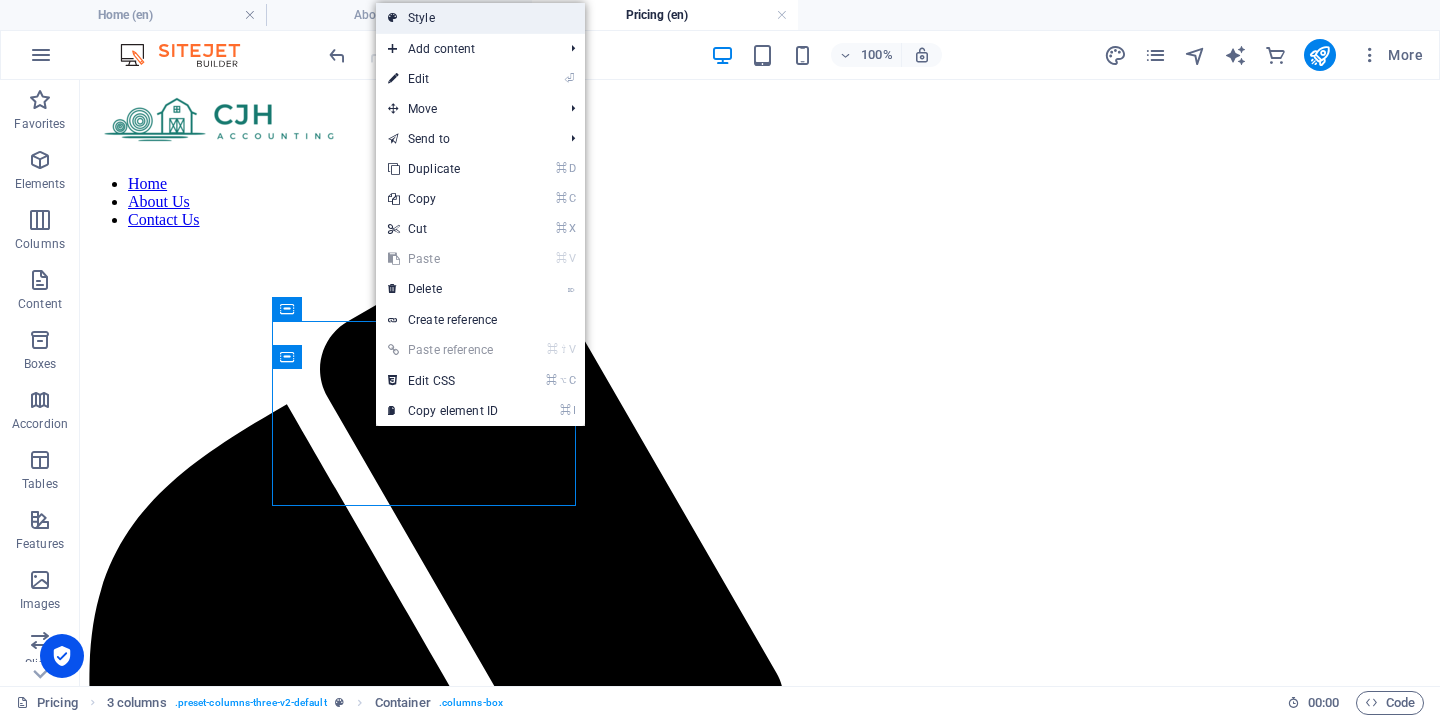 click on "Style" at bounding box center [480, 18] 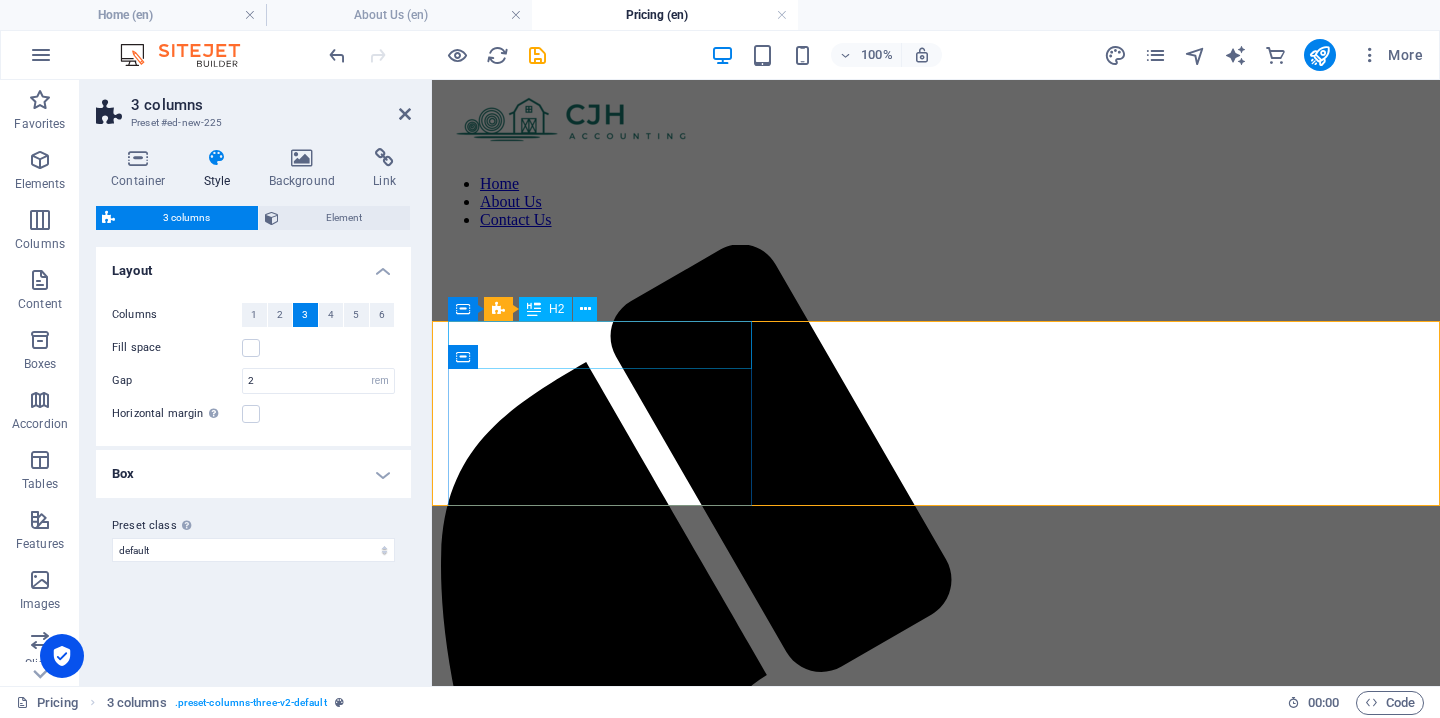click on "New headline" at bounding box center [936, 1720] 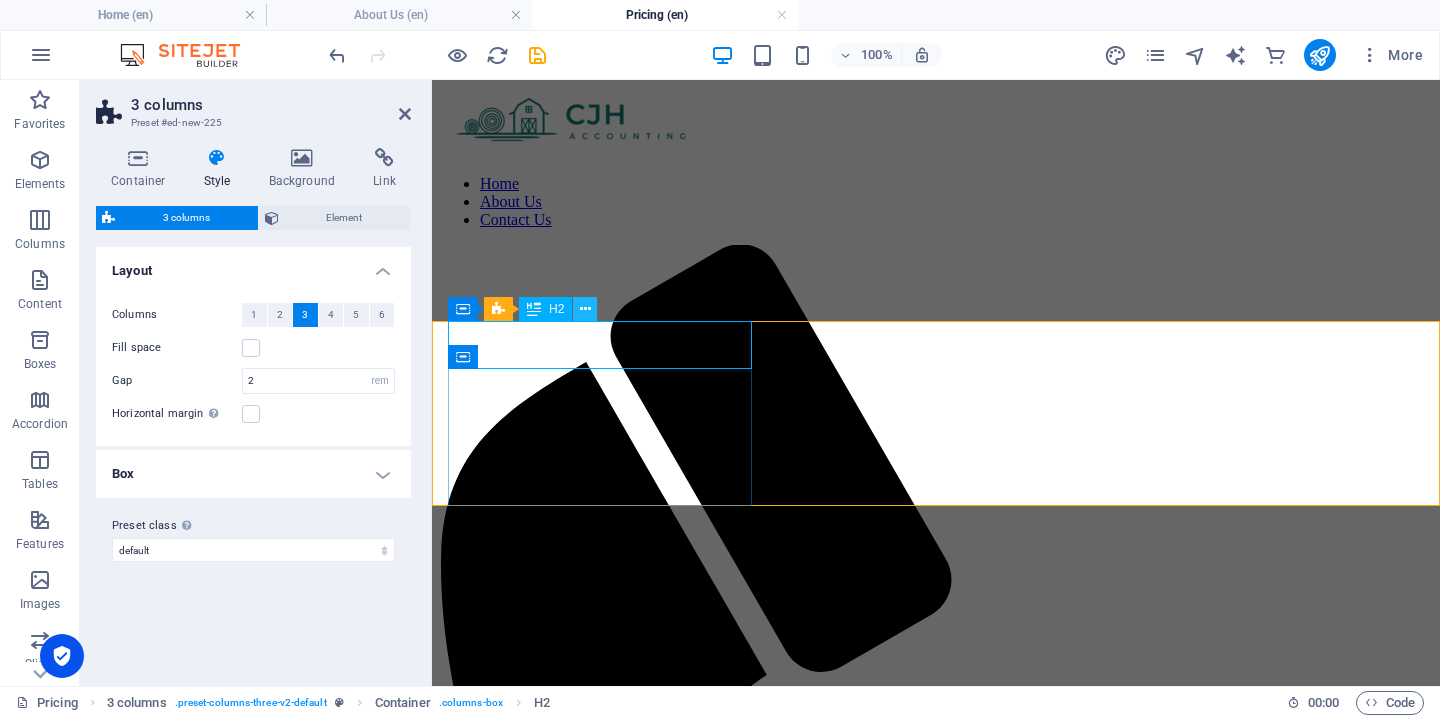 click at bounding box center [585, 309] 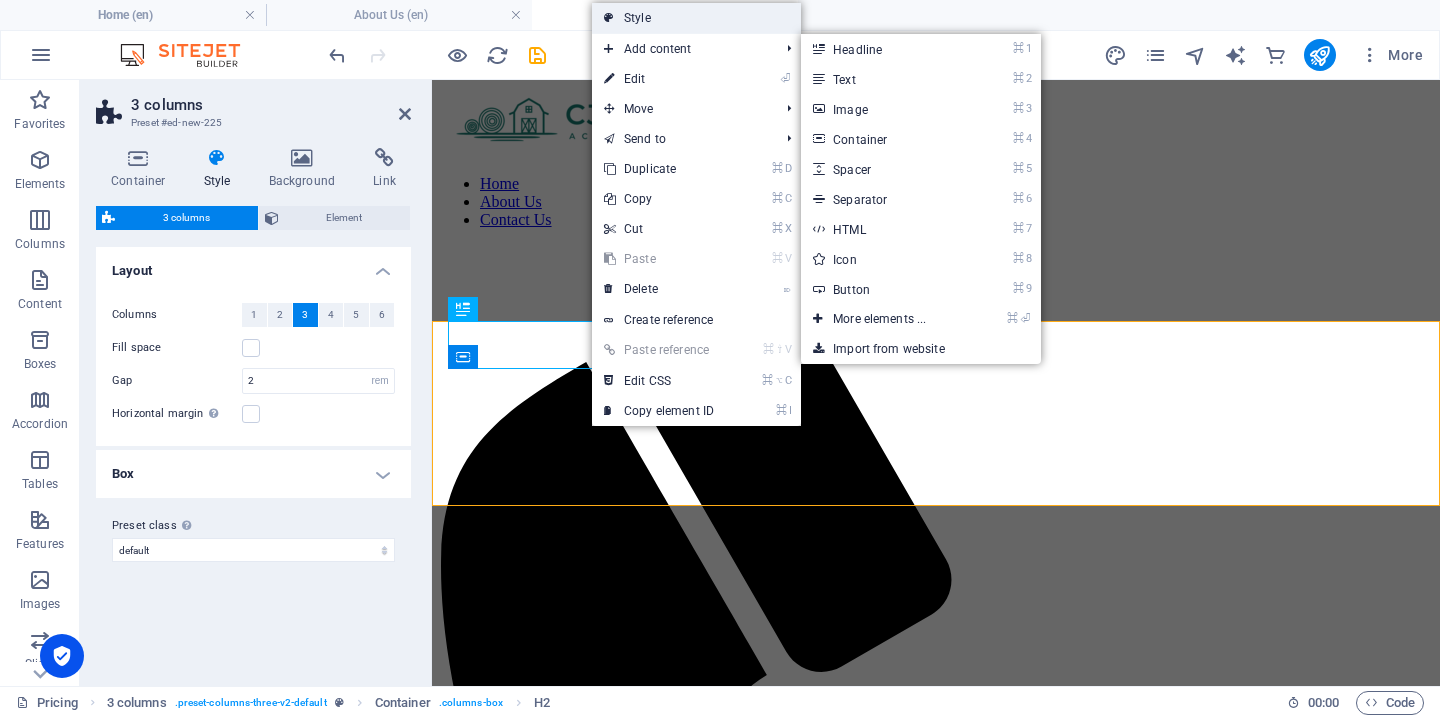 click on "Style" at bounding box center (696, 18) 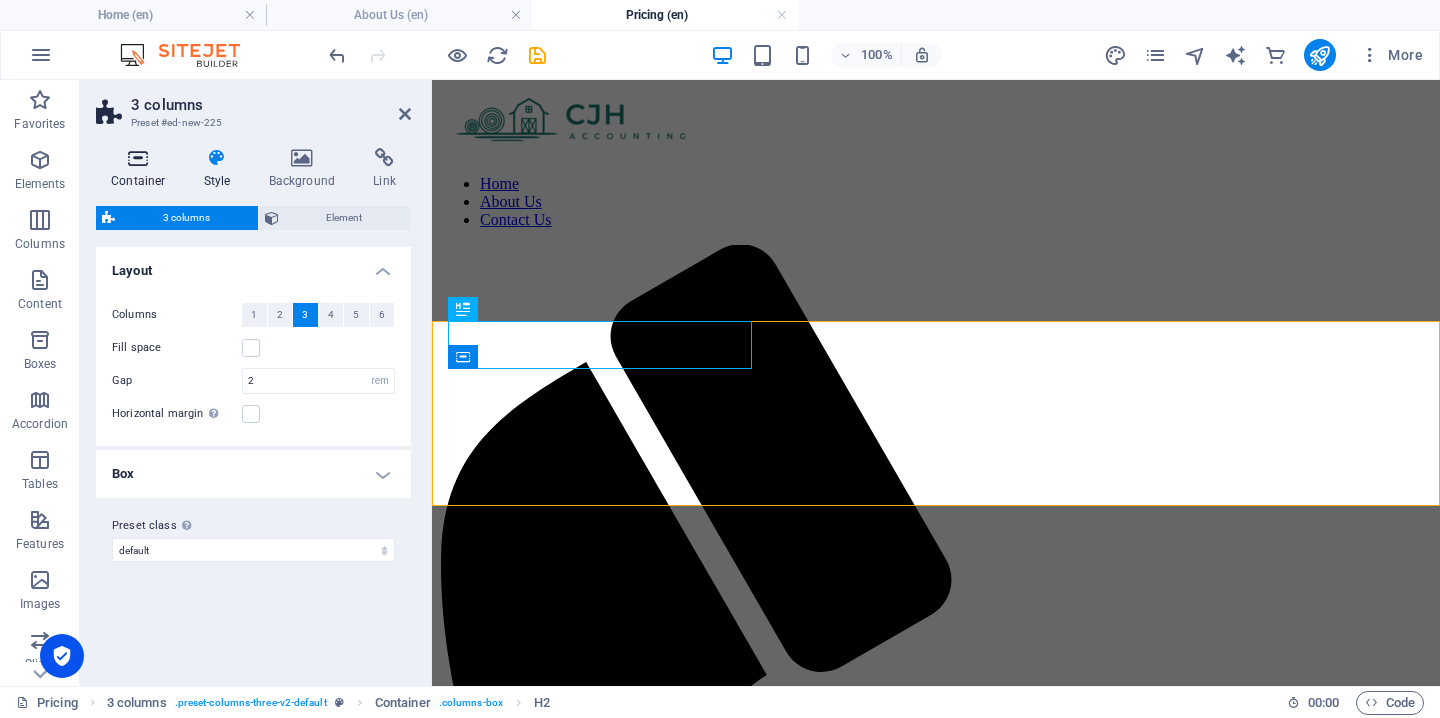click at bounding box center [138, 158] 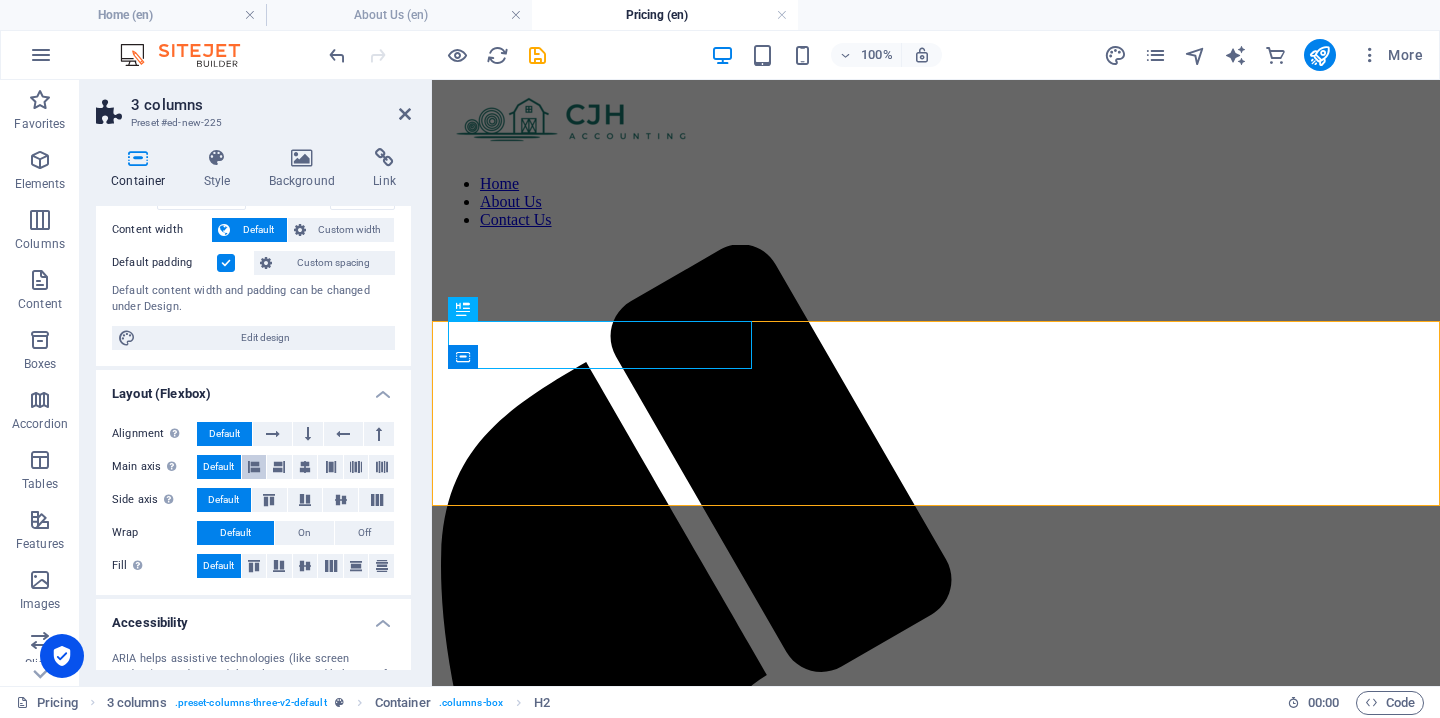 scroll, scrollTop: 113, scrollLeft: 0, axis: vertical 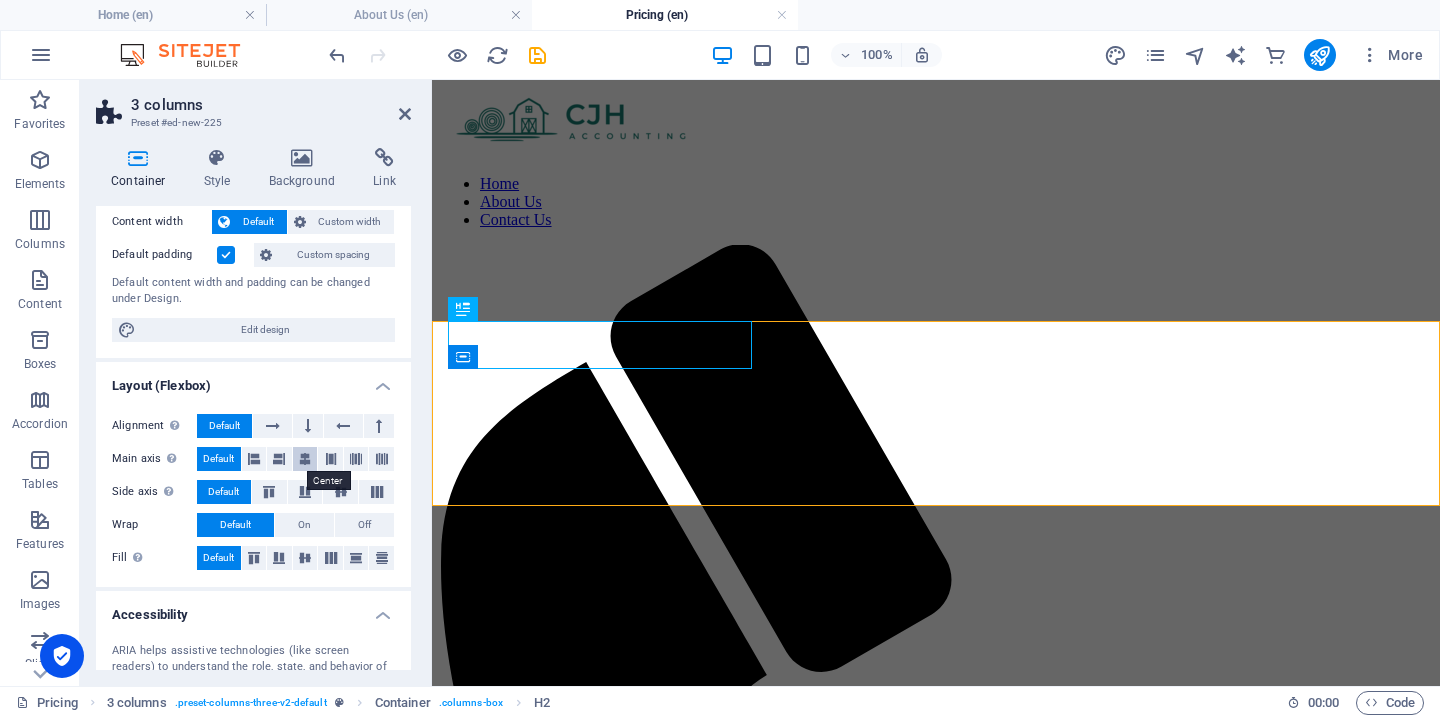 click at bounding box center (305, 459) 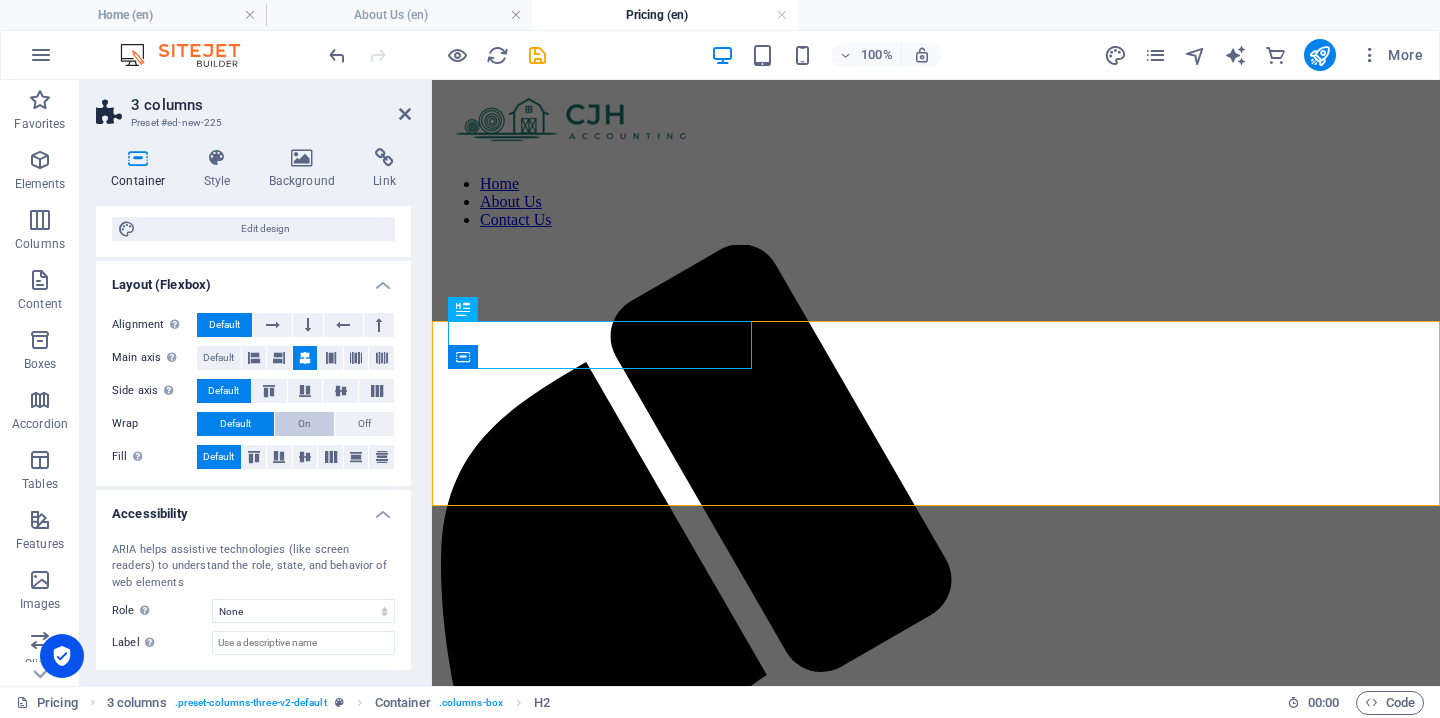 scroll, scrollTop: 218, scrollLeft: 0, axis: vertical 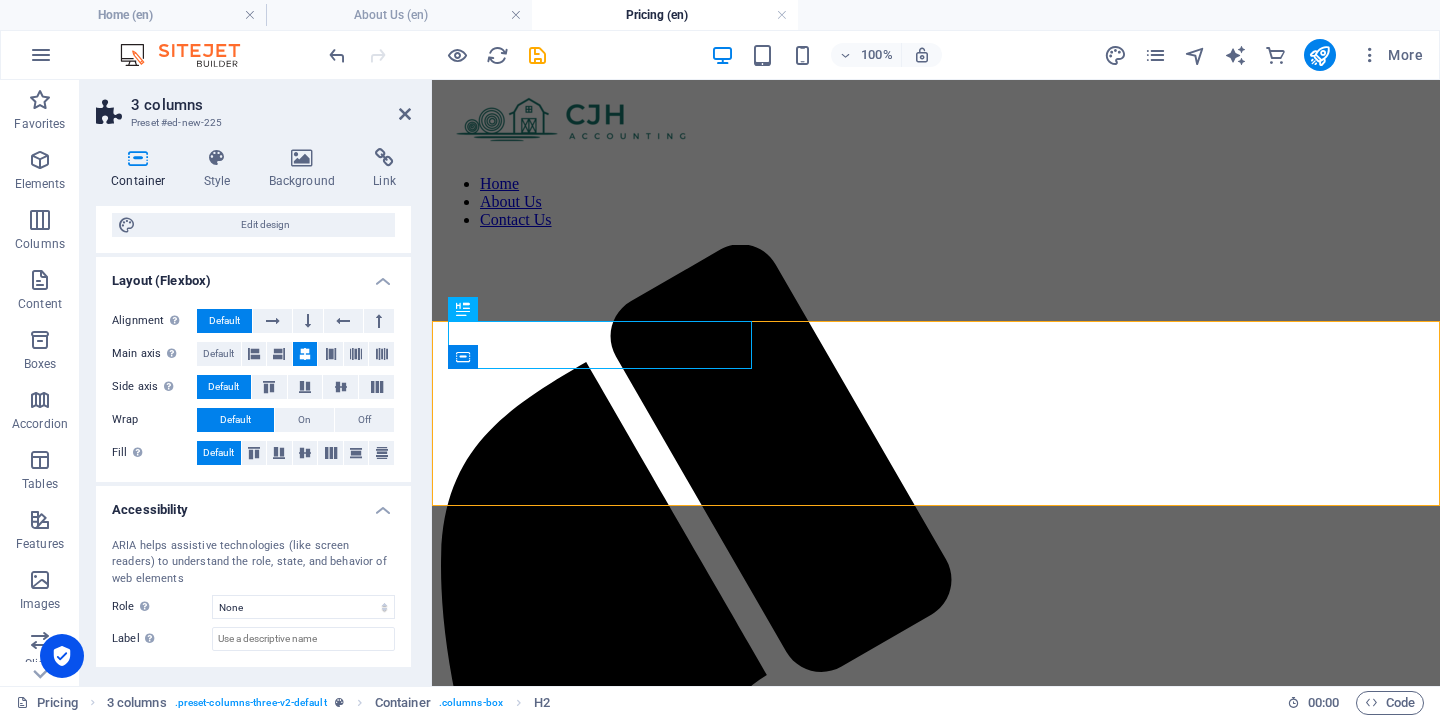 click on "Home About Us Contact Us Drop content here or  Add elements  Paste clipboard New headline New text element Drop content here or  Add elements  Paste clipboard Drop content here or  Add elements  Paste clipboard" at bounding box center [936, 1146] 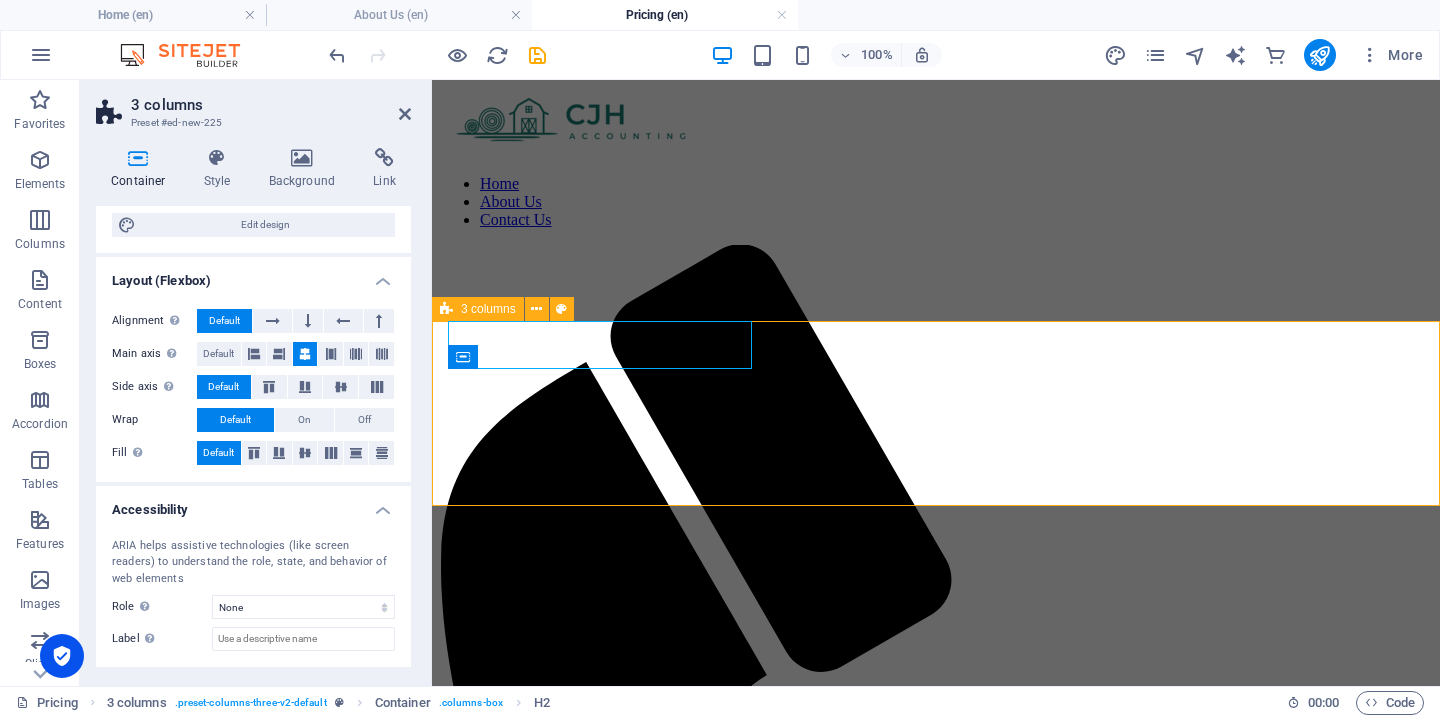 click on "New headline New text element Drop content here or  Add elements  Paste clipboard Drop content here or  Add elements  Paste clipboard" at bounding box center (936, 1955) 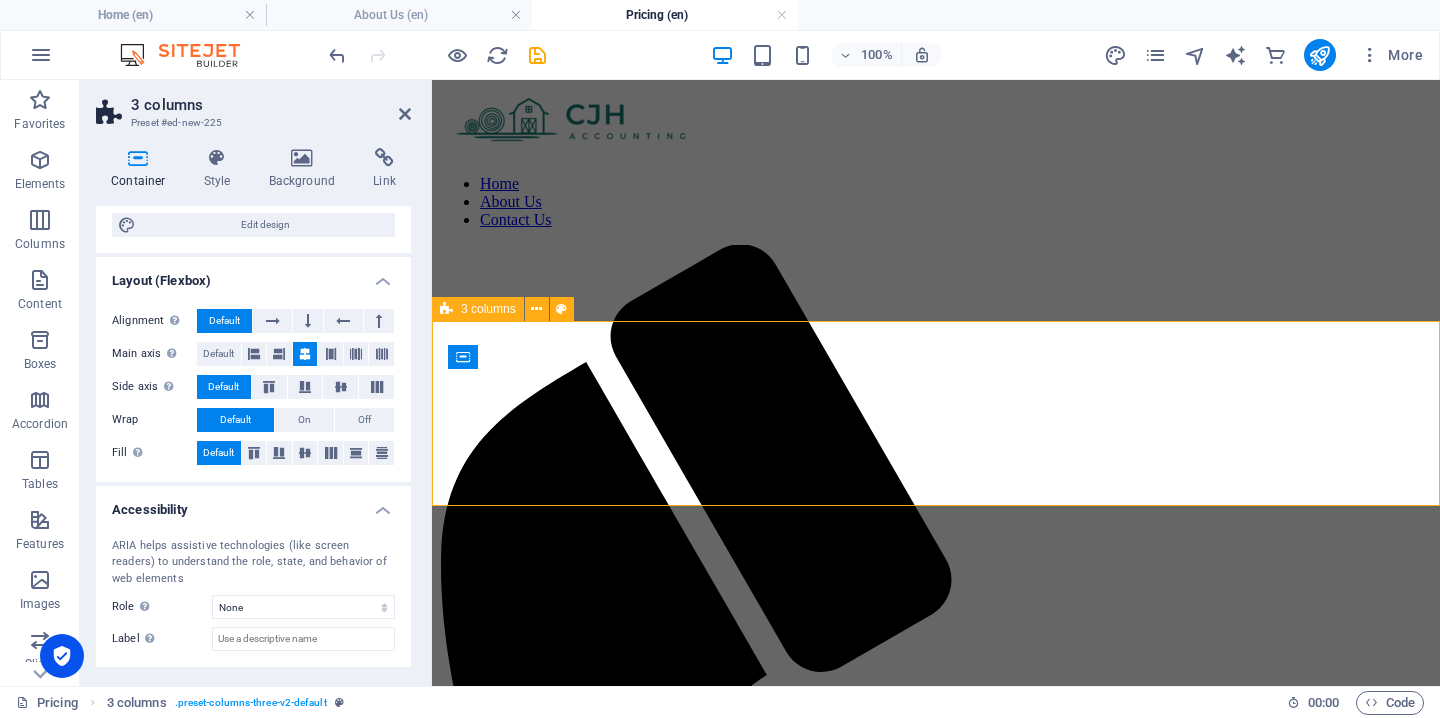 click on "New headline New text element Drop content here or  Add elements  Paste clipboard Drop content here or  Add elements  Paste clipboard" at bounding box center [936, 1955] 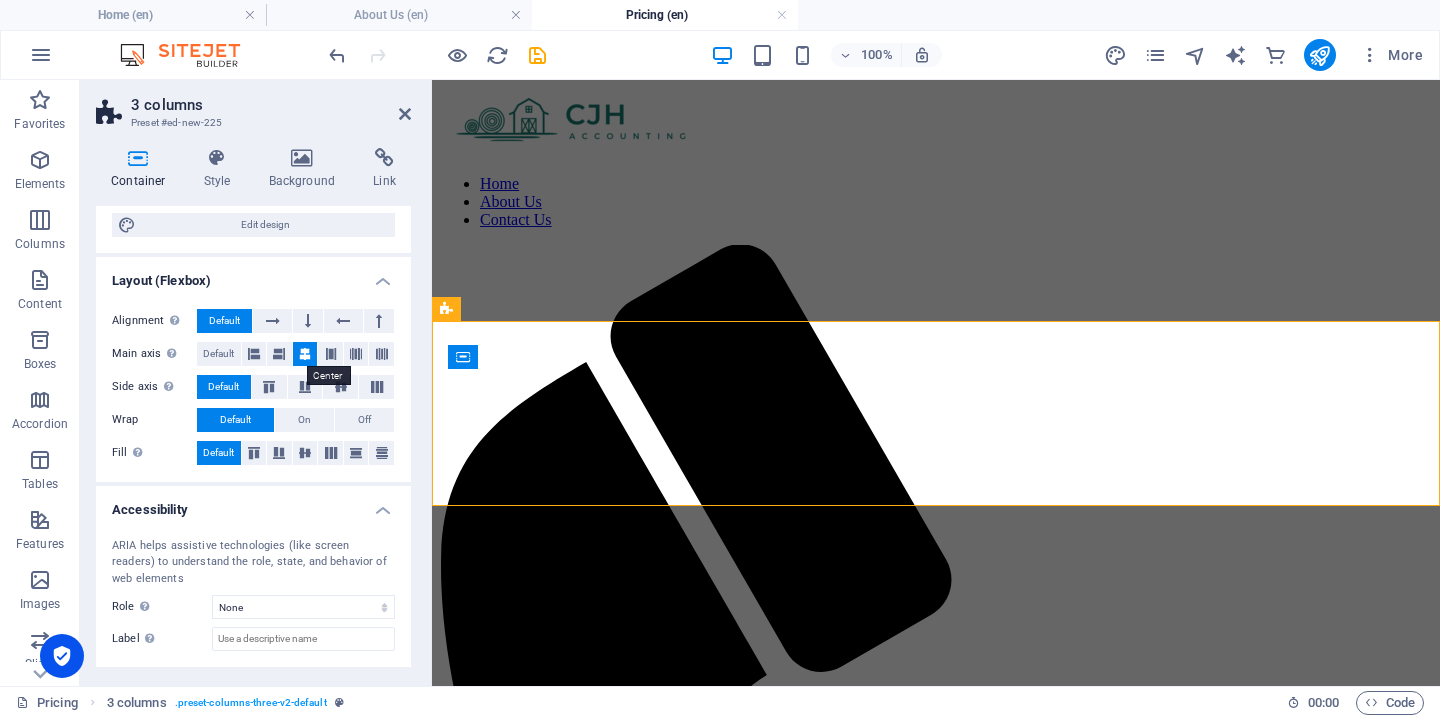 click at bounding box center [305, 354] 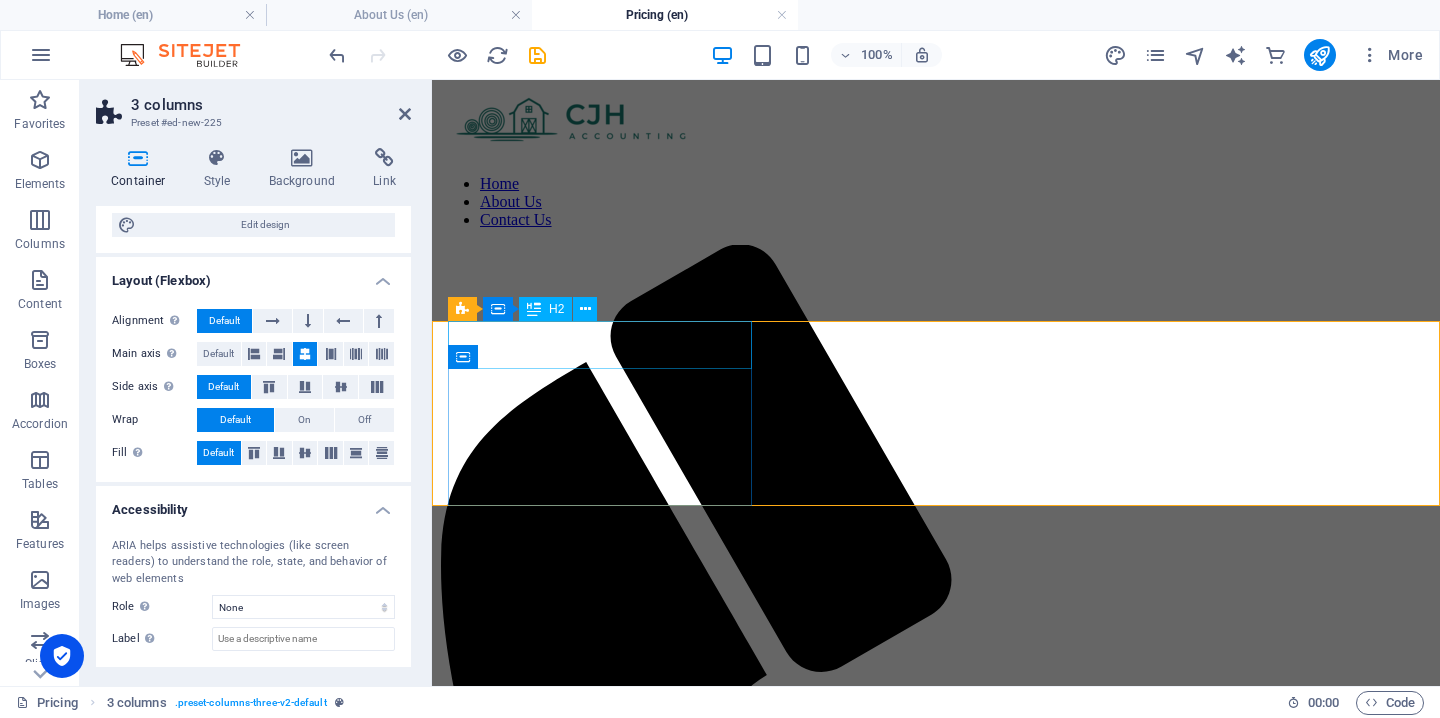 click on "New headline" at bounding box center [936, 1720] 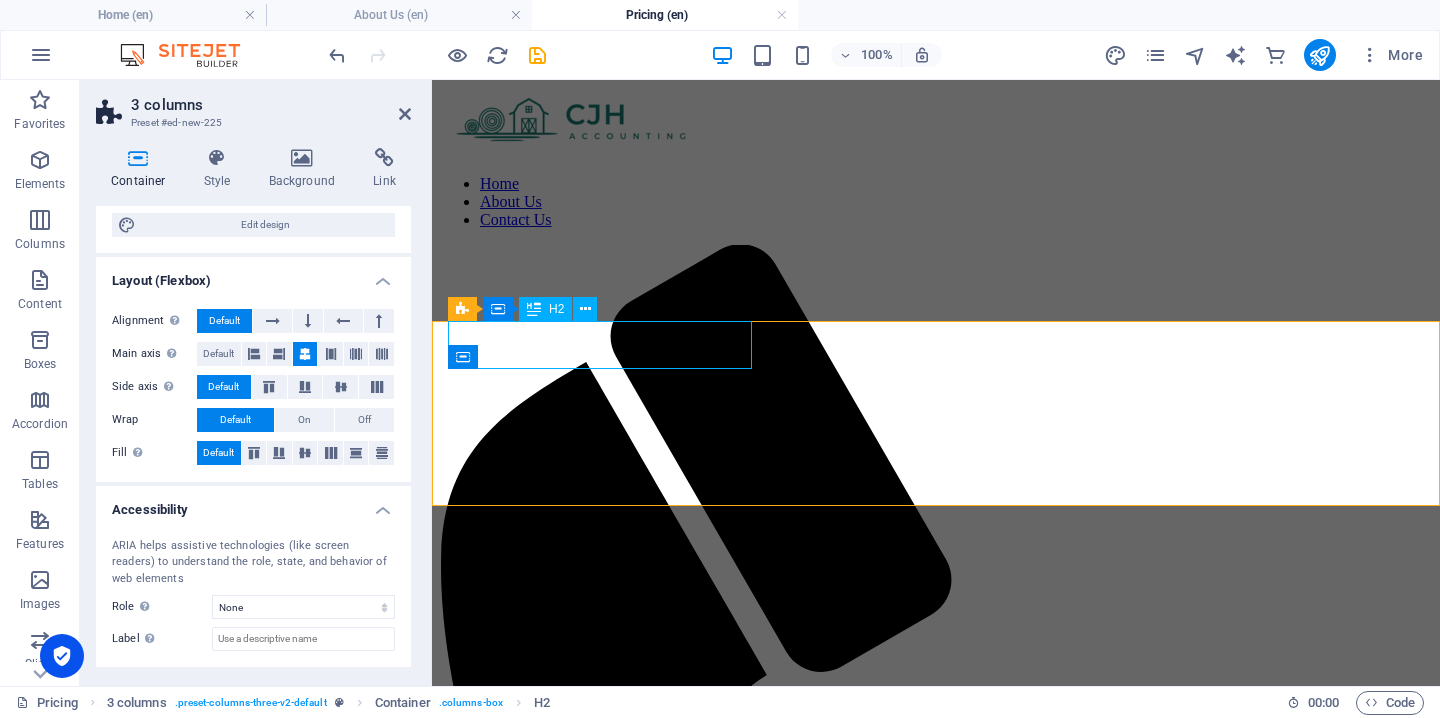 click on "New headline" at bounding box center (936, 1720) 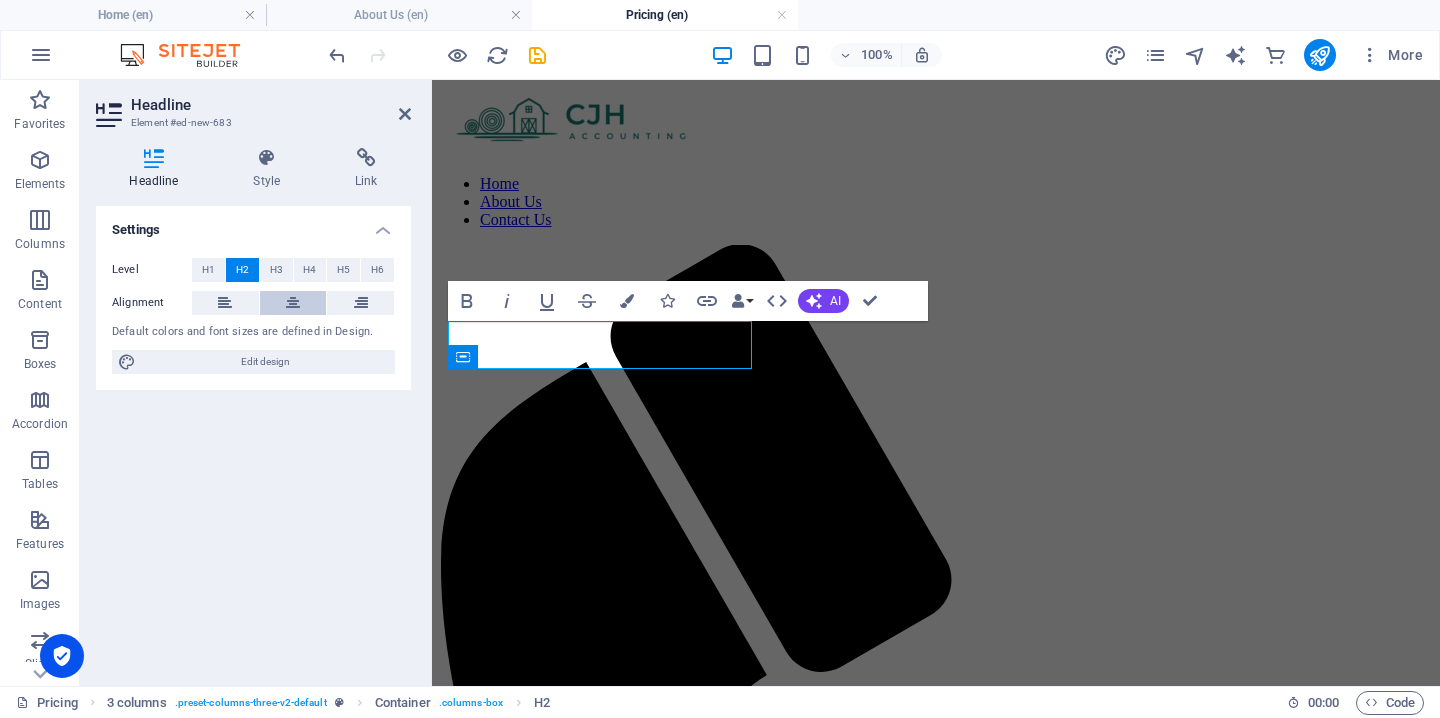 click at bounding box center [293, 303] 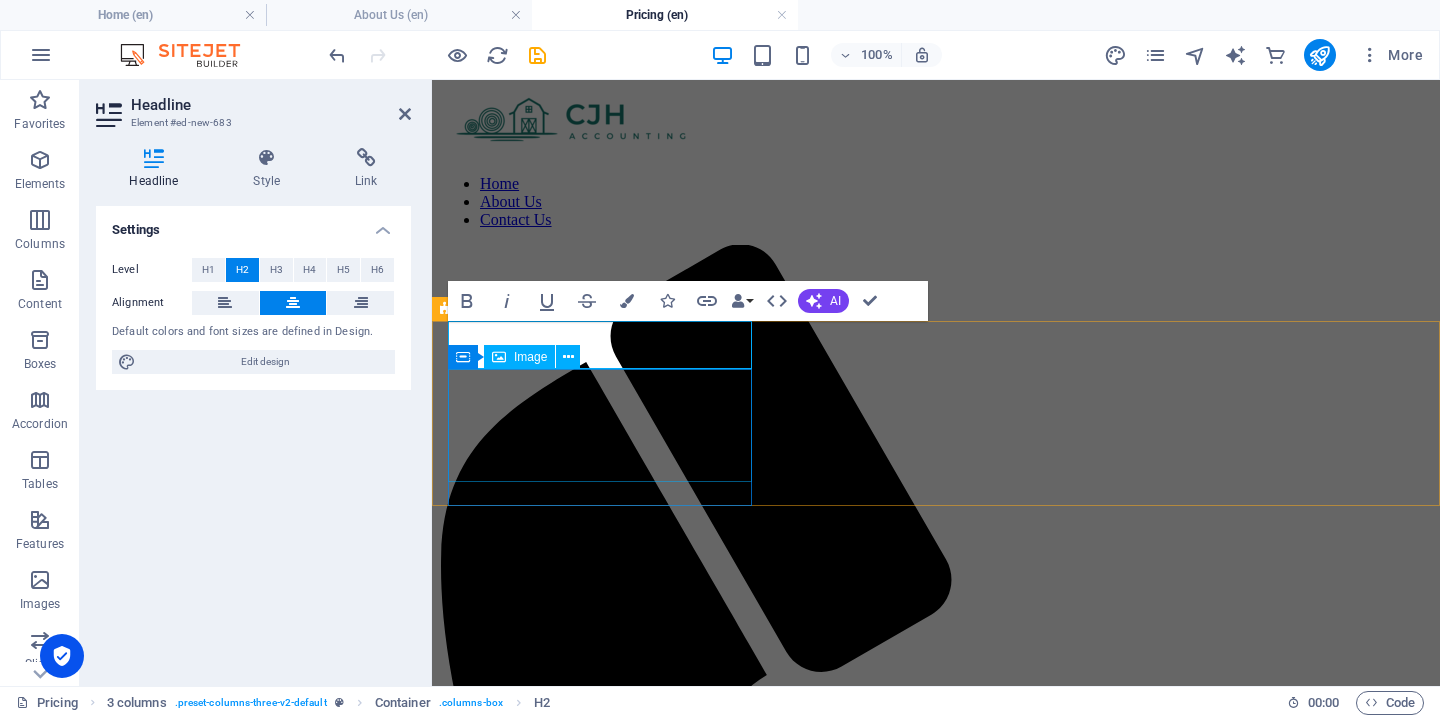 click at bounding box center (936, 1812) 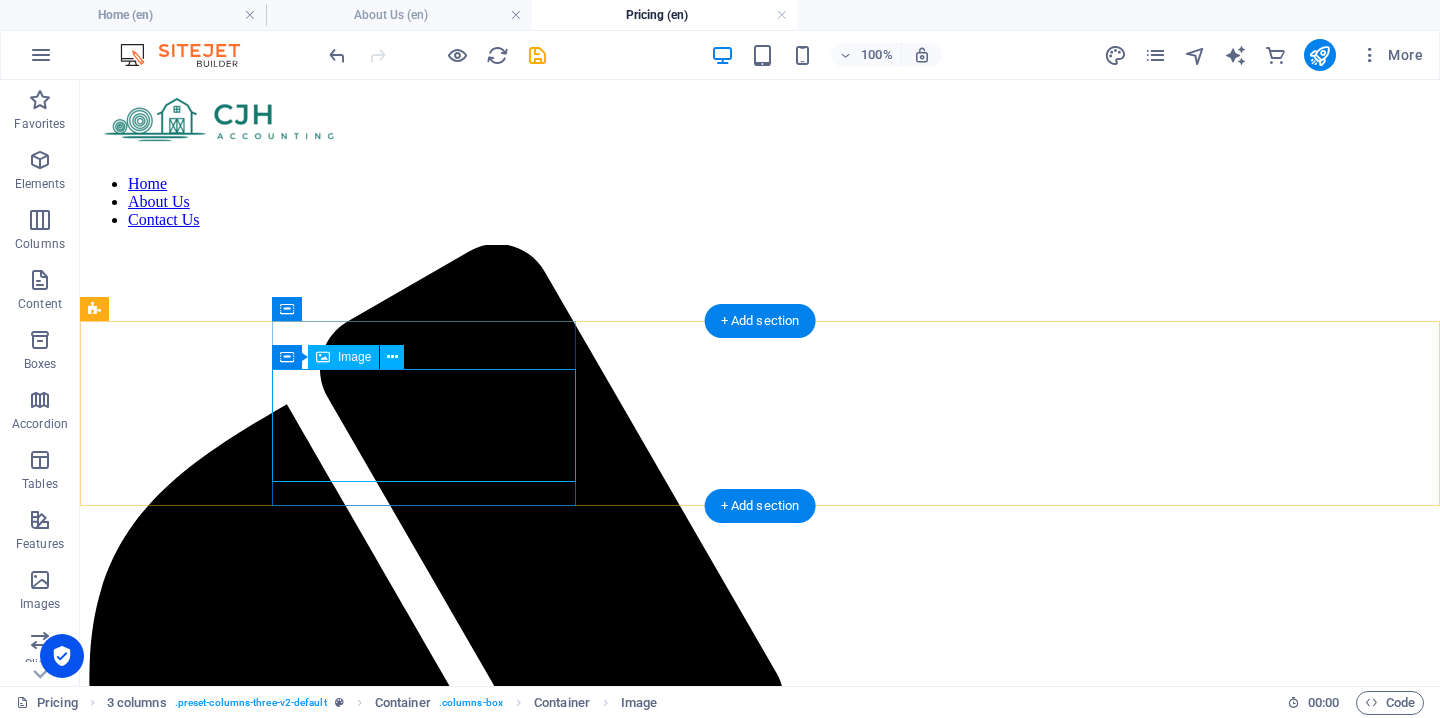 click at bounding box center [760, 2279] 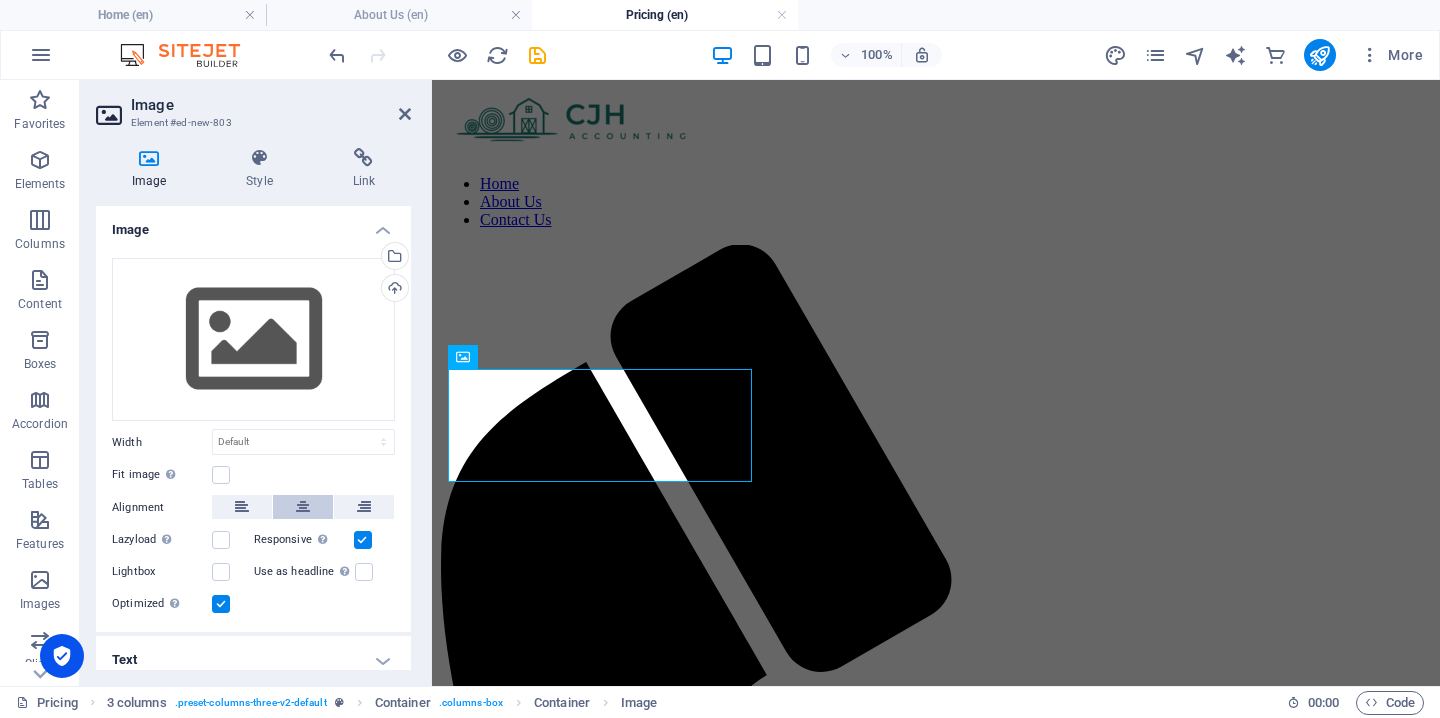 click at bounding box center [303, 507] 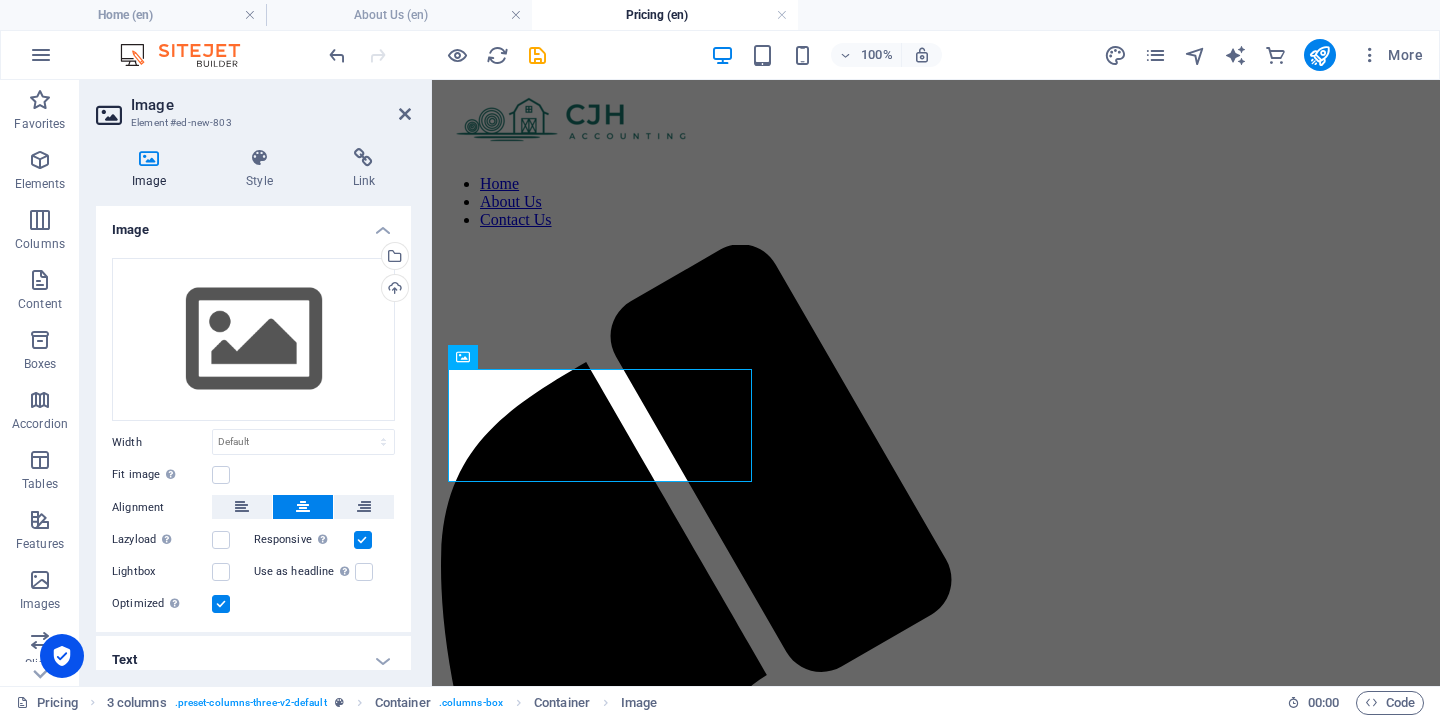 click on "Home About Us Contact Us Drop content here or  Add elements  Paste clipboard New headline New text element Drop content here or  Add elements  Paste clipboard Drop content here or  Add elements  Paste clipboard" at bounding box center [936, 1146] 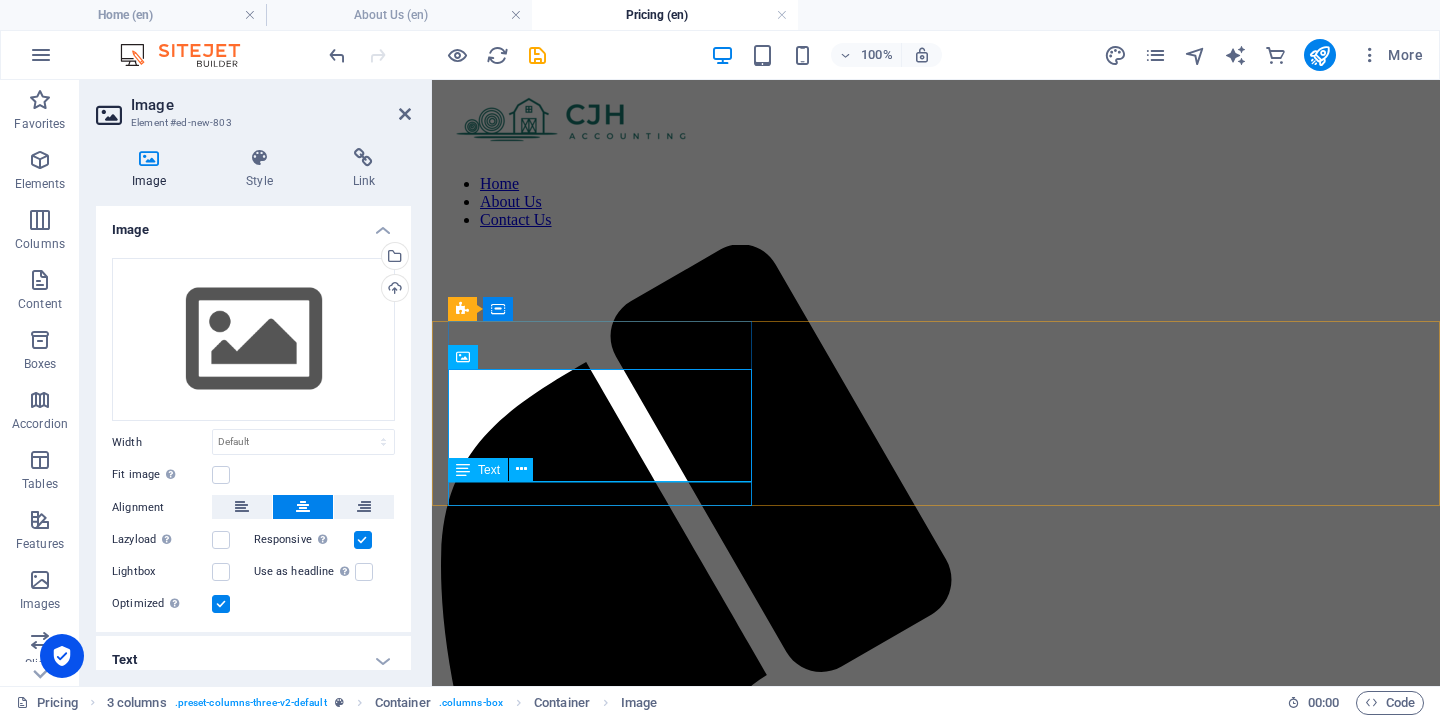click on "New text element" at bounding box center (936, 1895) 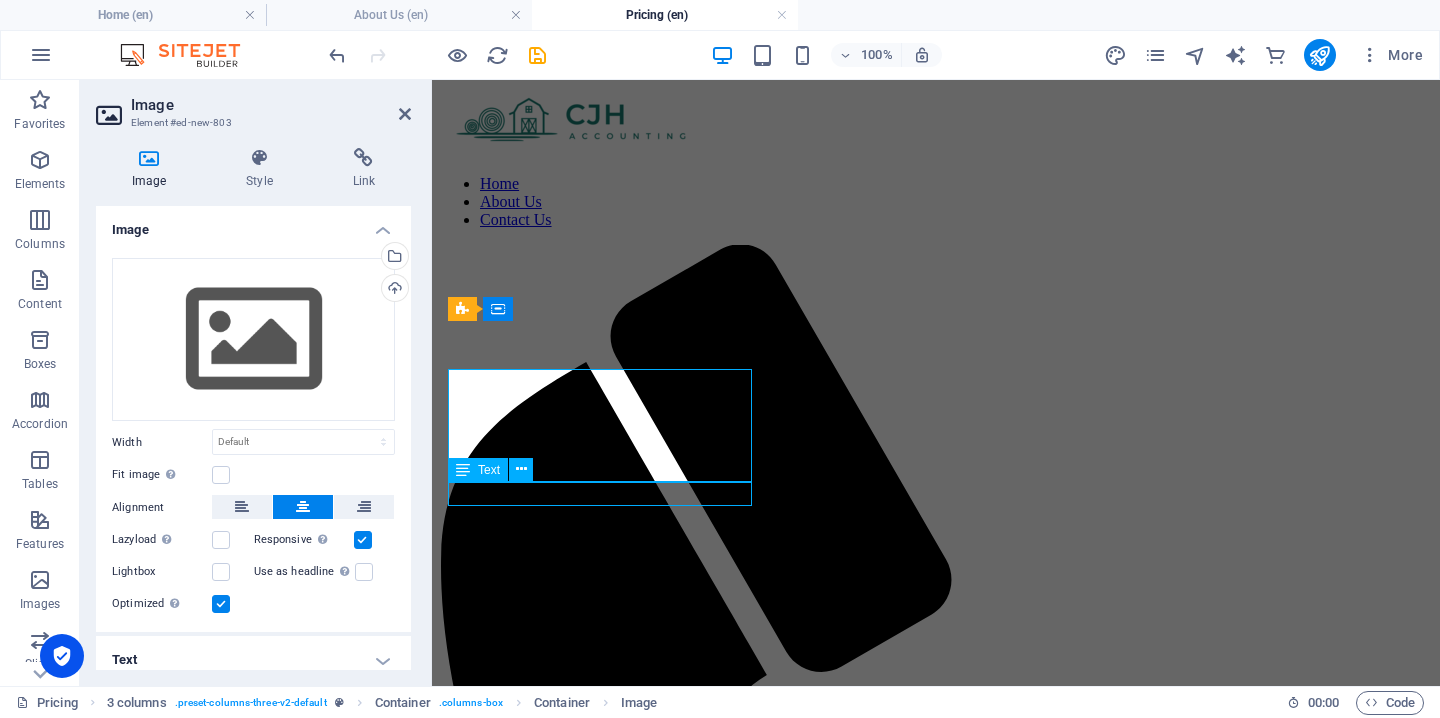 click on "New text element" at bounding box center (936, 1895) 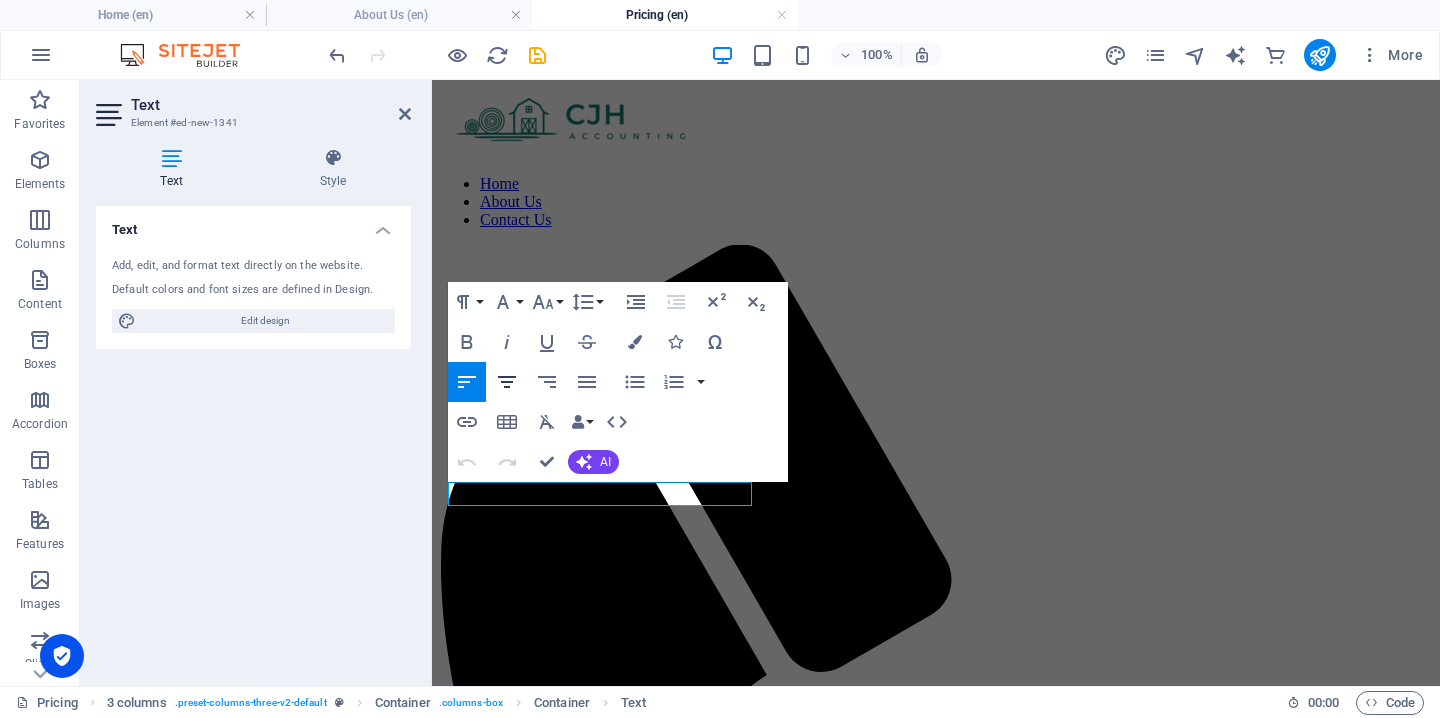 click 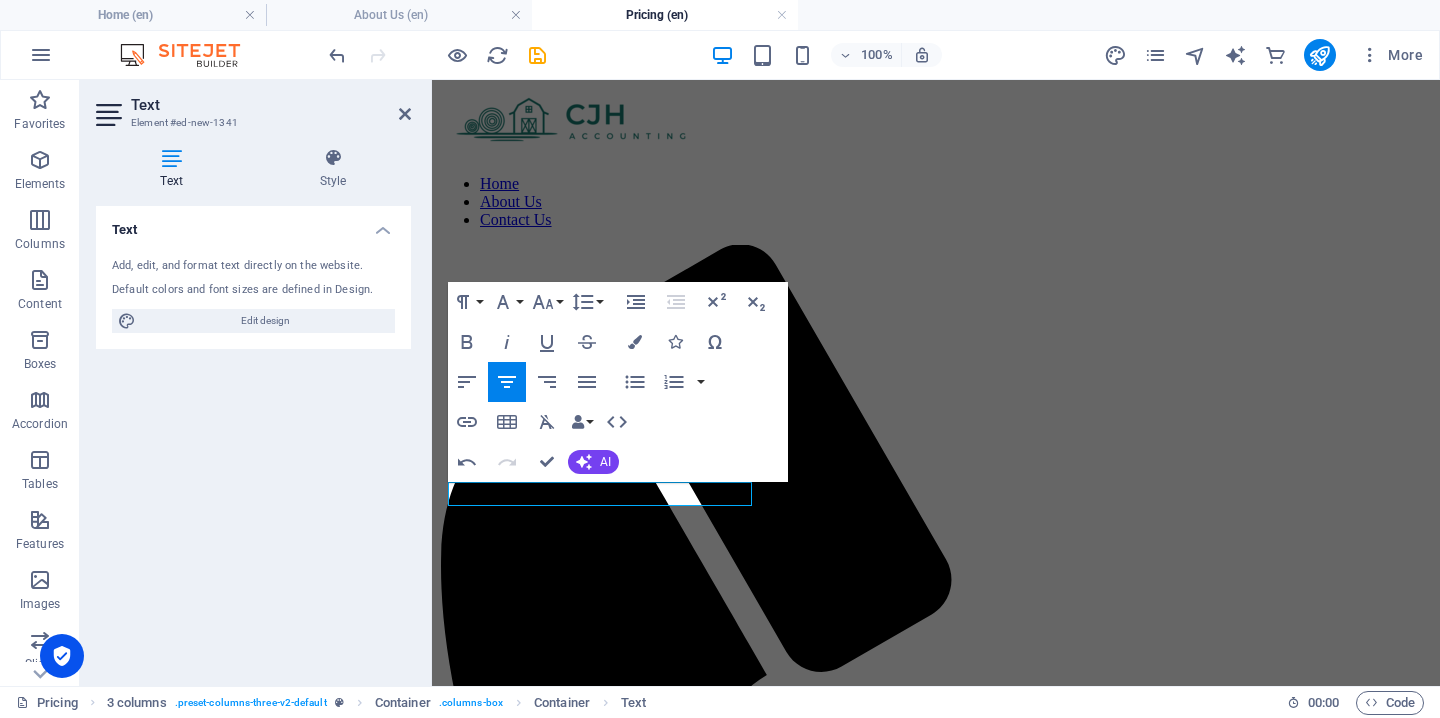 click on "Home About Us Contact Us Drop content here or  Add elements  Paste clipboard New headline New text element Drop content here or  Add elements  Paste clipboard Drop content here or  Add elements  Paste clipboard" at bounding box center (936, 1146) 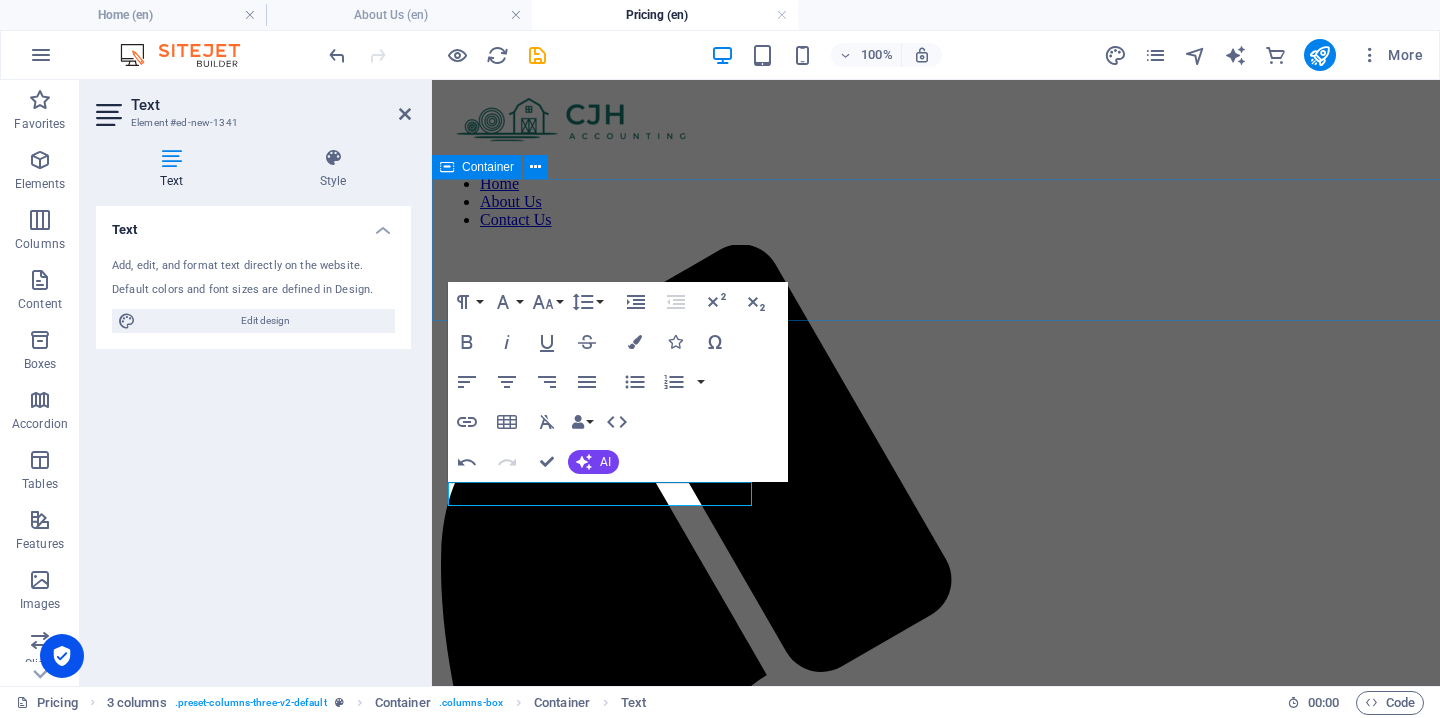 click on "Drop content here or  Add elements  Paste clipboard" at bounding box center (936, 1616) 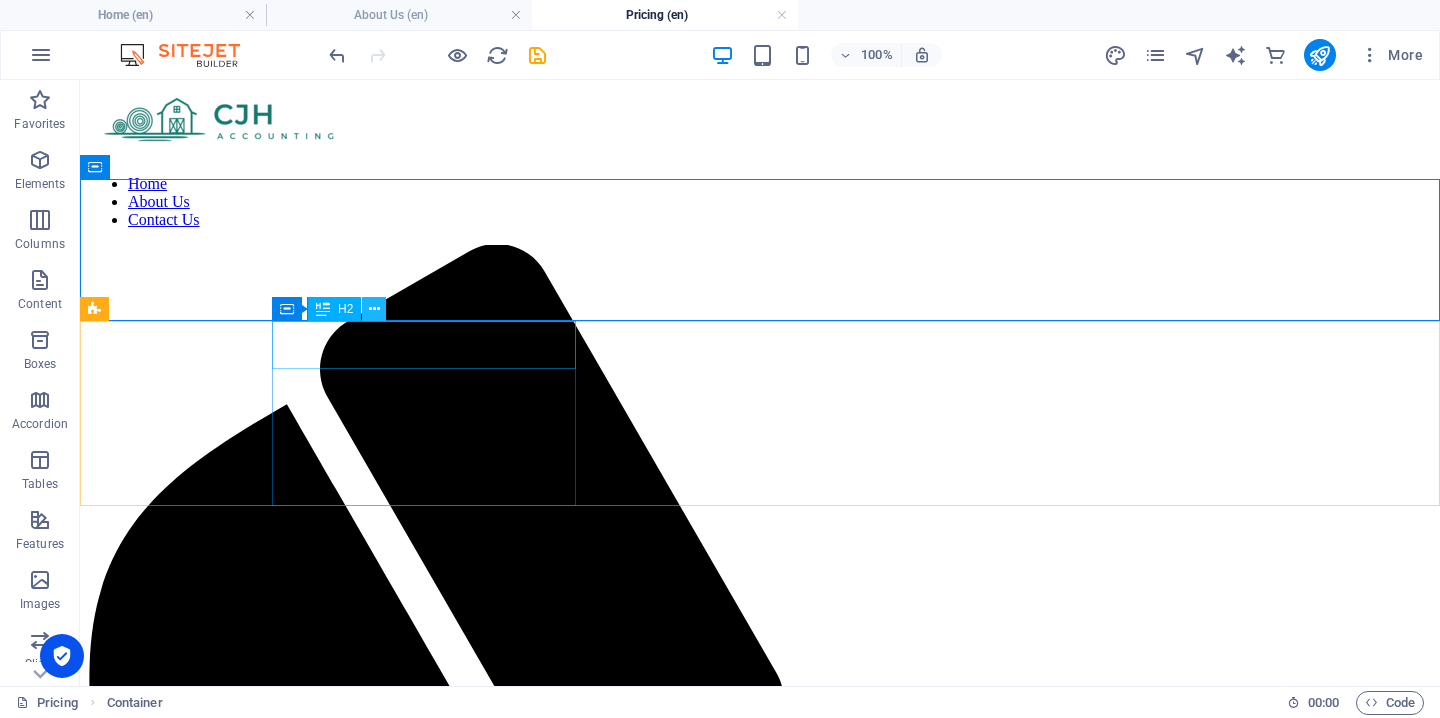 click at bounding box center (374, 309) 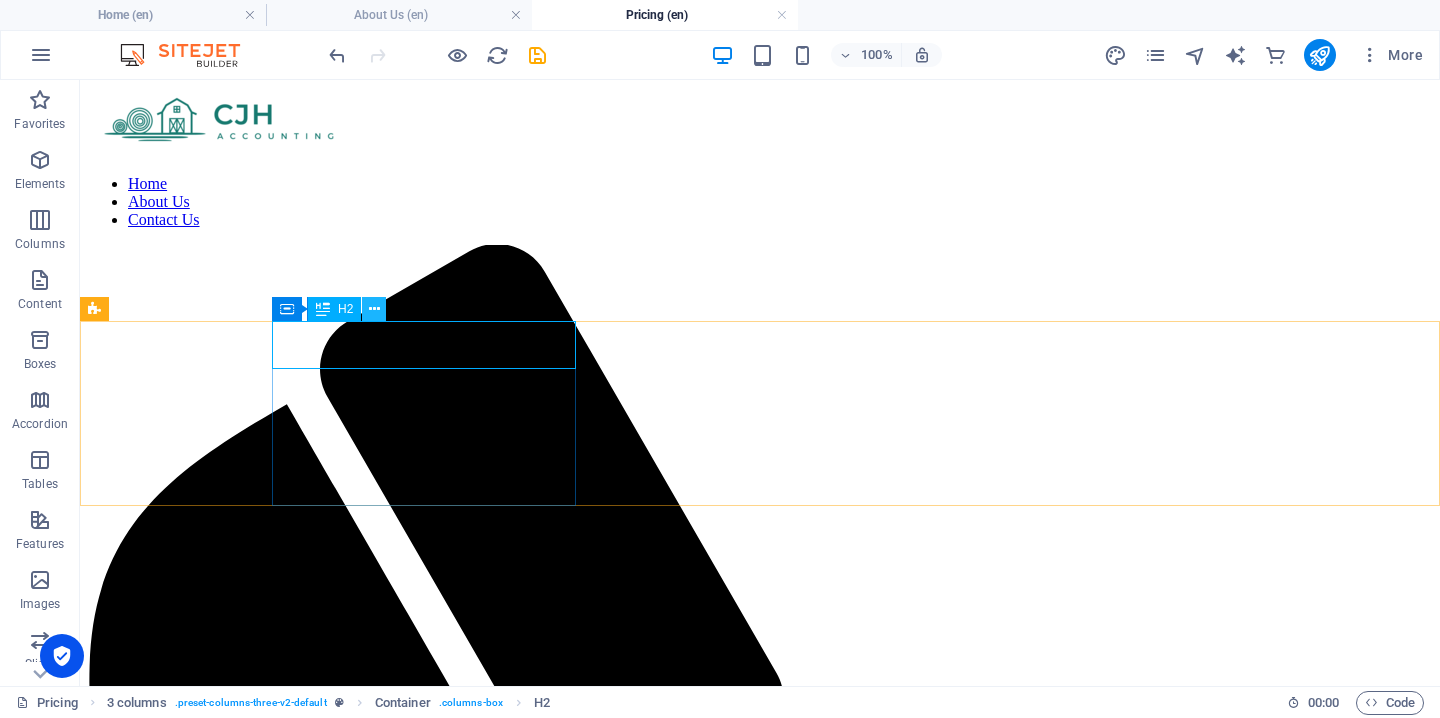 click at bounding box center (374, 309) 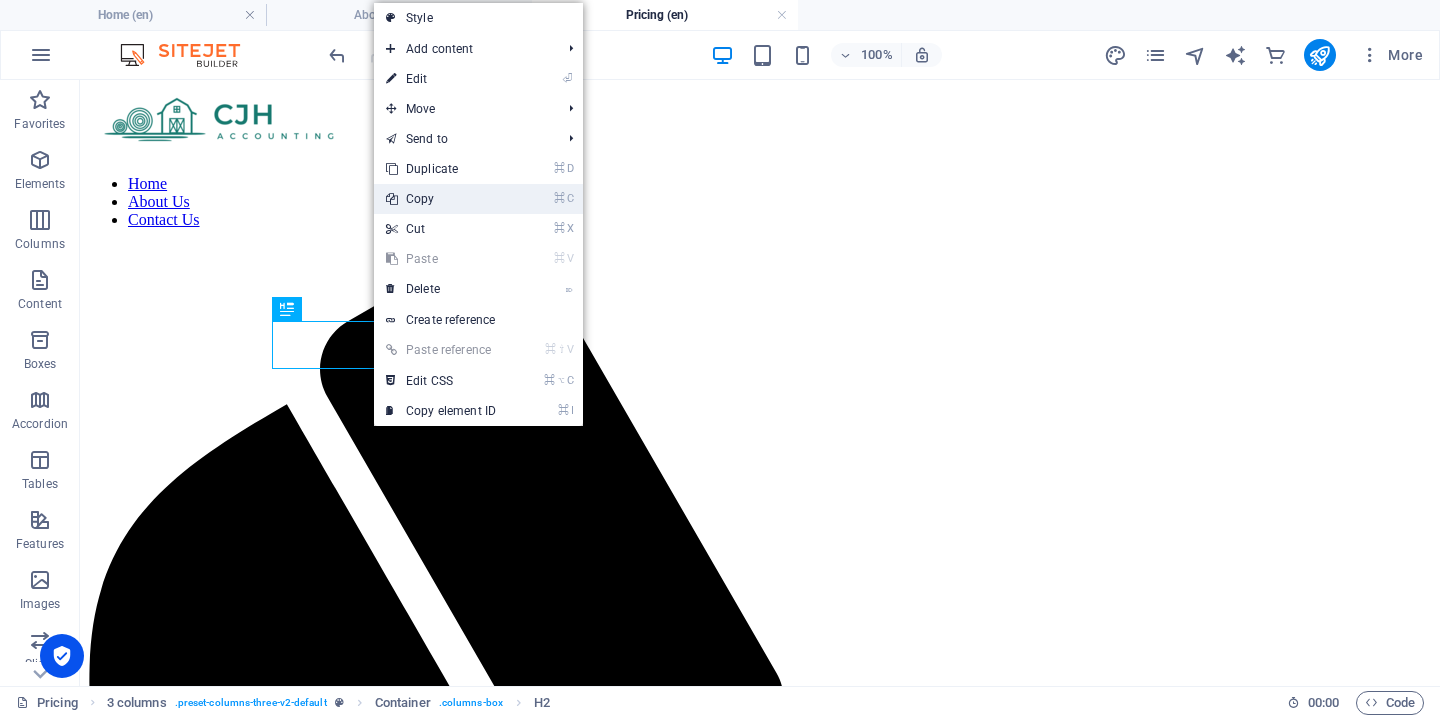 click on "⌘ C  Copy" at bounding box center [441, 199] 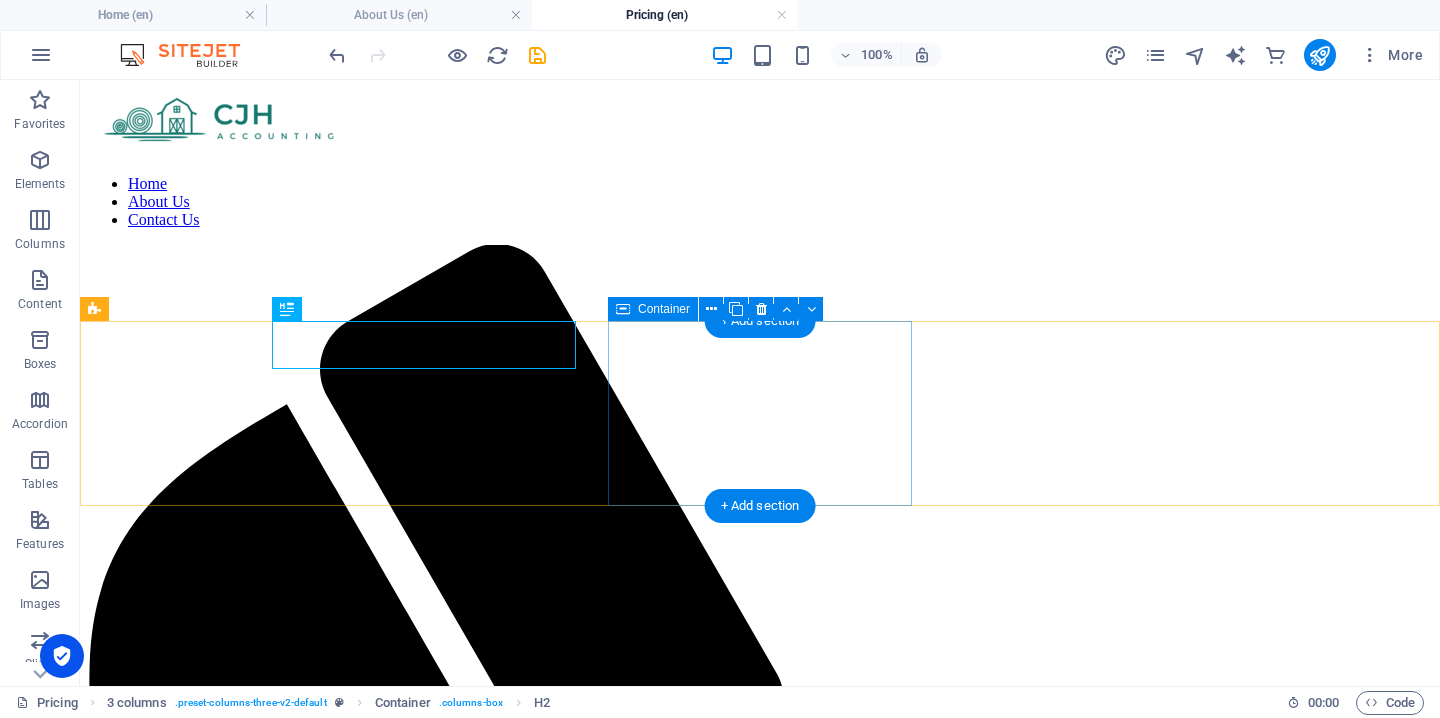 click on "Paste clipboard" at bounding box center [814, 2489] 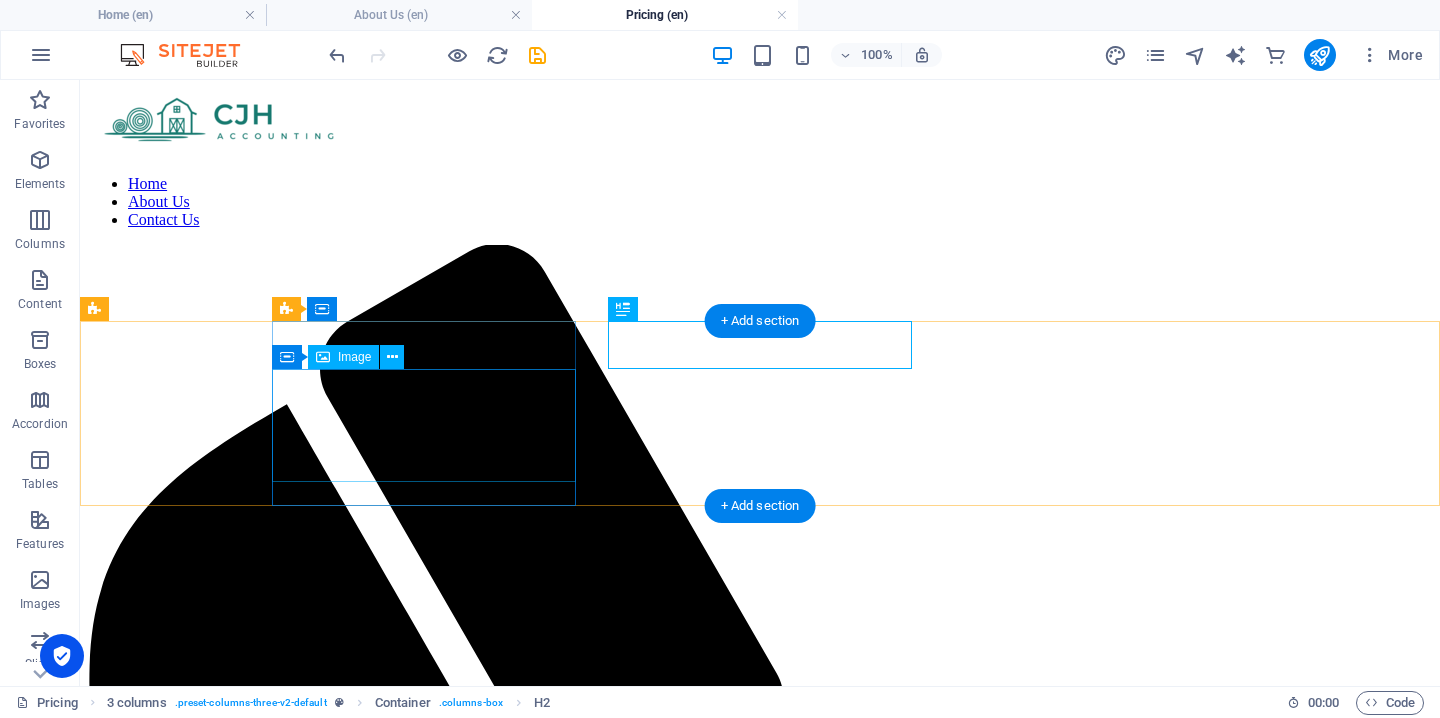 click at bounding box center (760, 2279) 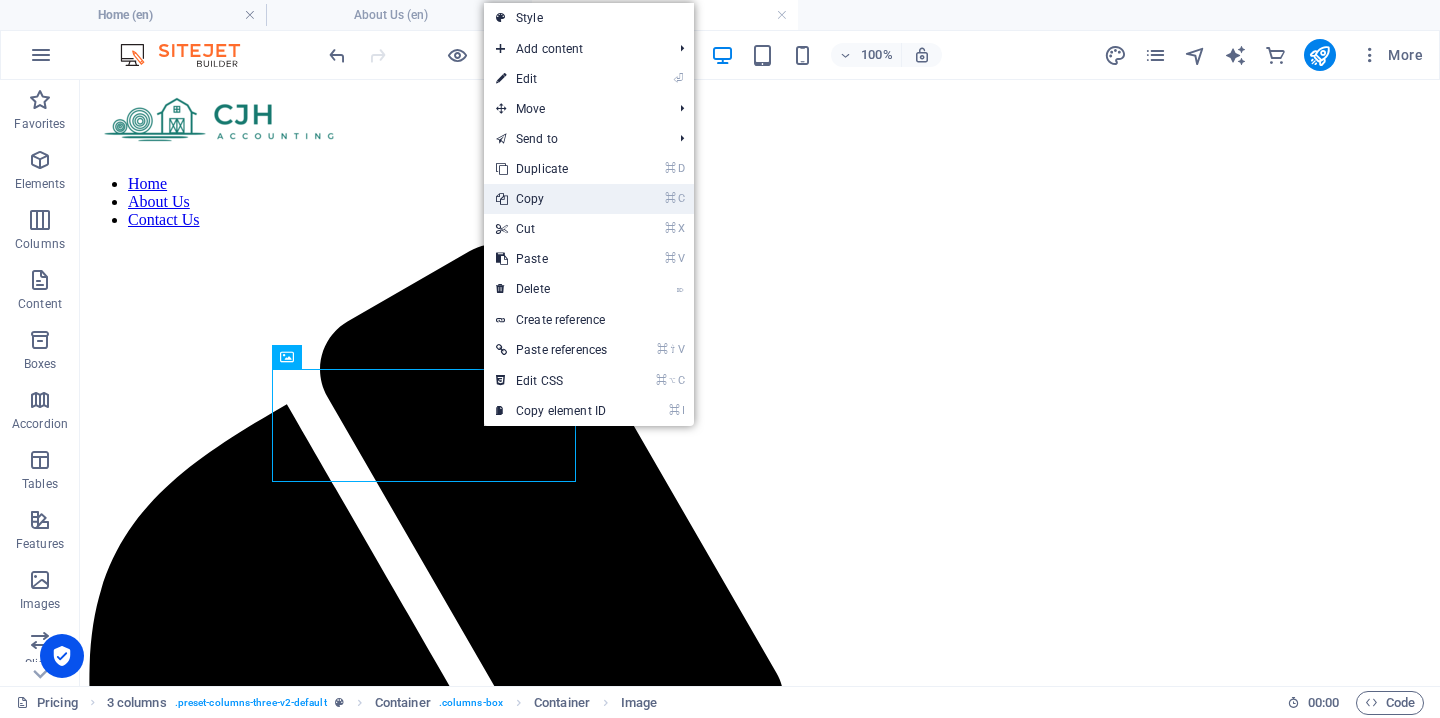 click on "⌘ C  Copy" at bounding box center (551, 199) 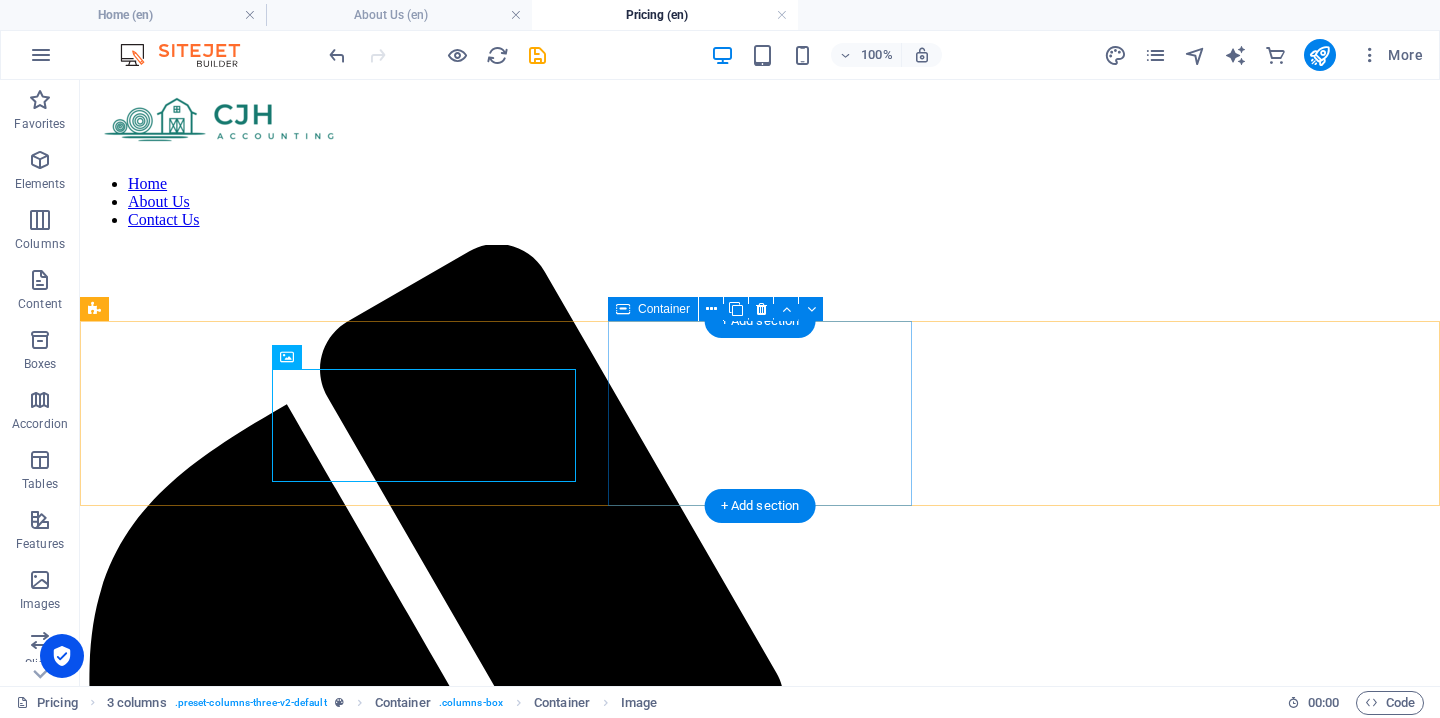 click on "New headline" at bounding box center (760, 2404) 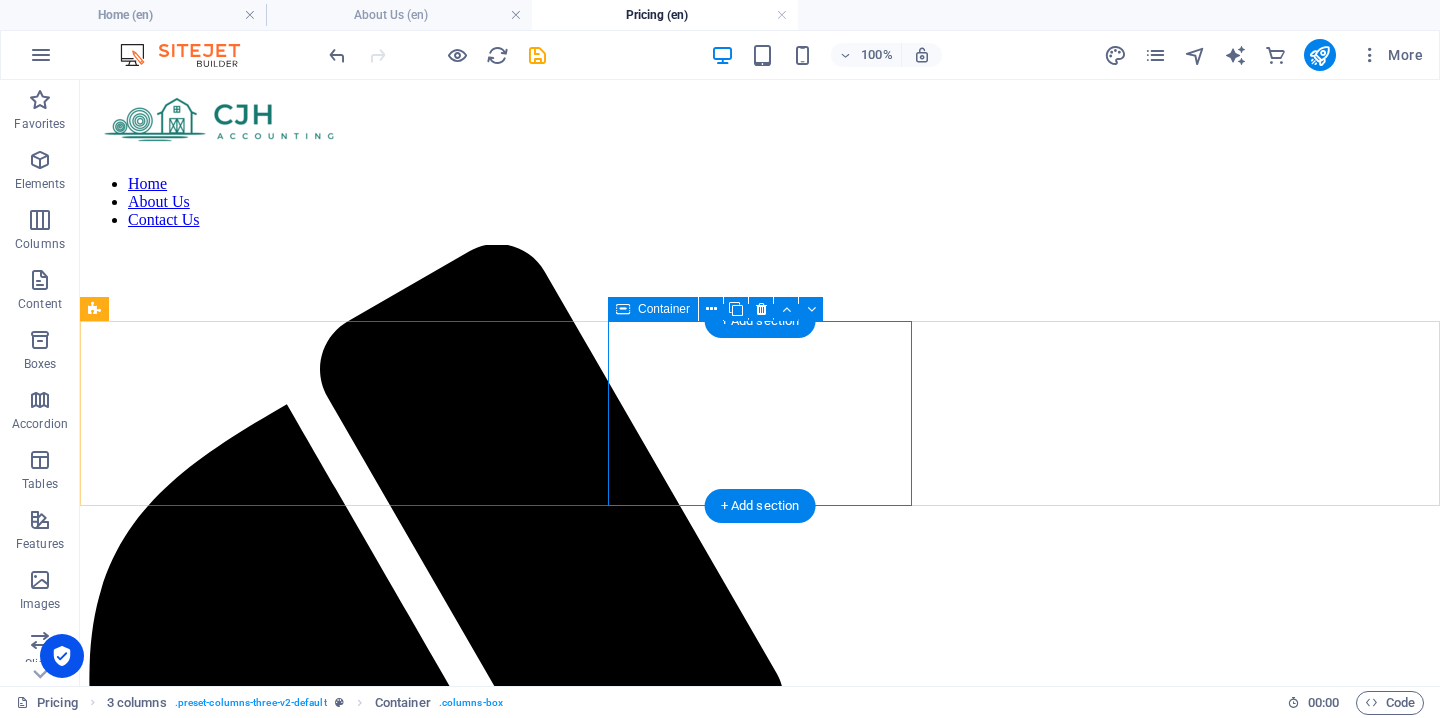 click on "New headline" at bounding box center (760, 2404) 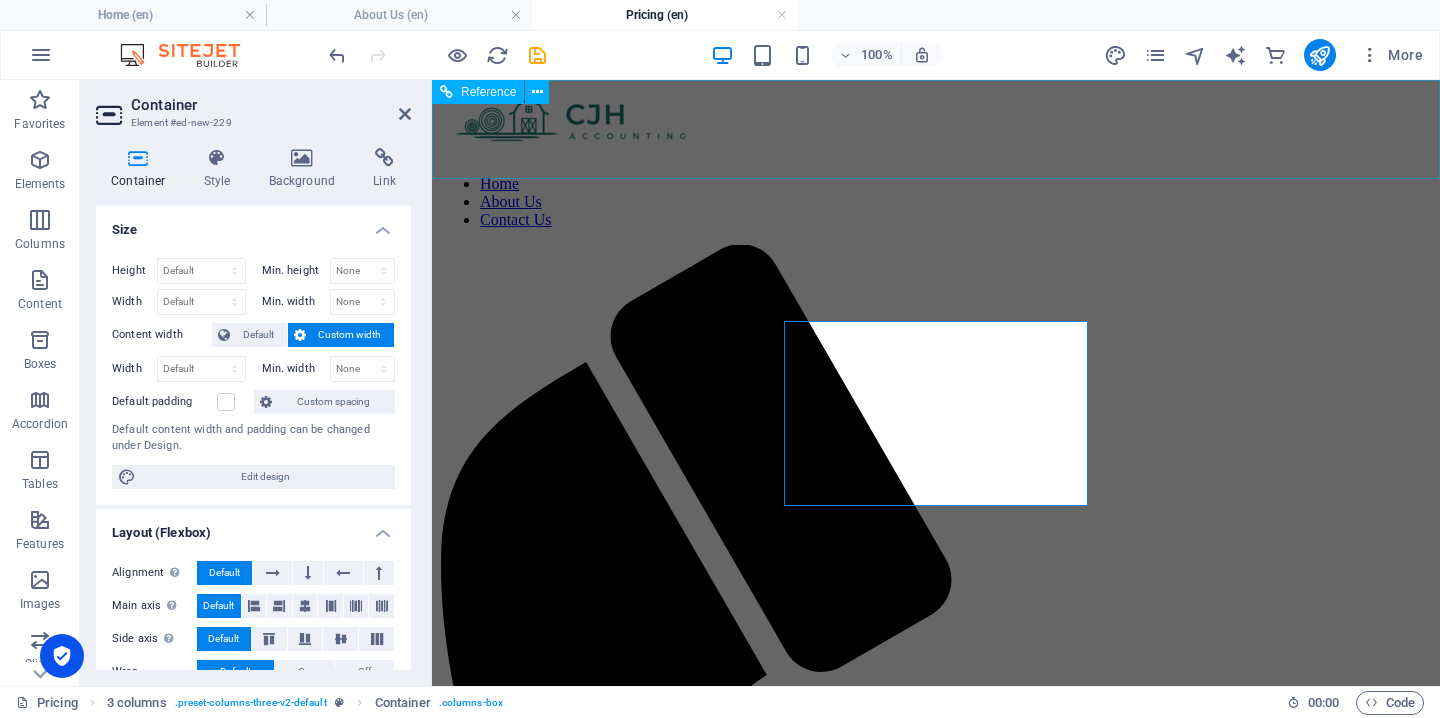 click on "Home About Us Contact Us" at bounding box center [936, 202] 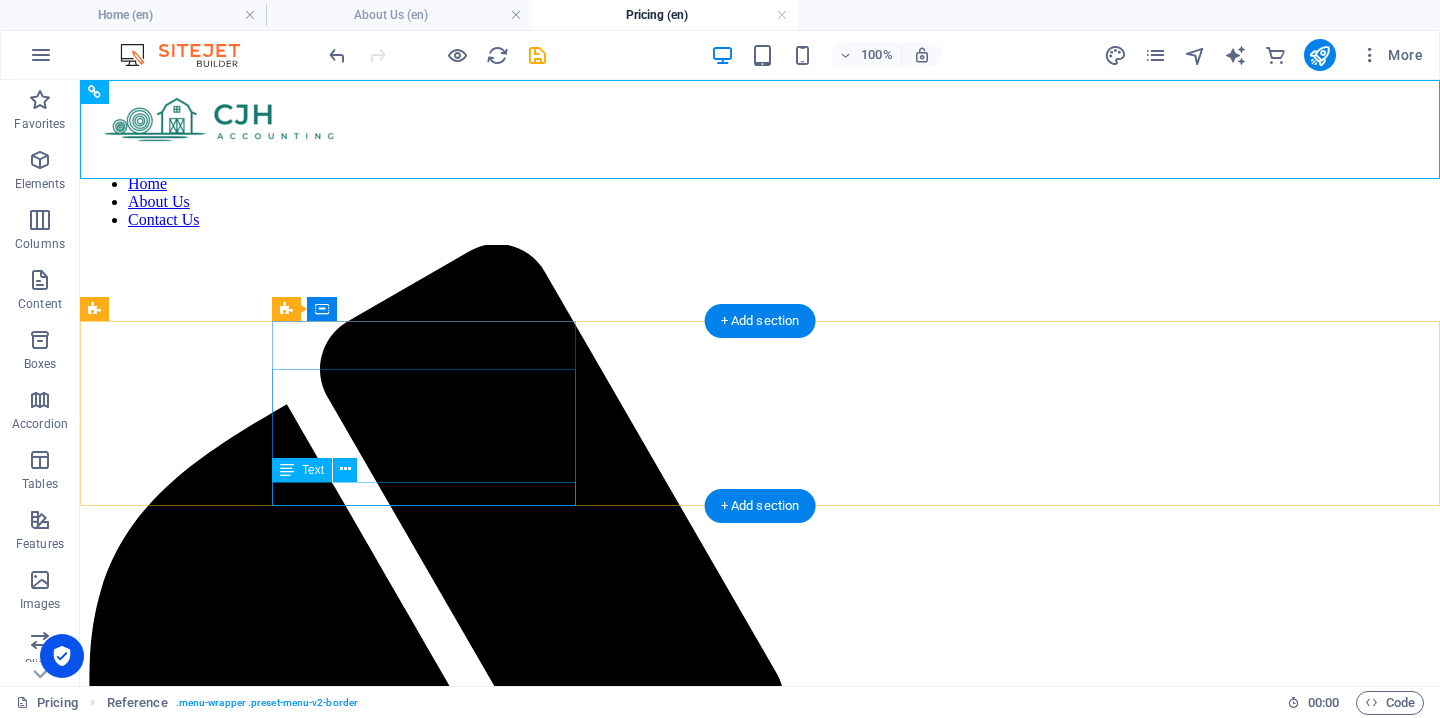 click on "New text element" at bounding box center (760, 2363) 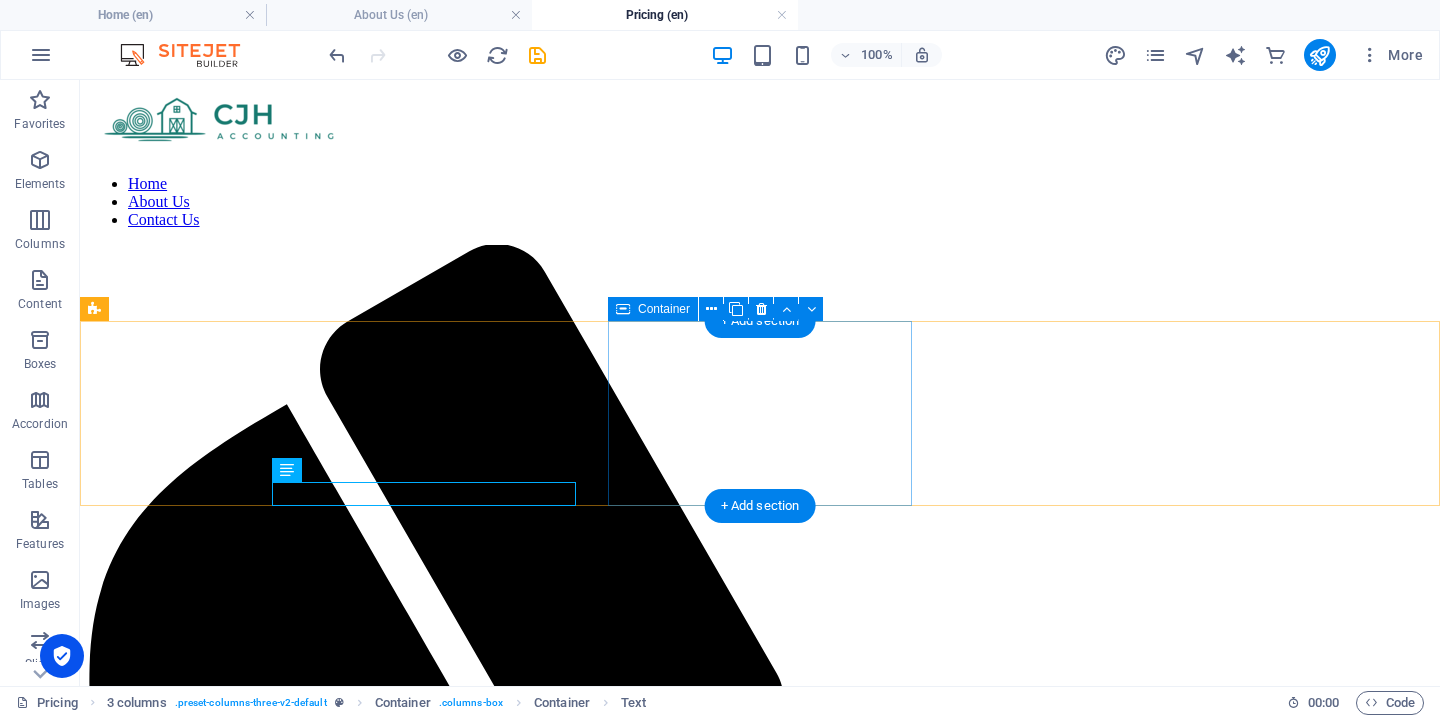 click on "New headline" at bounding box center [760, 2404] 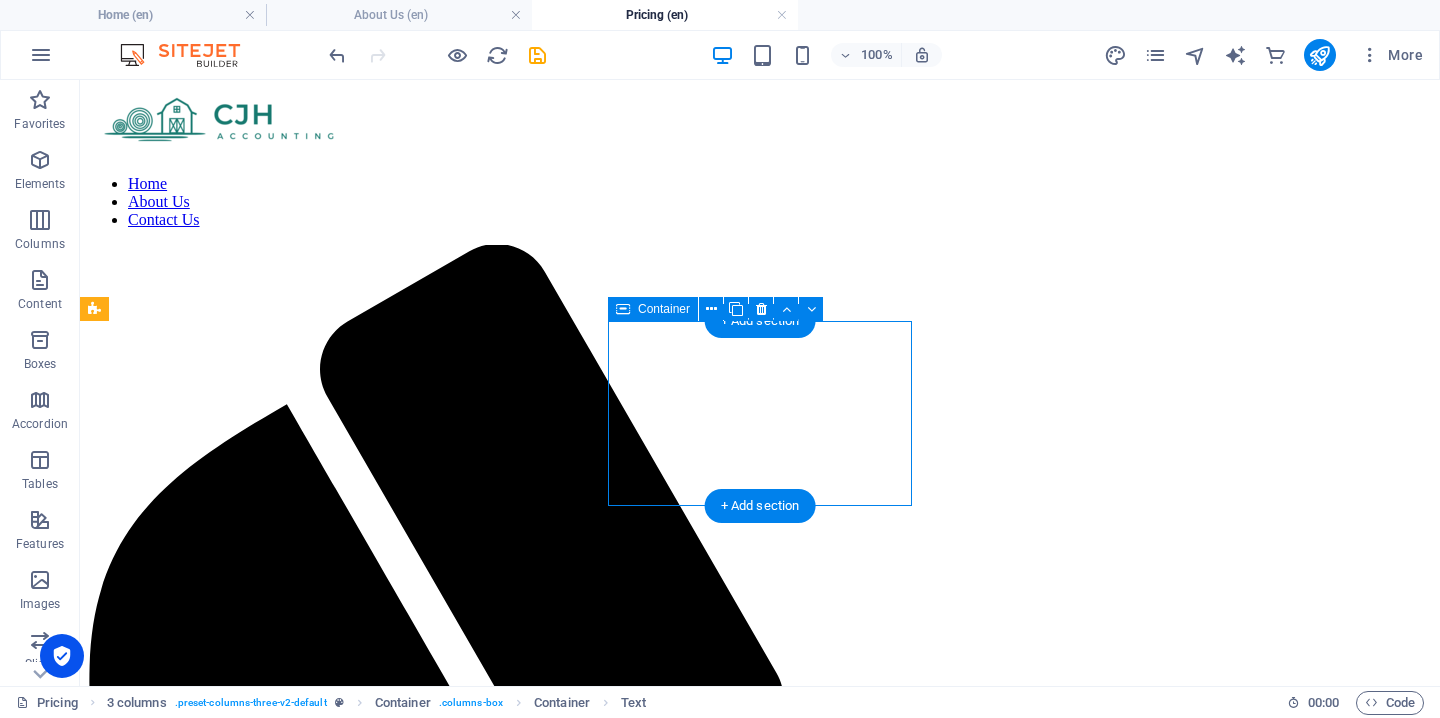 click on "New headline" at bounding box center [760, 2404] 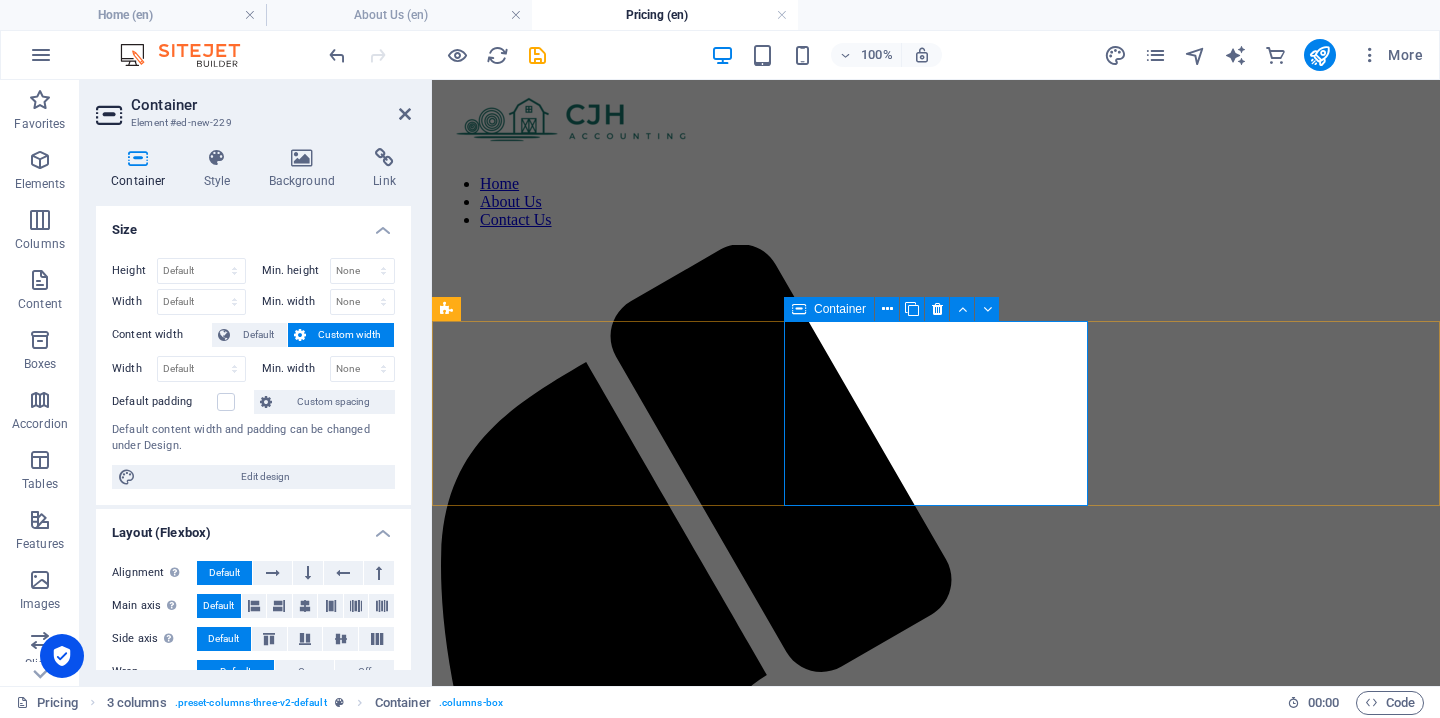 click on "New headline" at bounding box center [936, 1937] 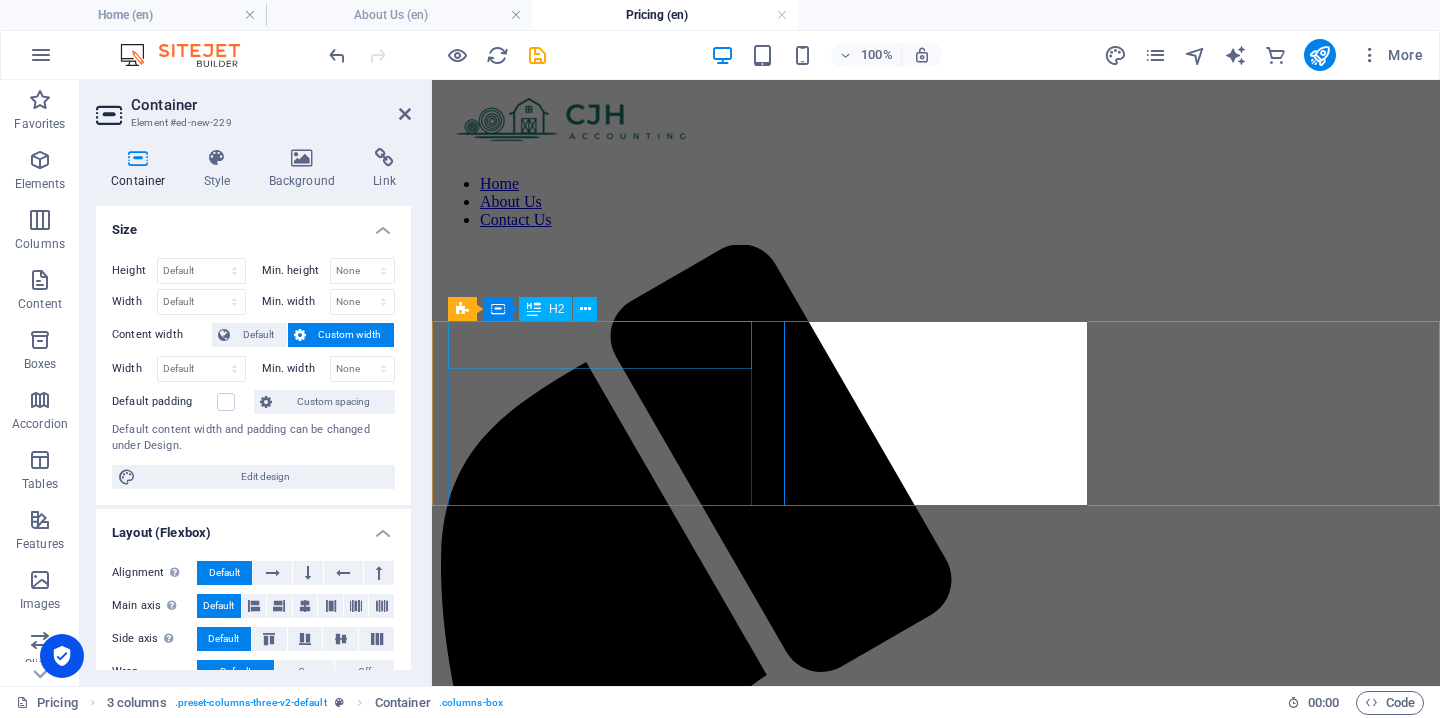 click on "New headline" at bounding box center (936, 1720) 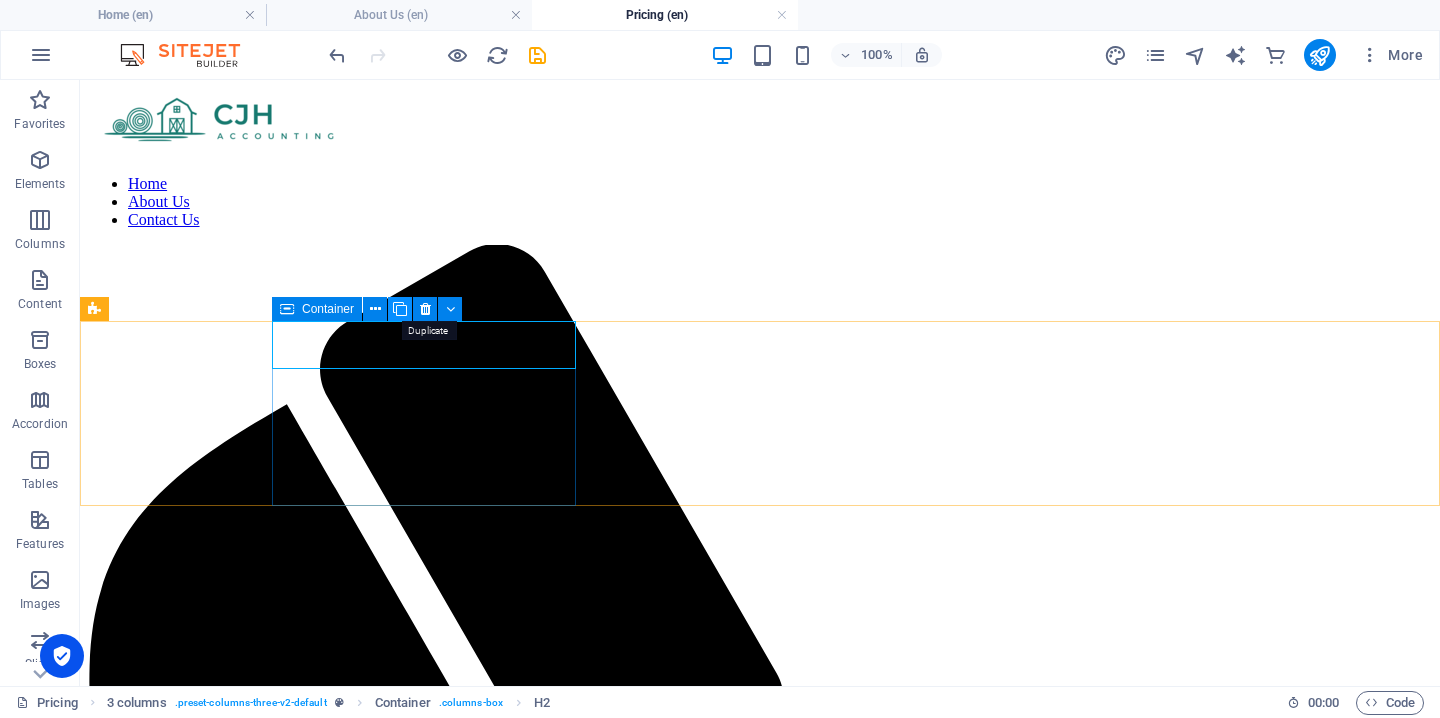 click at bounding box center (400, 309) 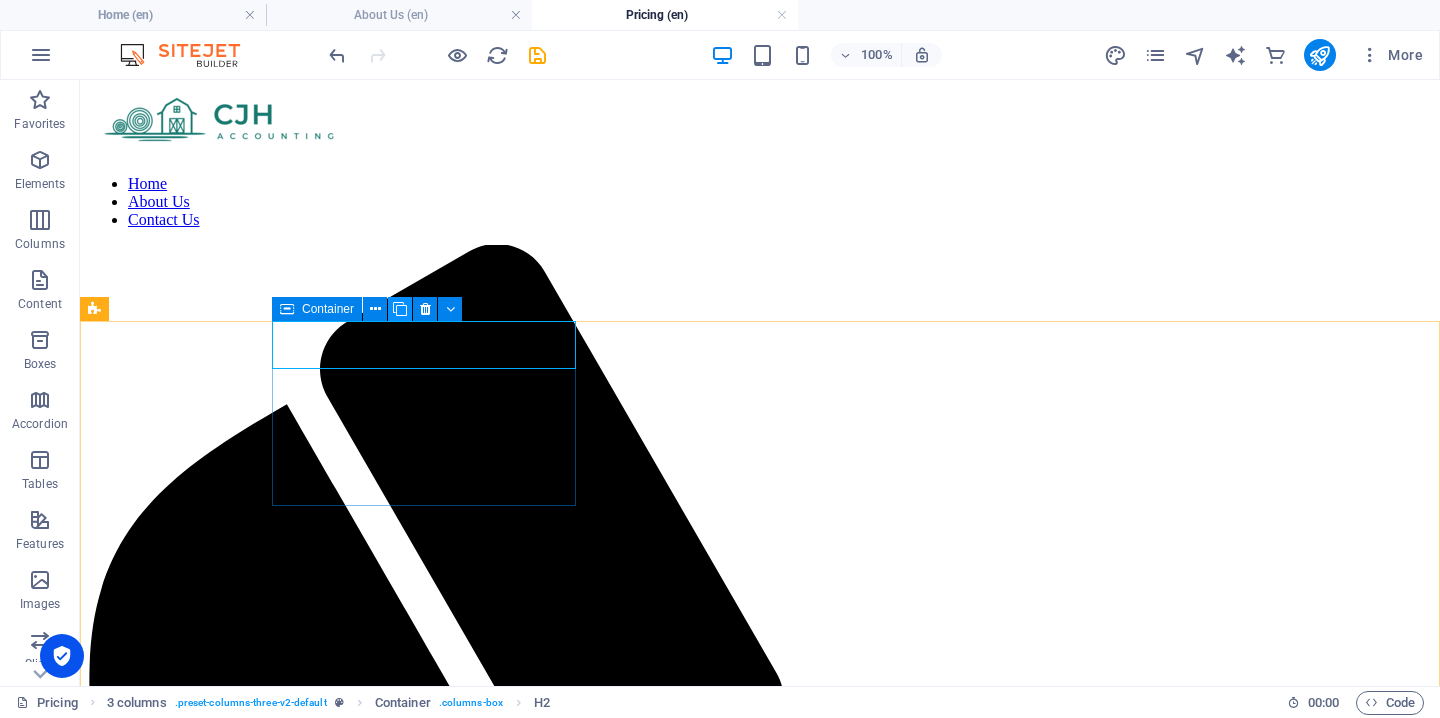 click at bounding box center [400, 309] 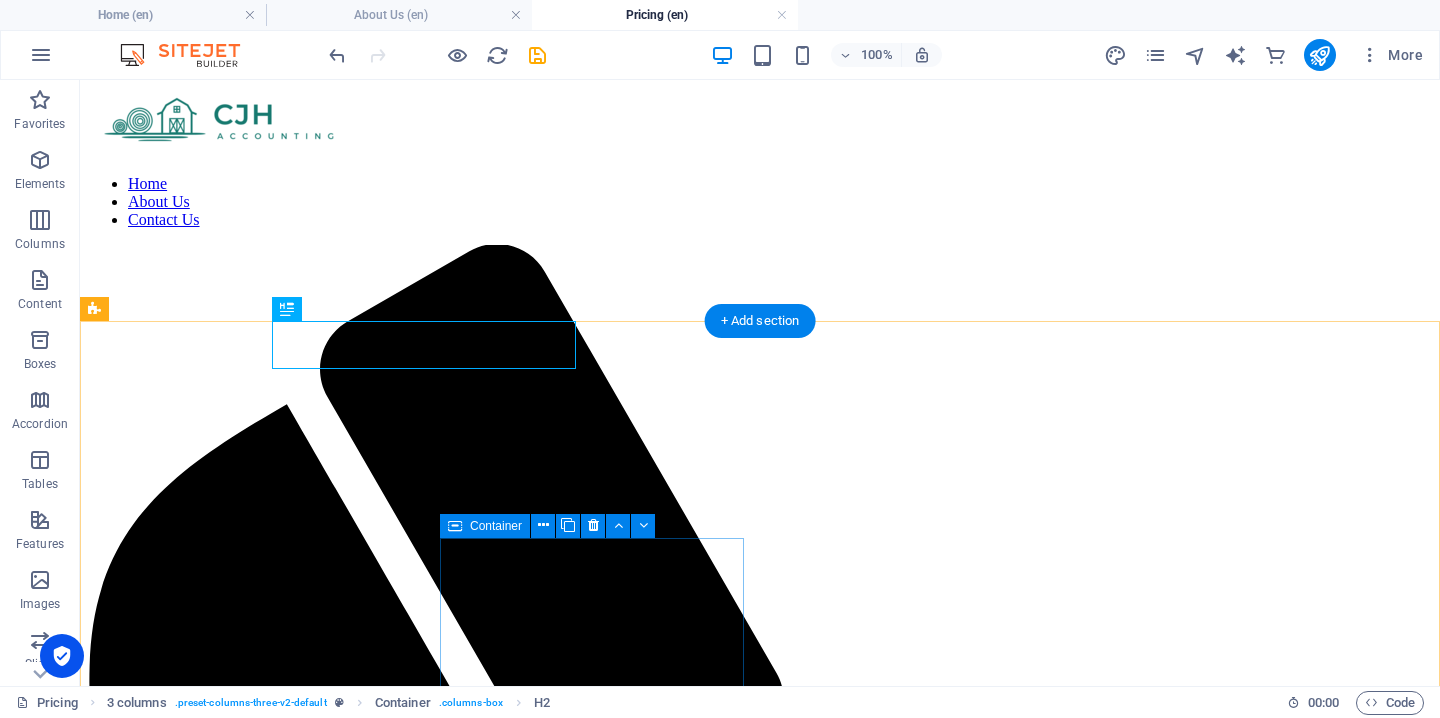 scroll, scrollTop: 29, scrollLeft: 0, axis: vertical 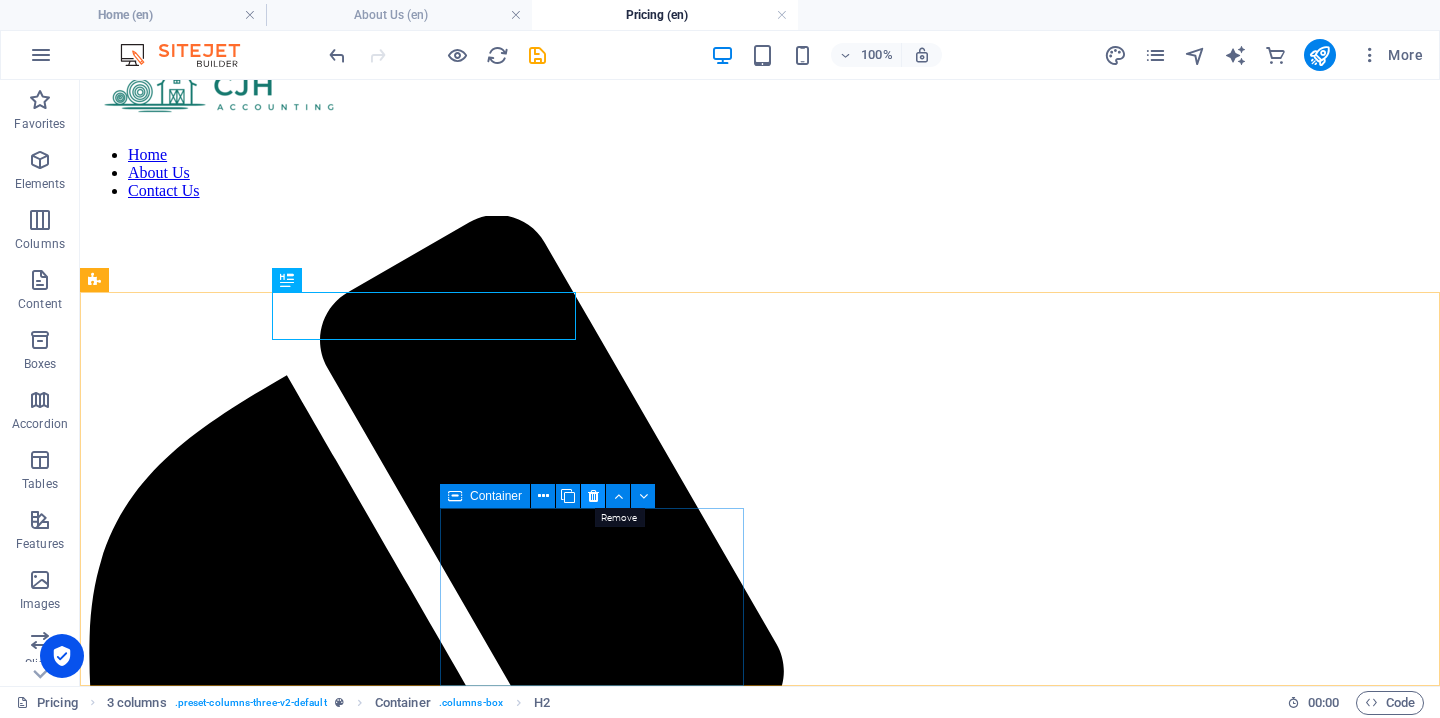 click at bounding box center [593, 496] 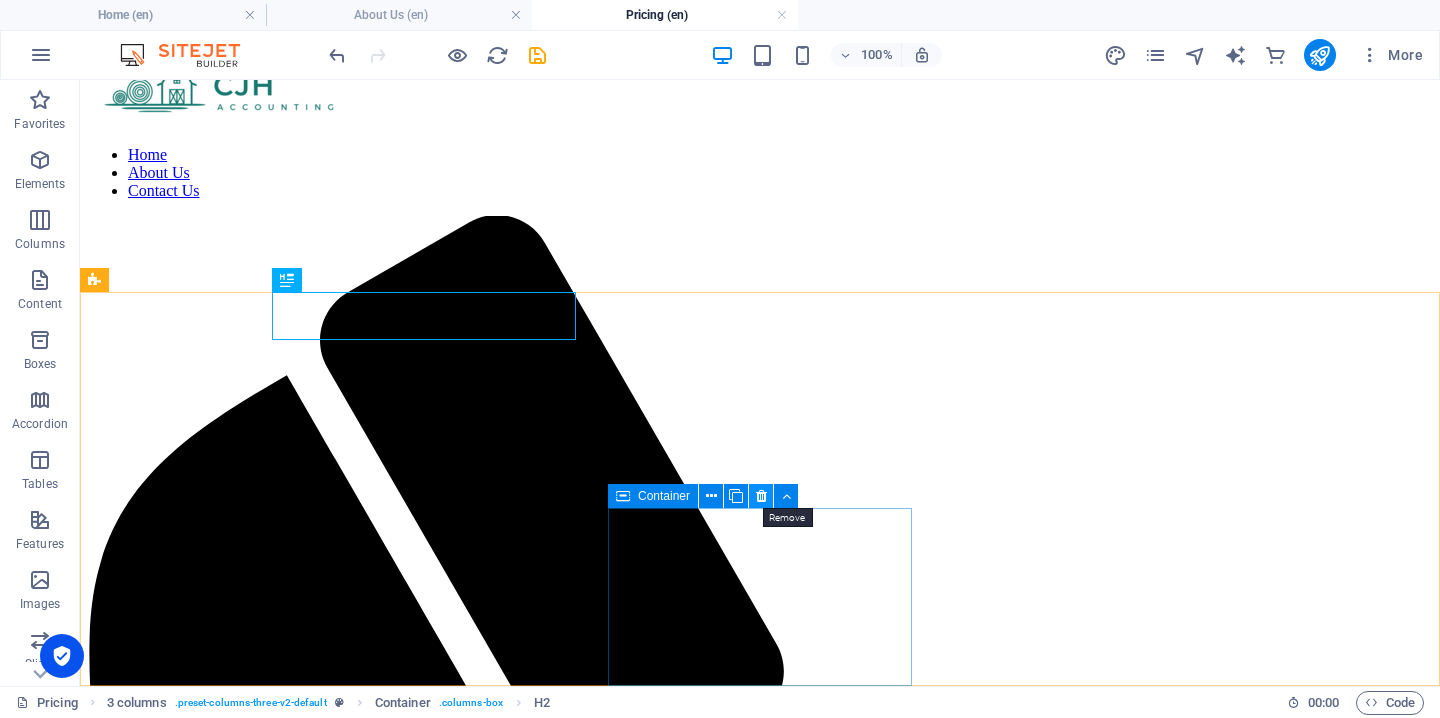 drag, startPoint x: 759, startPoint y: 499, endPoint x: 800, endPoint y: 491, distance: 41.773197 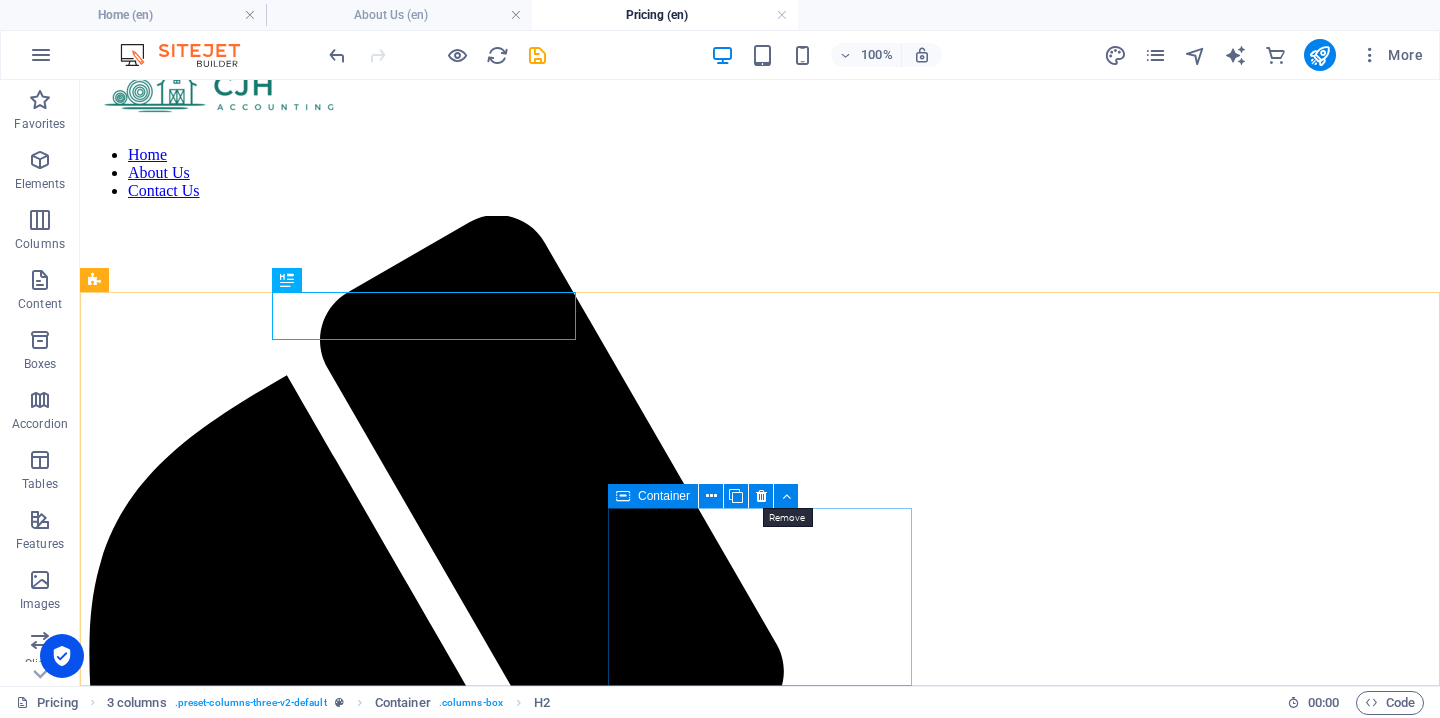 scroll, scrollTop: 0, scrollLeft: 0, axis: both 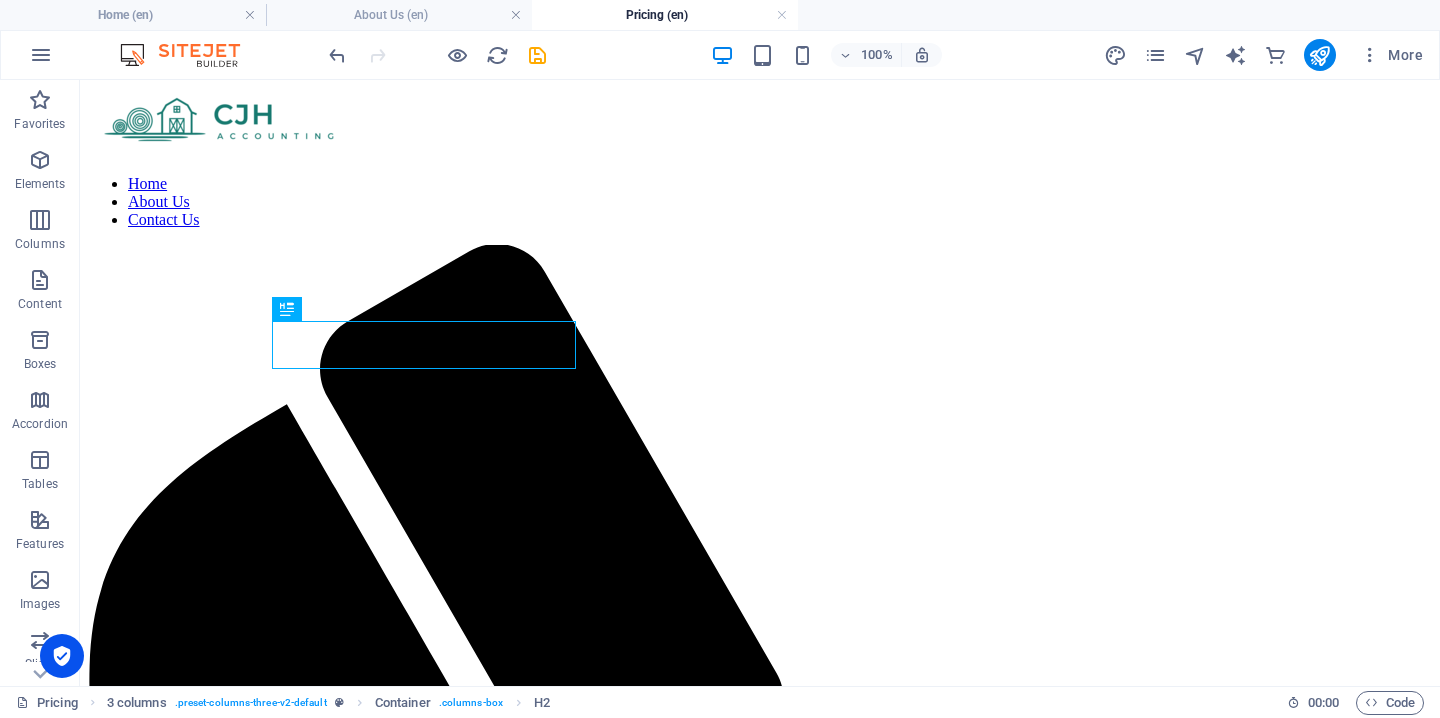 click on "Home About Us Contact Us Drop content here or  Add elements  Paste clipboard New headline New text element New headline New text element New headline New text element" at bounding box center [760, 1451] 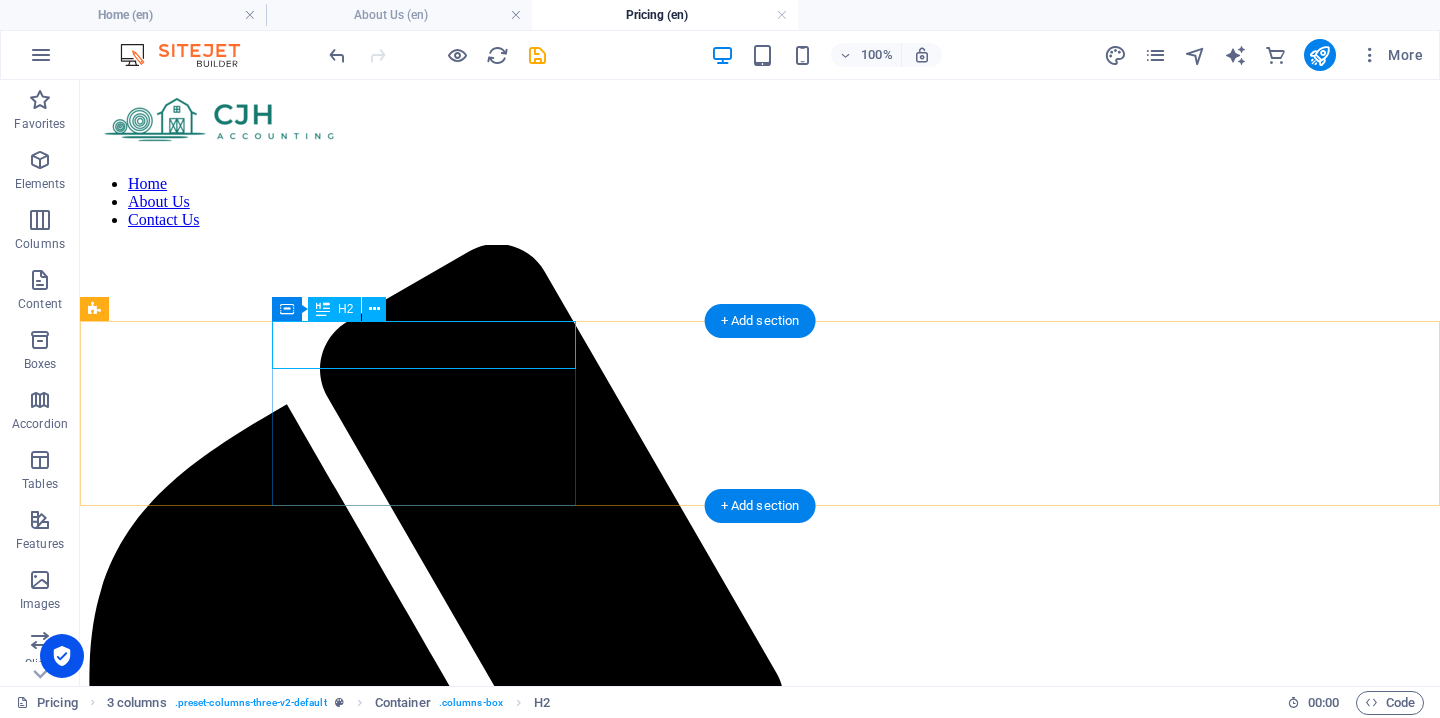 click on "New headline" at bounding box center (760, 2187) 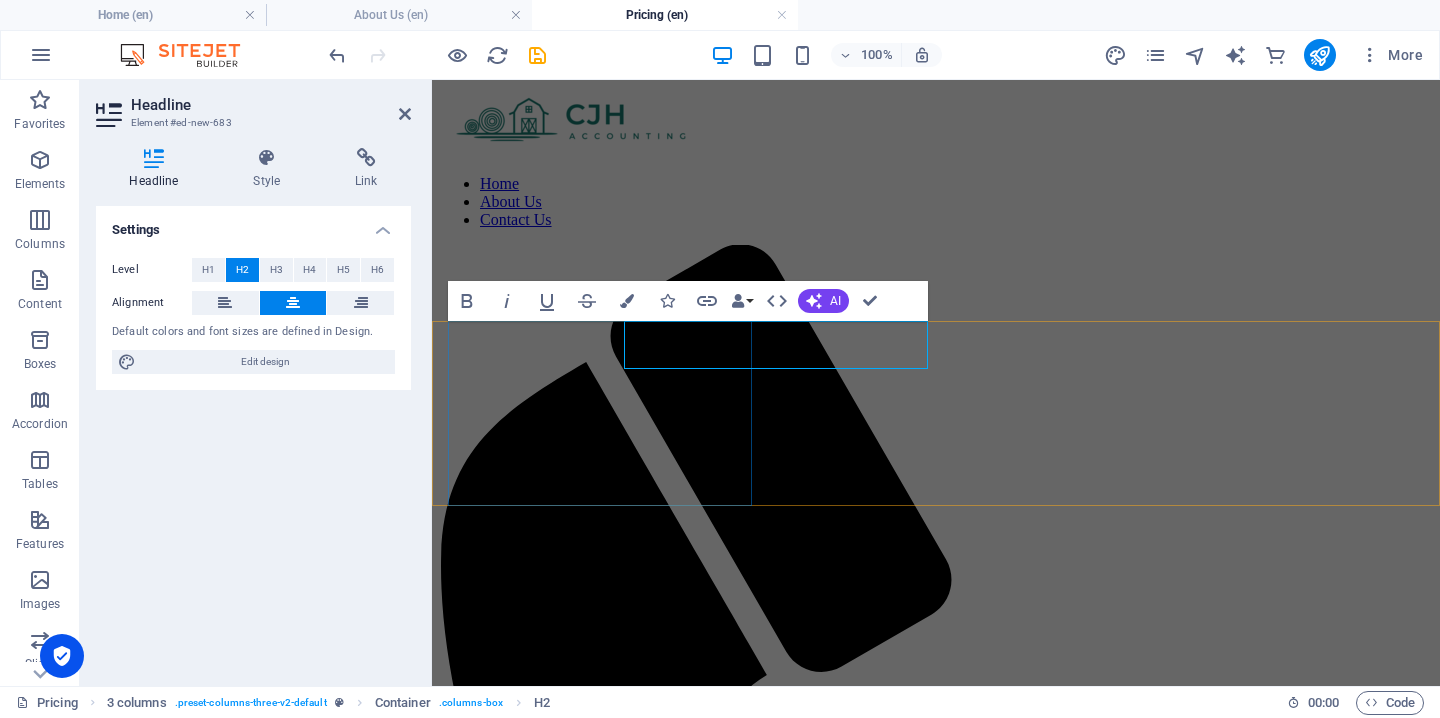 click on "New headline" at bounding box center (936, 1720) 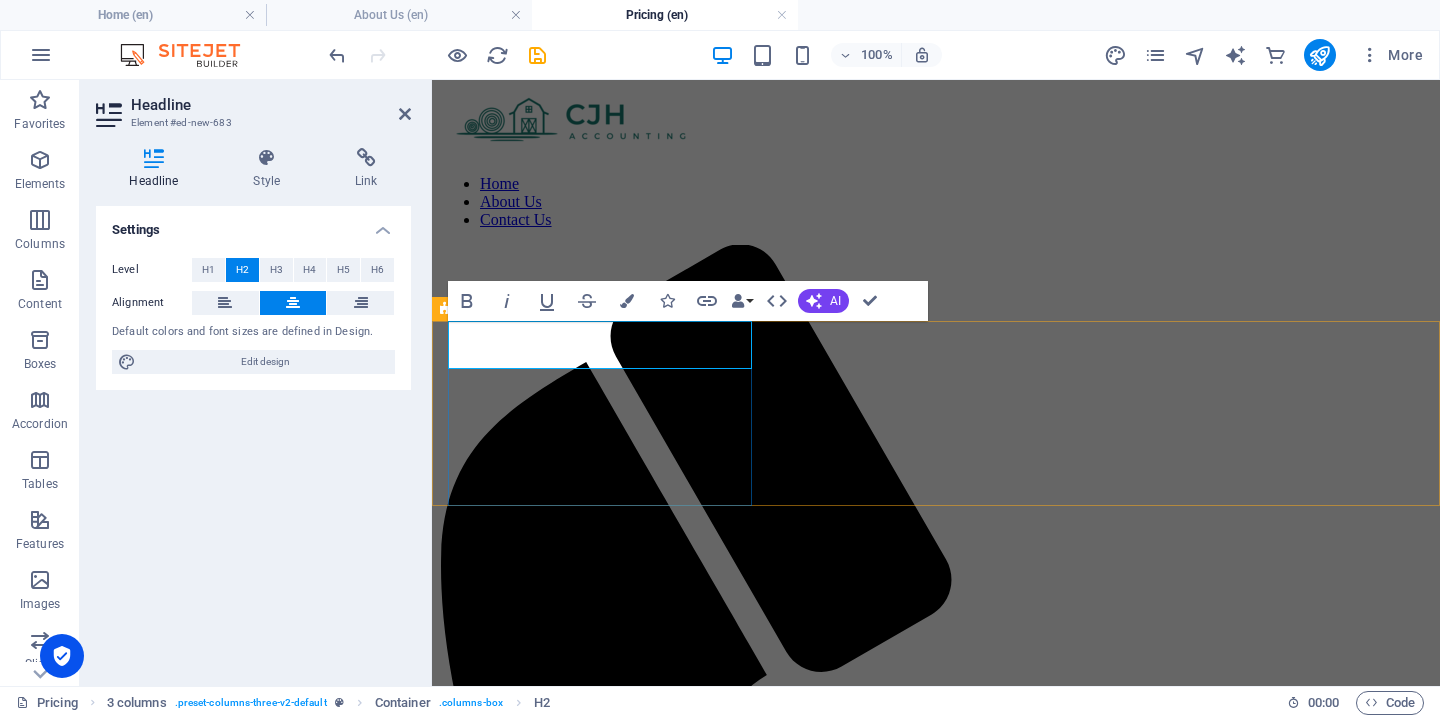 type 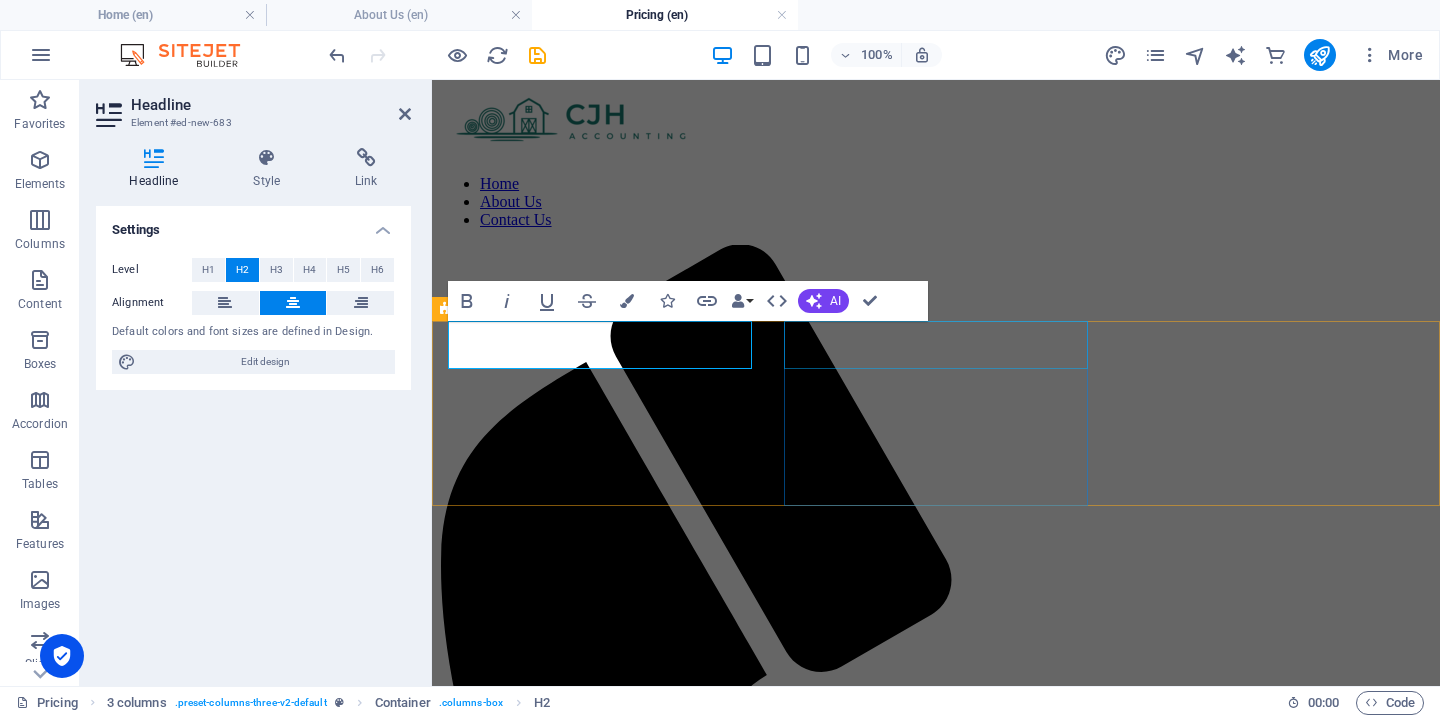 click on "New headline" at bounding box center (936, 1937) 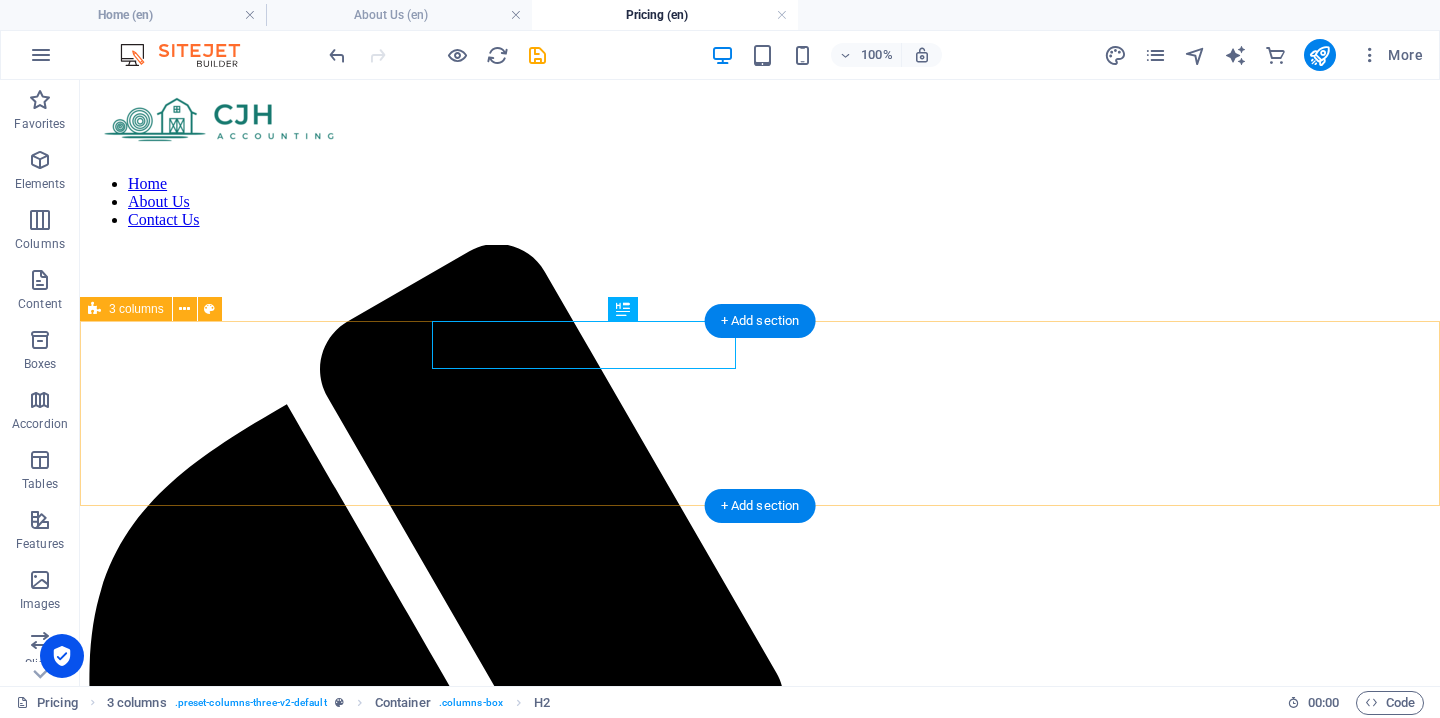 click on "GOLD New text element New headline New text element New headline New text element" at bounding box center [760, 2490] 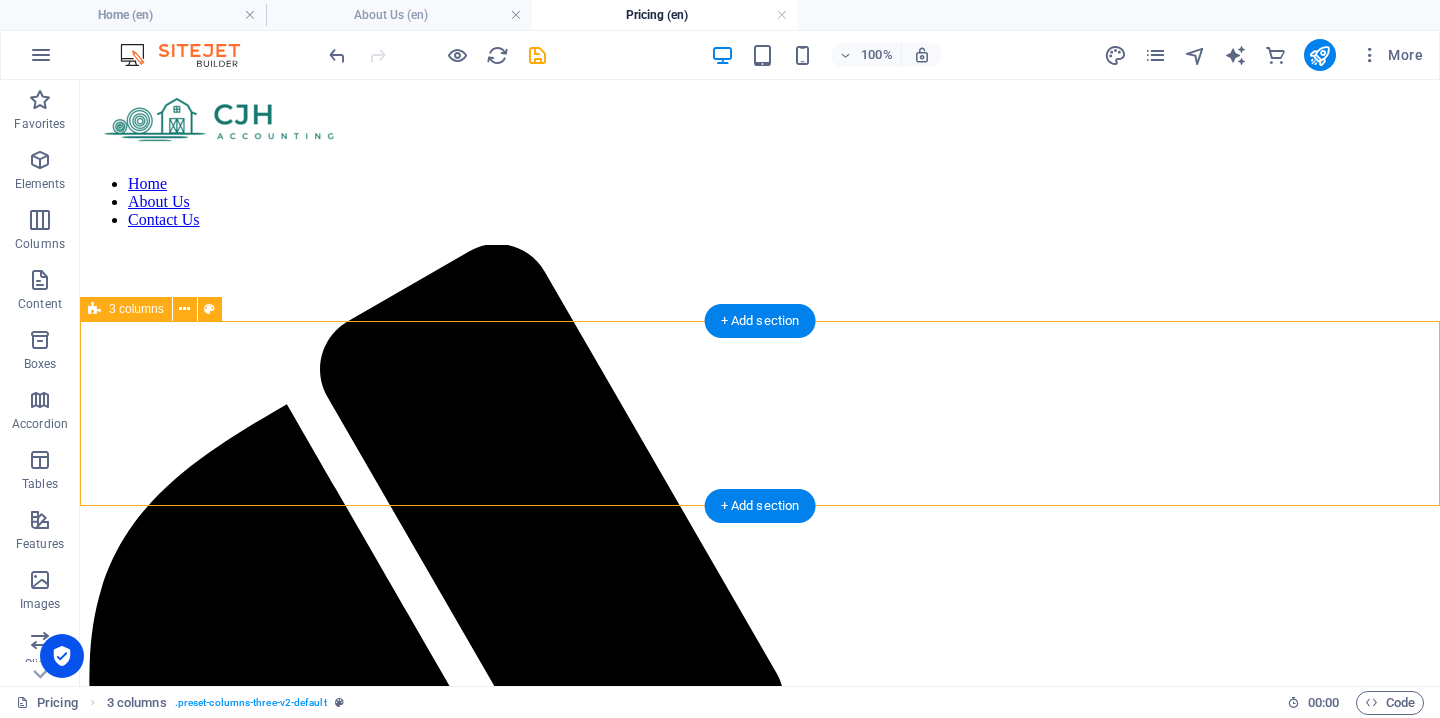 drag, startPoint x: 918, startPoint y: 344, endPoint x: 556, endPoint y: 344, distance: 362 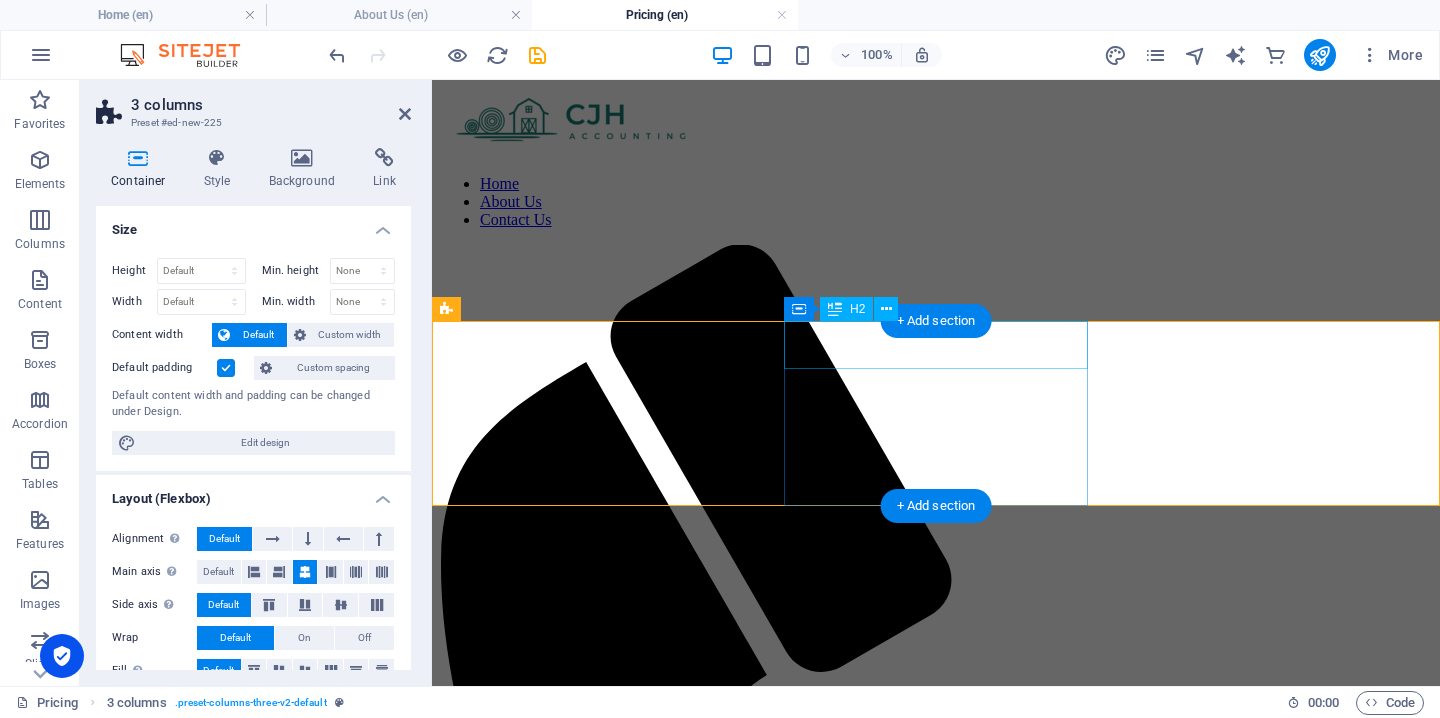 click on "New headline" at bounding box center [936, 1937] 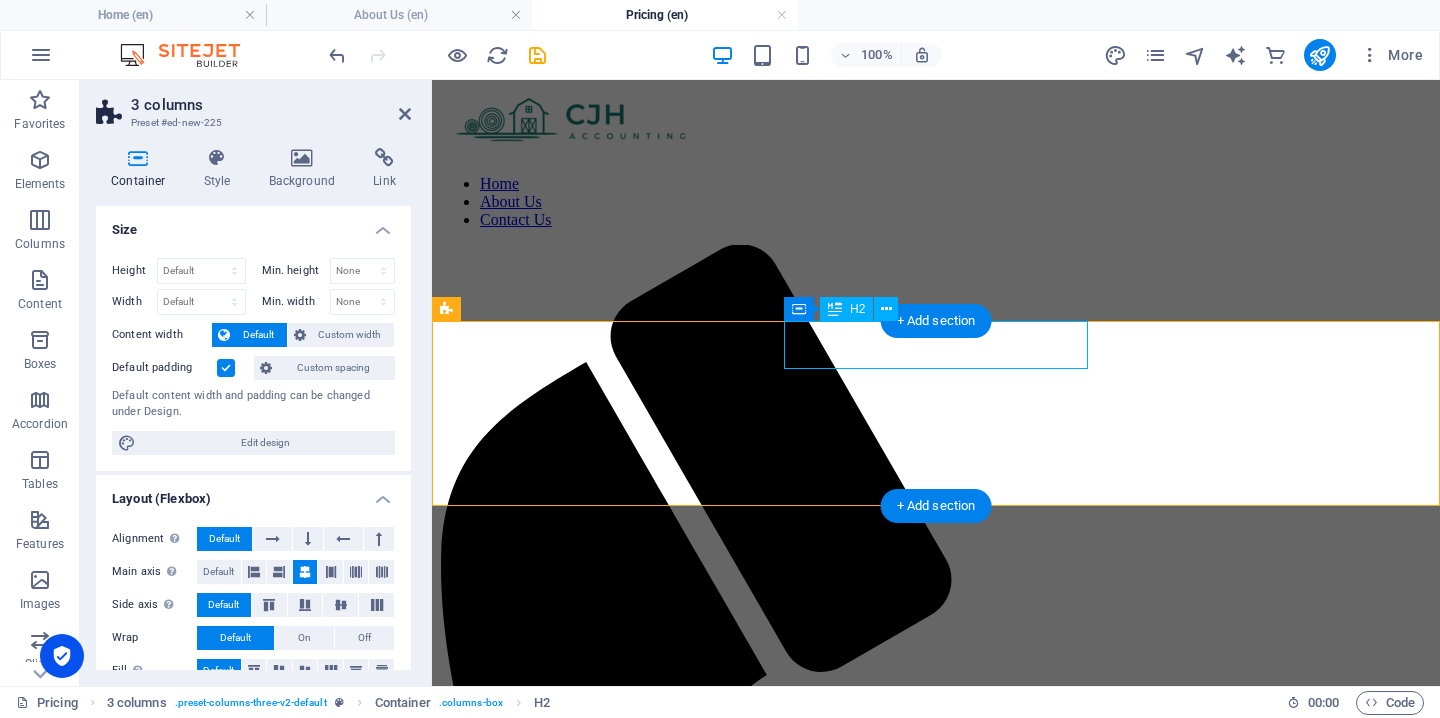 click on "New headline" at bounding box center (936, 1937) 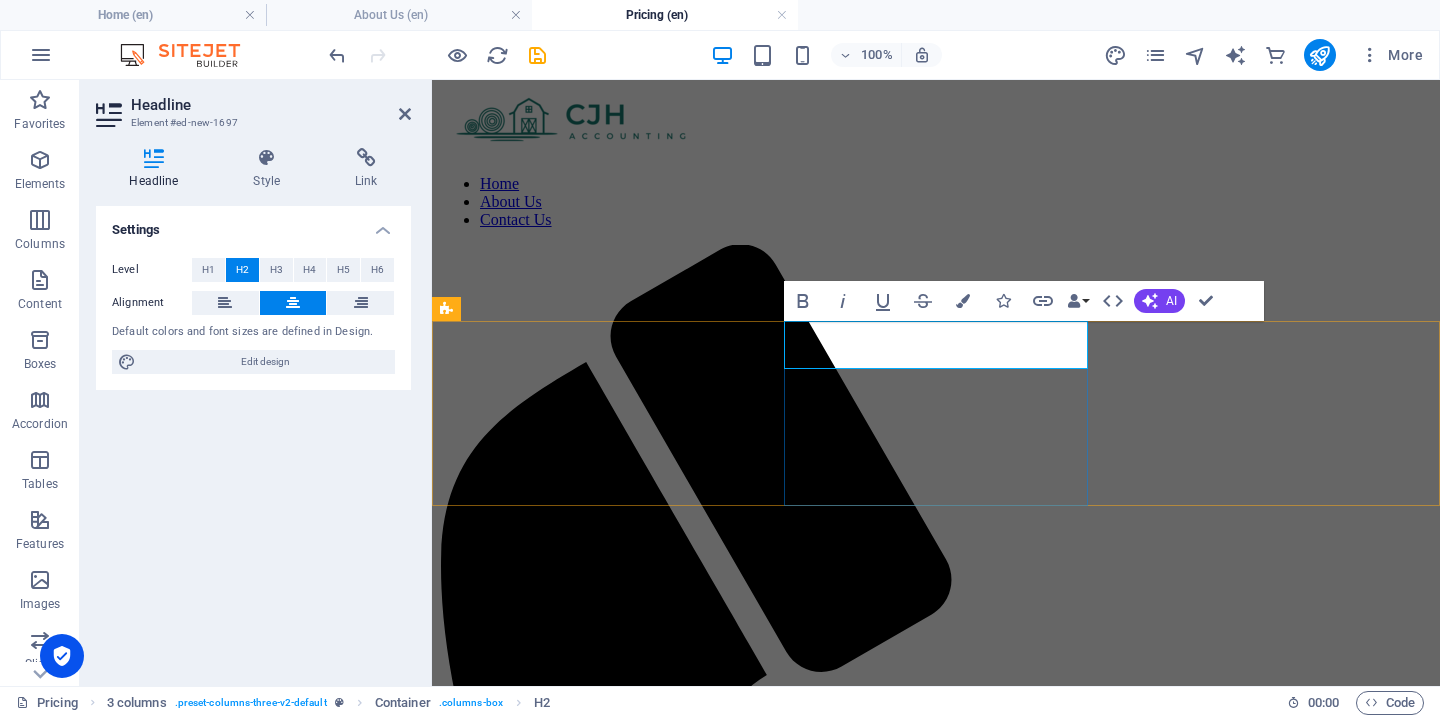 type 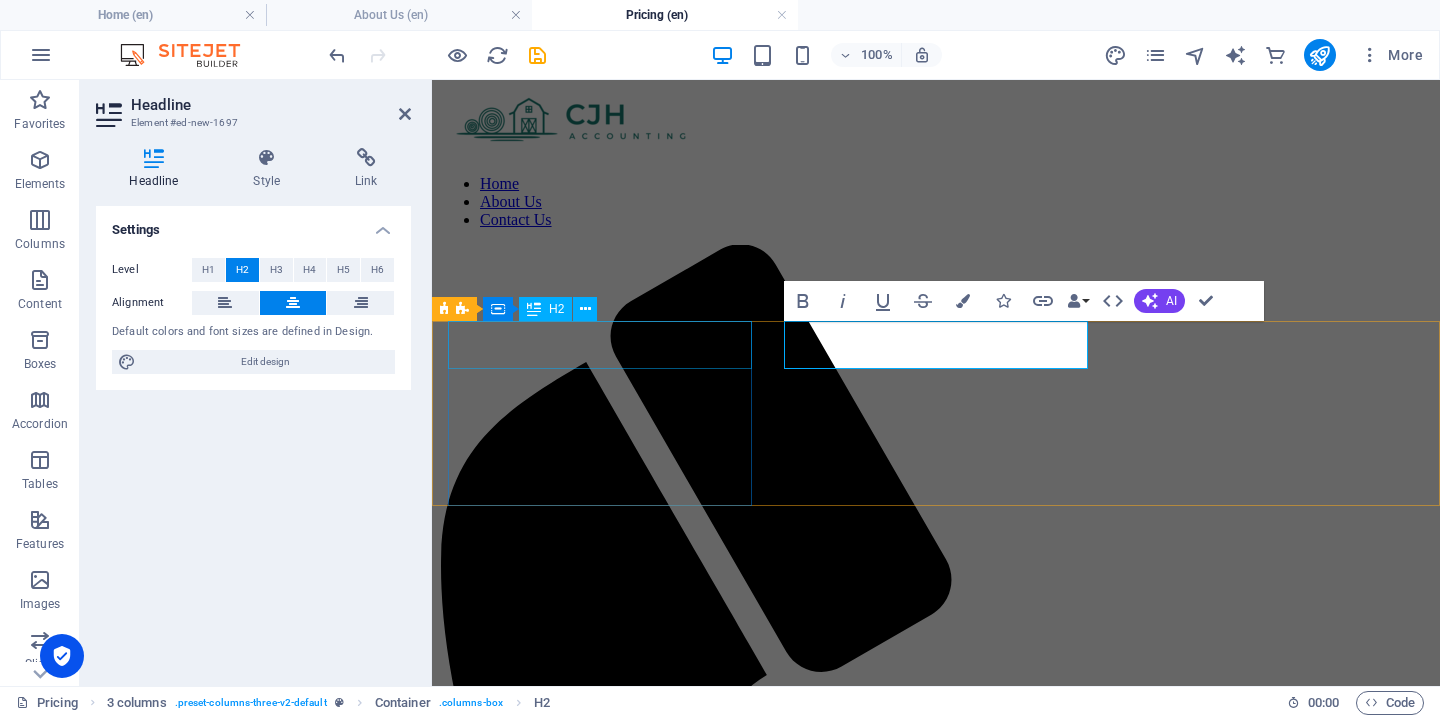 click on "GOLD" at bounding box center [936, 1720] 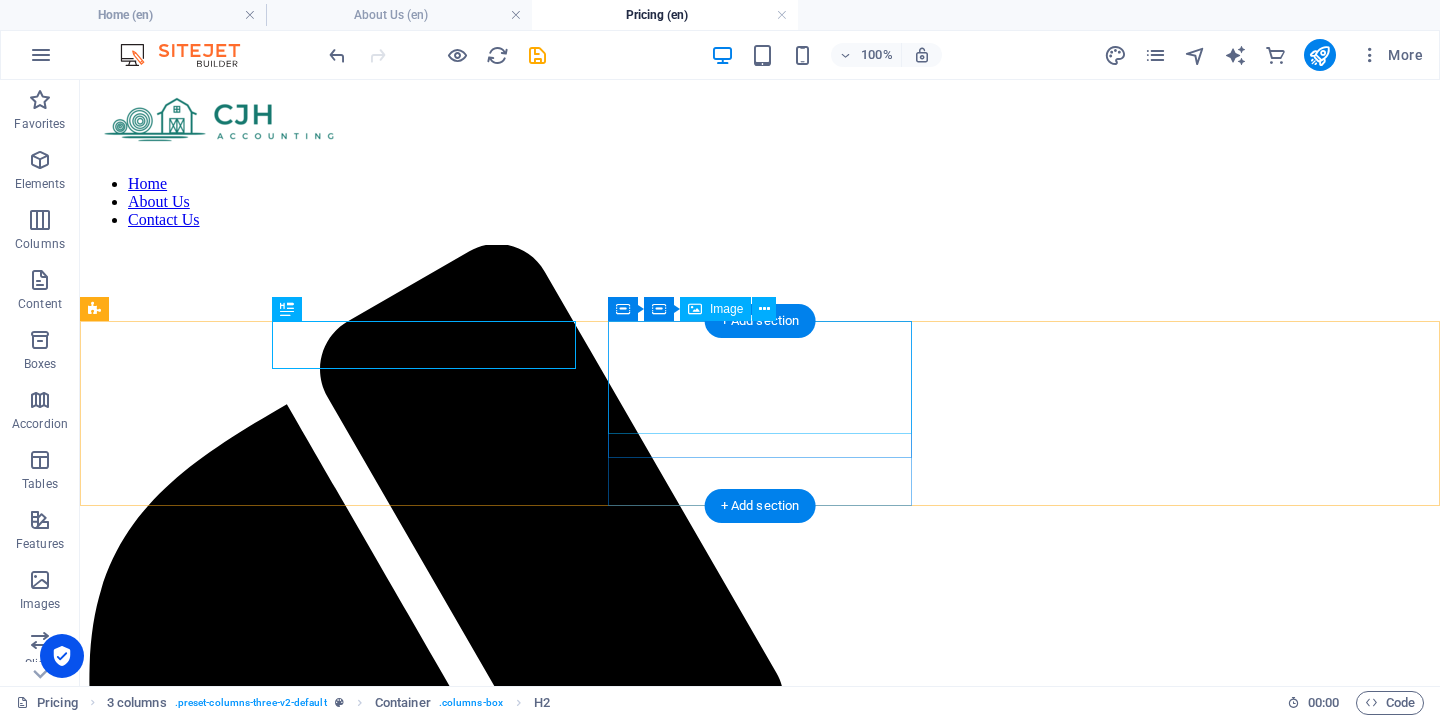 click at bounding box center (760, 2446) 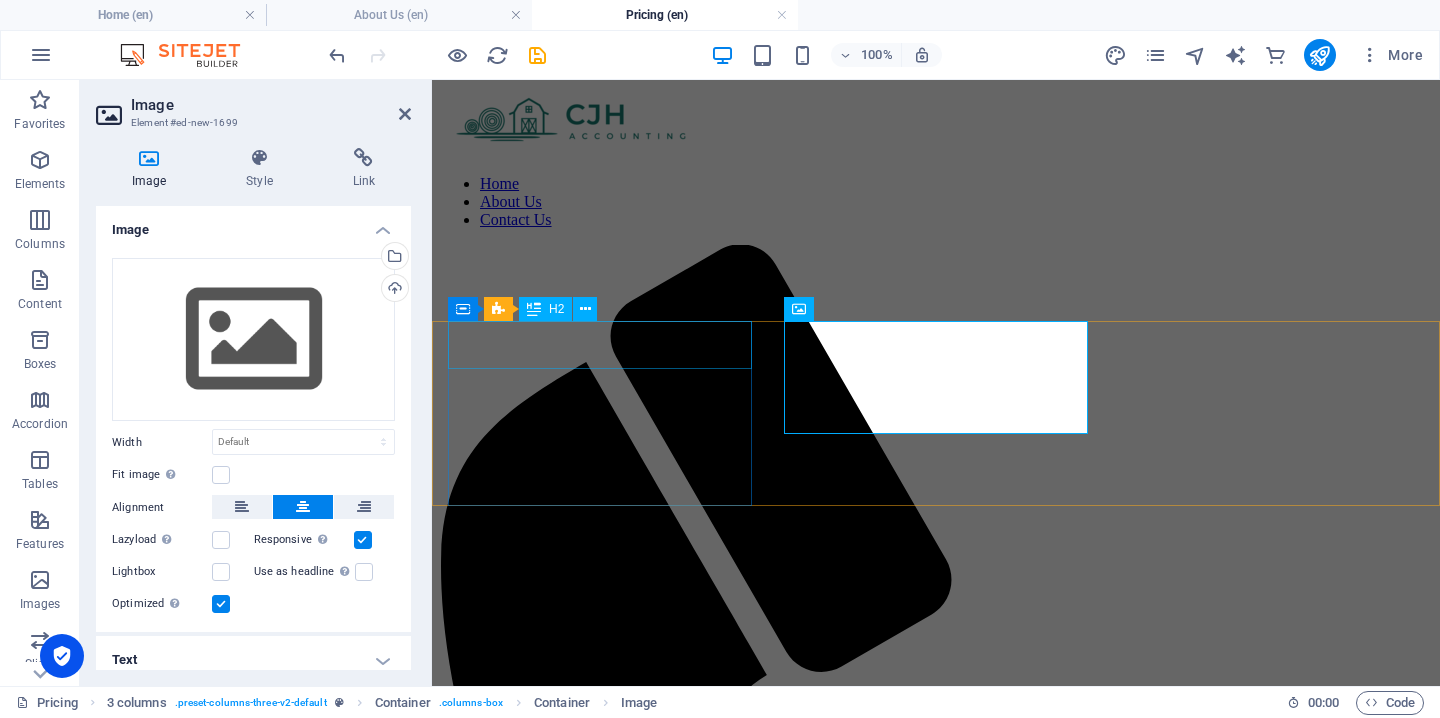 click on "GOLD" at bounding box center [936, 1720] 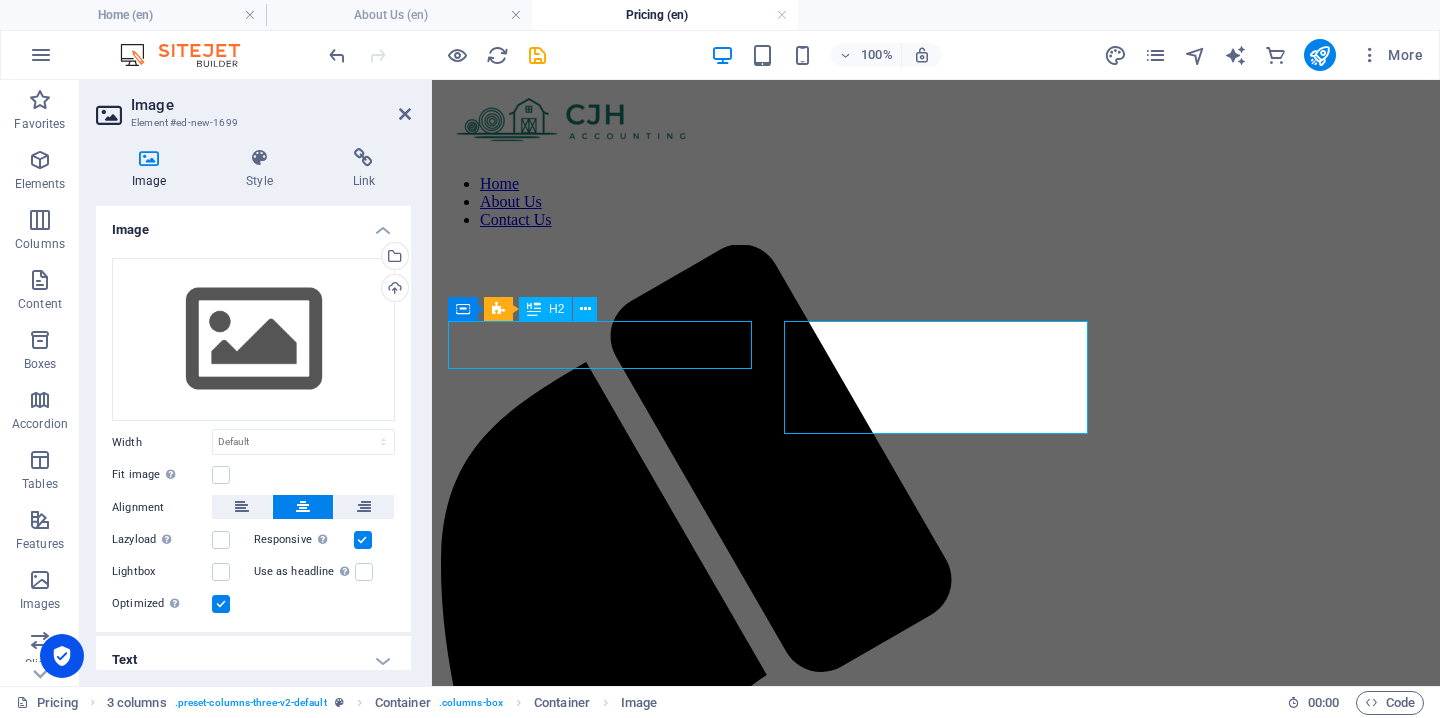 click on "GOLD" at bounding box center (936, 1720) 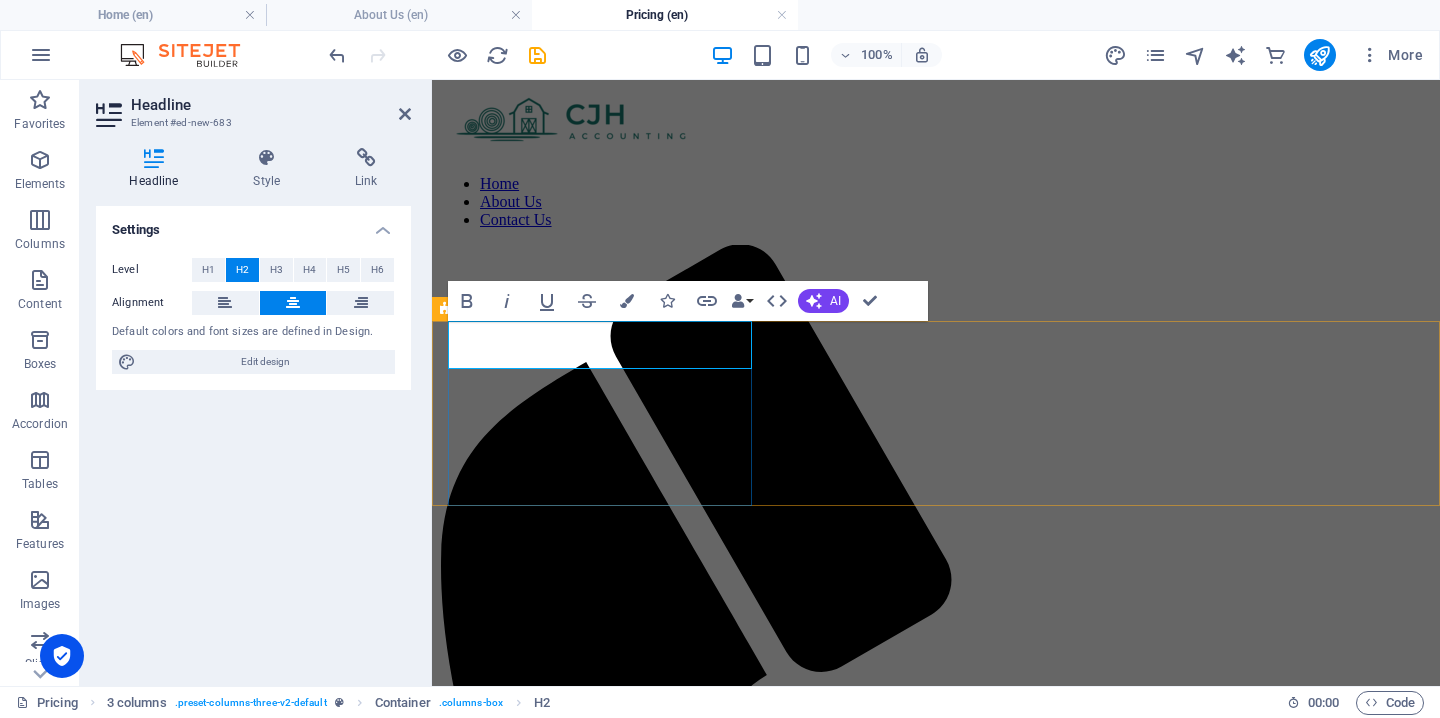 click on "GOLD" at bounding box center (936, 1720) 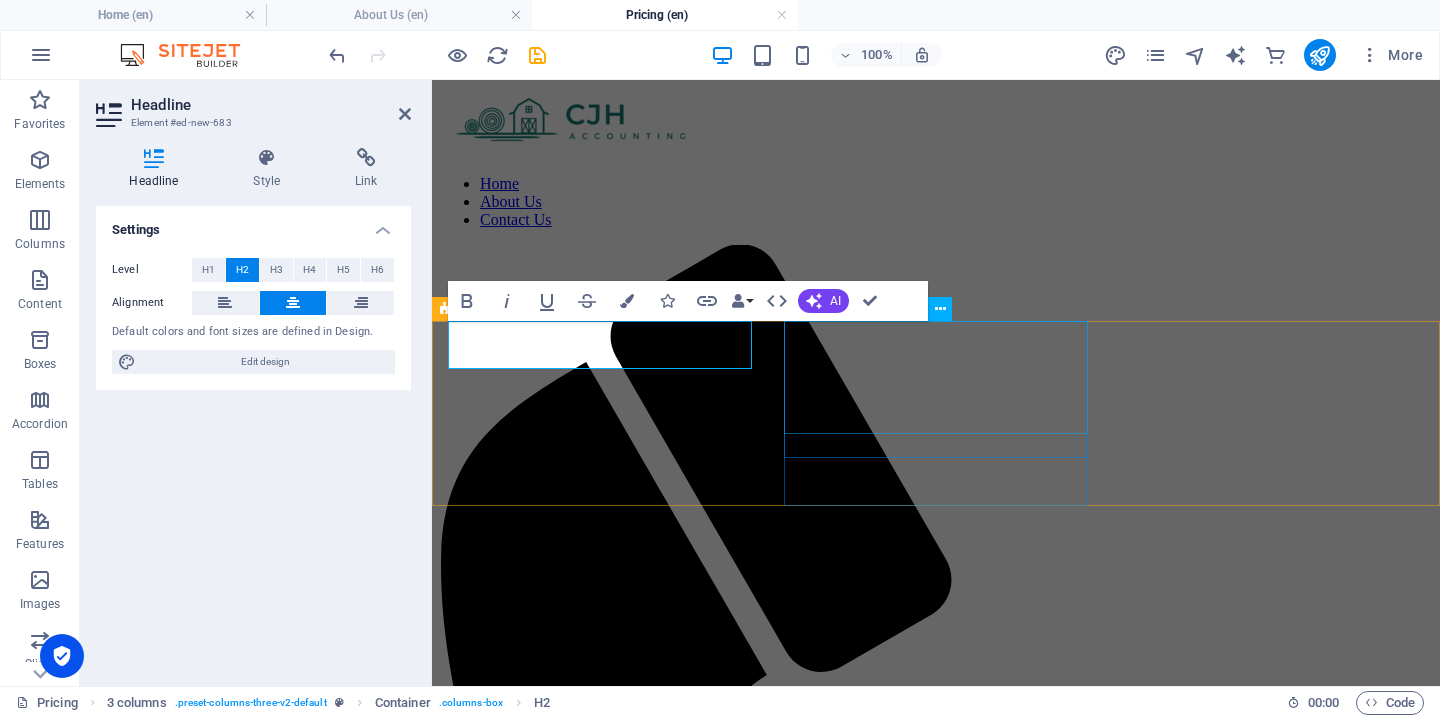 click at bounding box center [936, 1978] 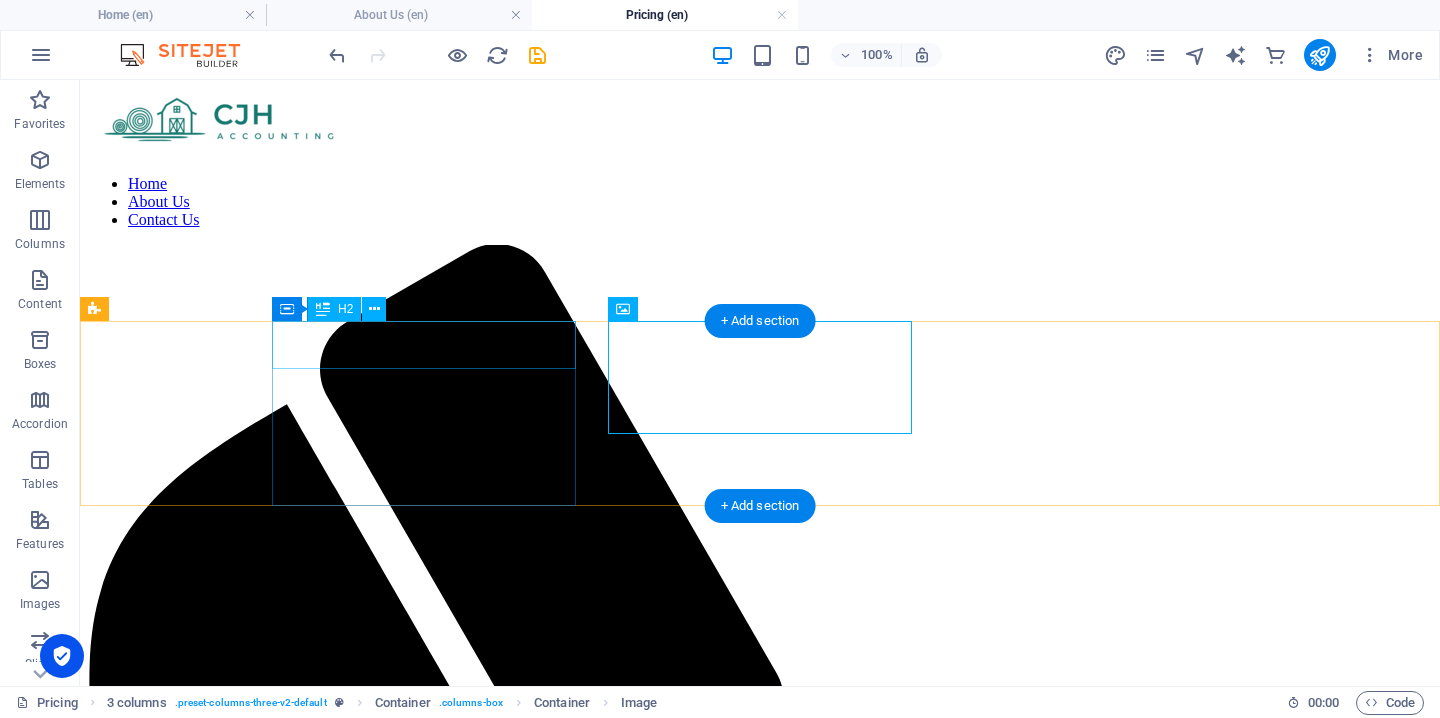 click on "BRONZA" at bounding box center [760, 2187] 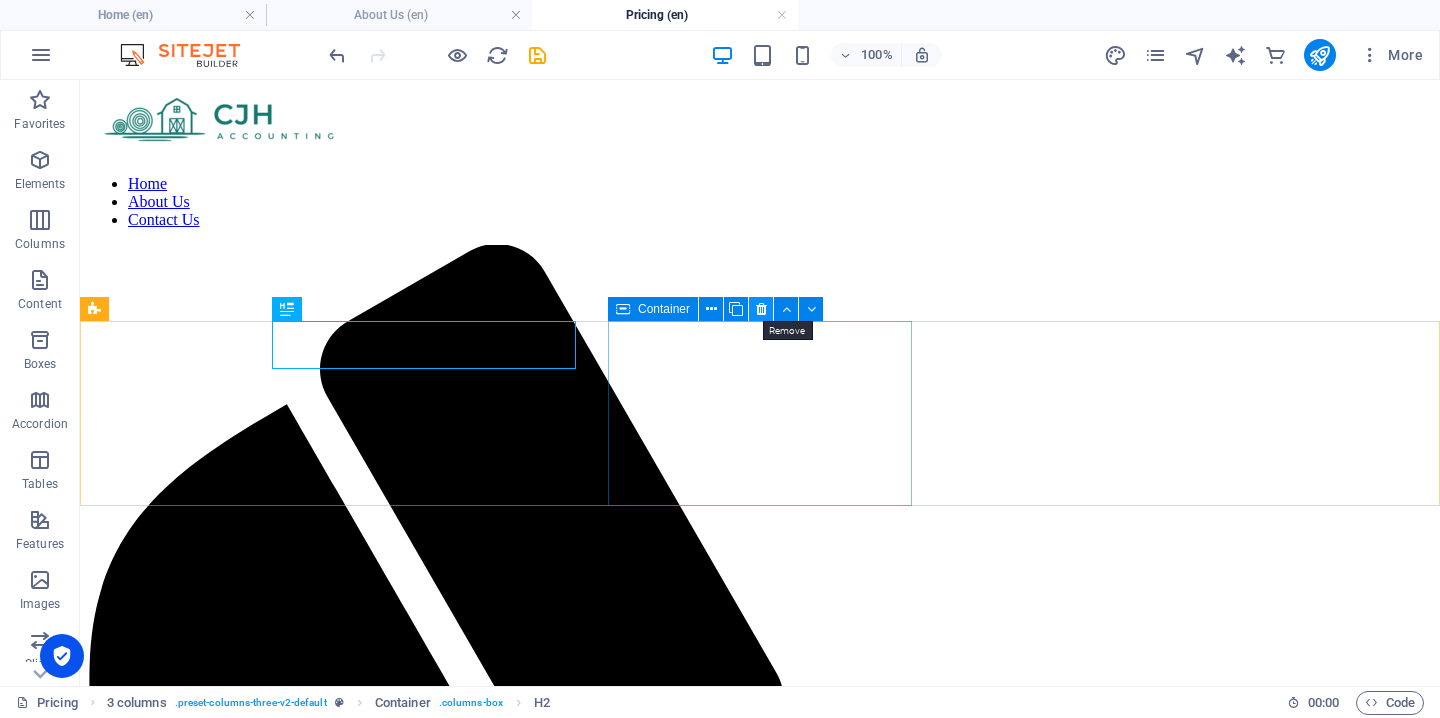 click at bounding box center (761, 309) 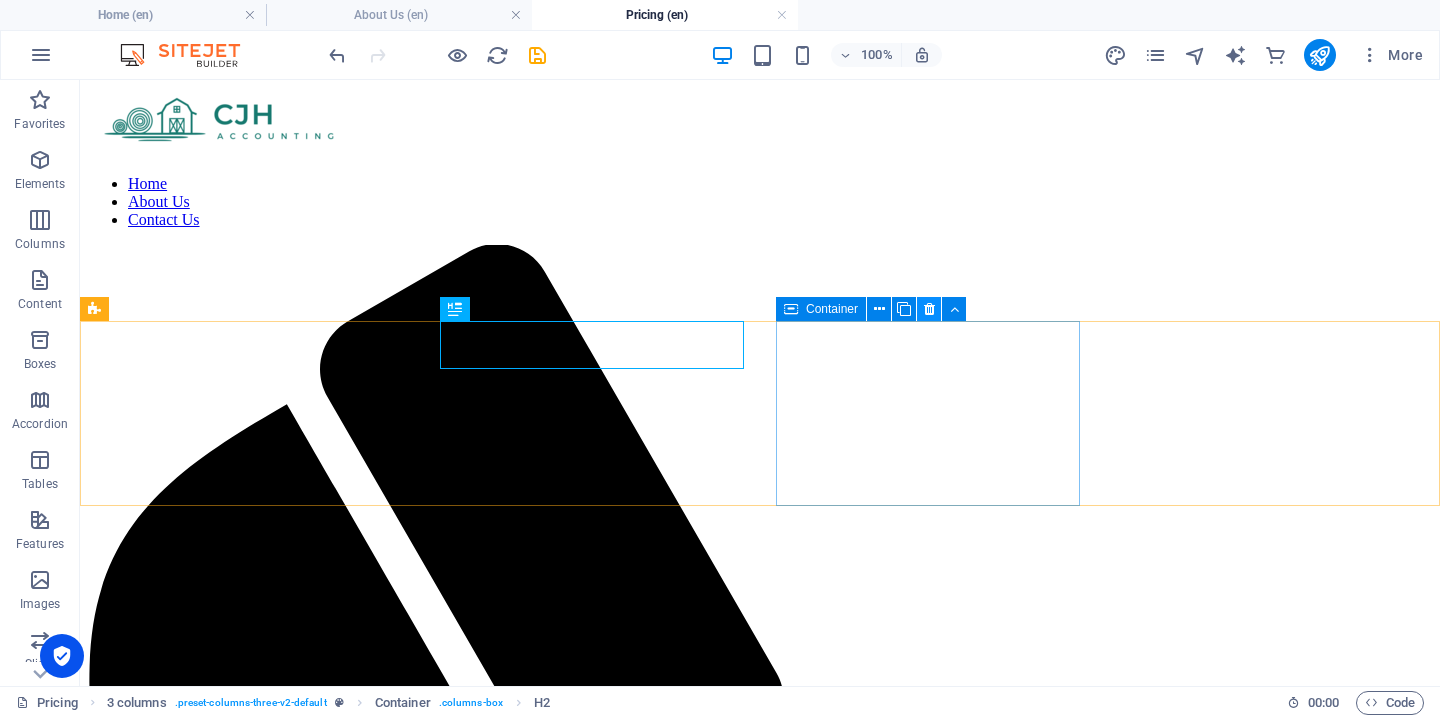 drag, startPoint x: 928, startPoint y: 309, endPoint x: 840, endPoint y: 230, distance: 118.258194 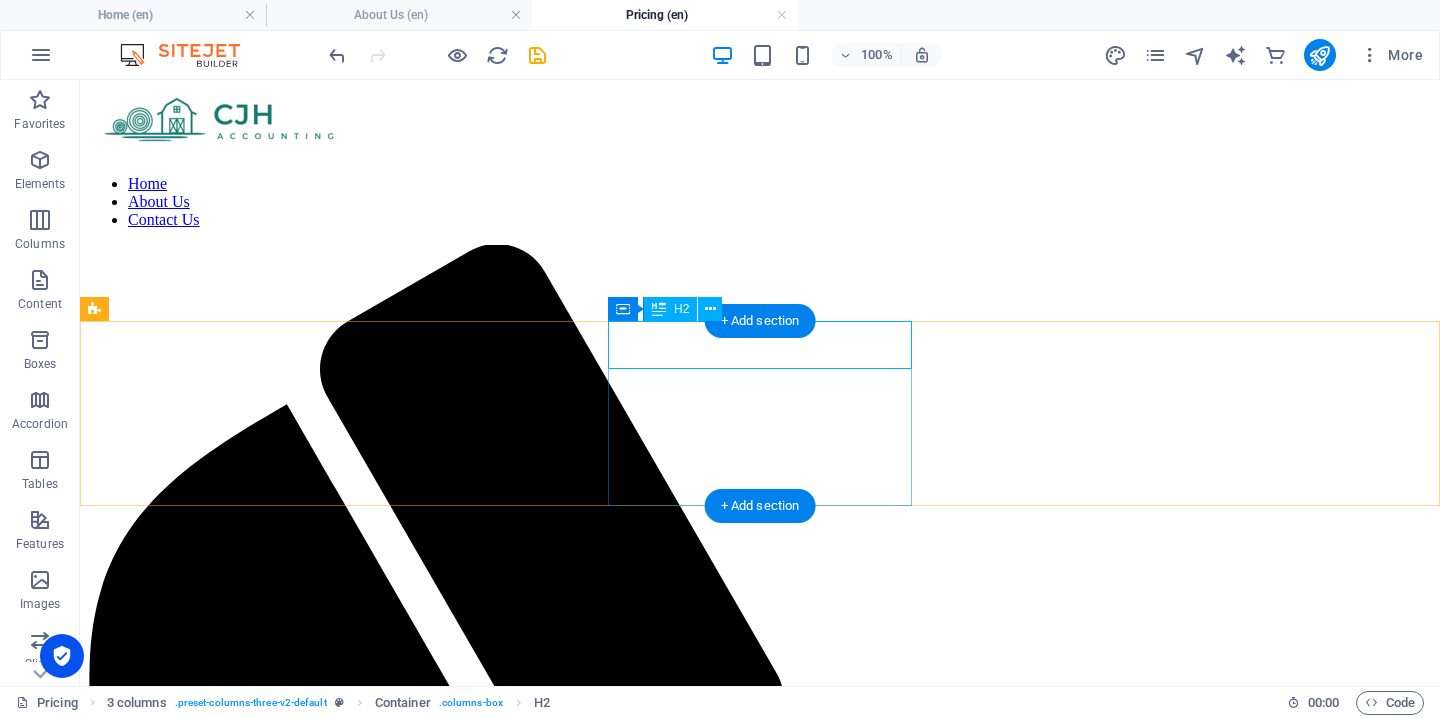 click on "BRONZA" at bounding box center (760, 2187) 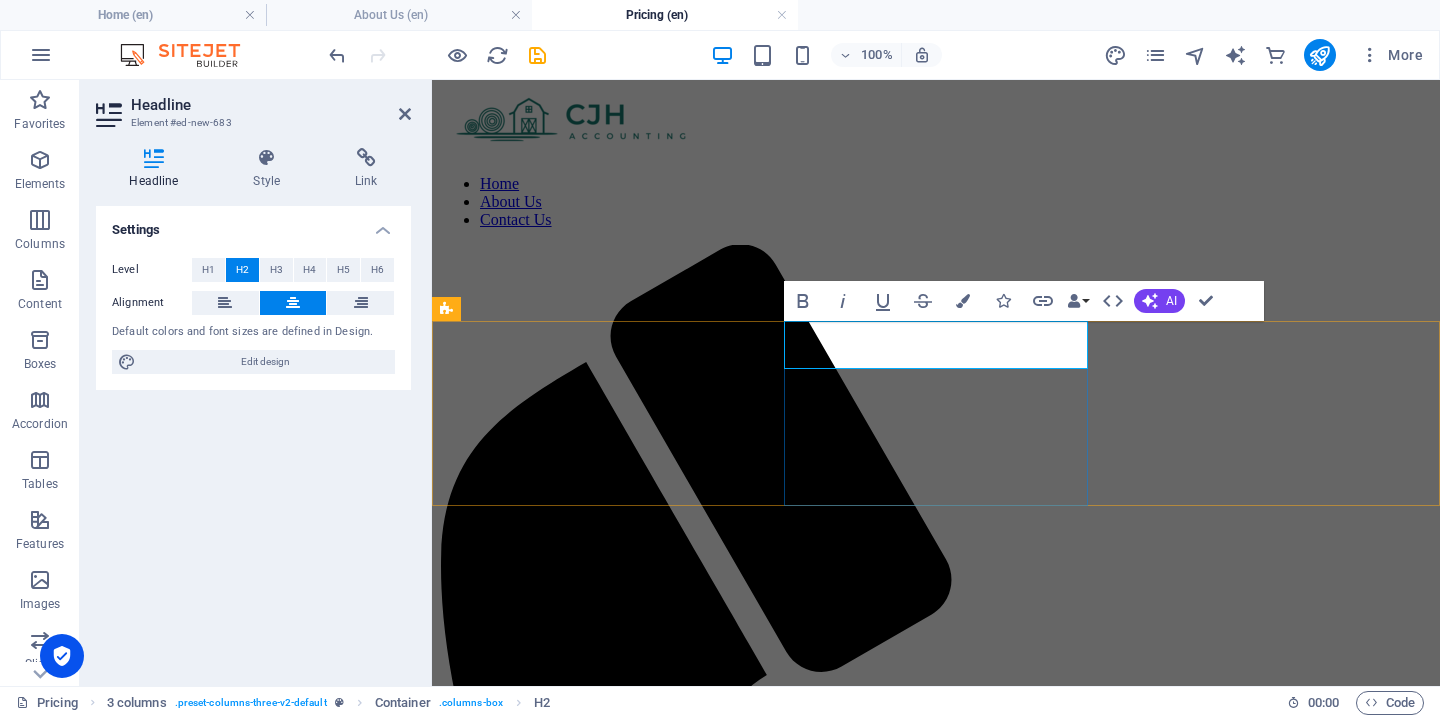 click on "BRONZA" at bounding box center (936, 1720) 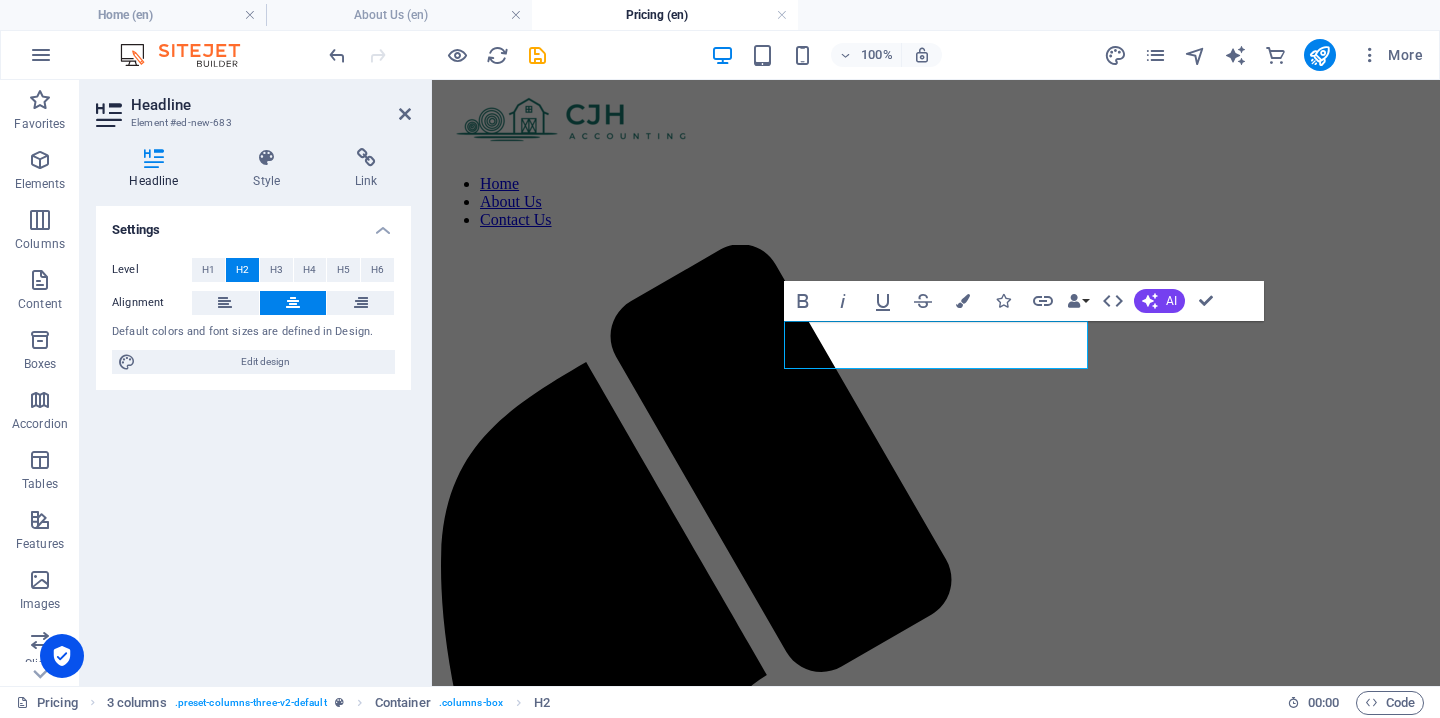 click on "Home About Us Contact Us Drop content here or  Add elements  Paste clipboard BRONZE New text element" at bounding box center [936, 1000] 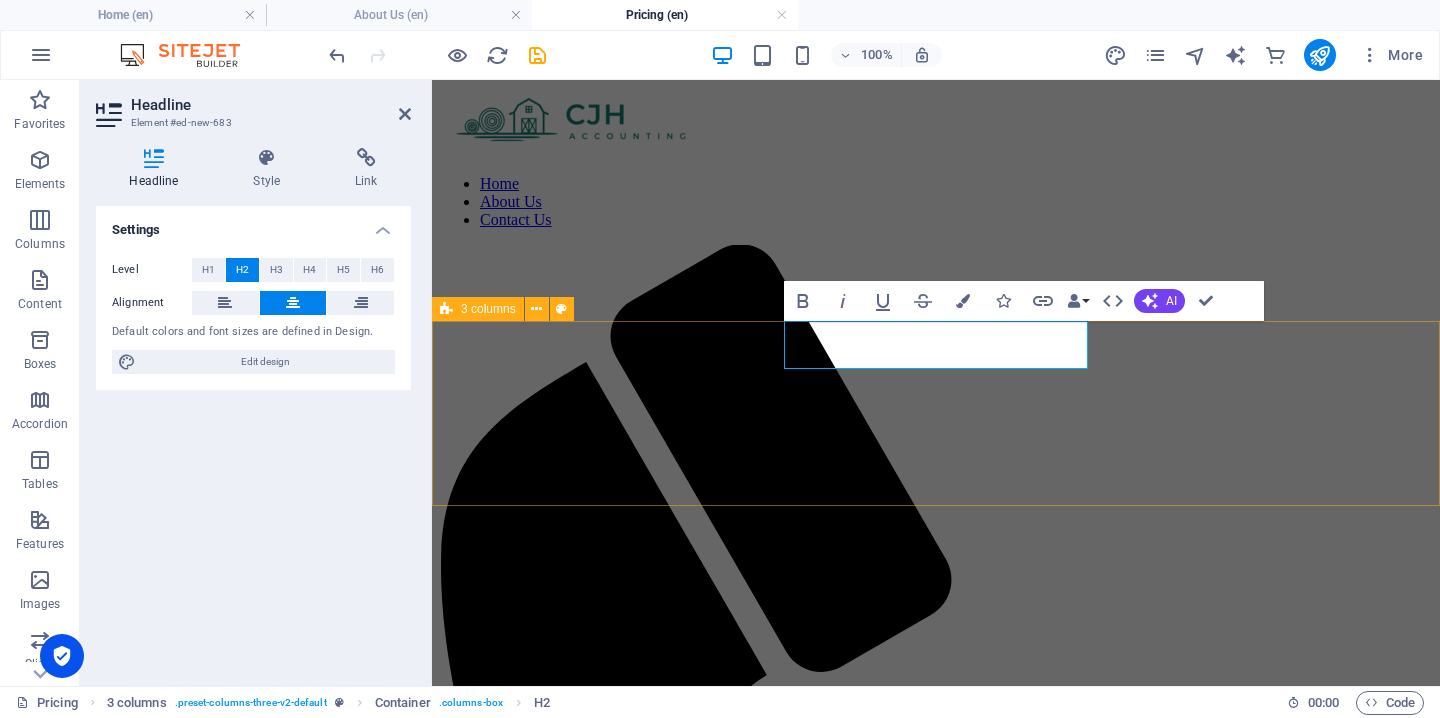 click on "BRONZE New text element" at bounding box center [936, 1805] 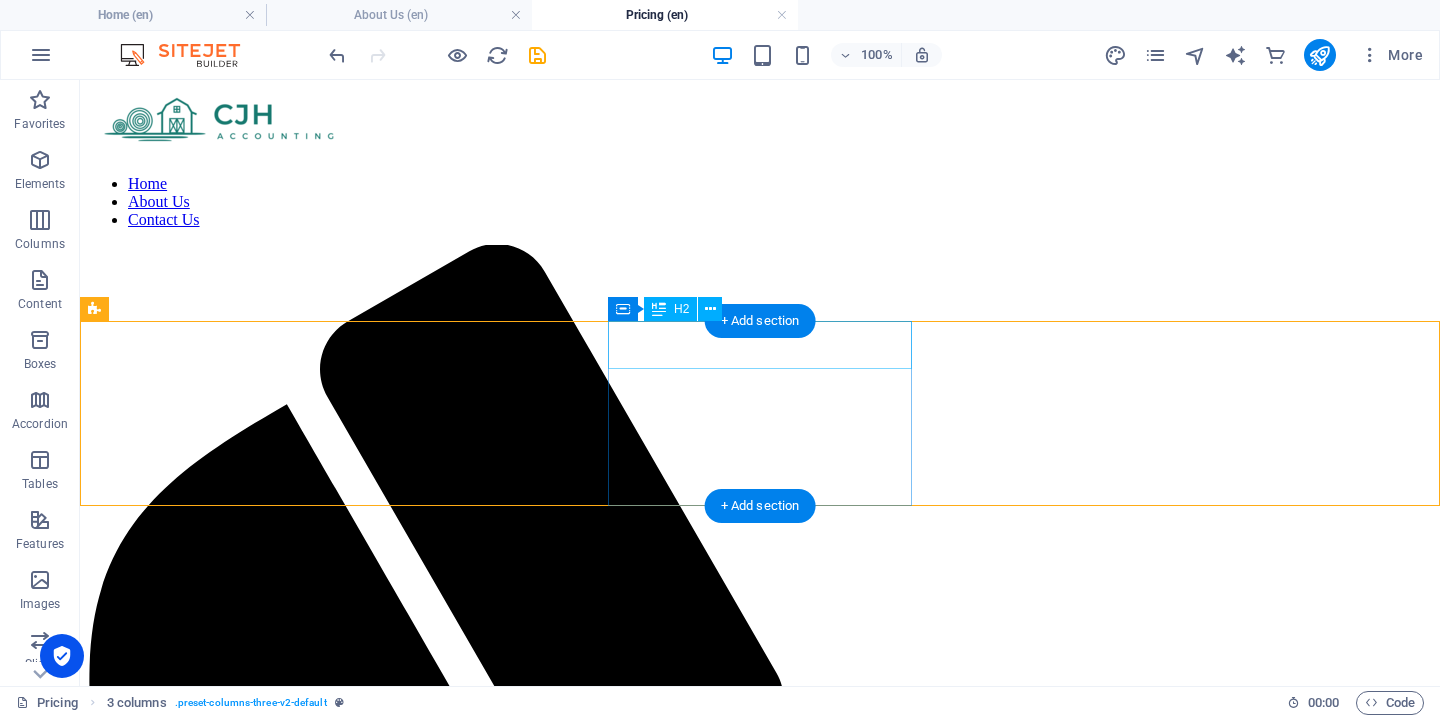 click on "BRONZE" at bounding box center (760, 2187) 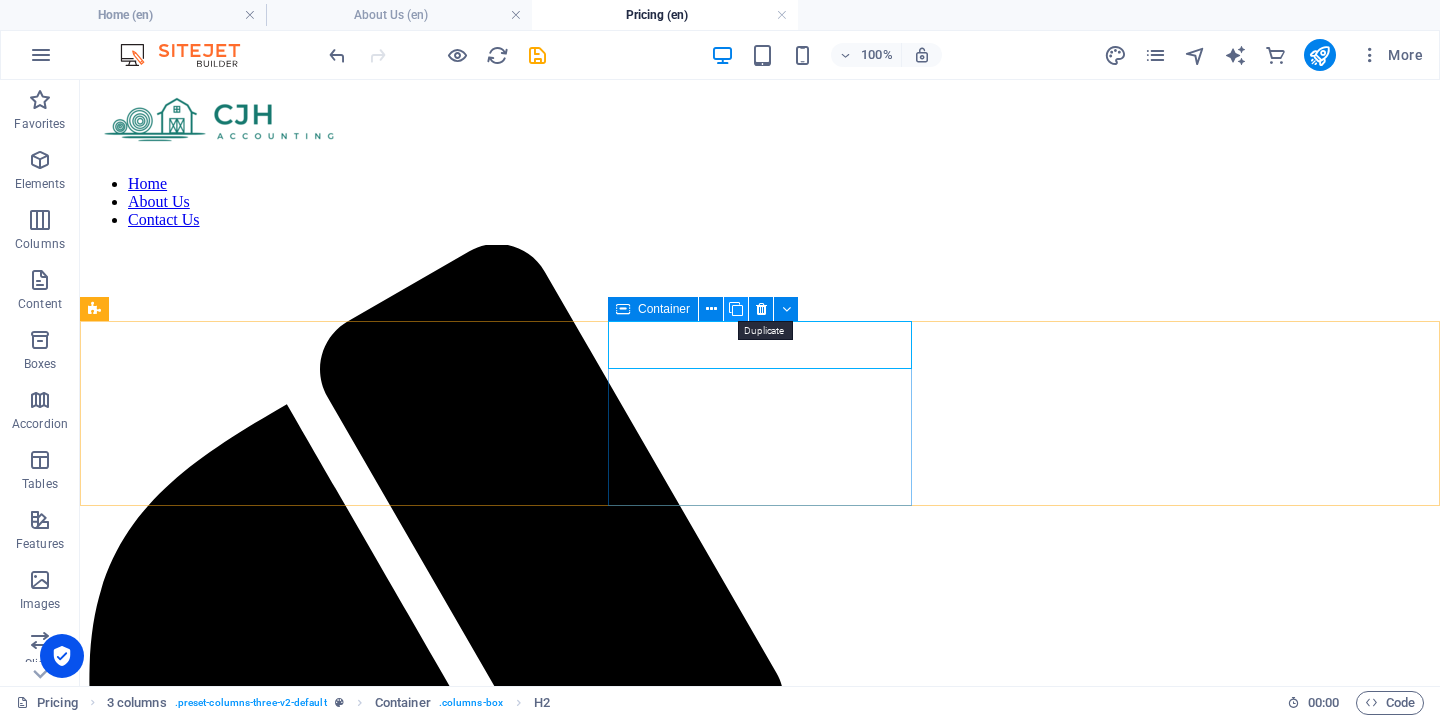 click at bounding box center (736, 309) 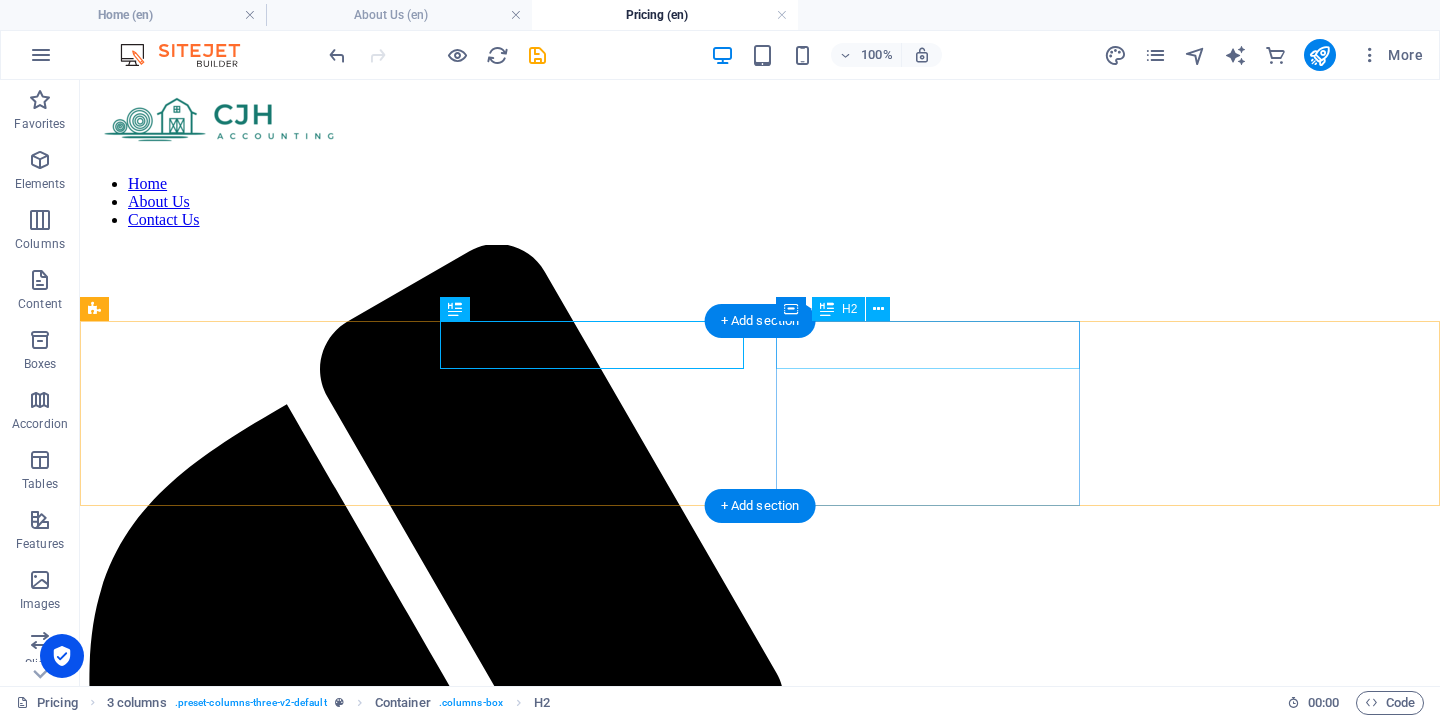 click on "BRONZE" at bounding box center (760, 2404) 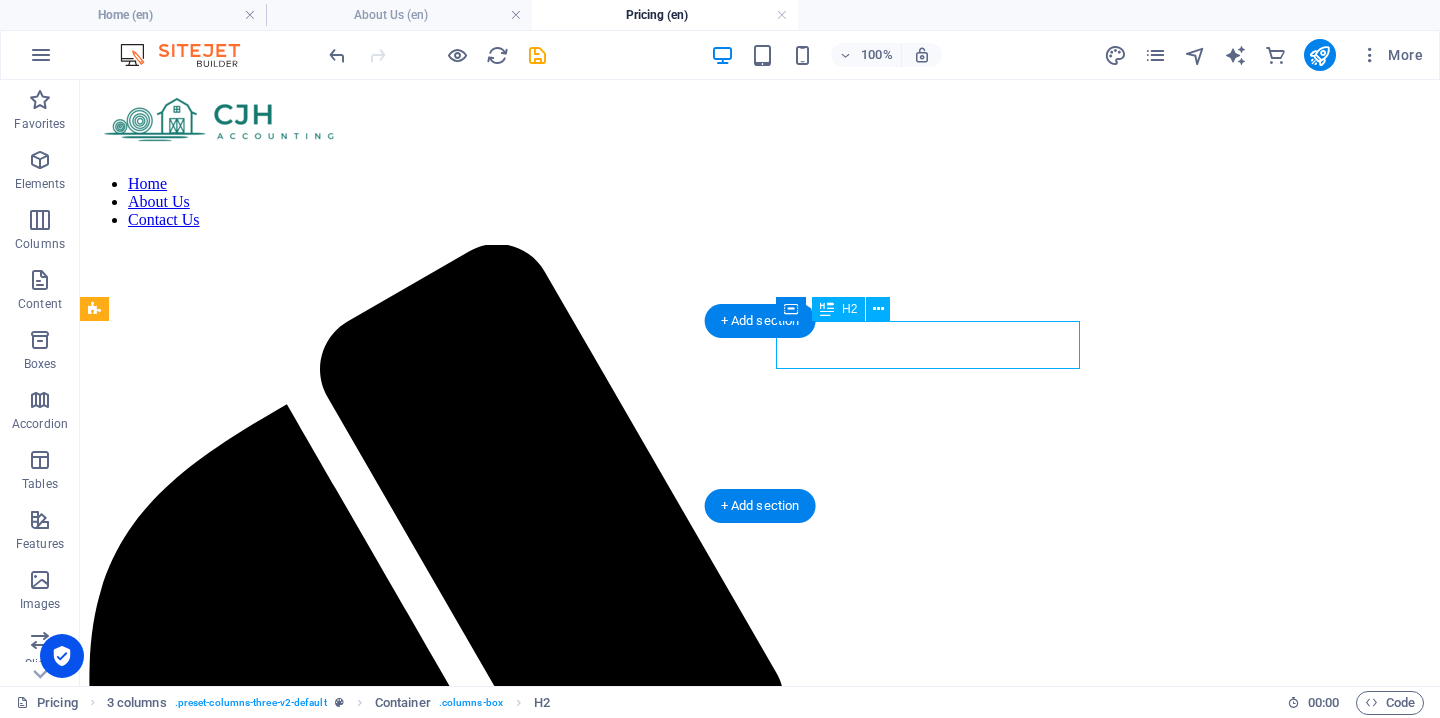 click on "BRONZE" at bounding box center [760, 2404] 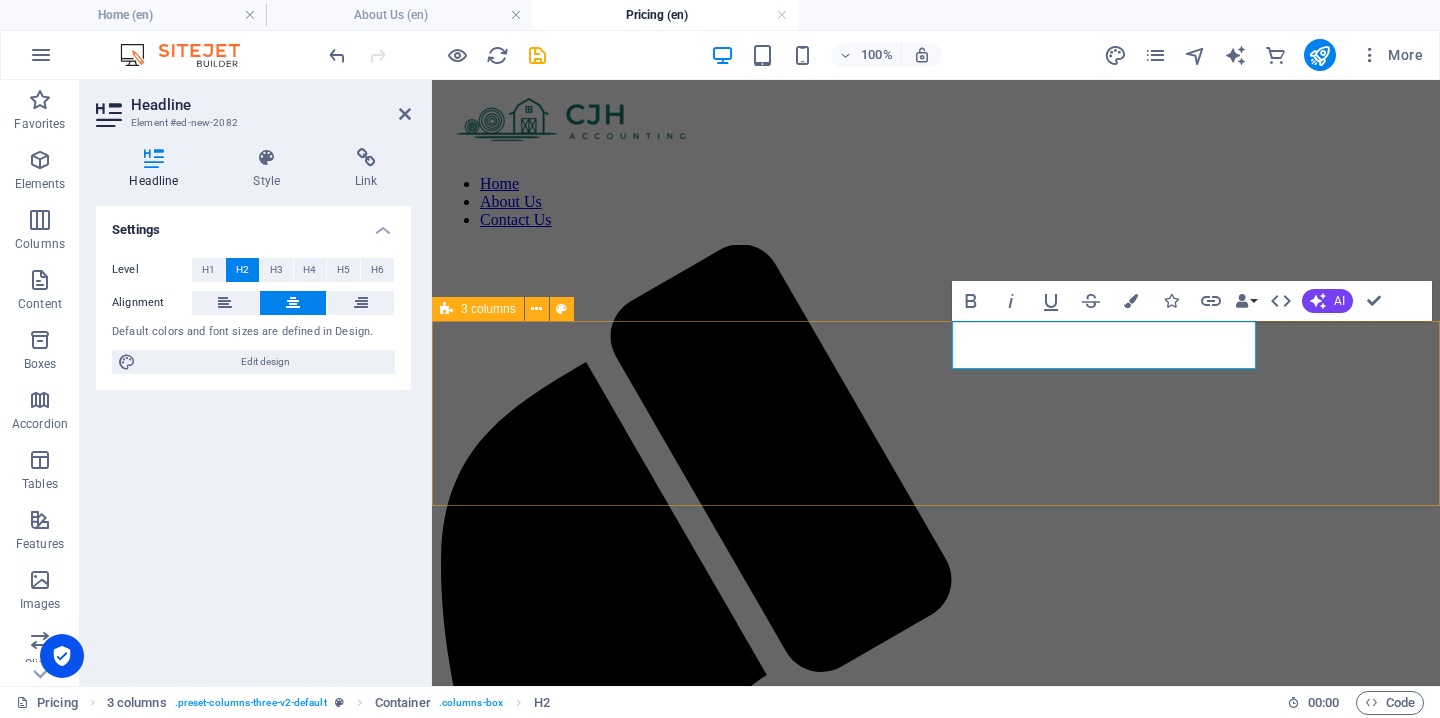 type 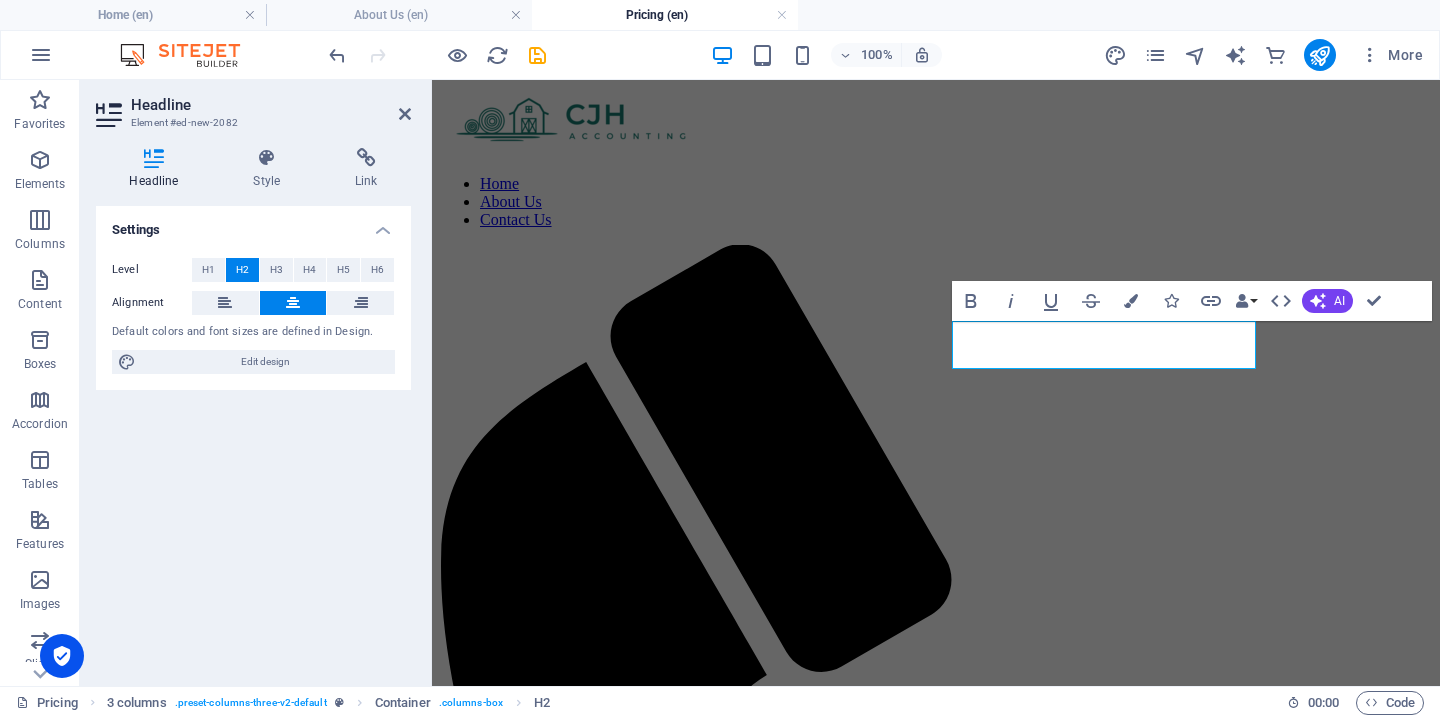 click on "Home About Us Contact Us Drop content here or  Add elements  Paste clipboard BRONZE New text element SILVER New text element" at bounding box center [936, 1109] 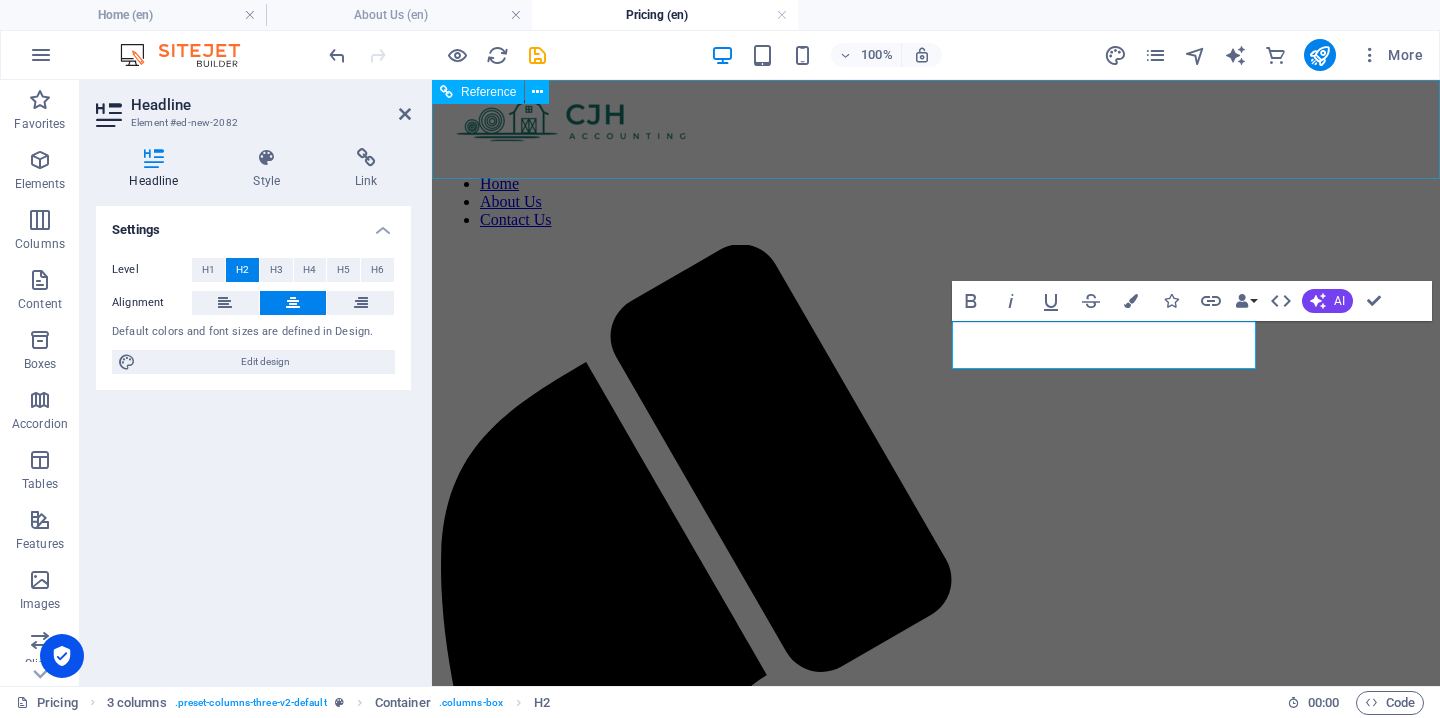click at bounding box center [936, 123] 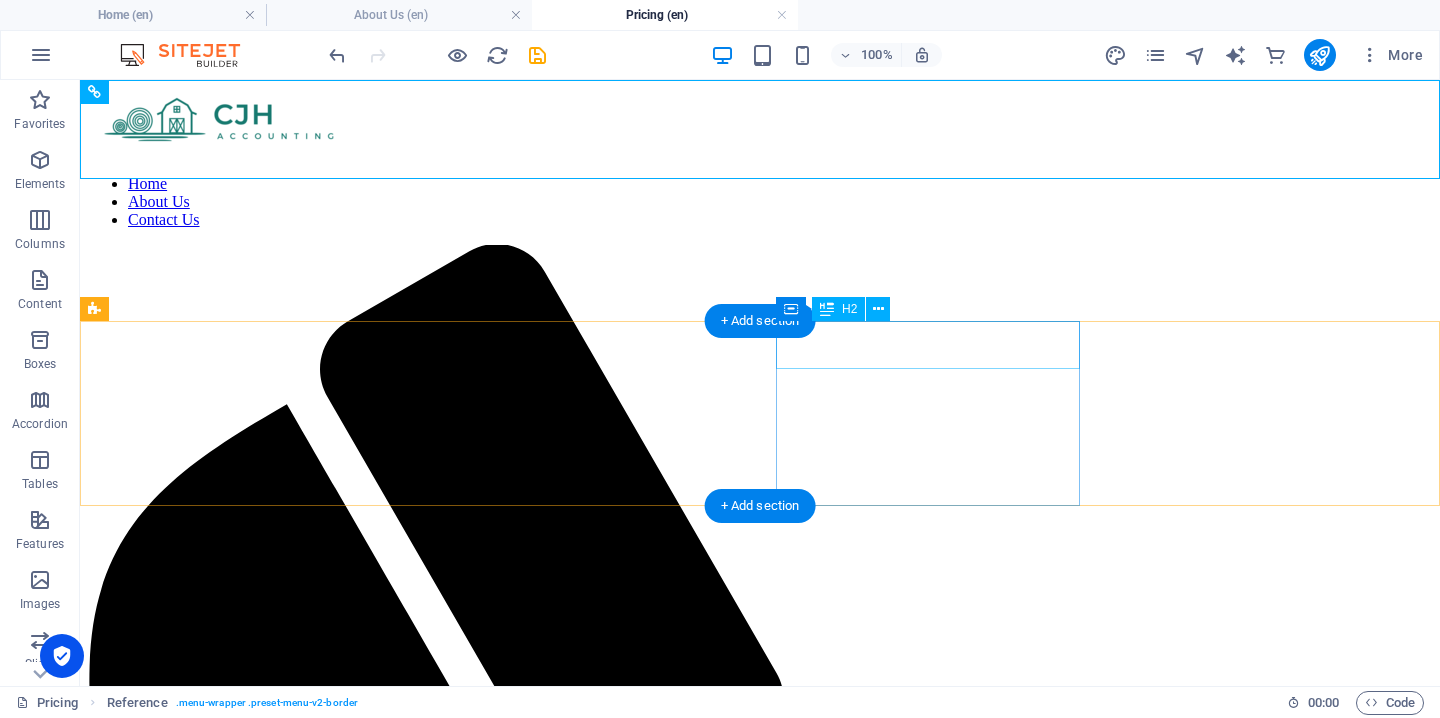 click on "SILVER" at bounding box center (760, 2404) 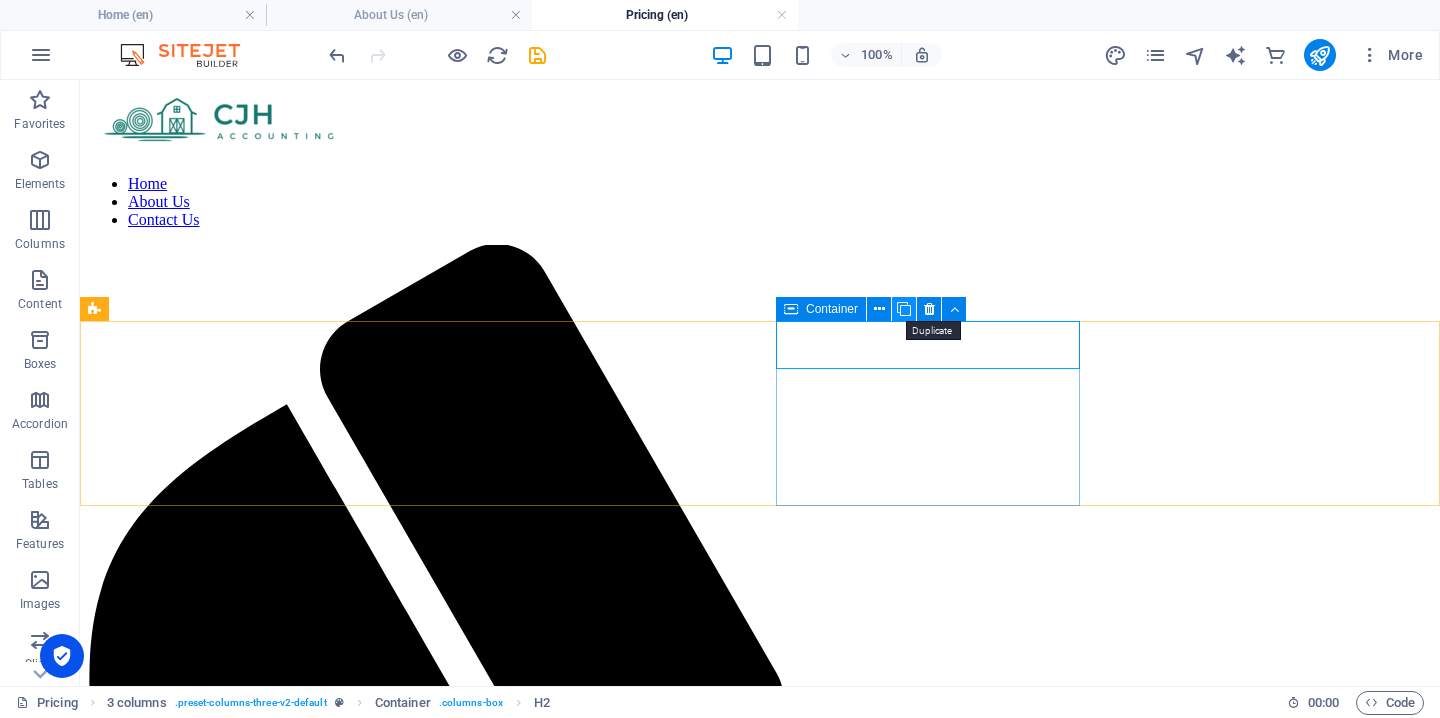 drag, startPoint x: 902, startPoint y: 311, endPoint x: 821, endPoint y: 231, distance: 113.84639 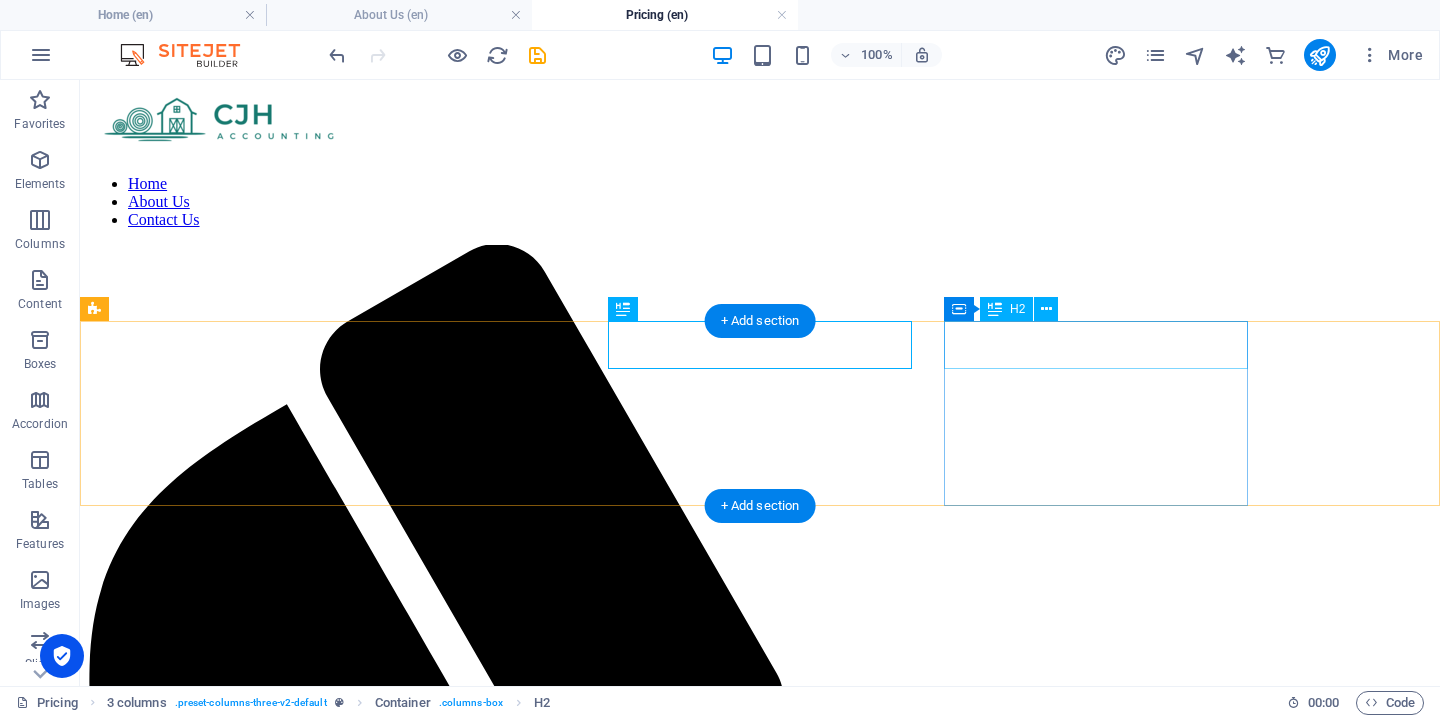 click on "SILVER" at bounding box center [760, 2622] 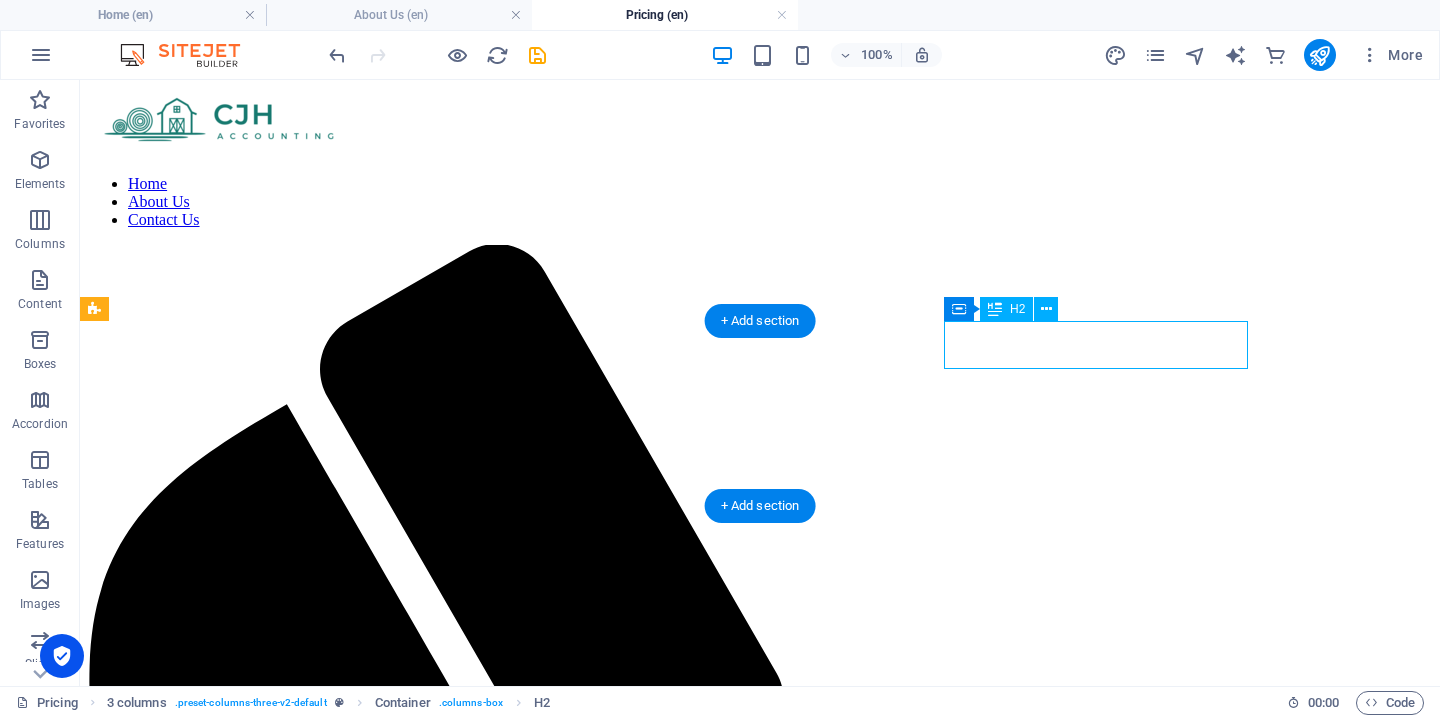 click on "SILVER" at bounding box center [760, 2622] 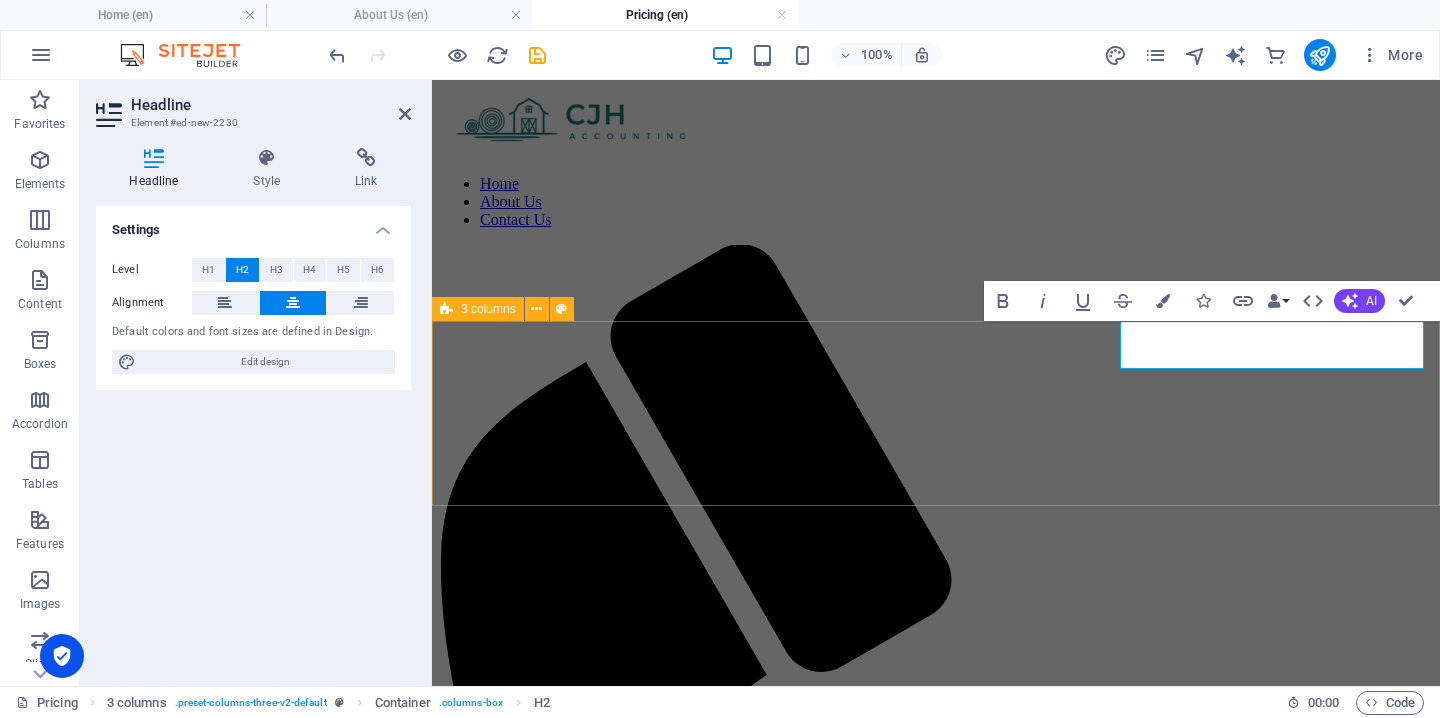 type 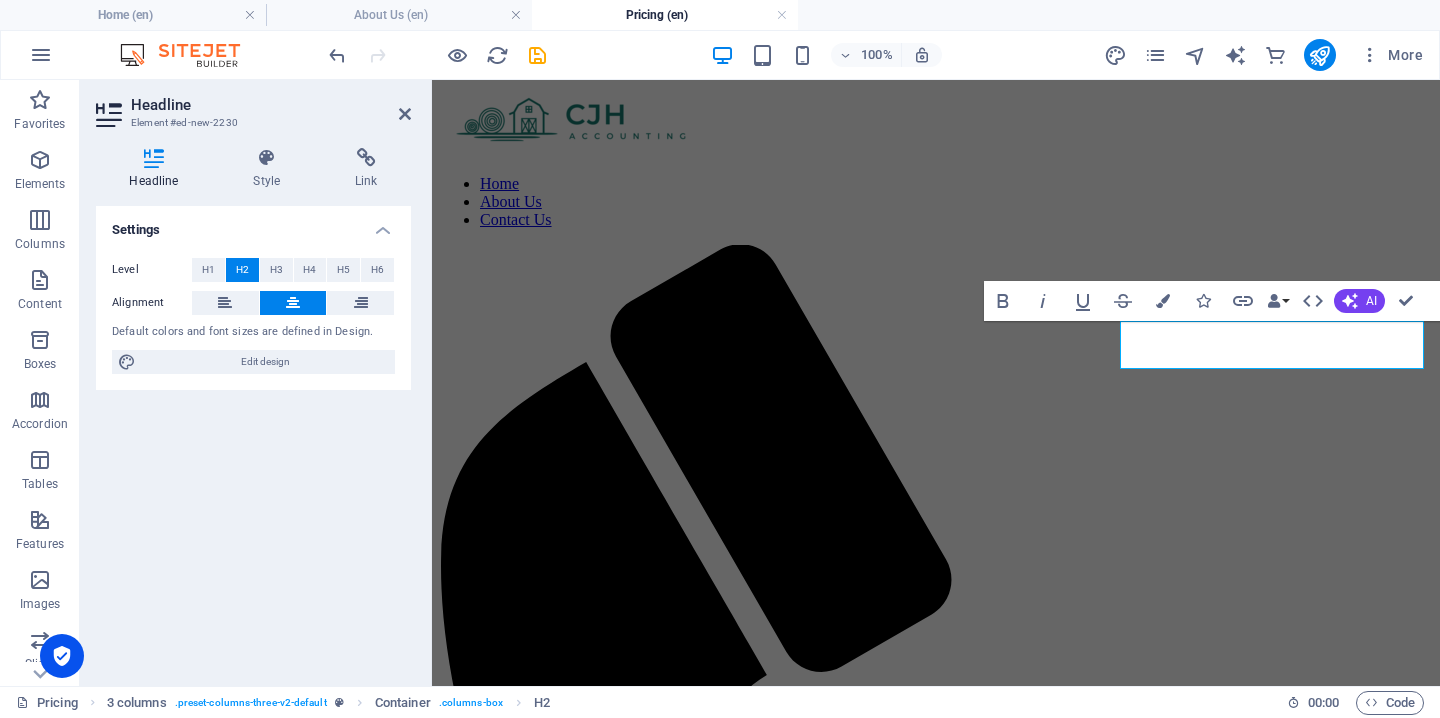 click on "Home About Us Contact Us Drop content here or  Add elements  Paste clipboard BRONZE New text element SILVER New text element GOLD New text element" at bounding box center [936, 1217] 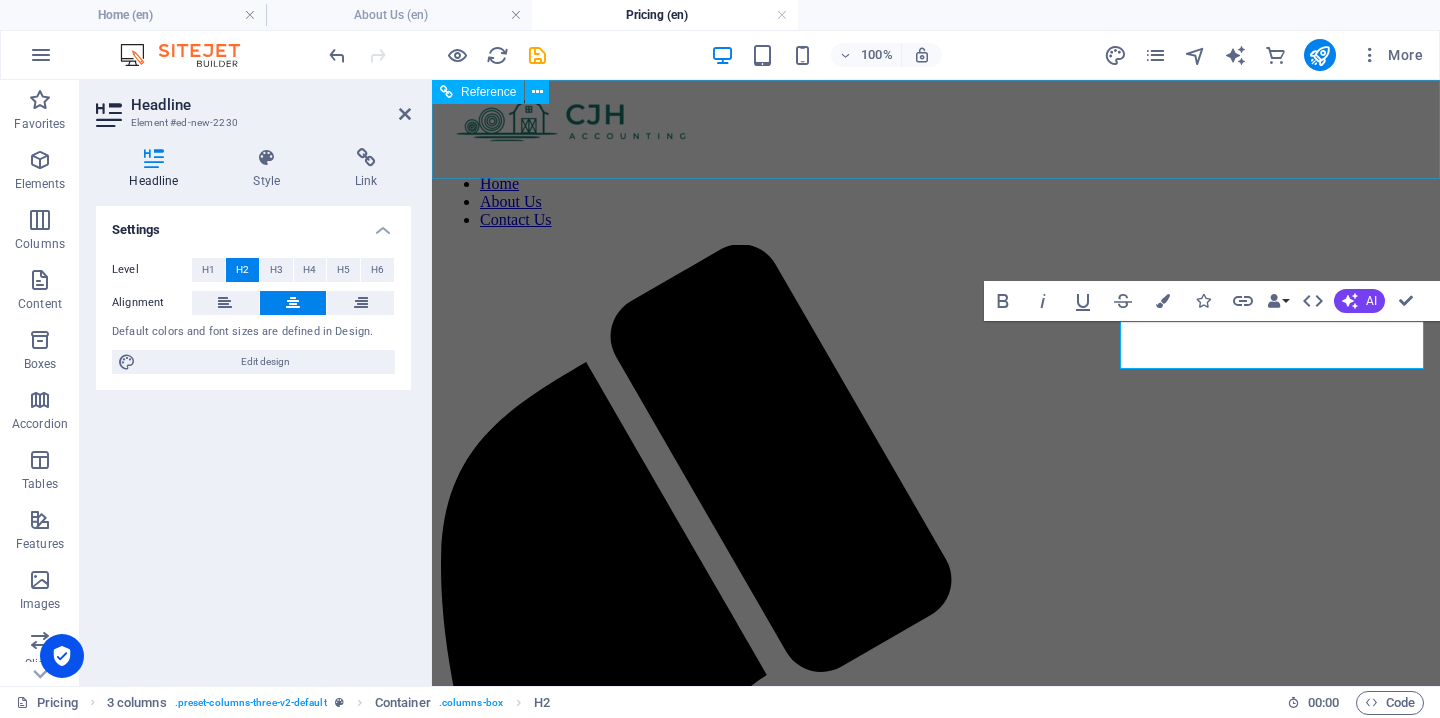 click on "Home About Us Contact Us" at bounding box center (936, 202) 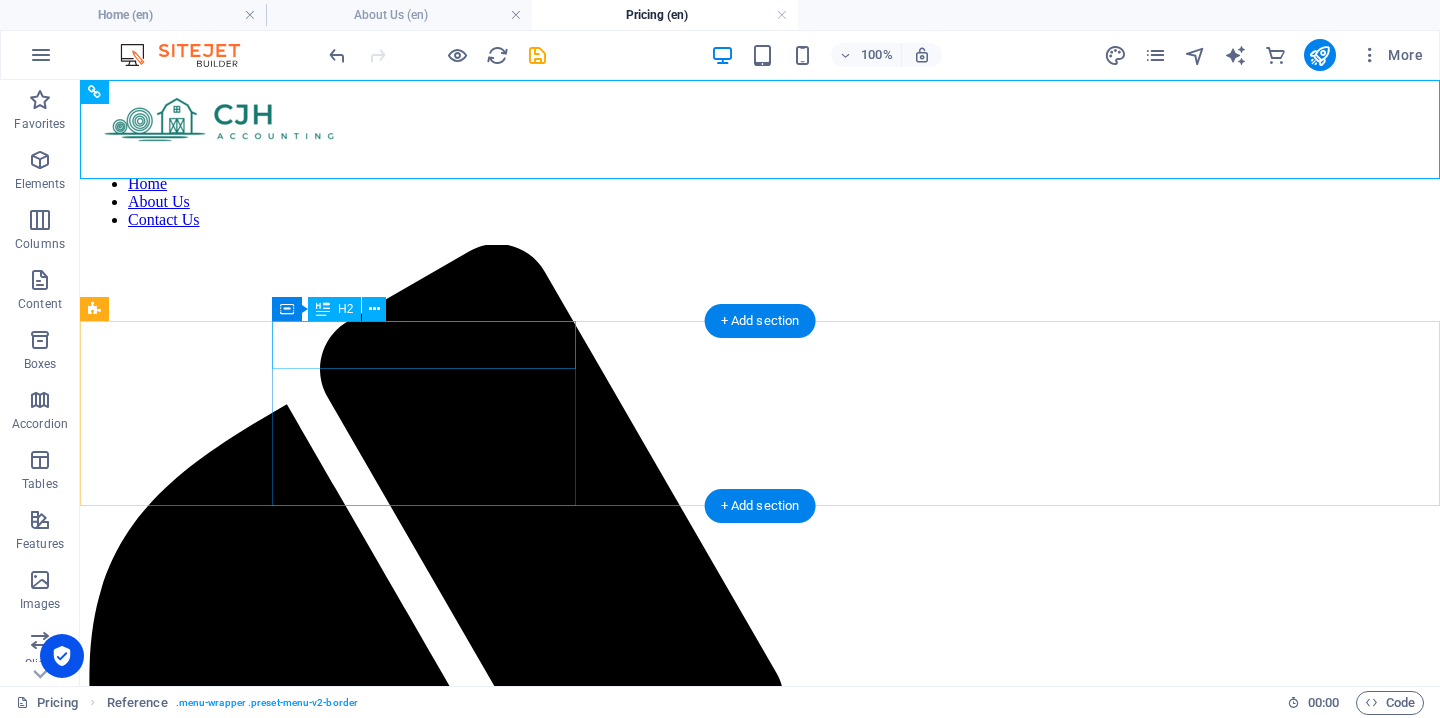 click on "BRONZE" at bounding box center [760, 2187] 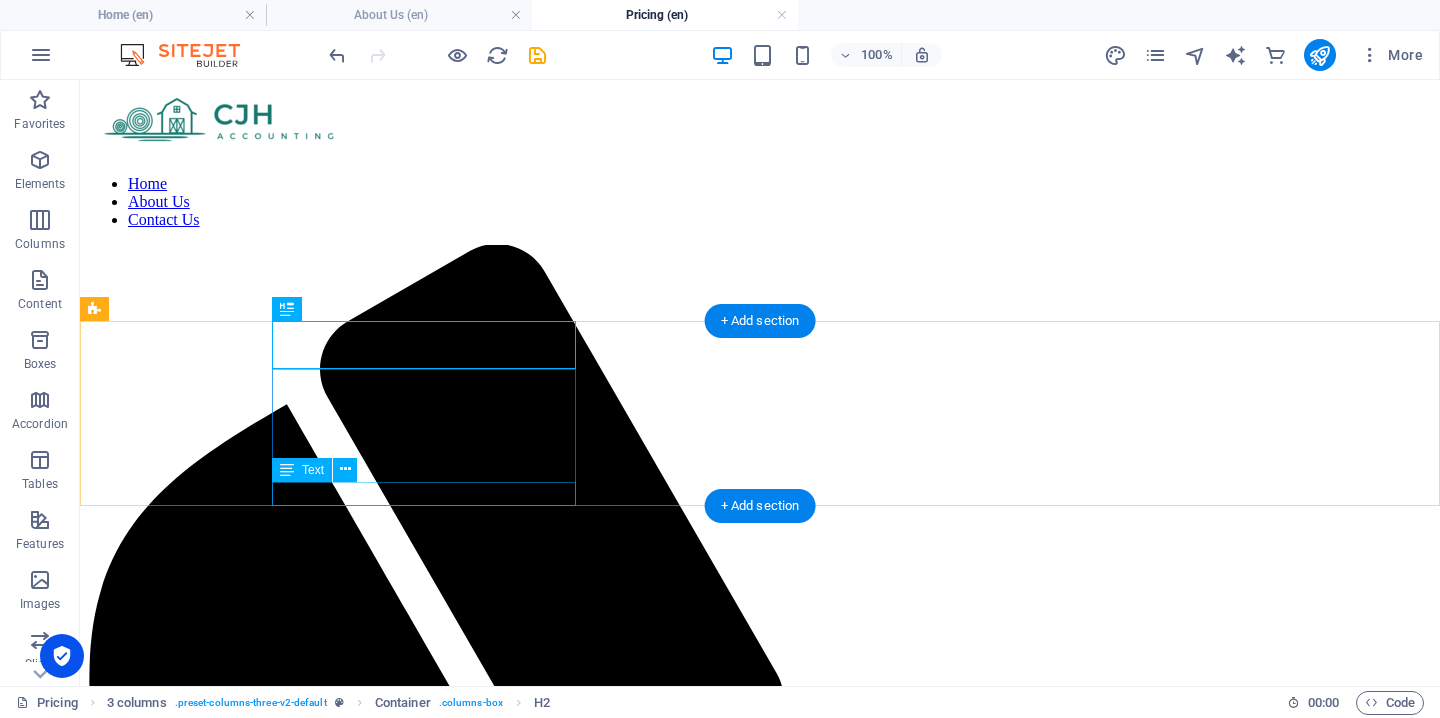 click on "New text element" at bounding box center [760, 2363] 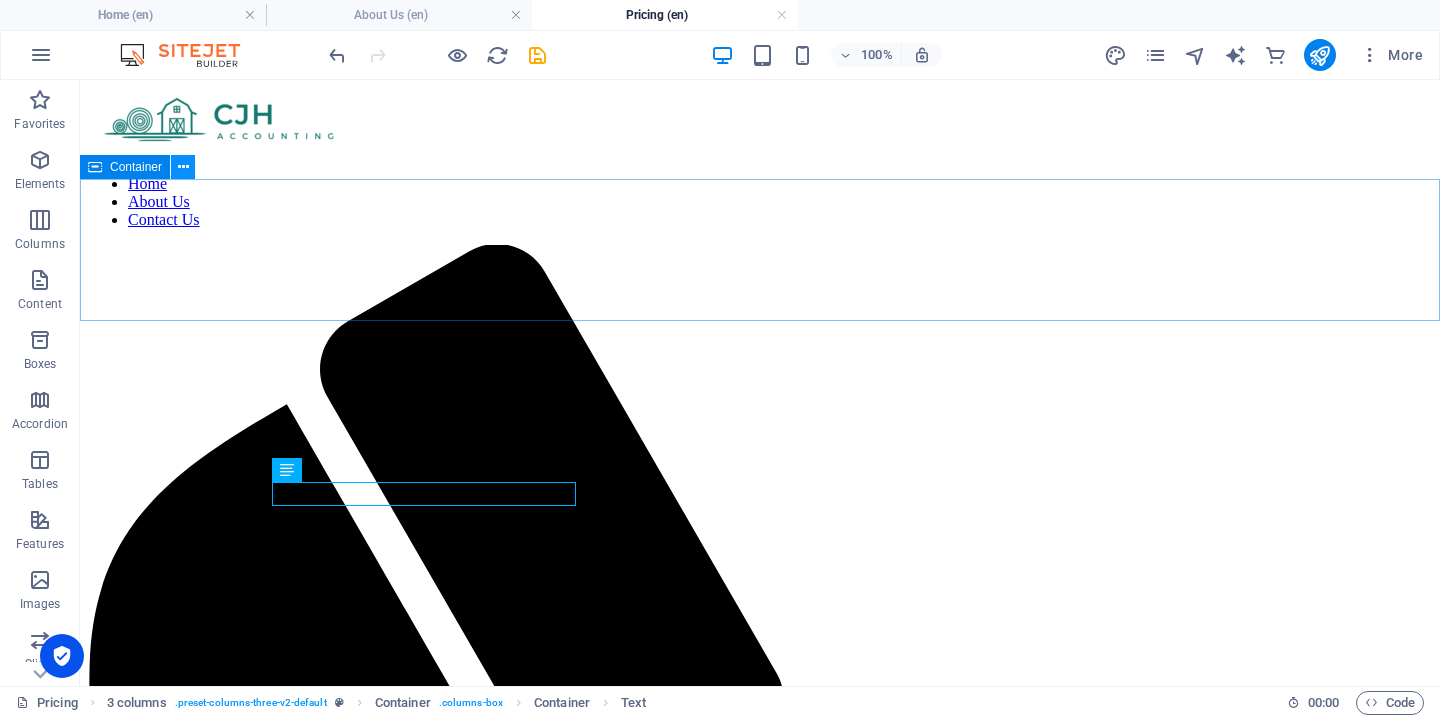 click at bounding box center [183, 167] 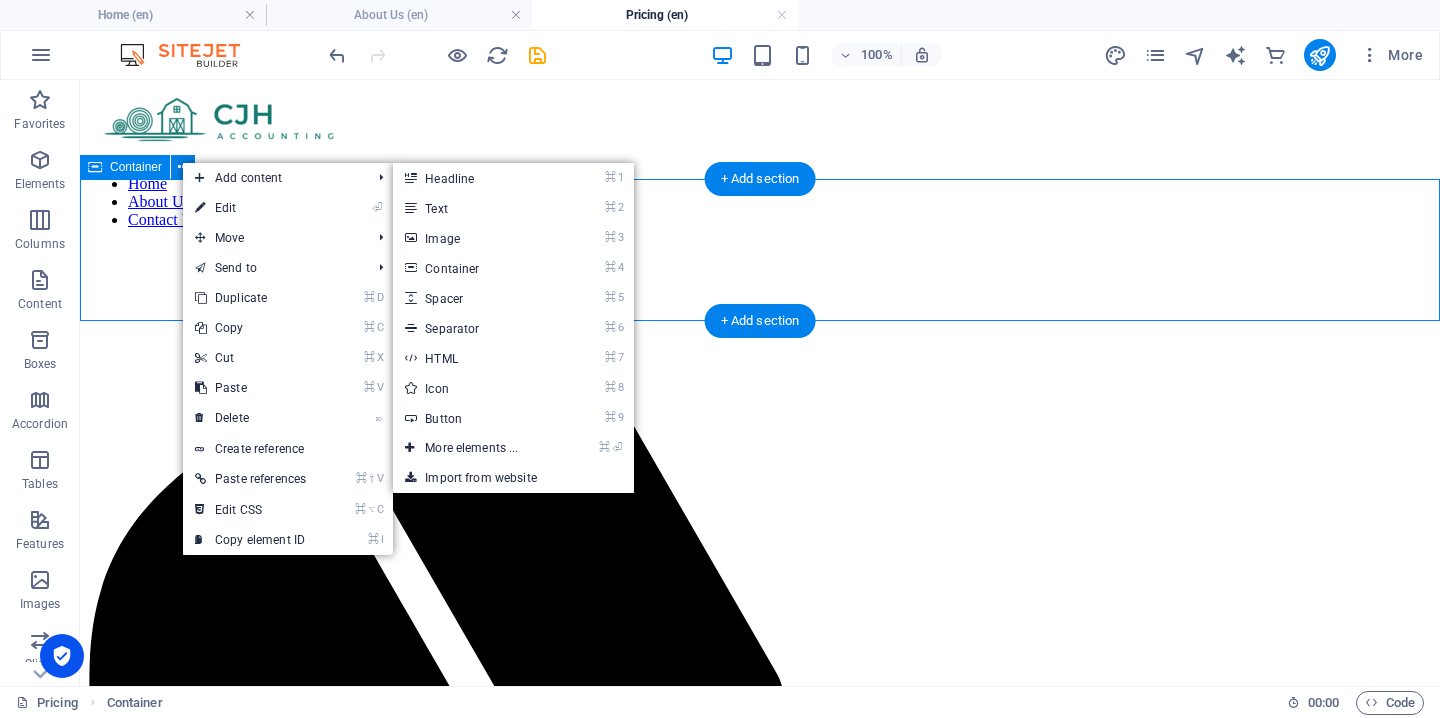 click on "Drop content here or  Add elements  Paste clipboard" at bounding box center (760, 2083) 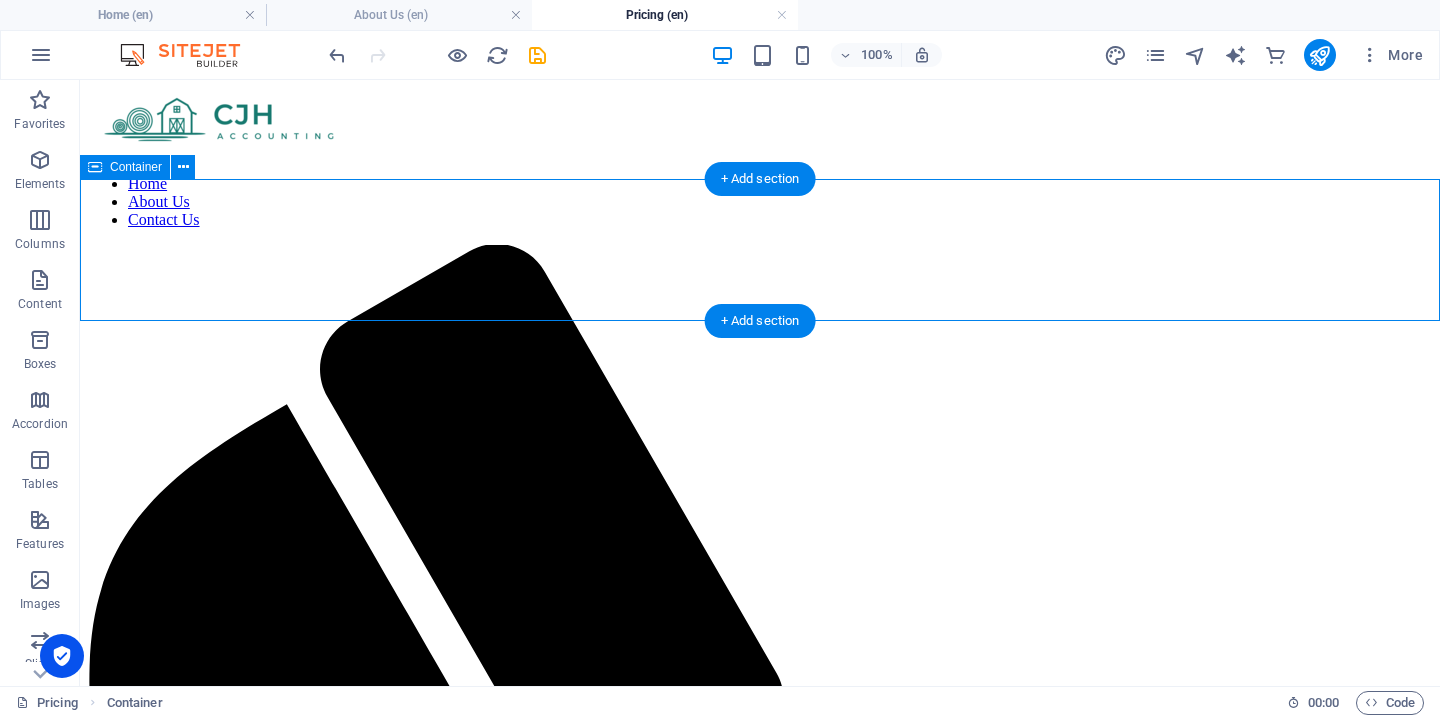 click on "Add elements" at bounding box center (701, 2113) 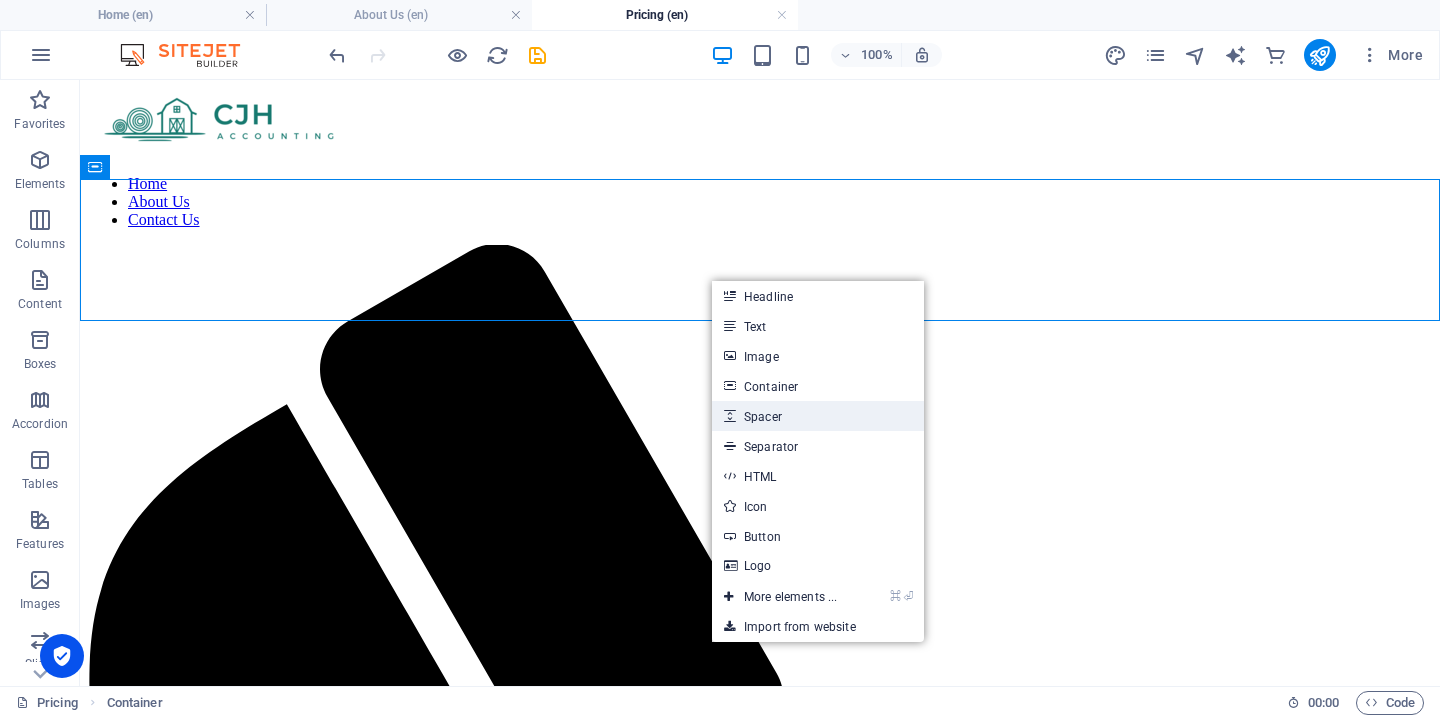 click on "Spacer" at bounding box center (818, 416) 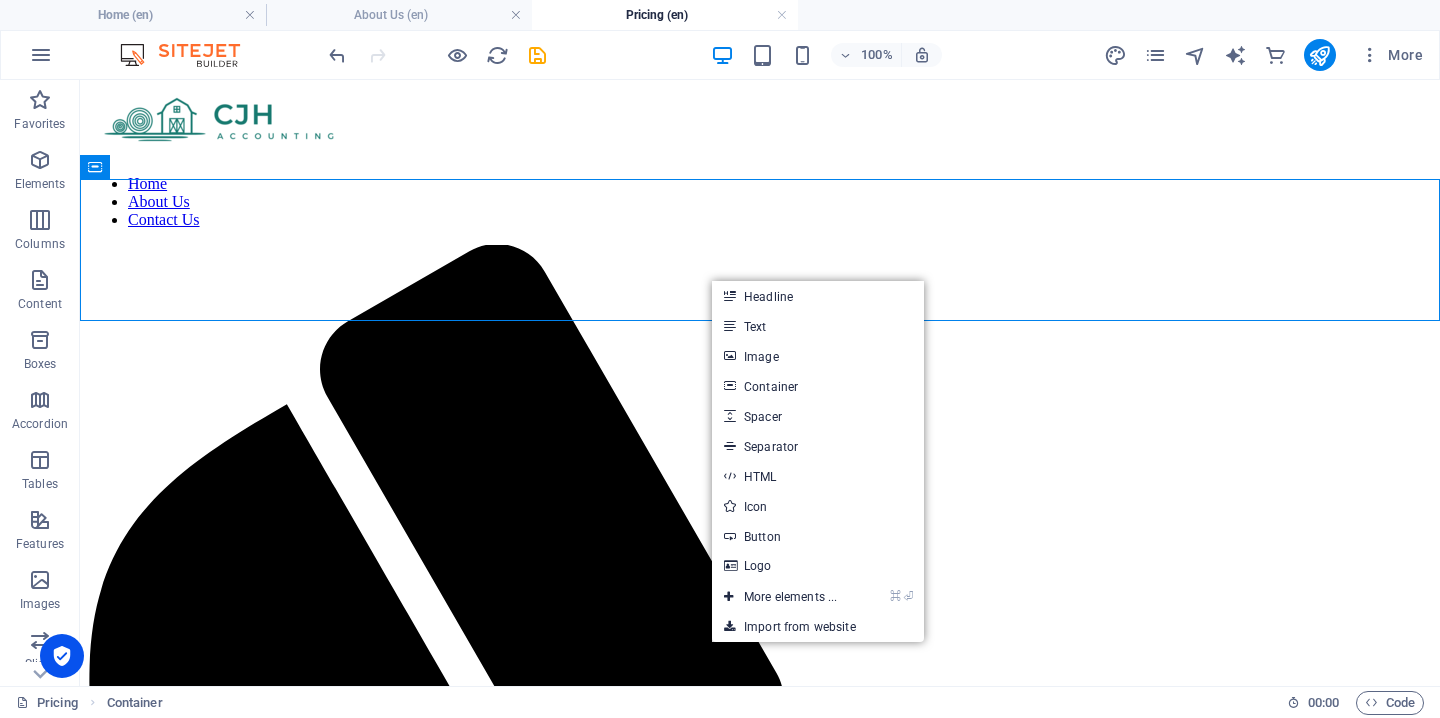 select on "px" 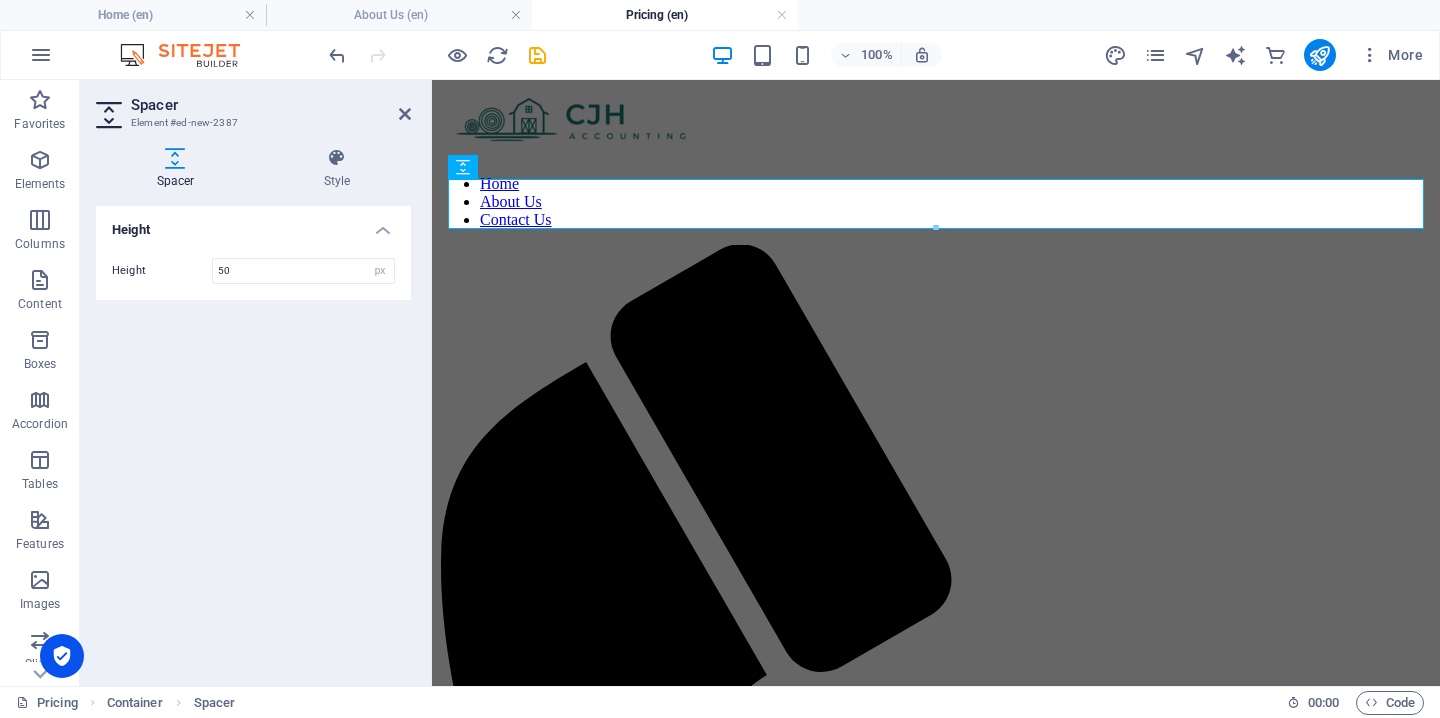 drag, startPoint x: 795, startPoint y: 515, endPoint x: 794, endPoint y: 525, distance: 10.049875 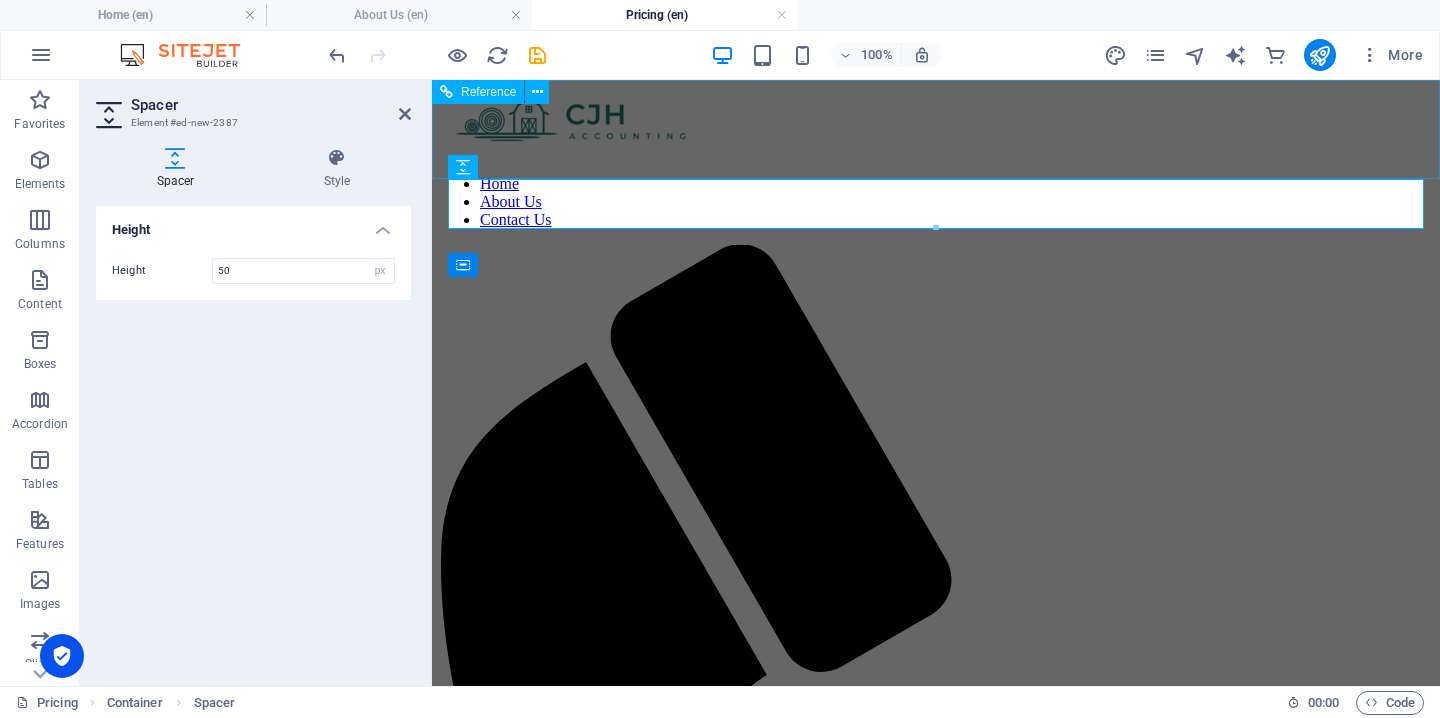 click at bounding box center [936, 123] 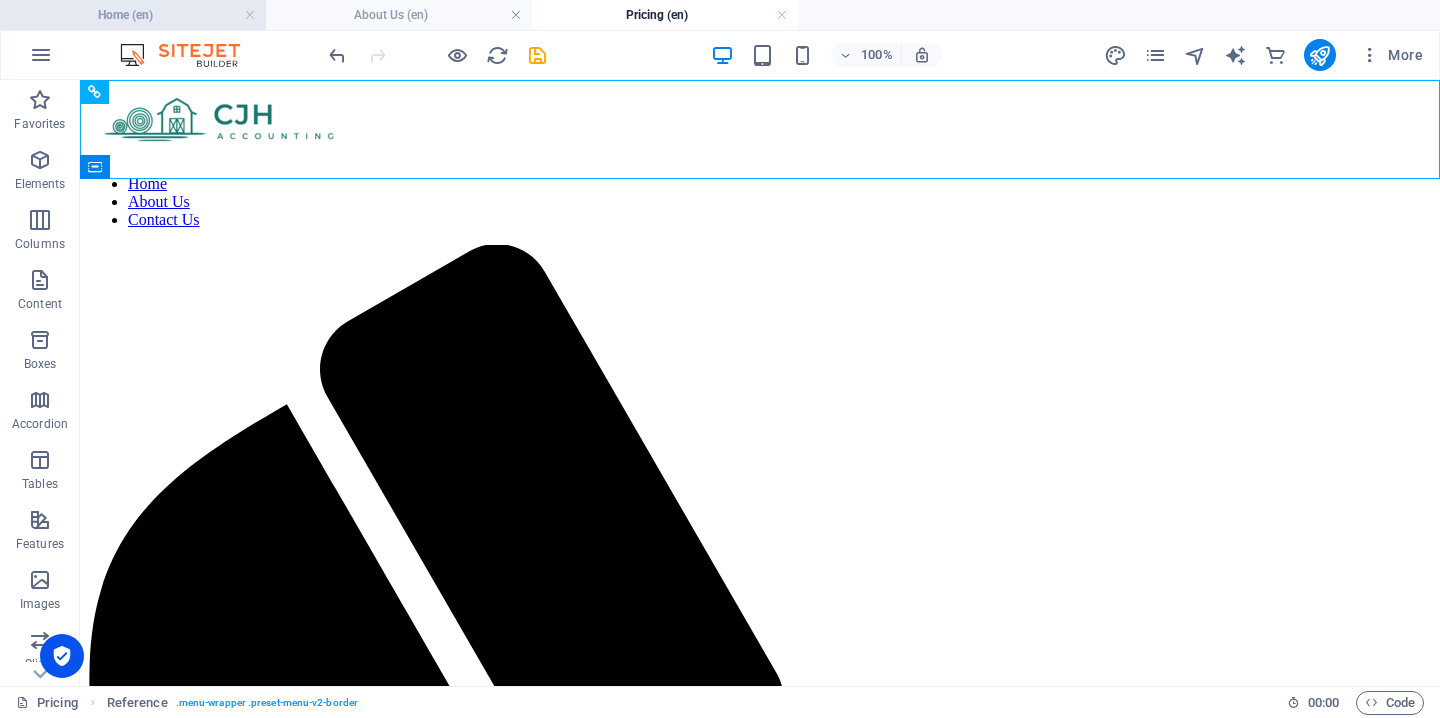 click on "Home (en)" at bounding box center (133, 15) 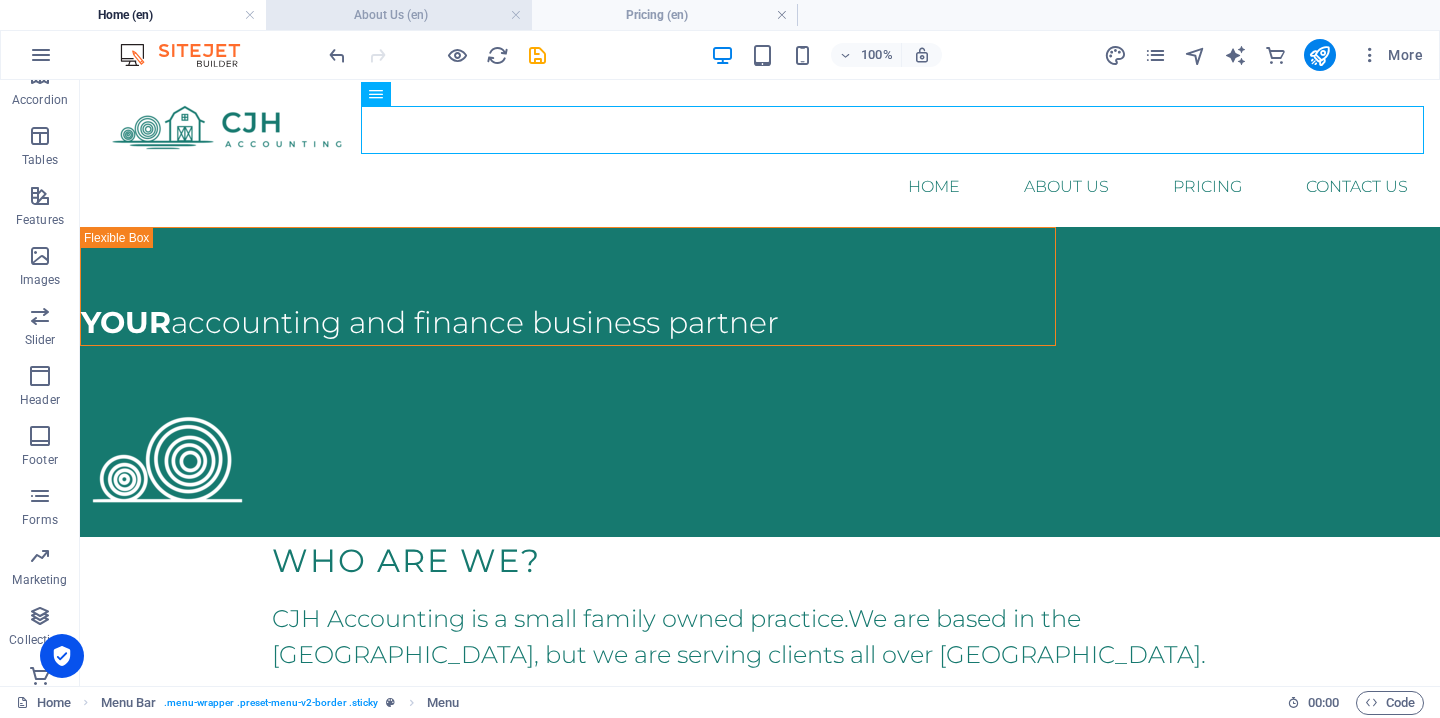click on "About Us (en)" at bounding box center [399, 15] 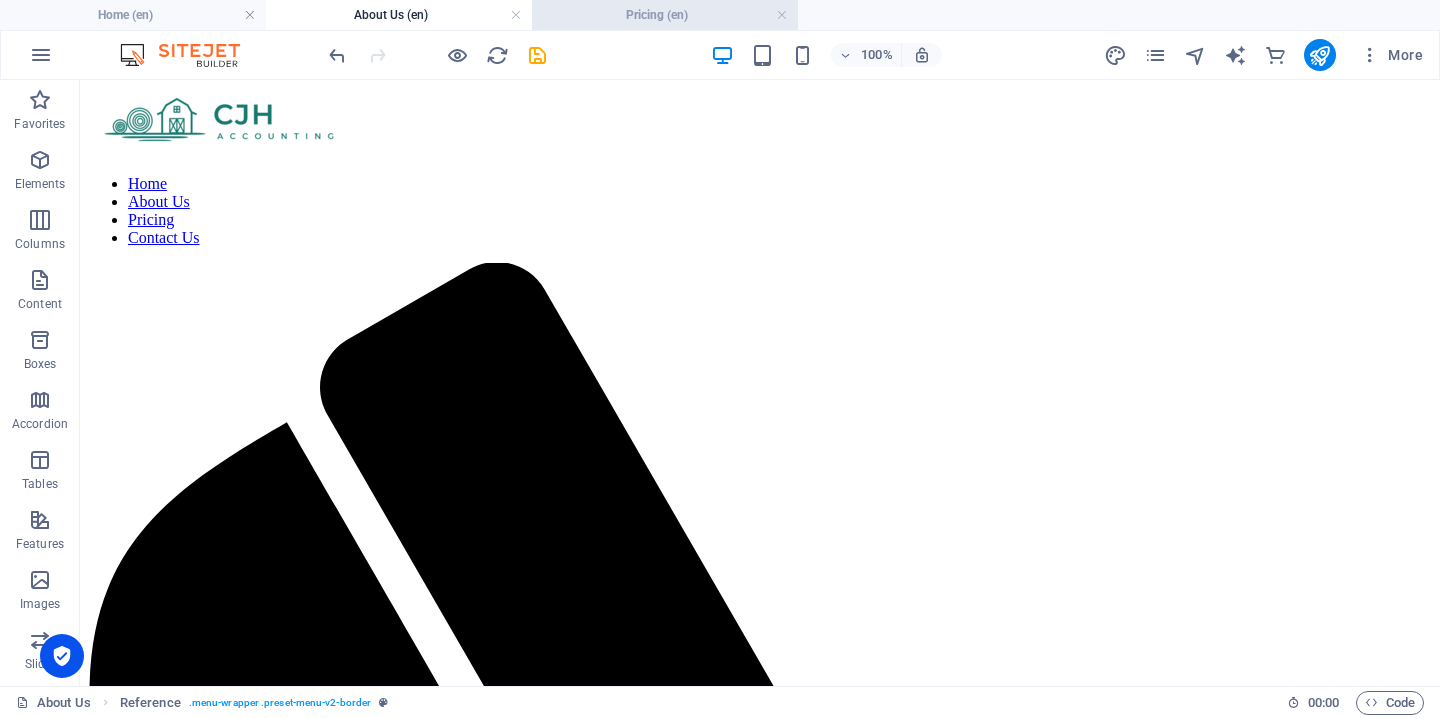 click on "Pricing (en)" at bounding box center [665, 15] 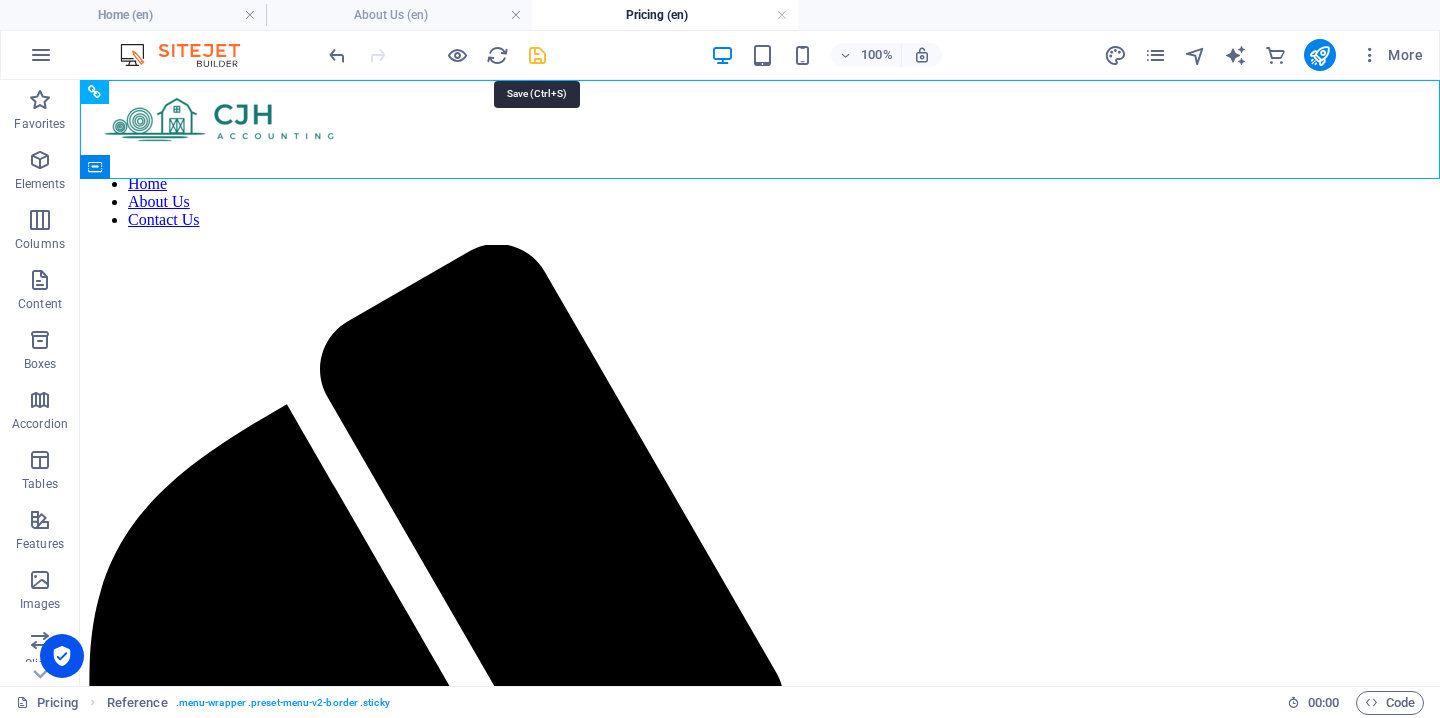 click at bounding box center (537, 55) 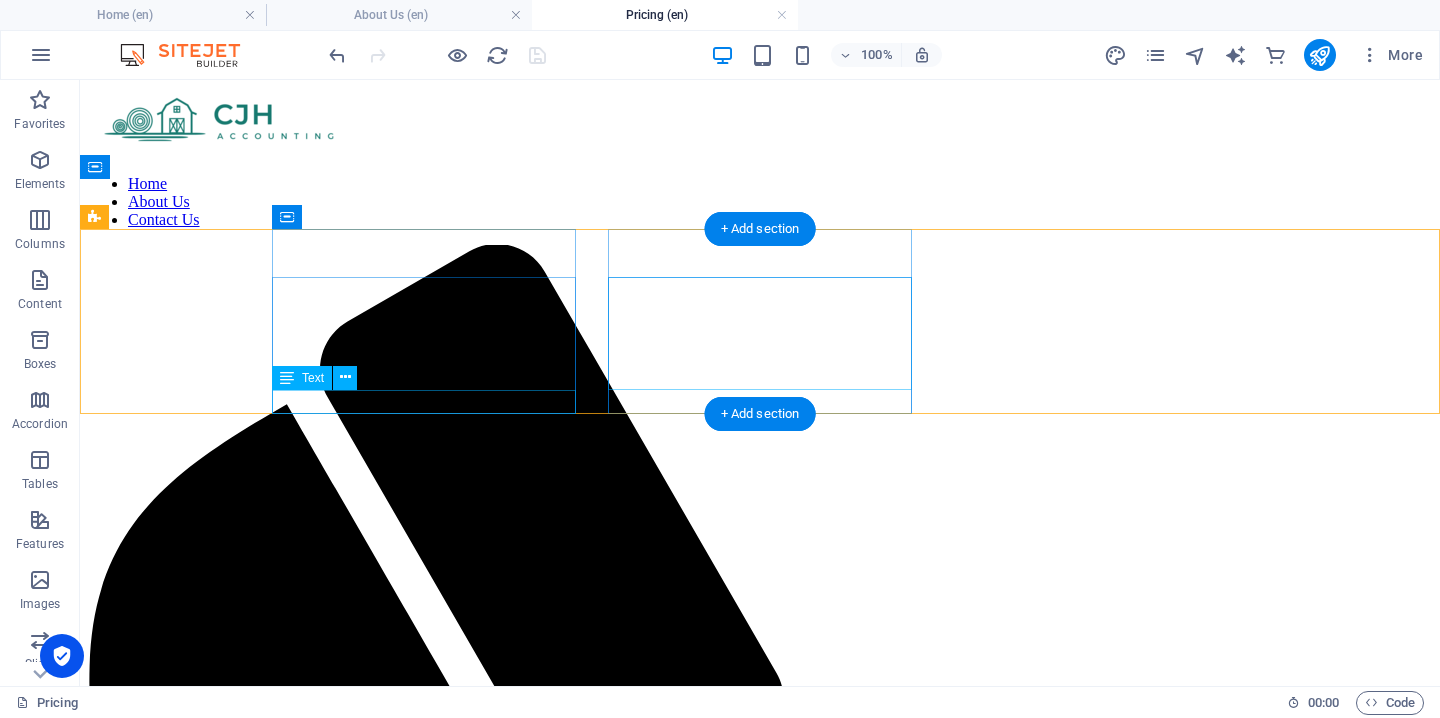click on "New text element" at bounding box center (760, 2271) 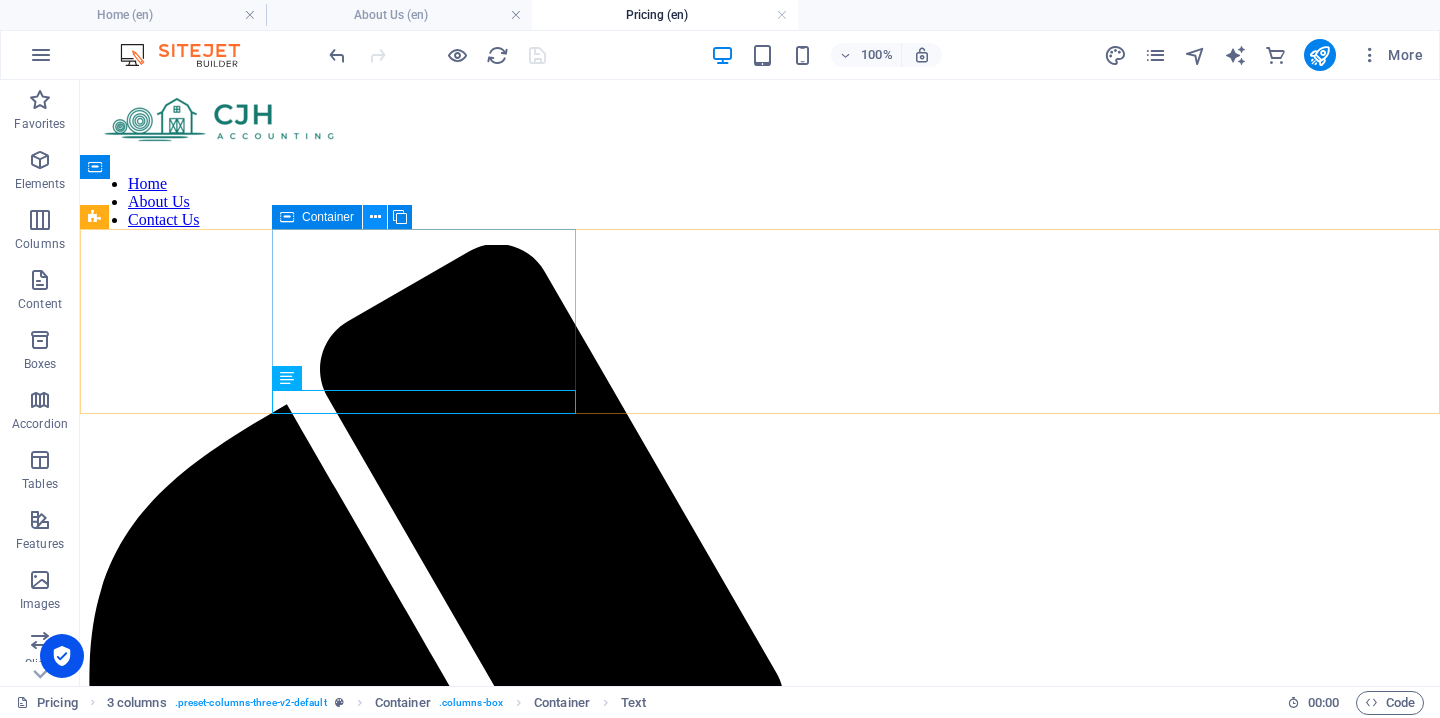 click at bounding box center (375, 217) 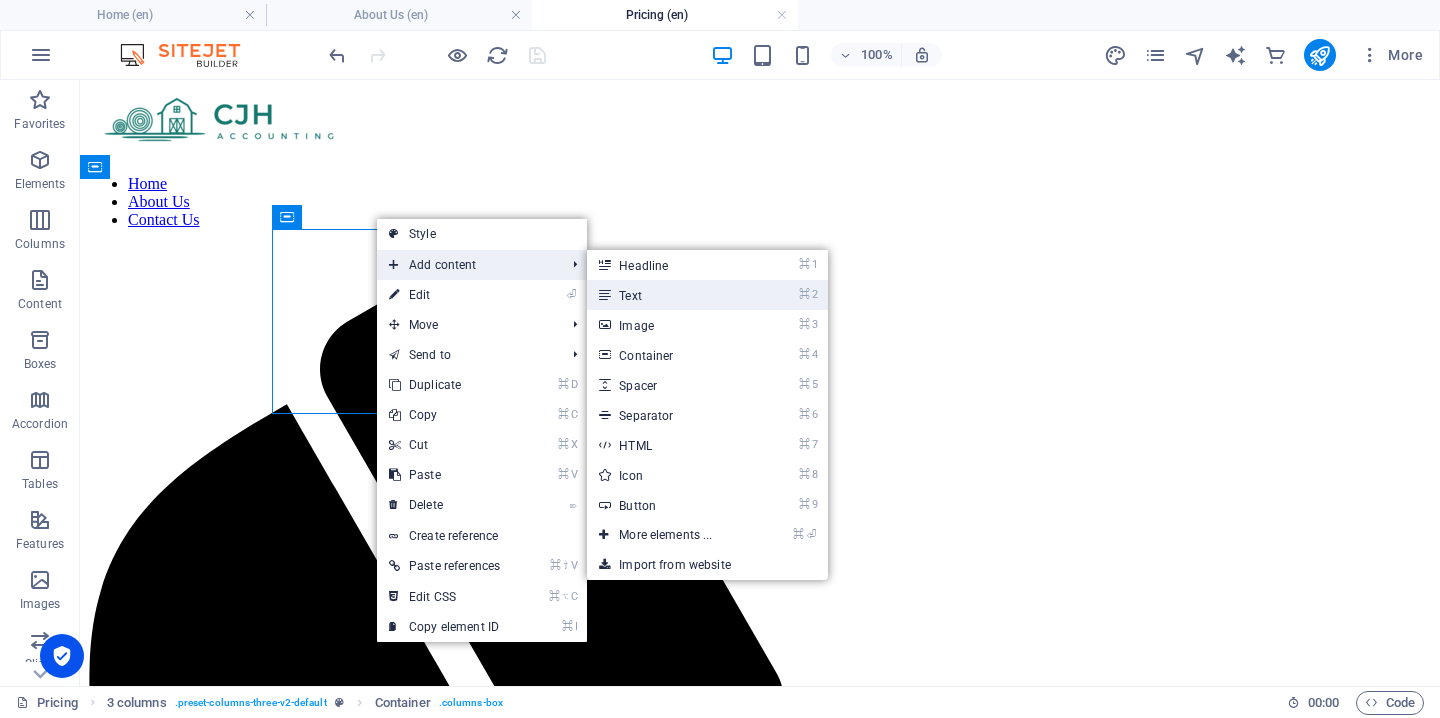 click on "⌘ 2  Text" at bounding box center (669, 295) 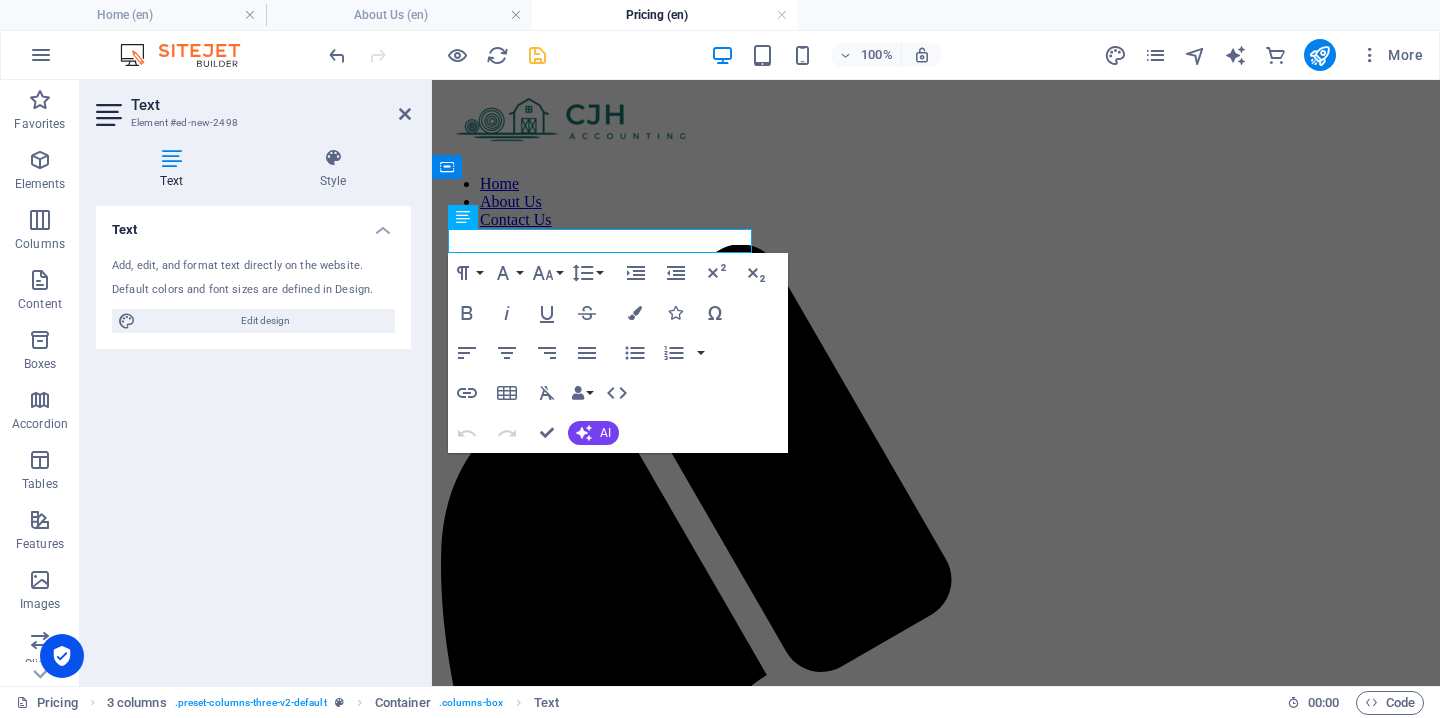 click on "Home About Us Contact Us New text element BRONZE New text element SILVER New text element GOLD New text element" at bounding box center (936, 1188) 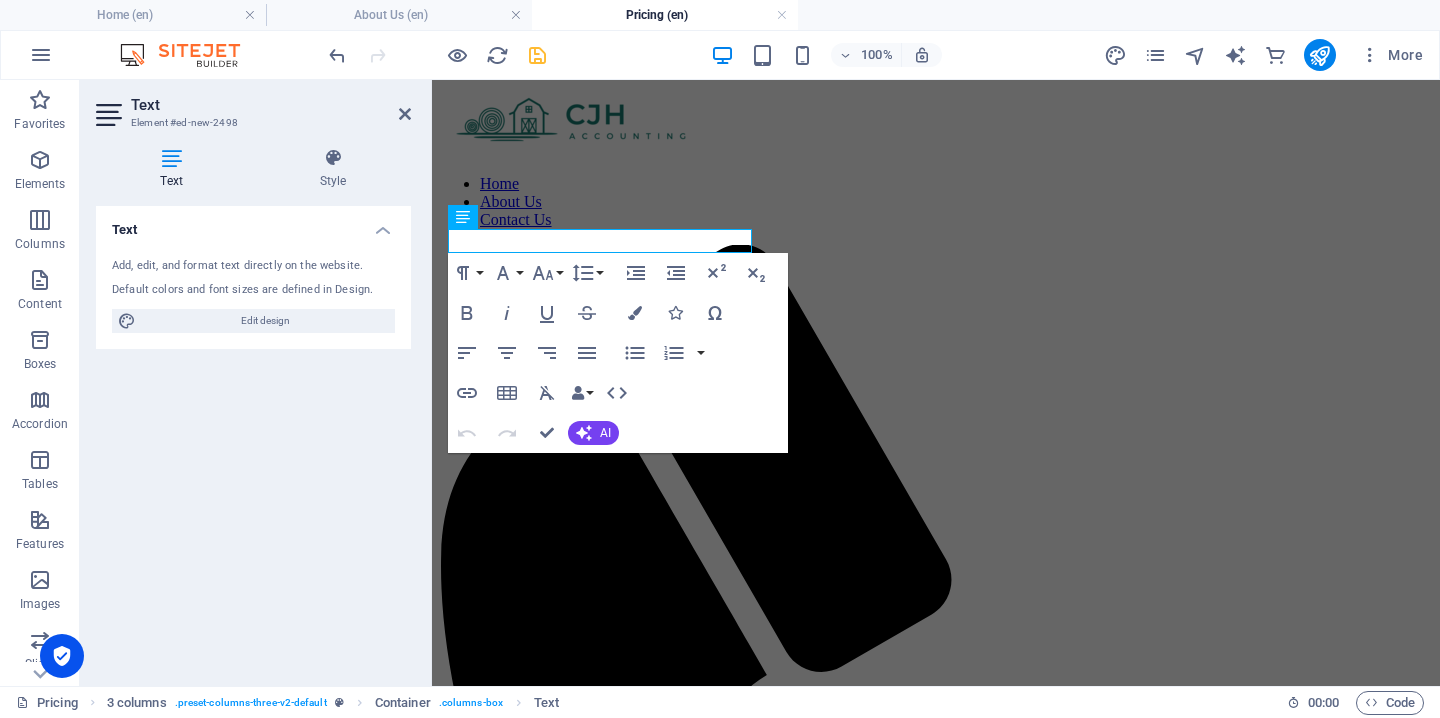 drag, startPoint x: 819, startPoint y: 553, endPoint x: 725, endPoint y: 474, distance: 122.78844 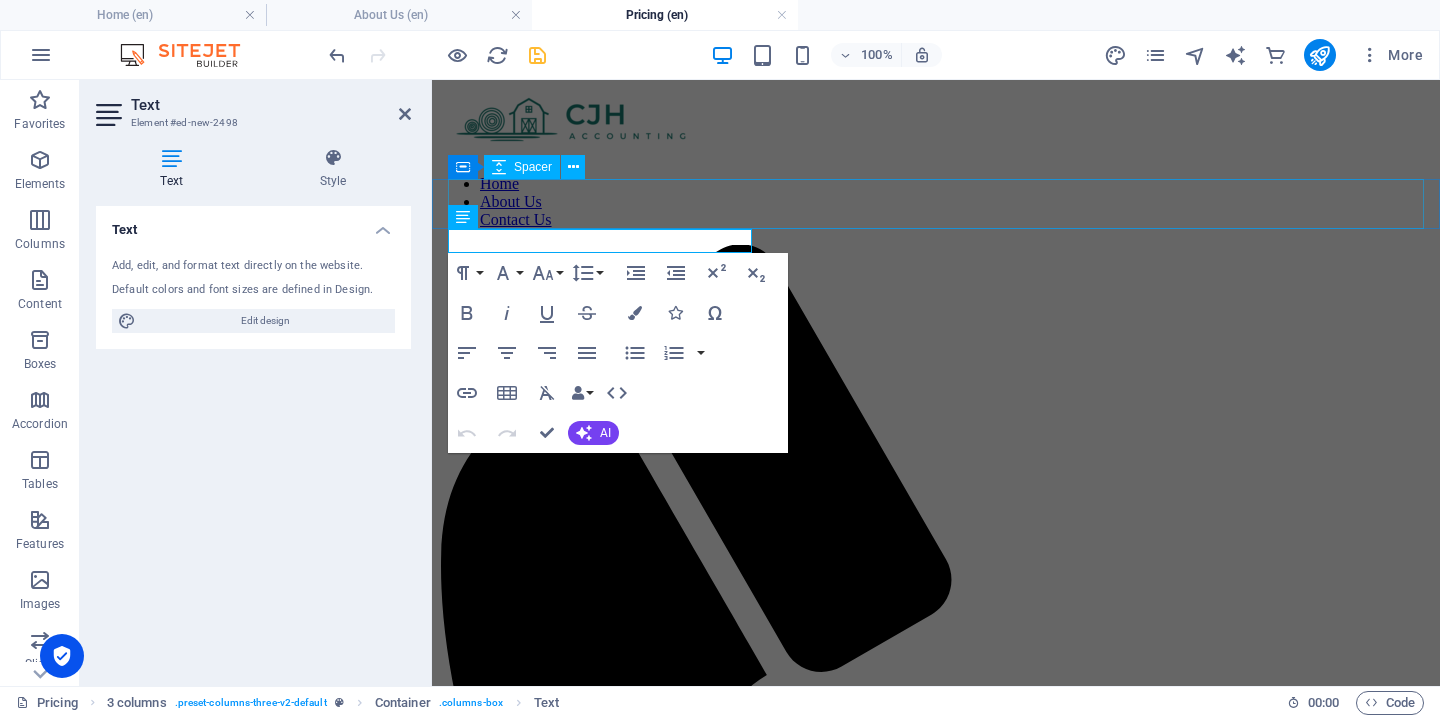 click at bounding box center [936, 1570] 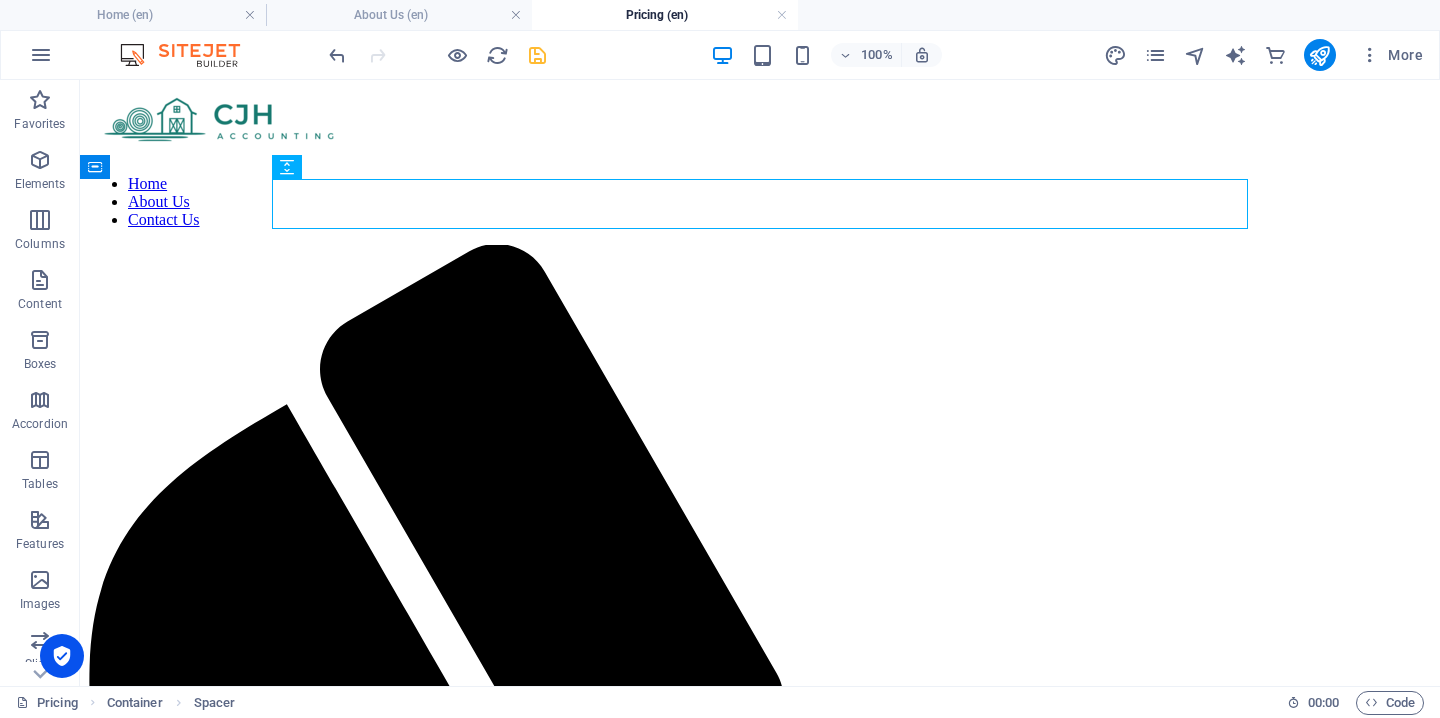 click on "Home About Us Contact Us New text element BRONZE New text element SILVER New text element GOLD New text element" at bounding box center (760, 1422) 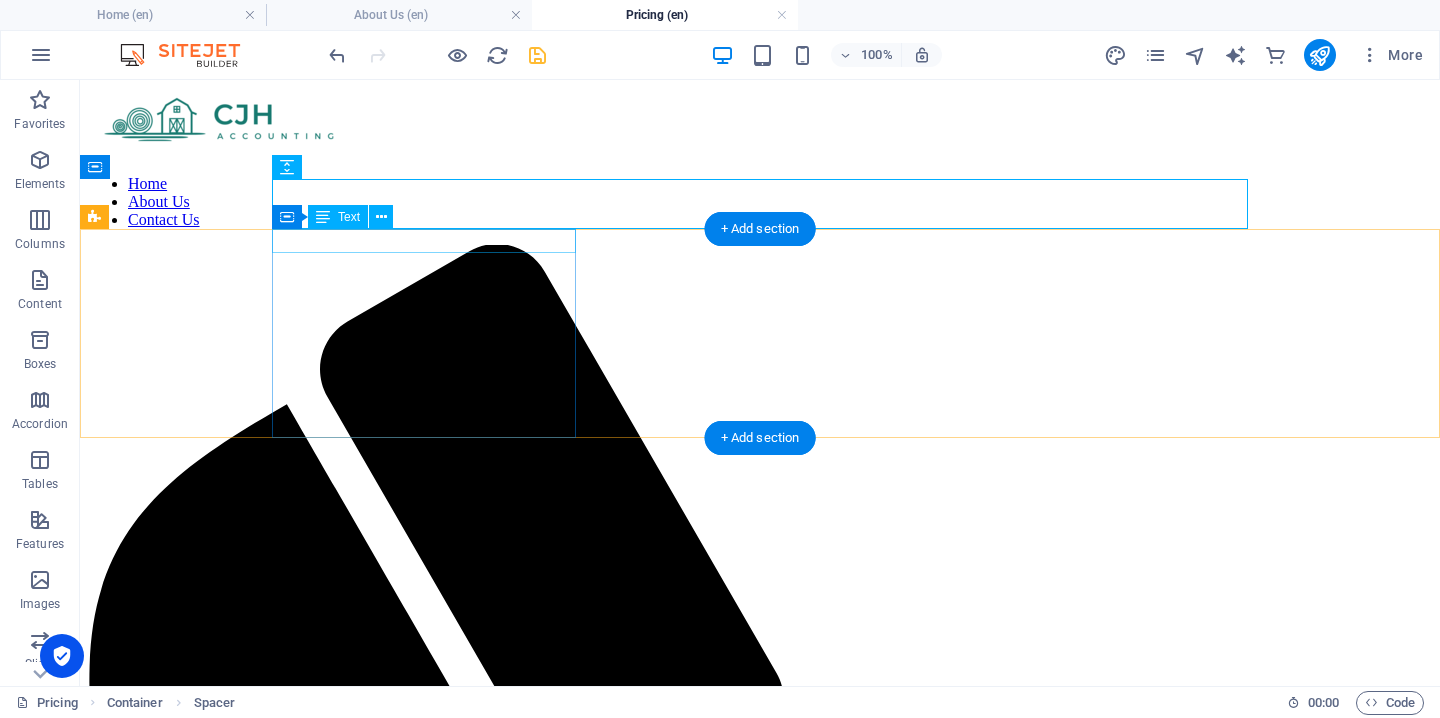 click on "New text element" at bounding box center (760, 2087) 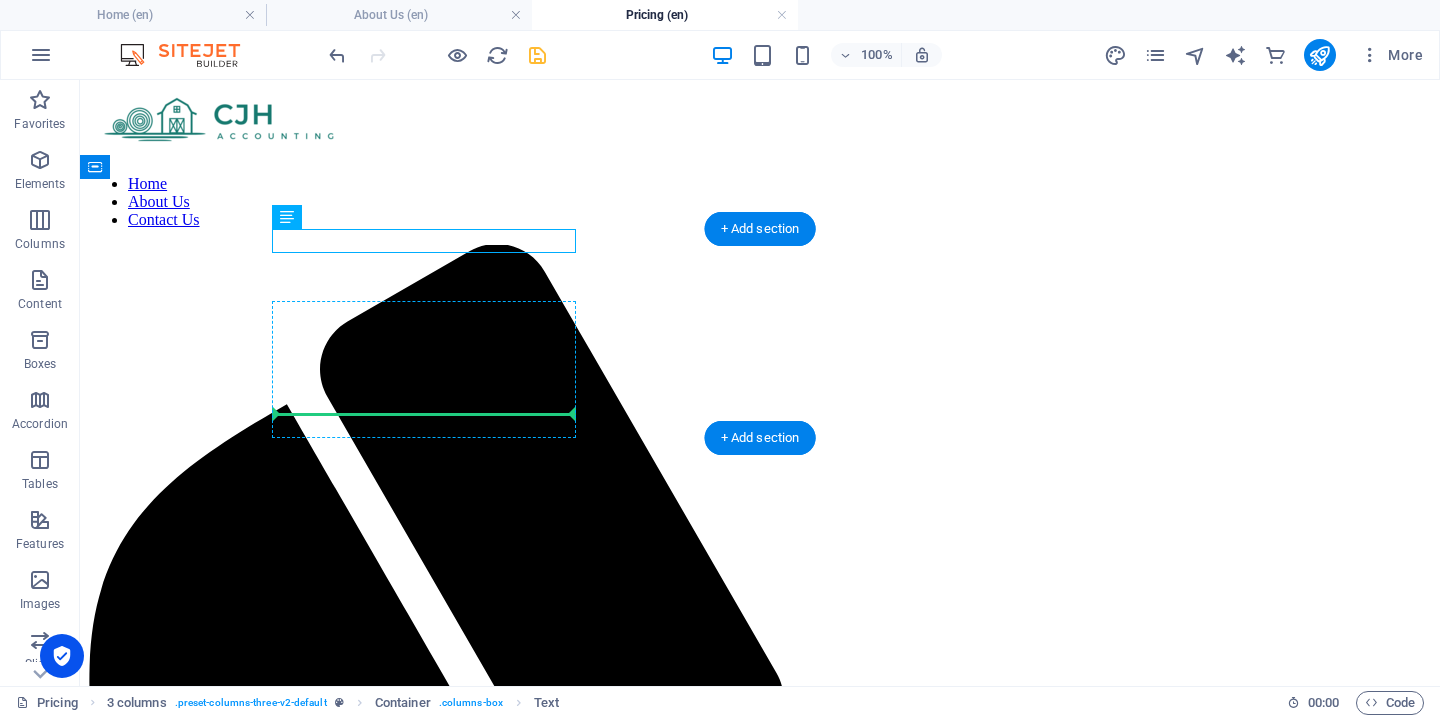 drag, startPoint x: 416, startPoint y: 245, endPoint x: 411, endPoint y: 406, distance: 161.07762 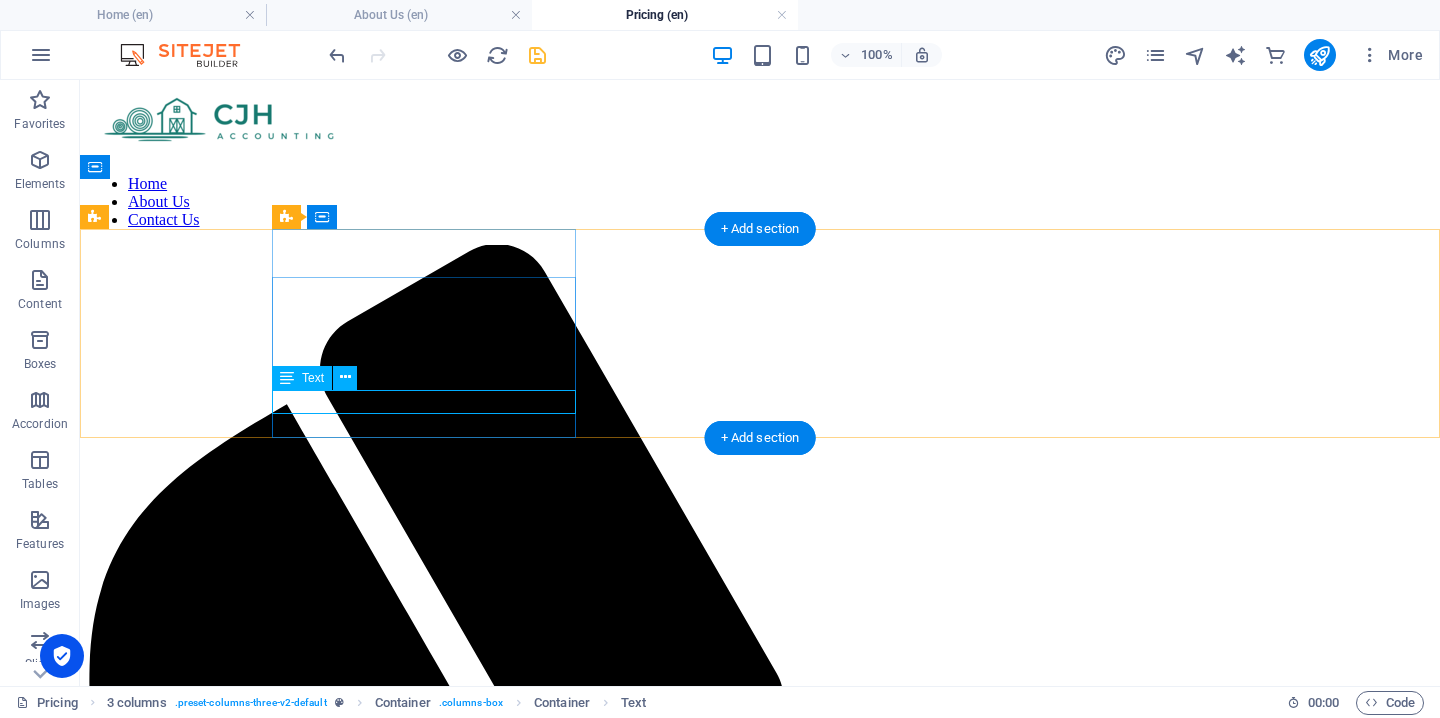 click on "New text element" at bounding box center (760, 2271) 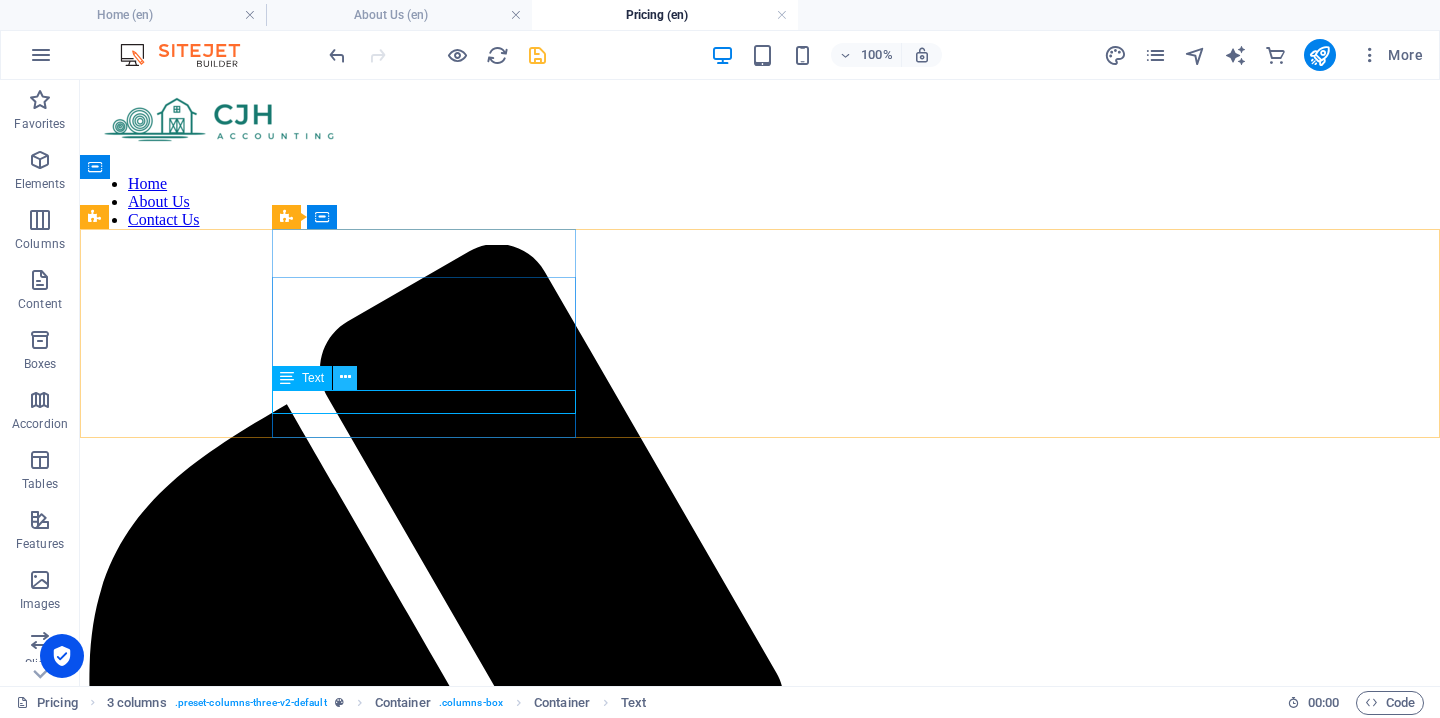 click at bounding box center [345, 377] 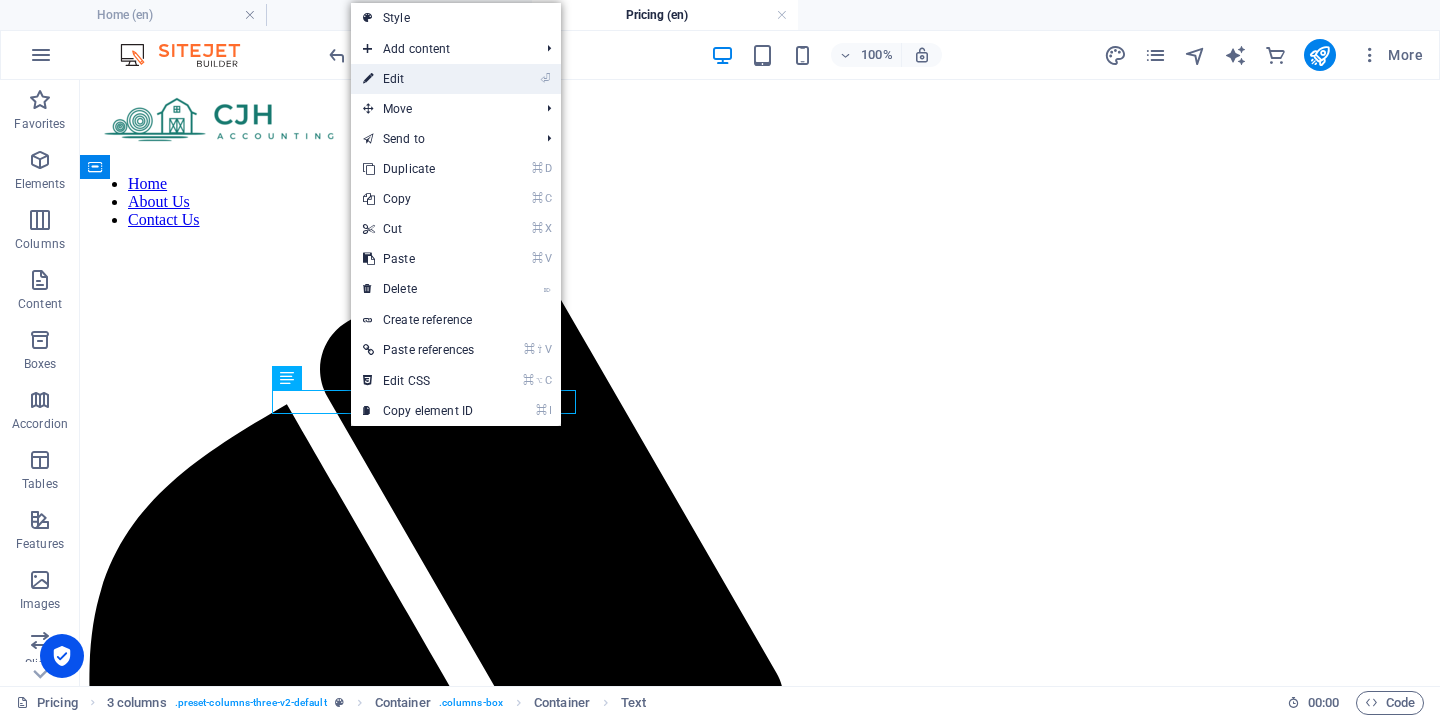 click on "⏎  Edit" at bounding box center (418, 79) 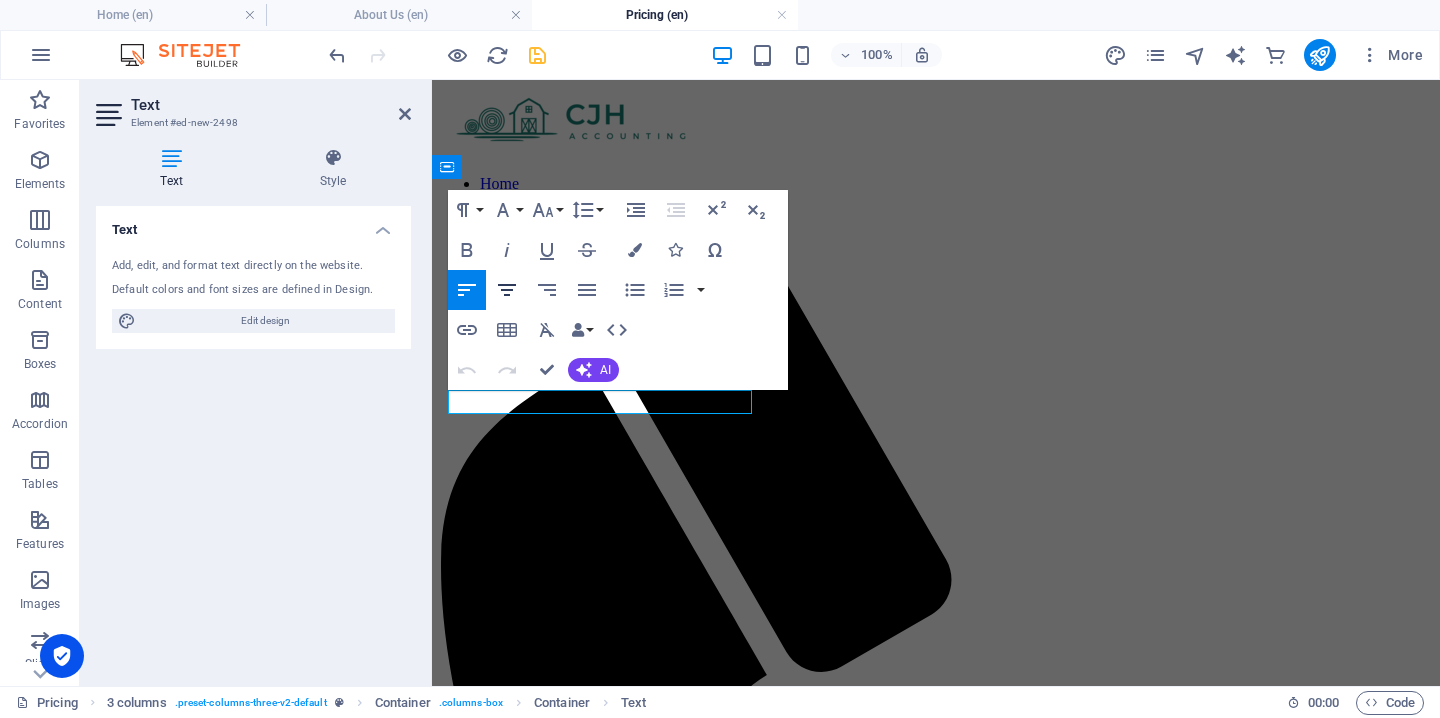 click 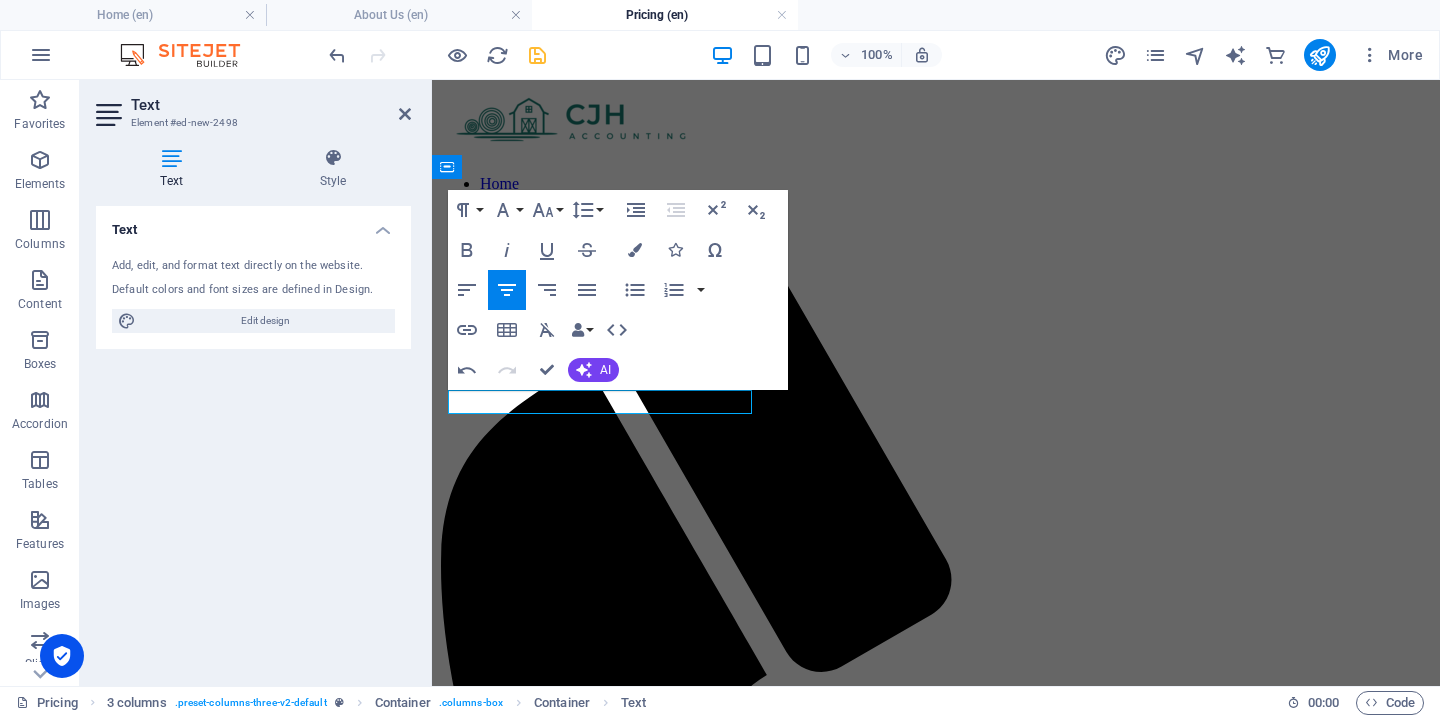 click on "Home About Us Contact Us BRONZE New text element New text element SILVER New text element GOLD New text element" at bounding box center [936, 1188] 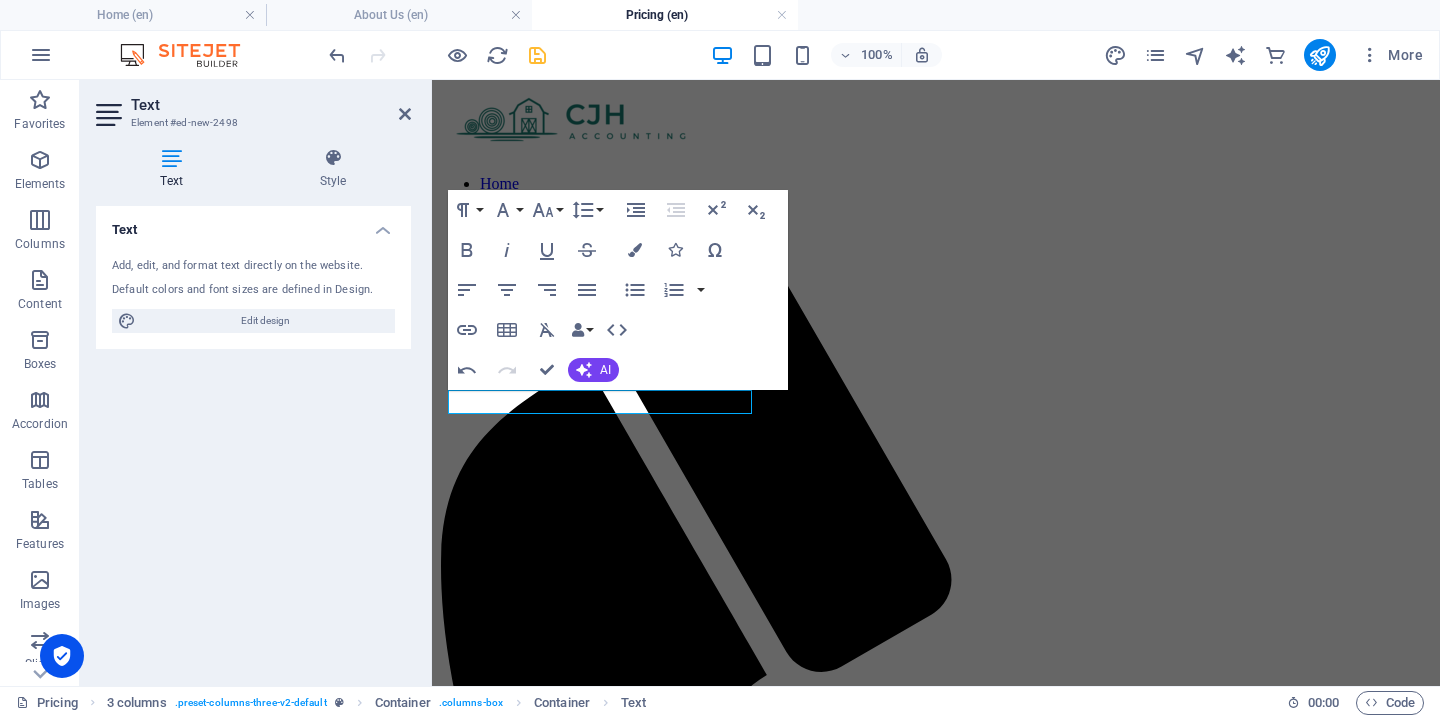click on "Home About Us Contact Us BRONZE New text element New text element SILVER New text element GOLD New text element" at bounding box center (936, 1188) 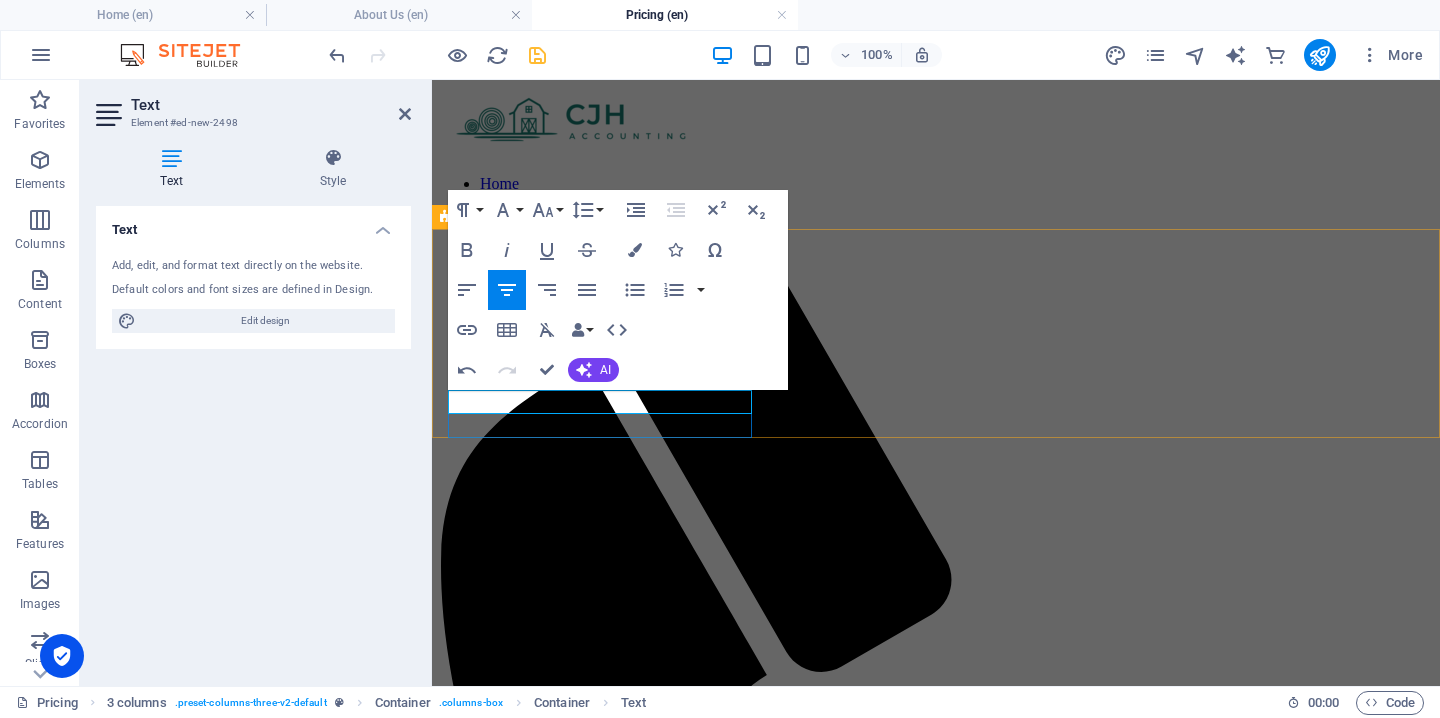 click on "New text element" at bounding box center (936, 1803) 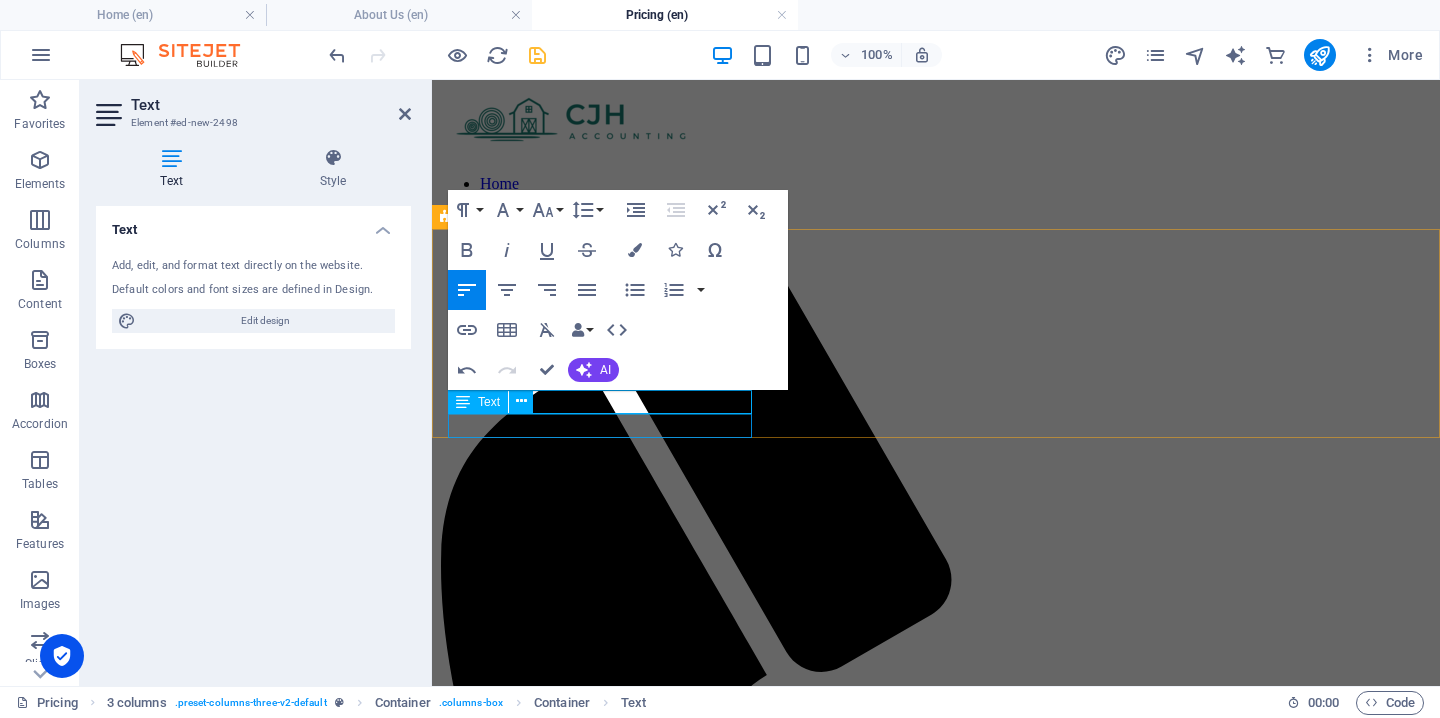 click on "Text" at bounding box center [497, 402] 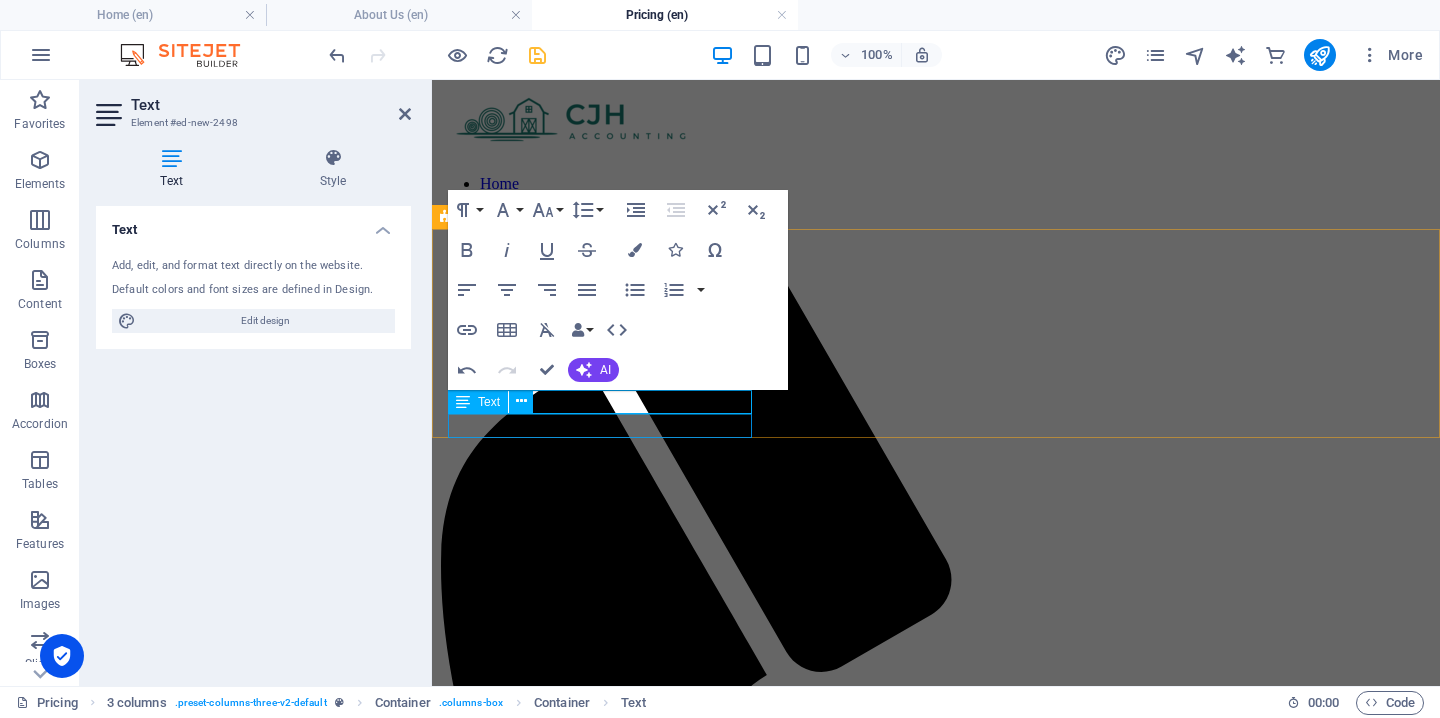 click on "Text" at bounding box center [497, 402] 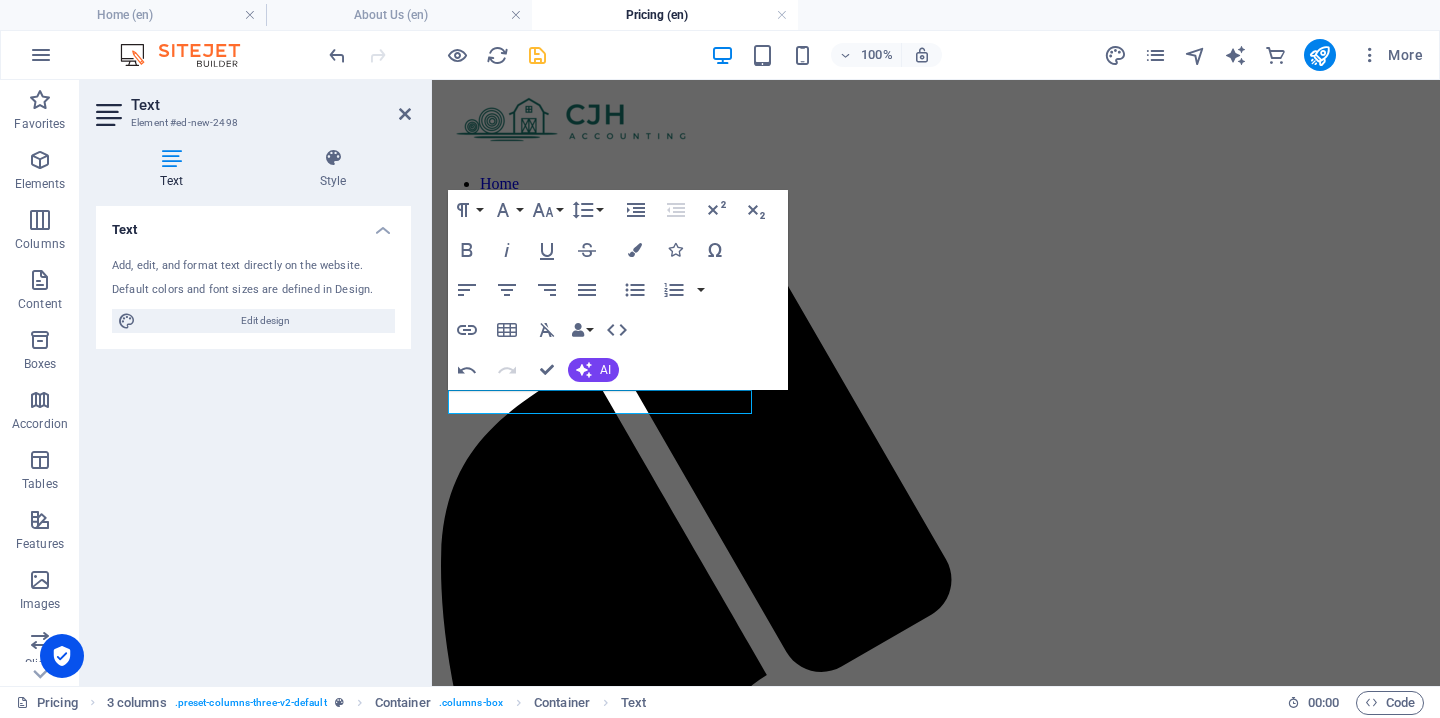 click on "Home About Us Contact Us BRONZE R10,000 p/m New text element SILVER New text element GOLD New text element" at bounding box center (936, 1188) 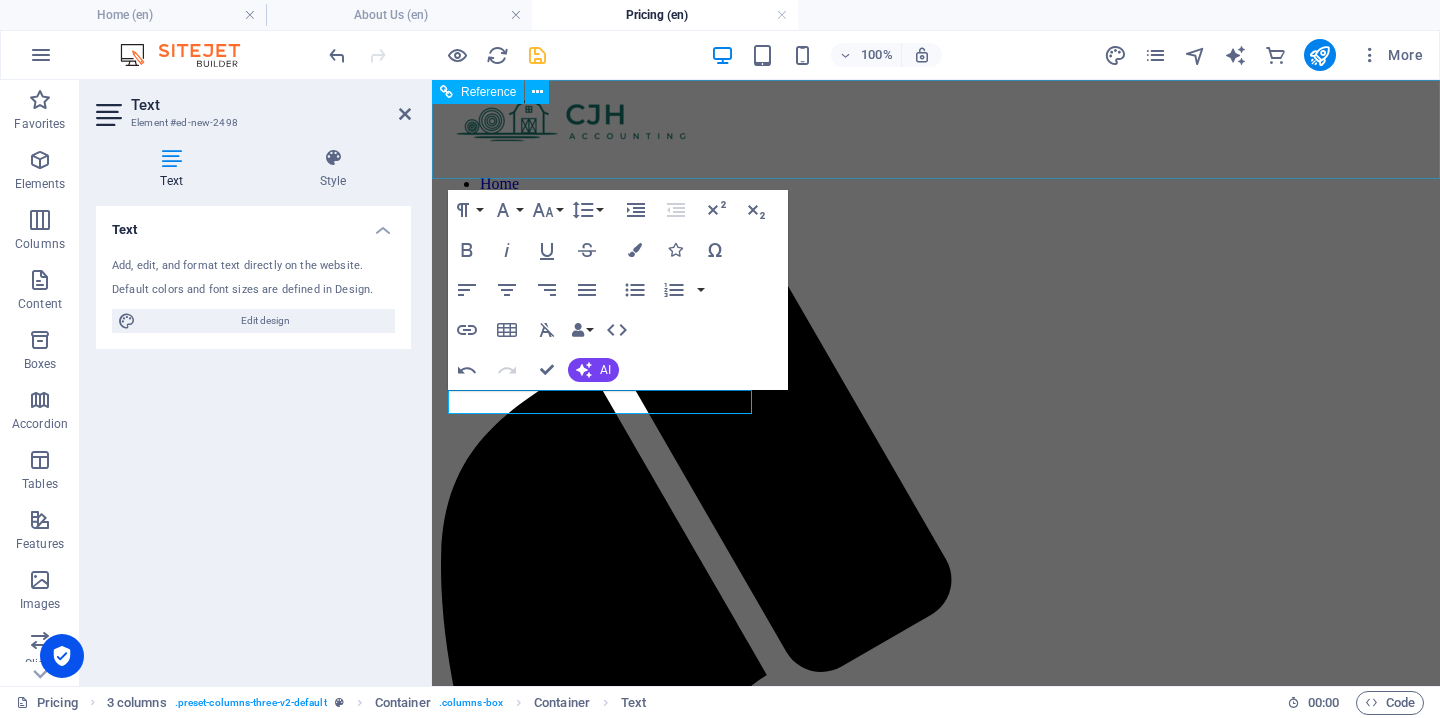 click on "Home About Us Contact Us" at bounding box center [936, 816] 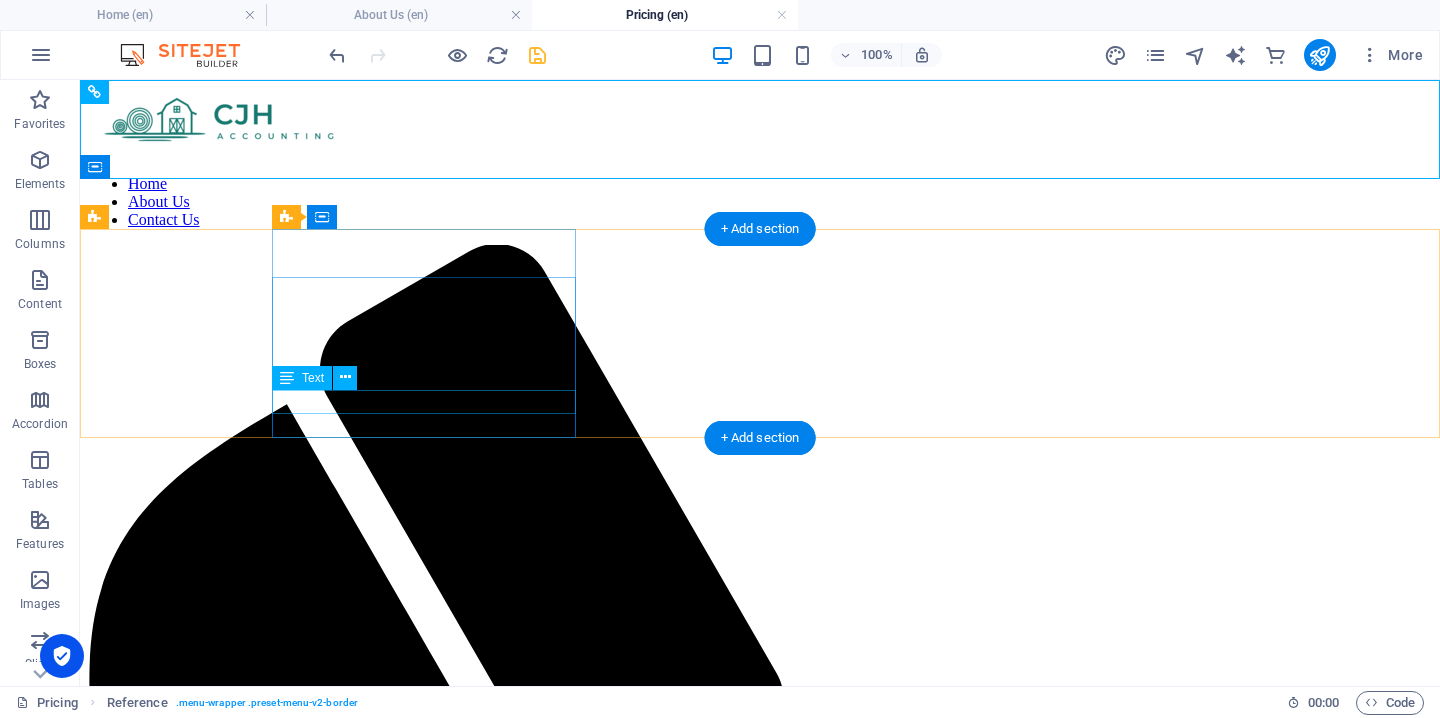 click on "R10,000 p/m" at bounding box center (760, 2271) 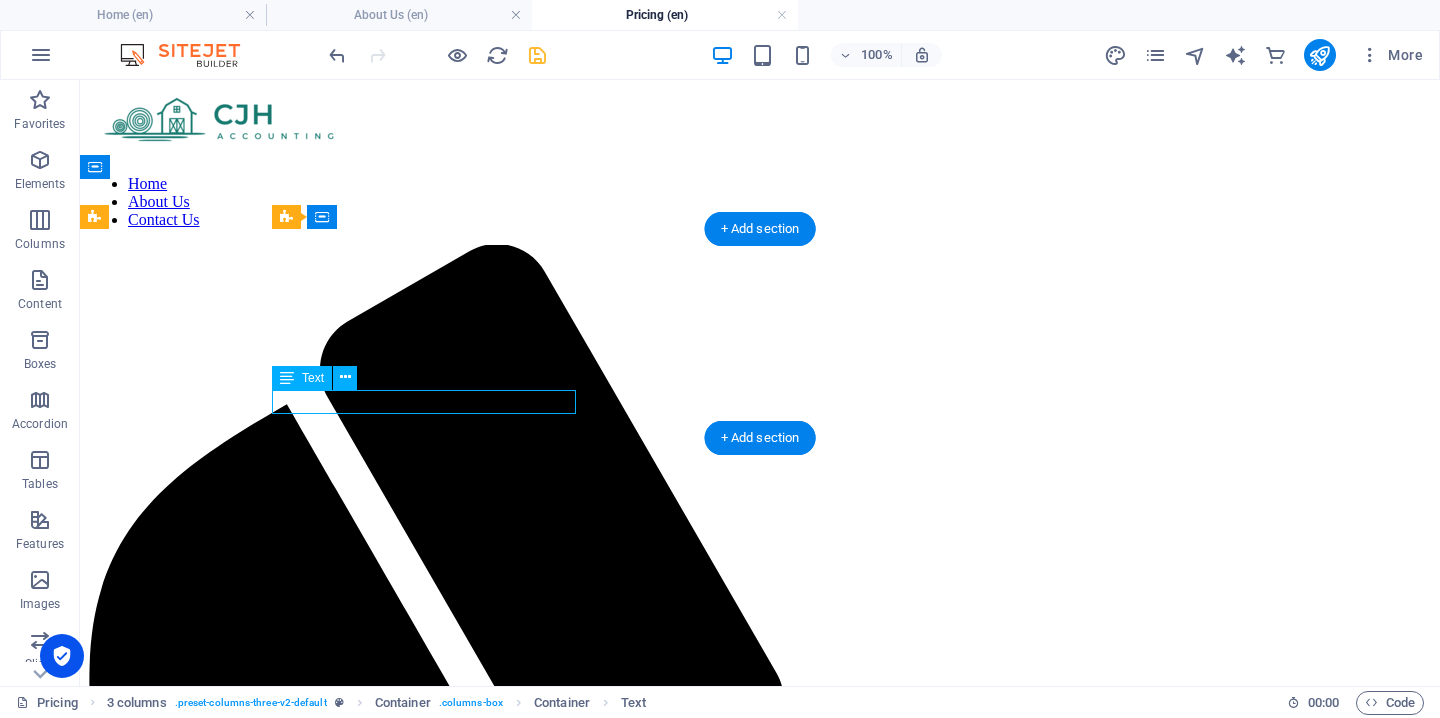 click on "R10,000 p/m" at bounding box center (760, 2271) 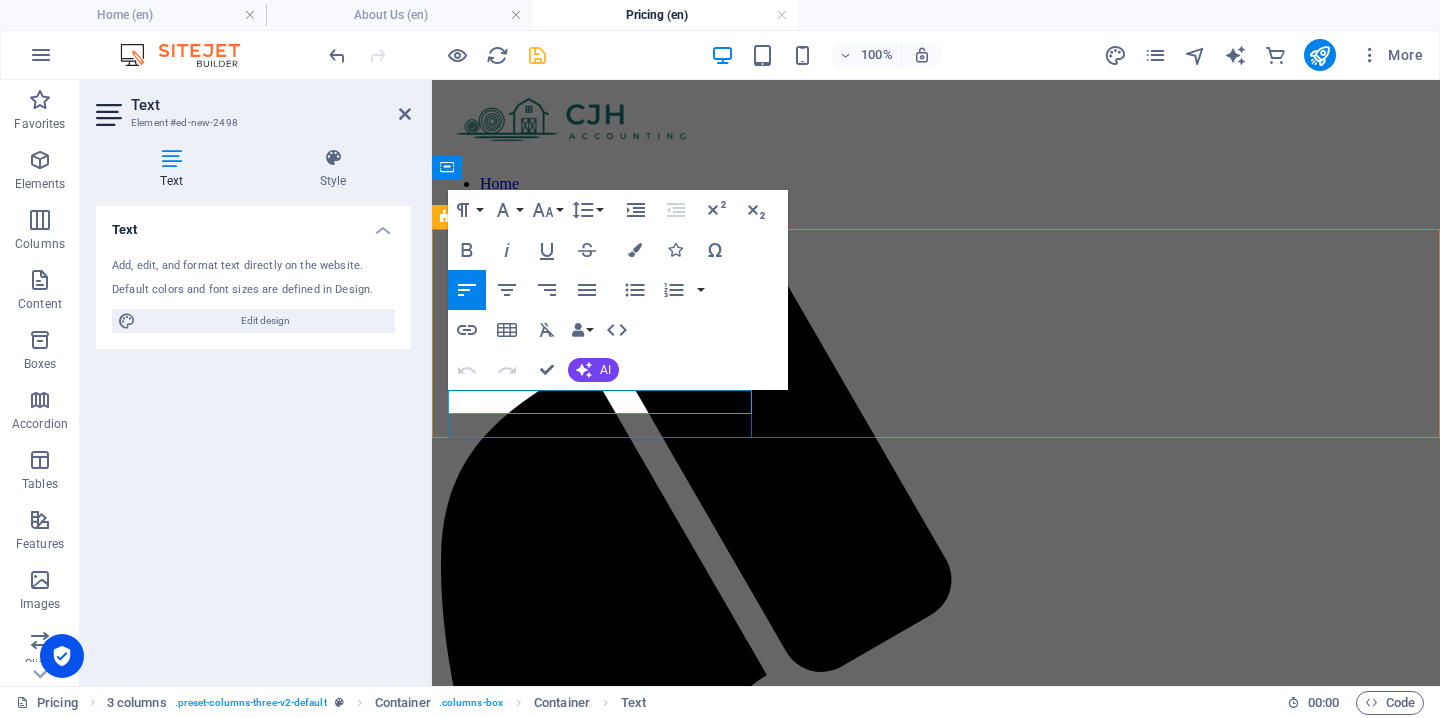click on "R10,000 p/m" at bounding box center [936, 1803] 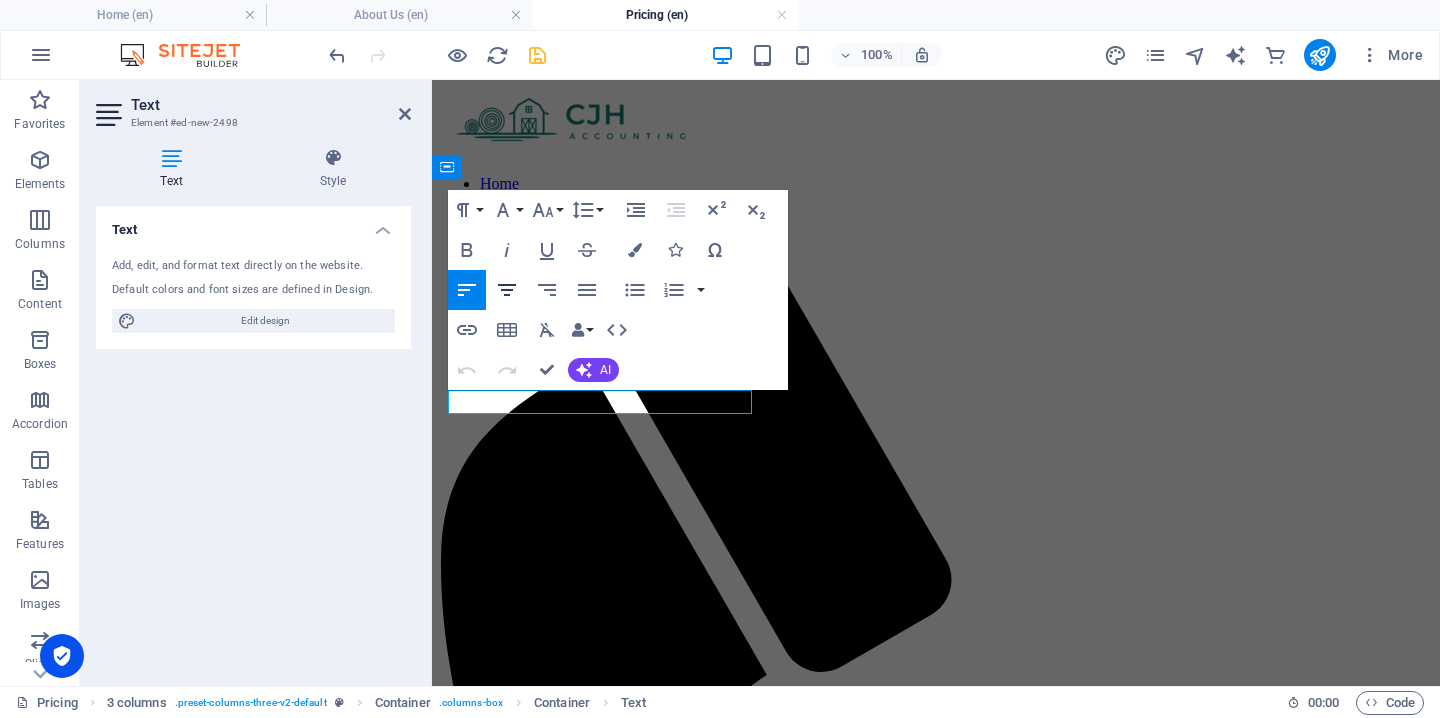 click 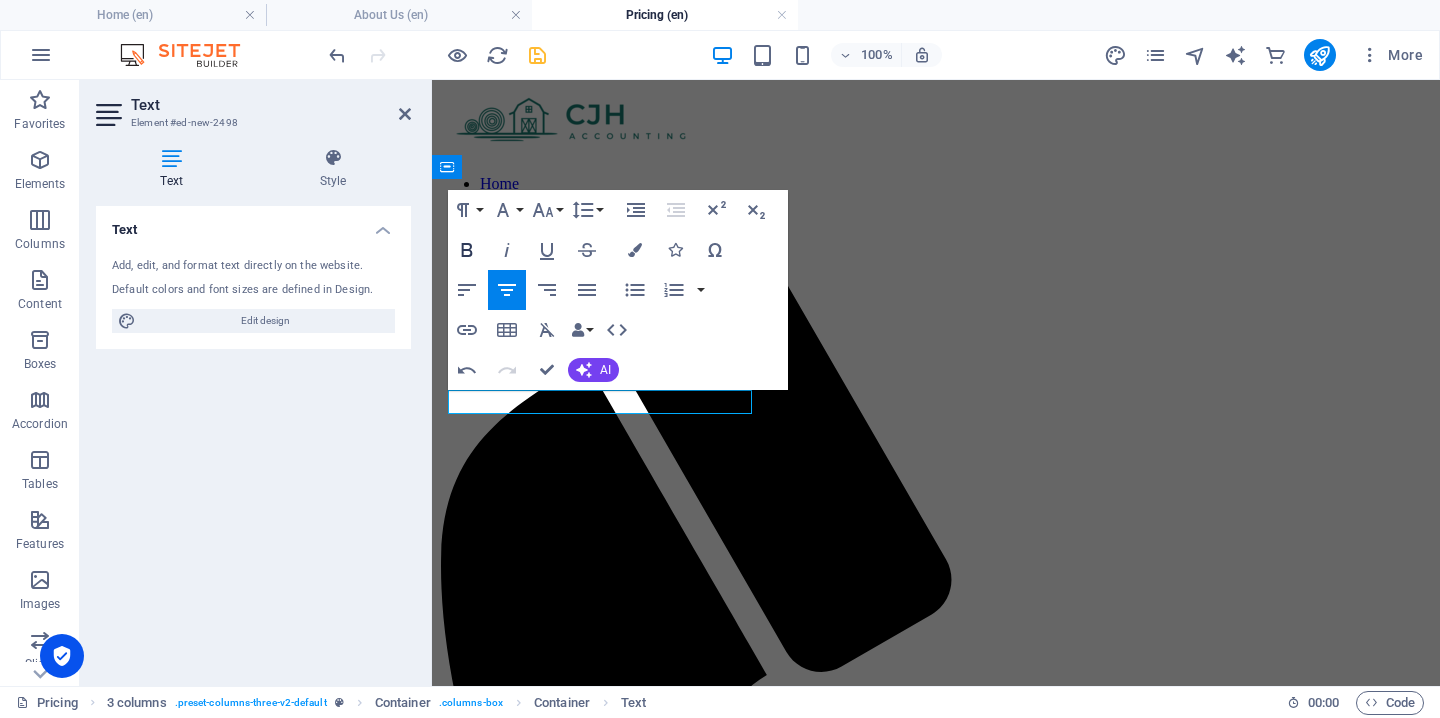 click 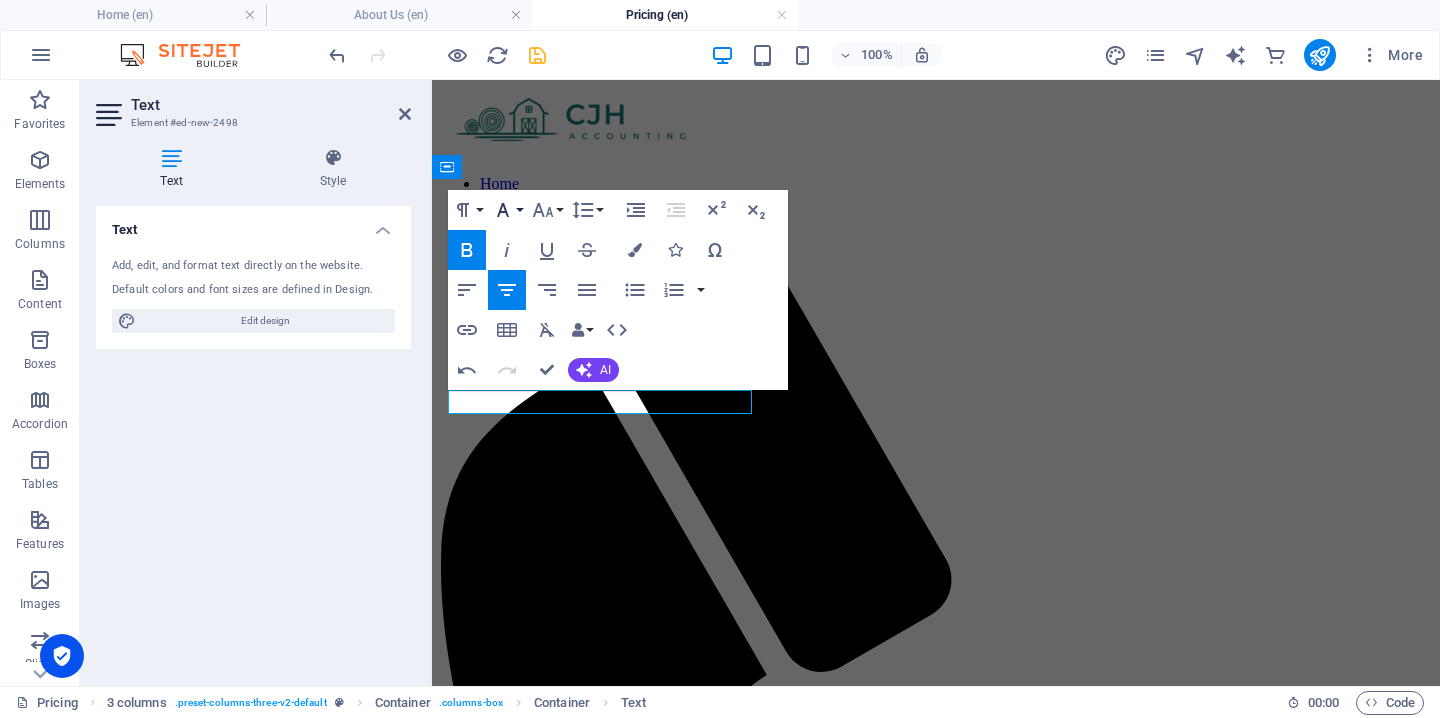 click 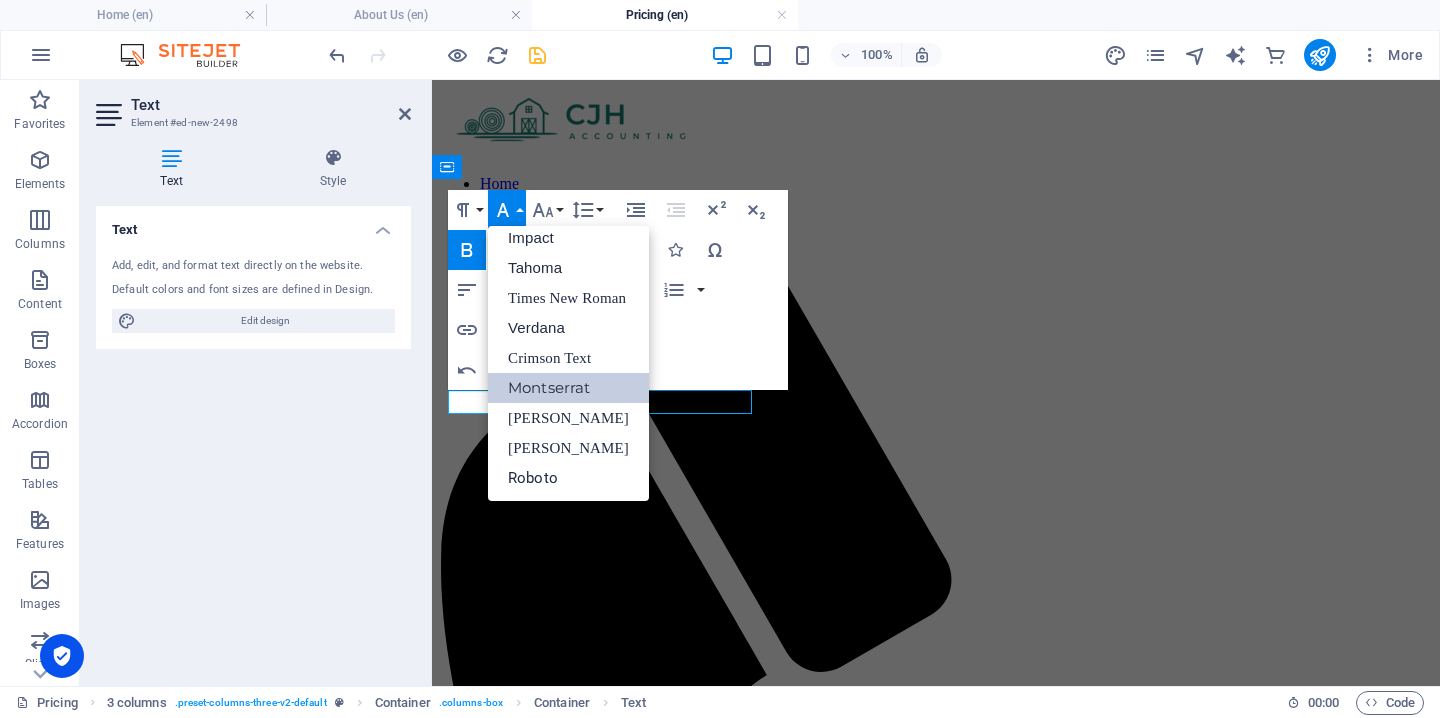 scroll, scrollTop: 71, scrollLeft: 0, axis: vertical 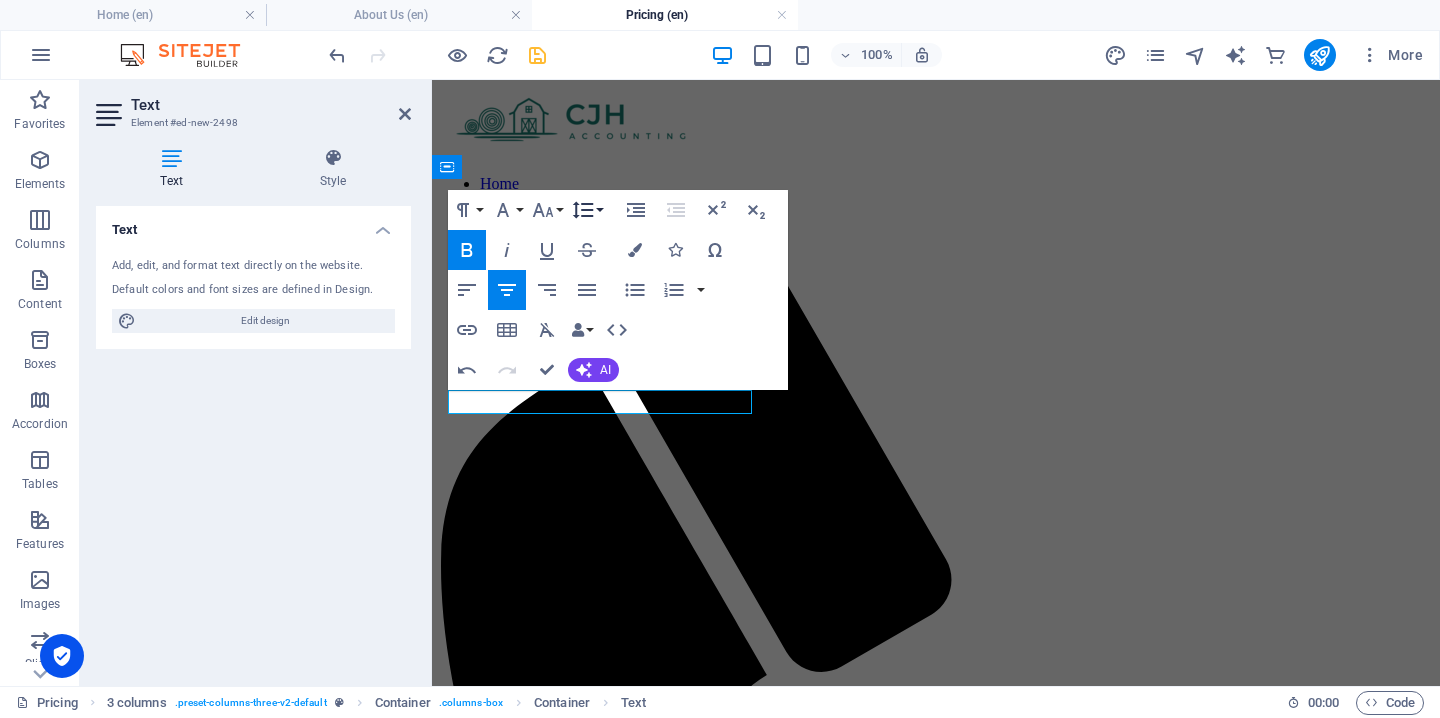 click 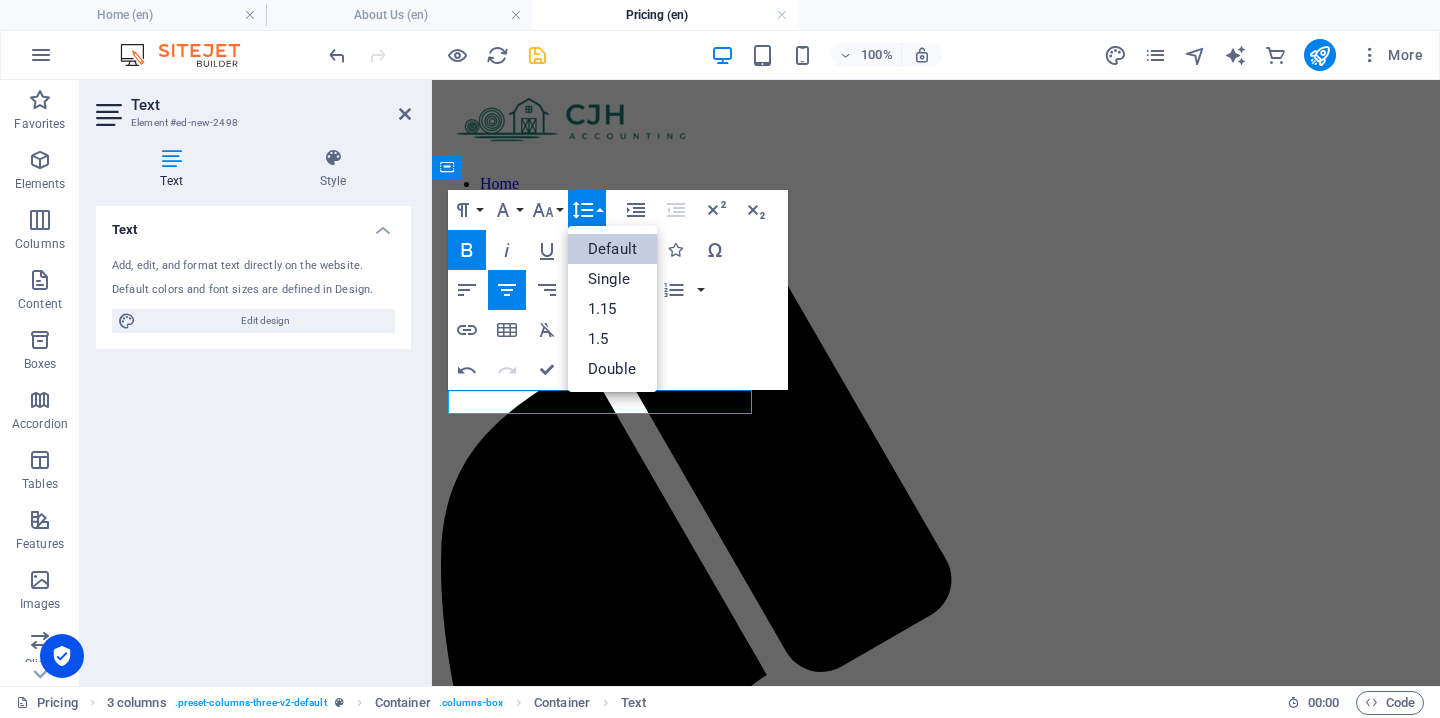 scroll, scrollTop: 0, scrollLeft: 0, axis: both 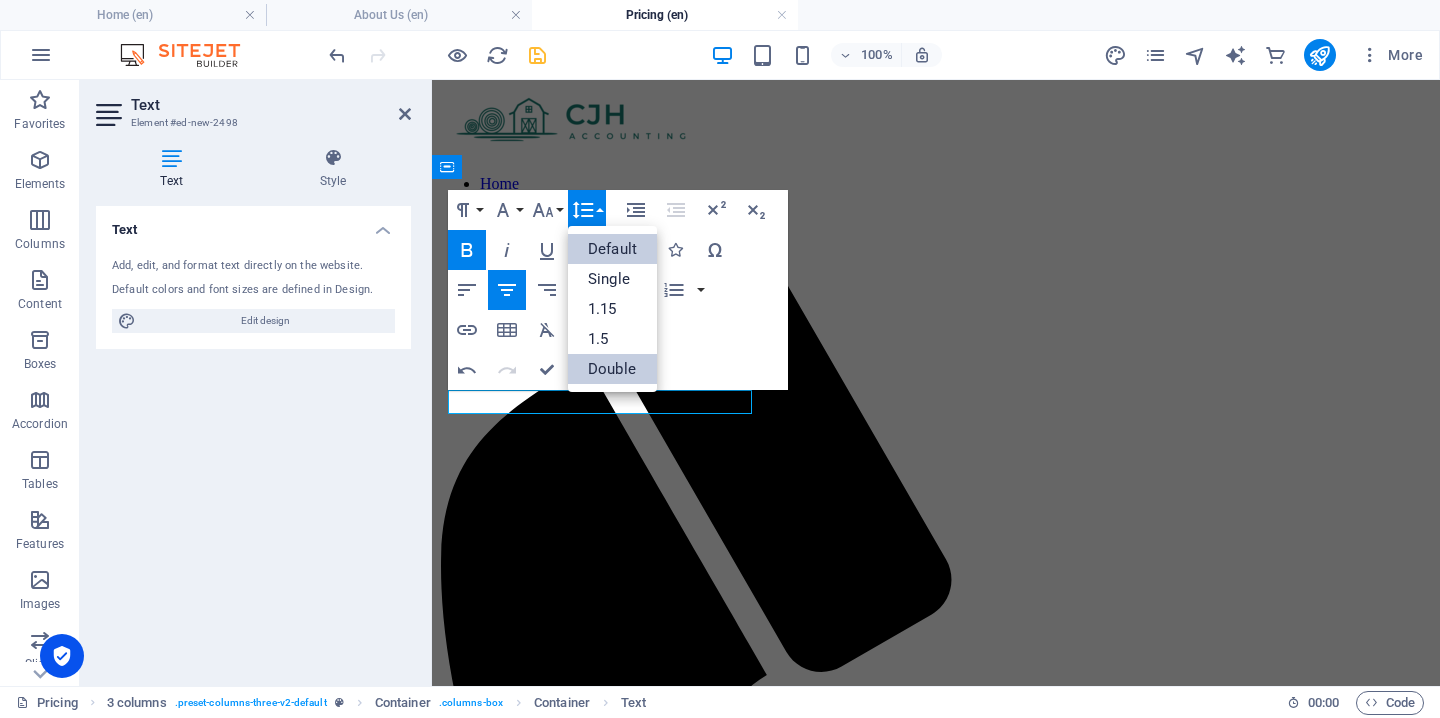 click on "Double" at bounding box center [612, 369] 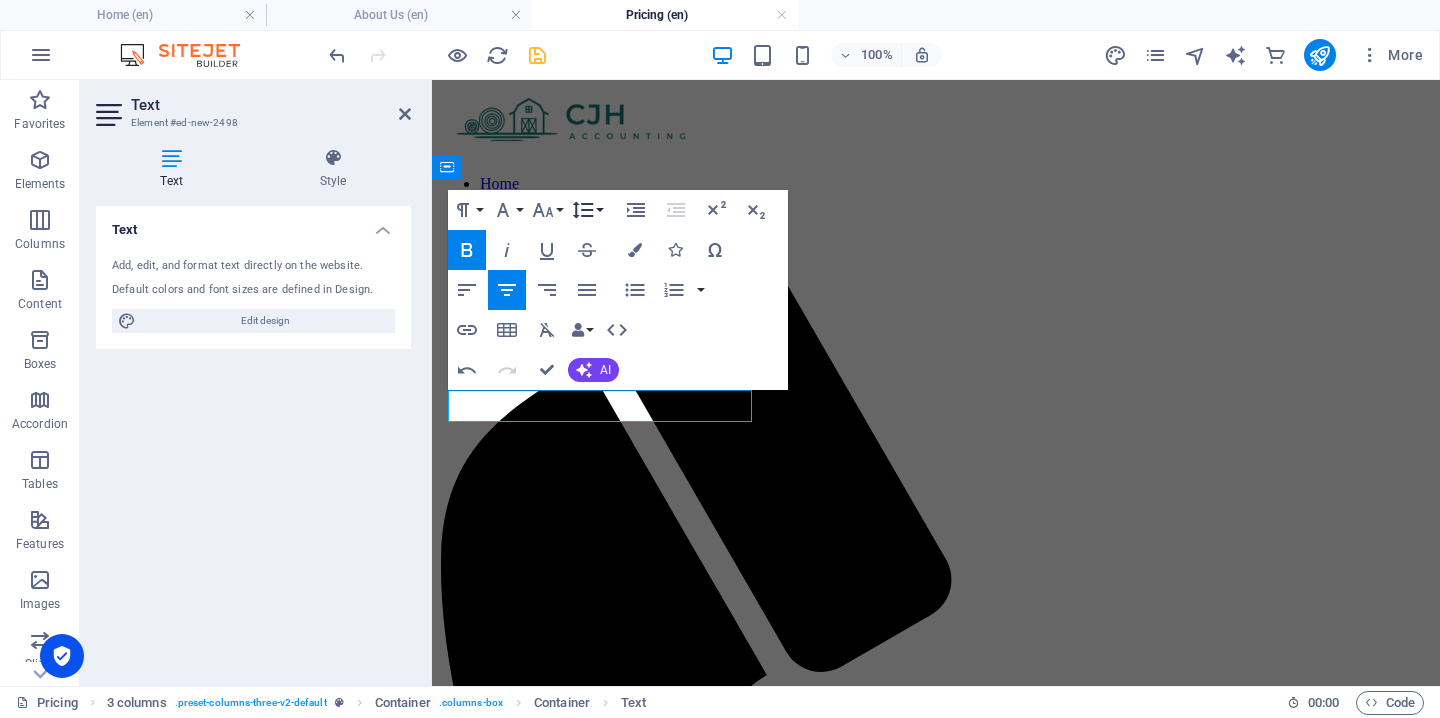 click 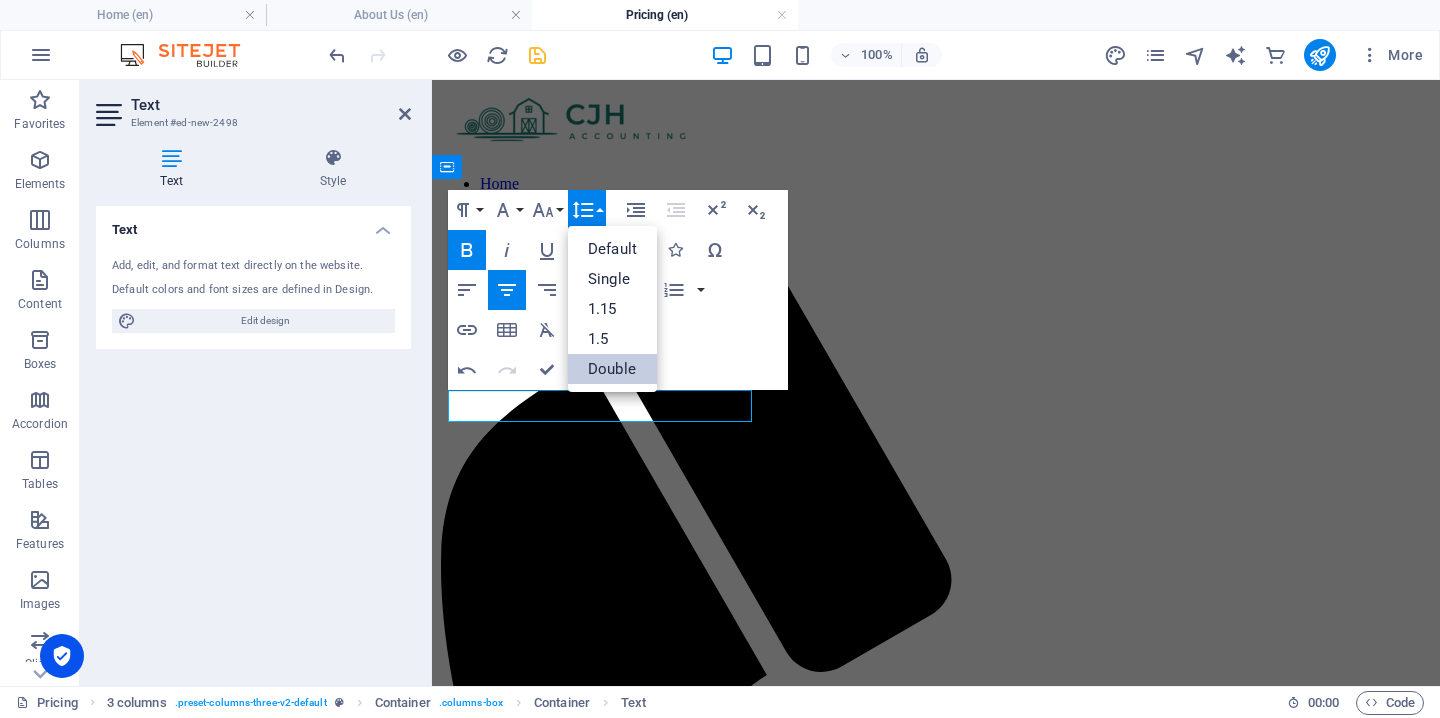 scroll, scrollTop: 0, scrollLeft: 0, axis: both 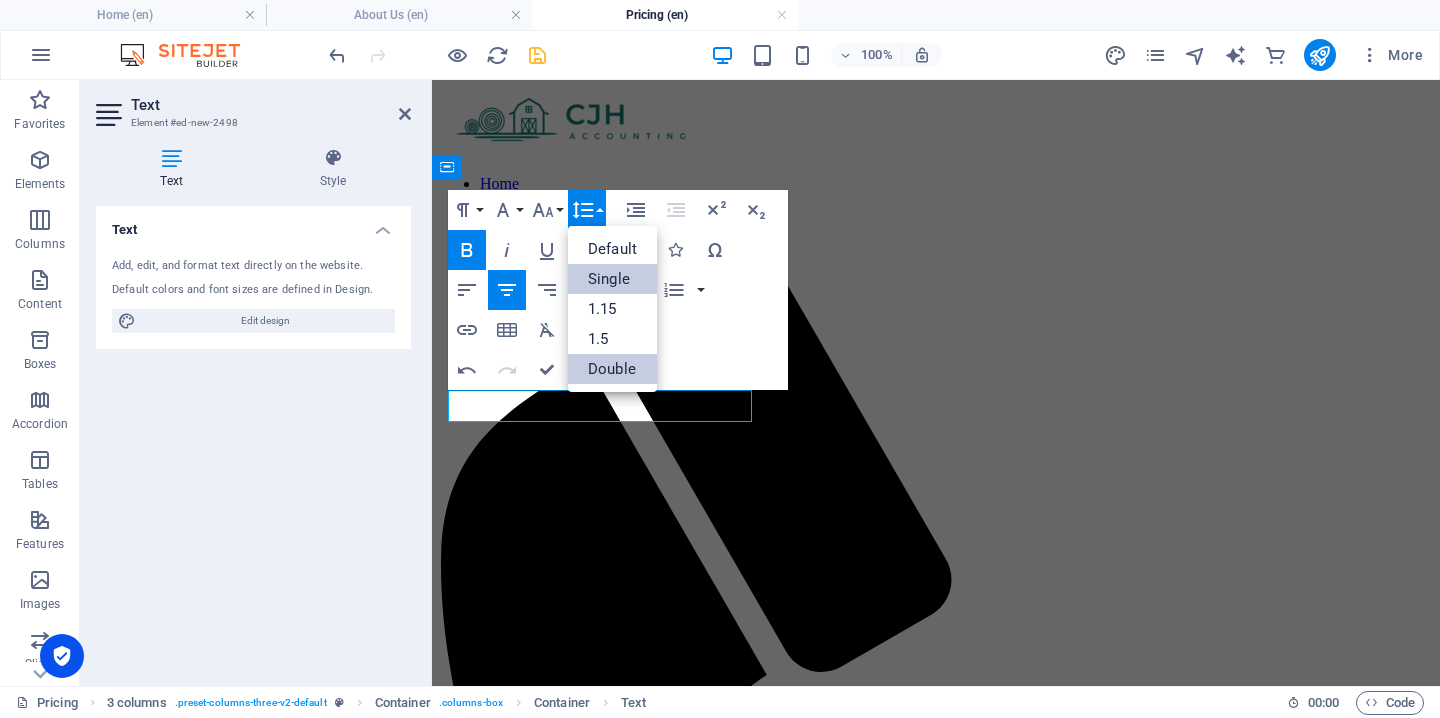 click on "Single" at bounding box center [612, 279] 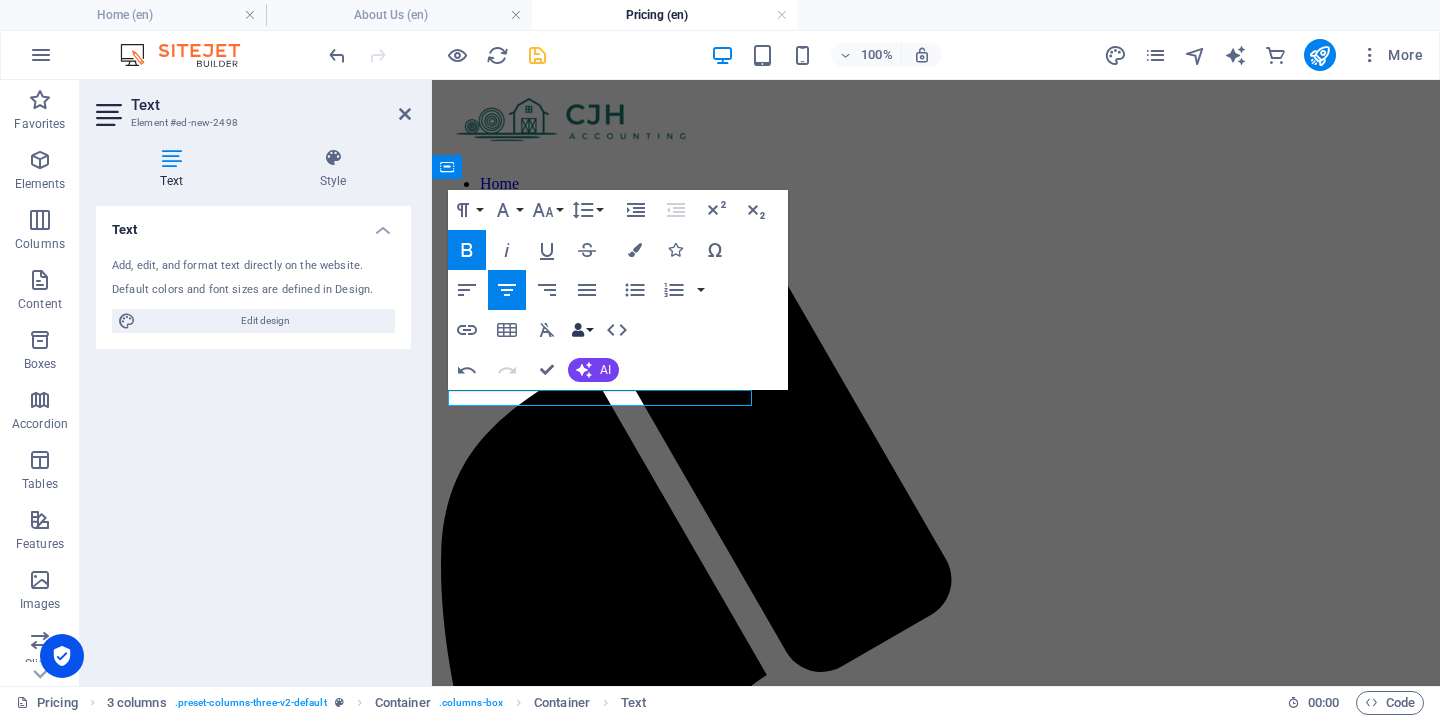 click on "Data Bindings" at bounding box center [582, 330] 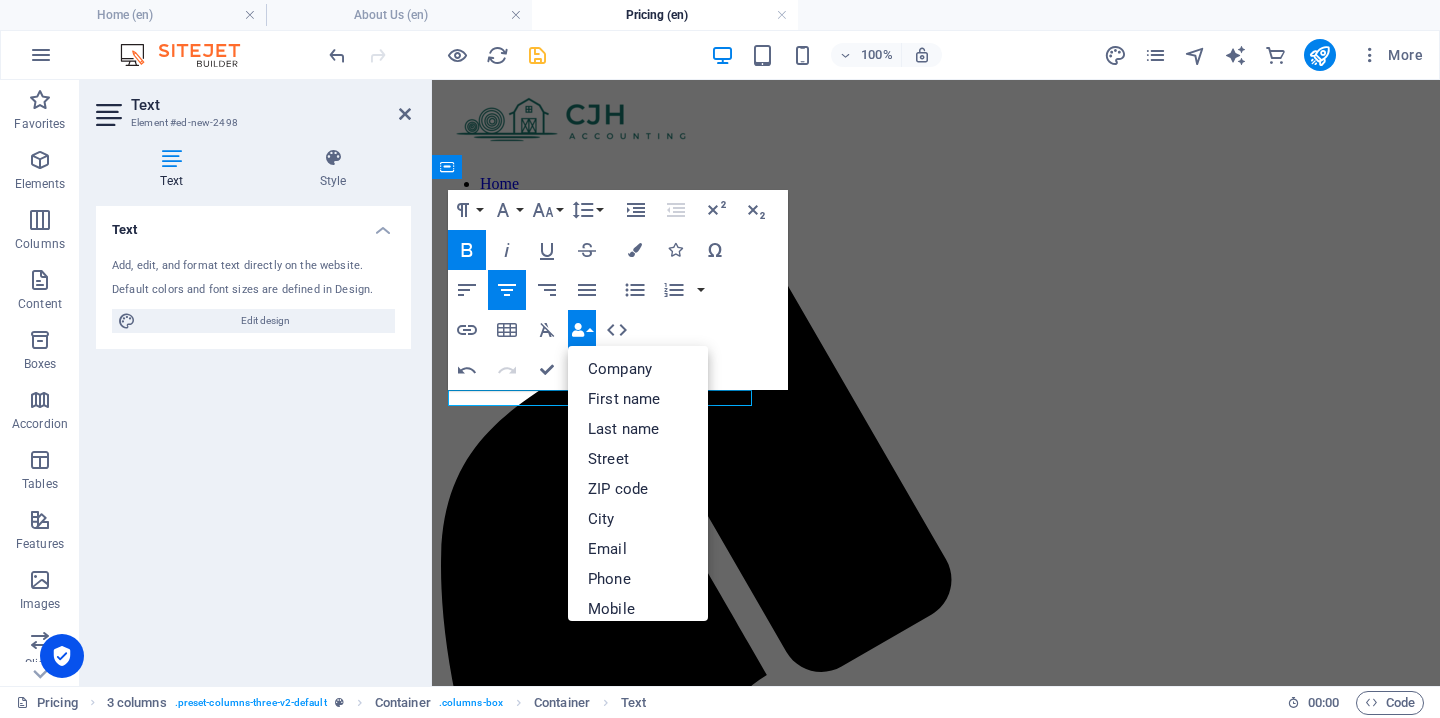 click on "Data Bindings" at bounding box center [582, 330] 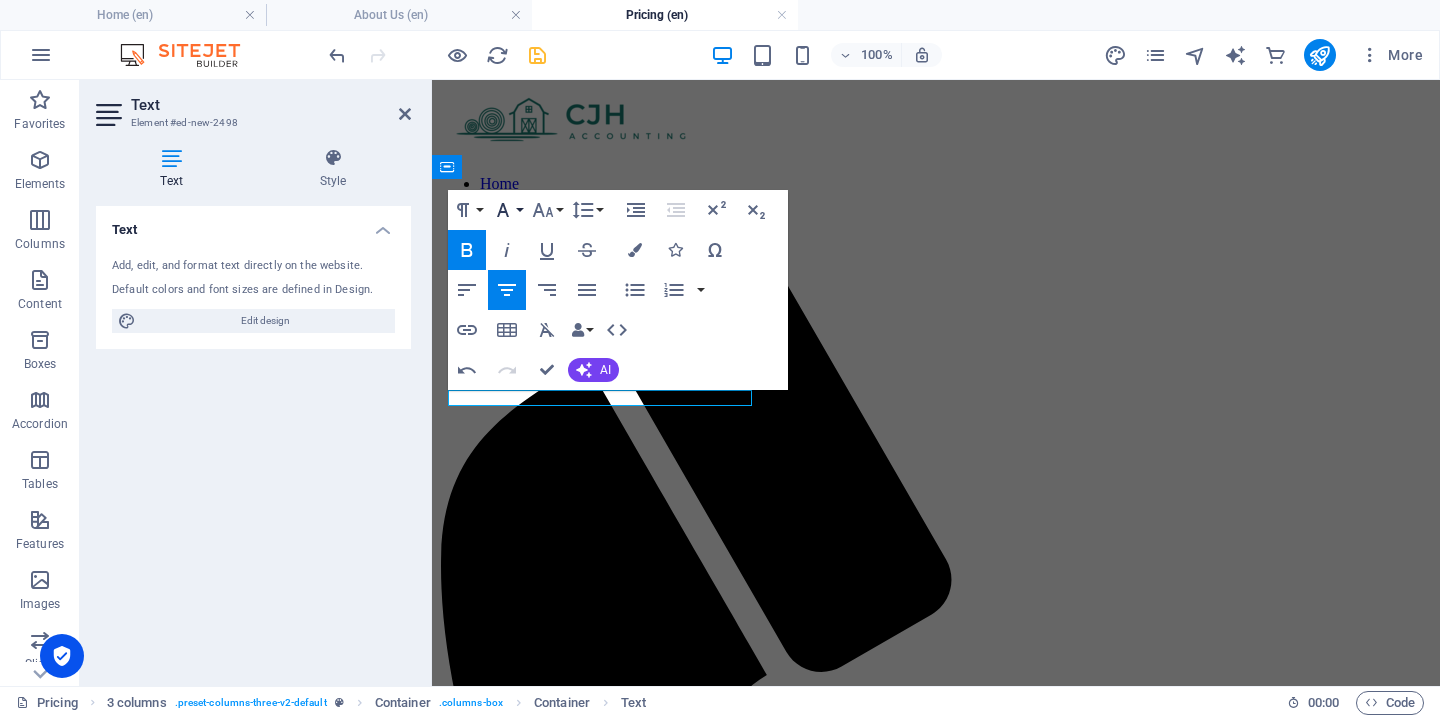 click on "Font Family" at bounding box center [507, 210] 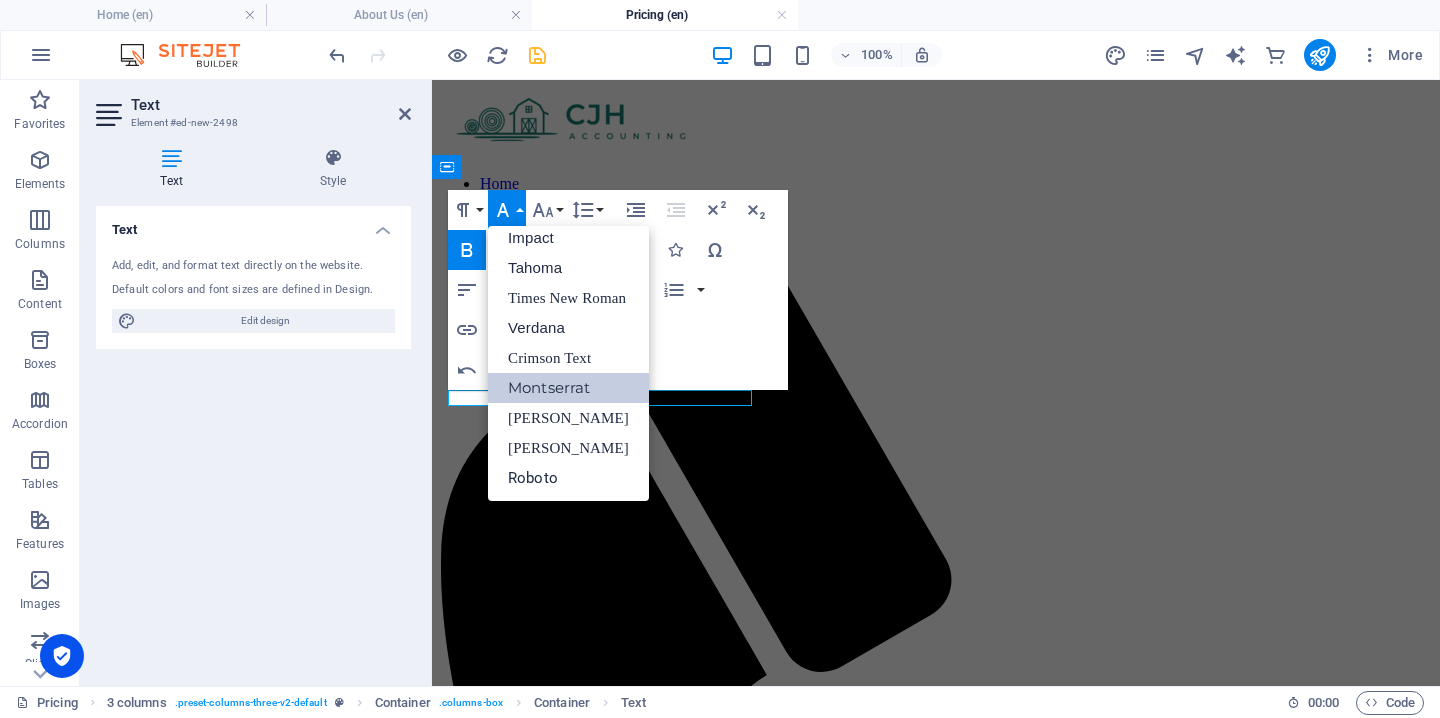 scroll, scrollTop: 71, scrollLeft: 0, axis: vertical 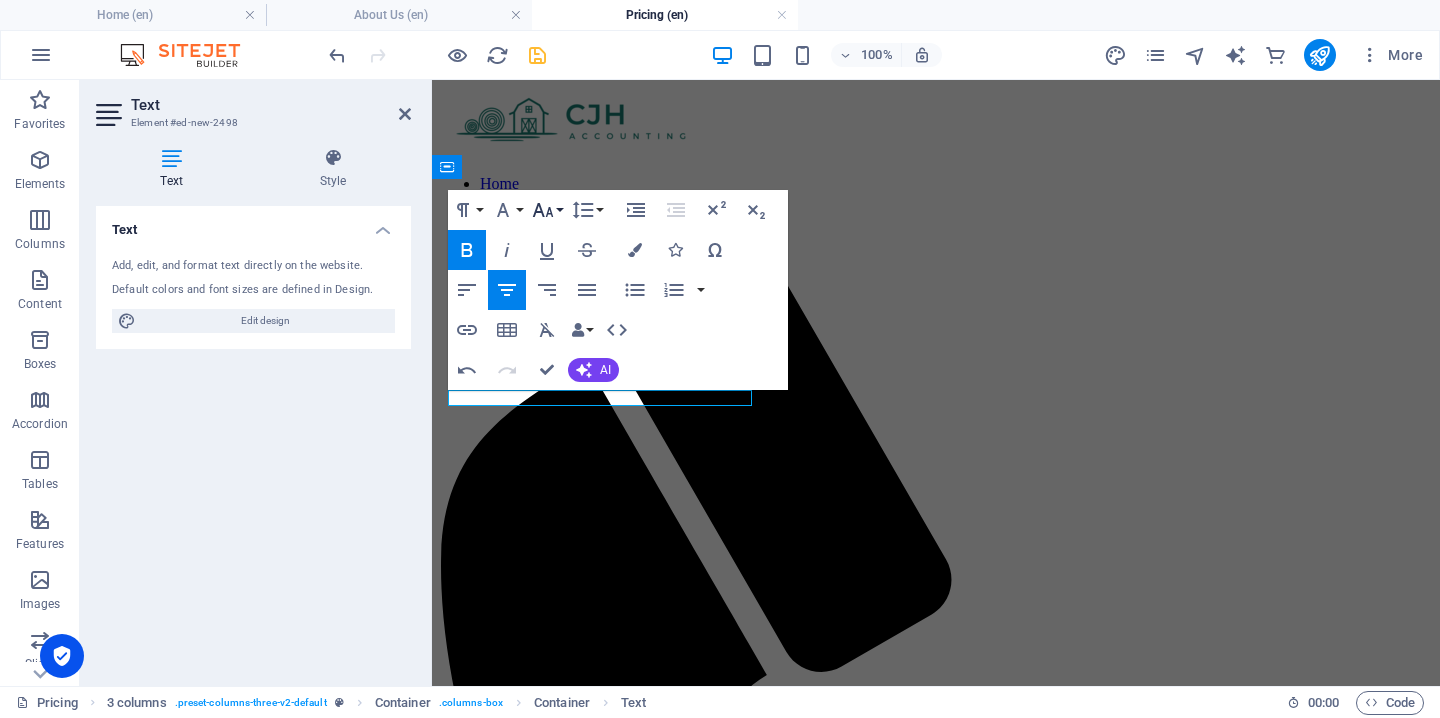 click on "Font Size" at bounding box center [547, 210] 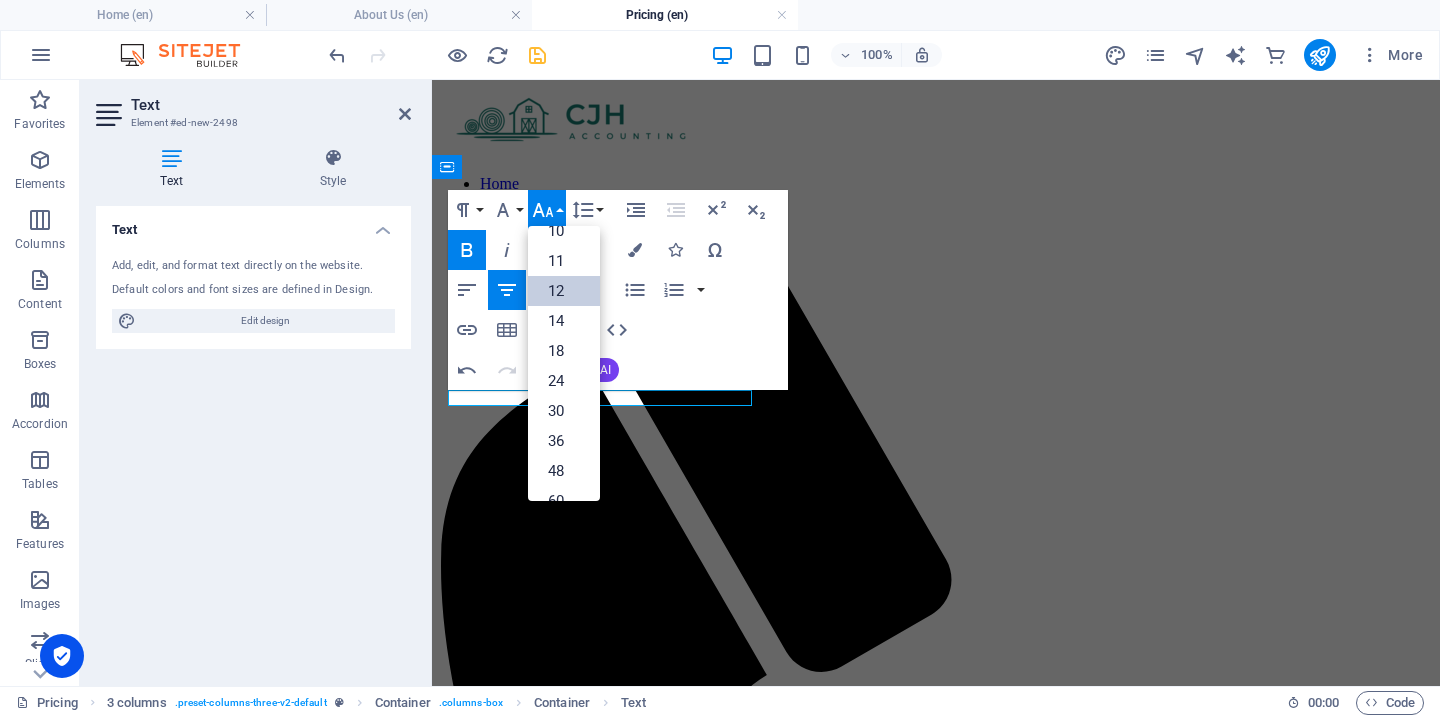 scroll, scrollTop: 80, scrollLeft: 0, axis: vertical 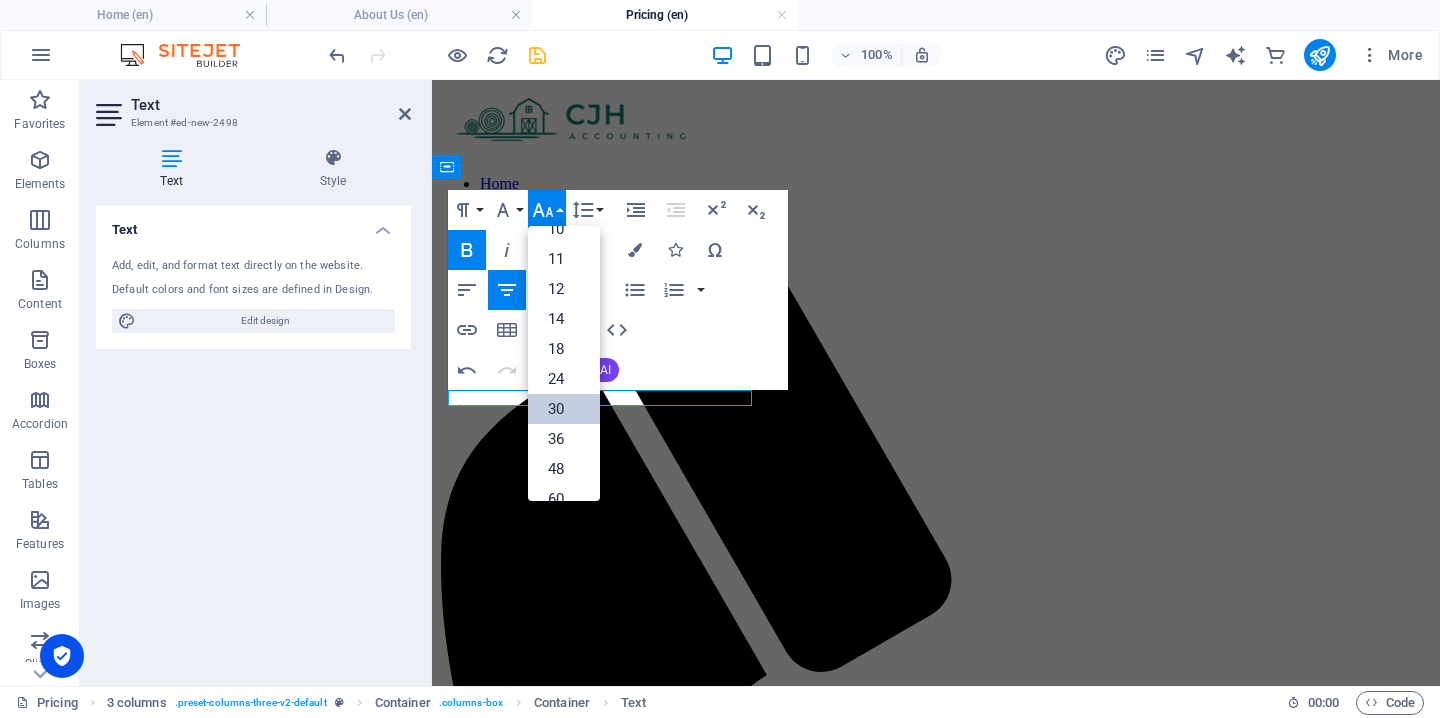 click on "30" at bounding box center (564, 409) 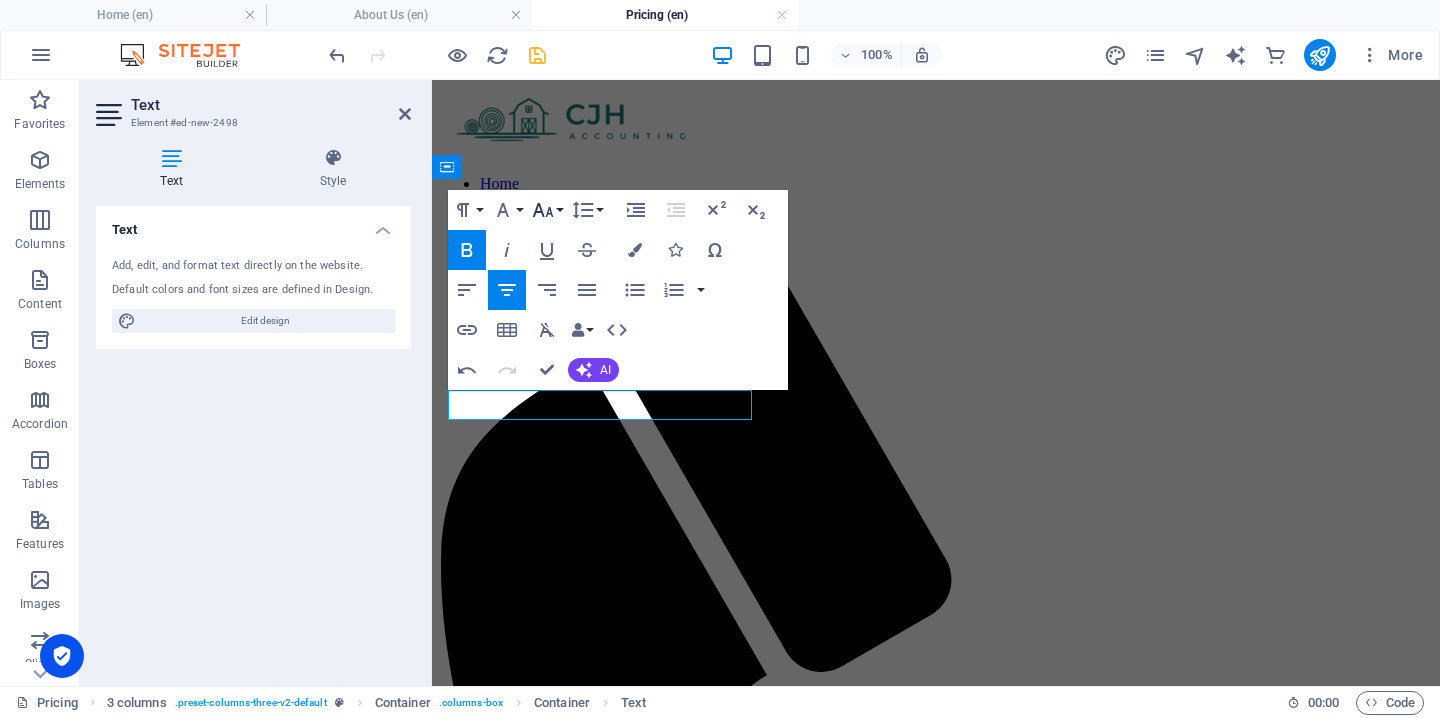 click on "Font Size" at bounding box center (547, 210) 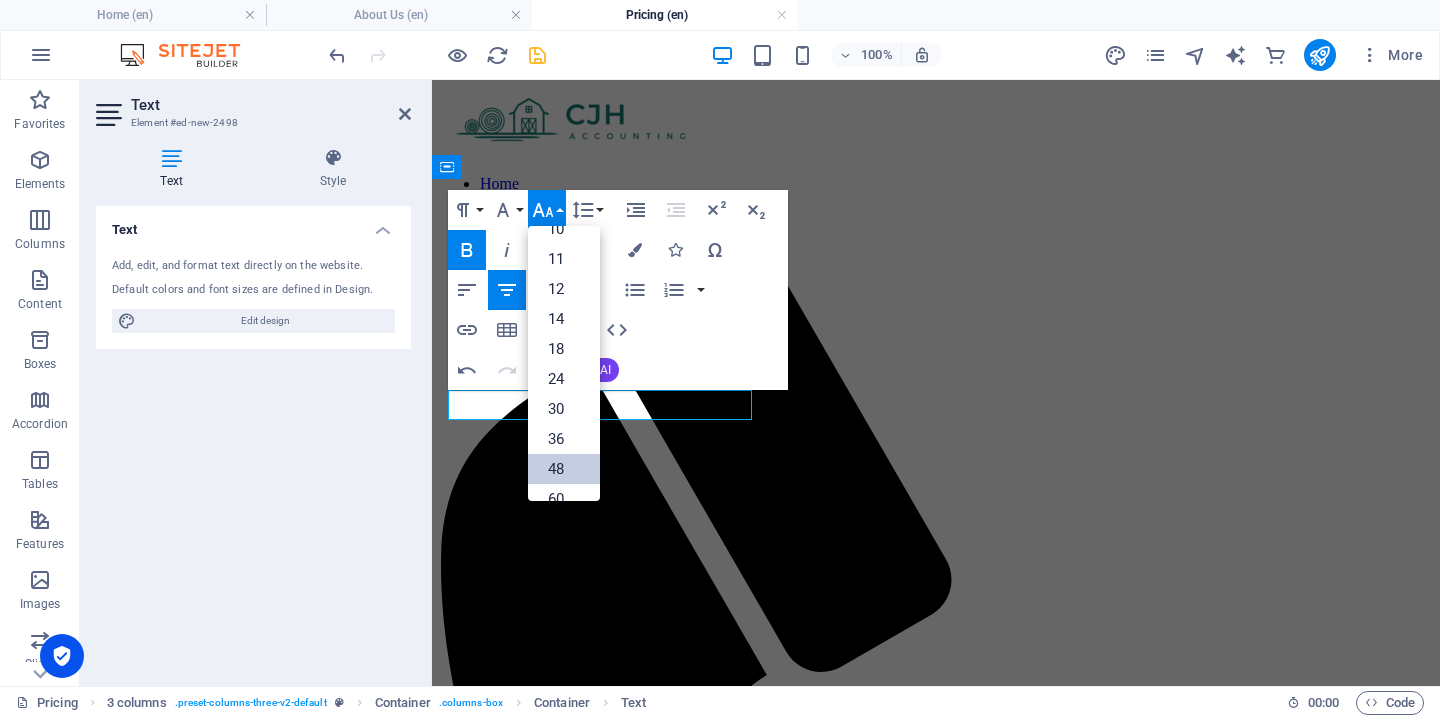 scroll, scrollTop: 136, scrollLeft: 0, axis: vertical 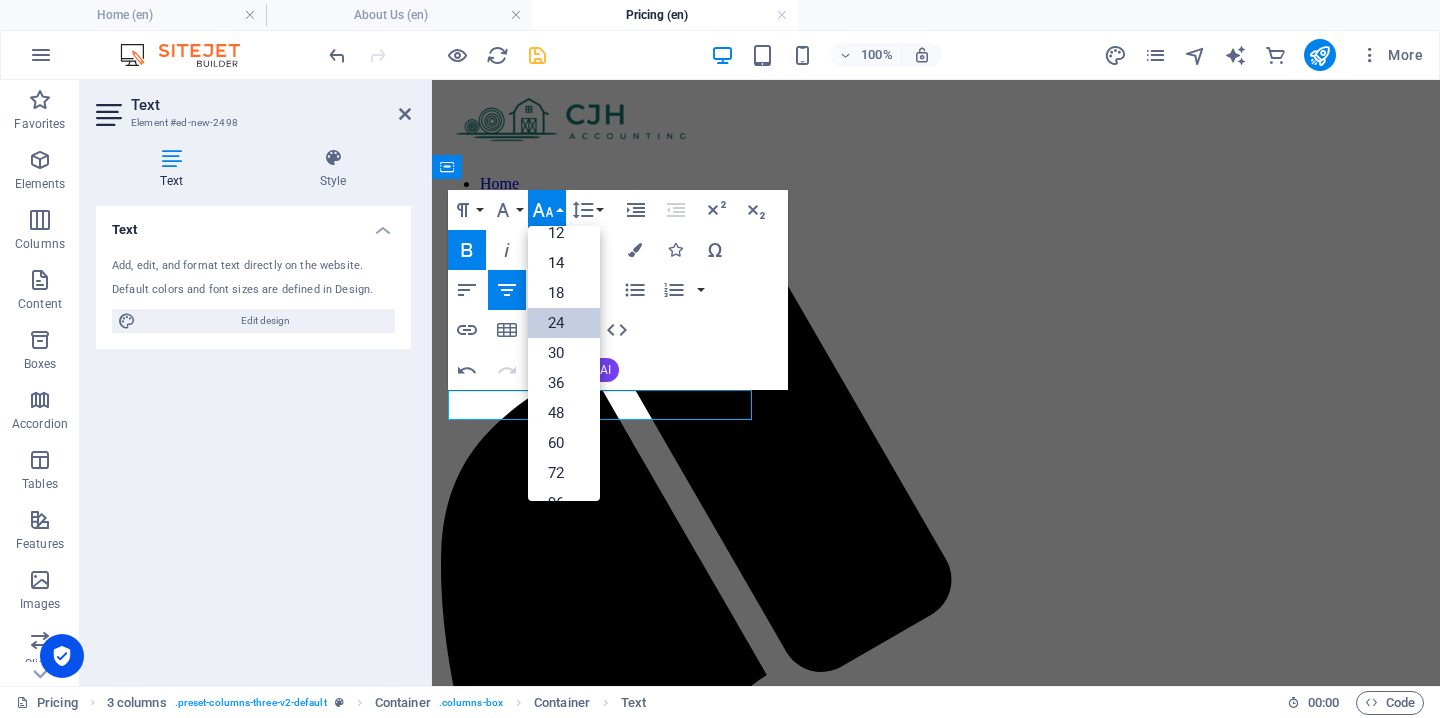 click on "24" at bounding box center [564, 323] 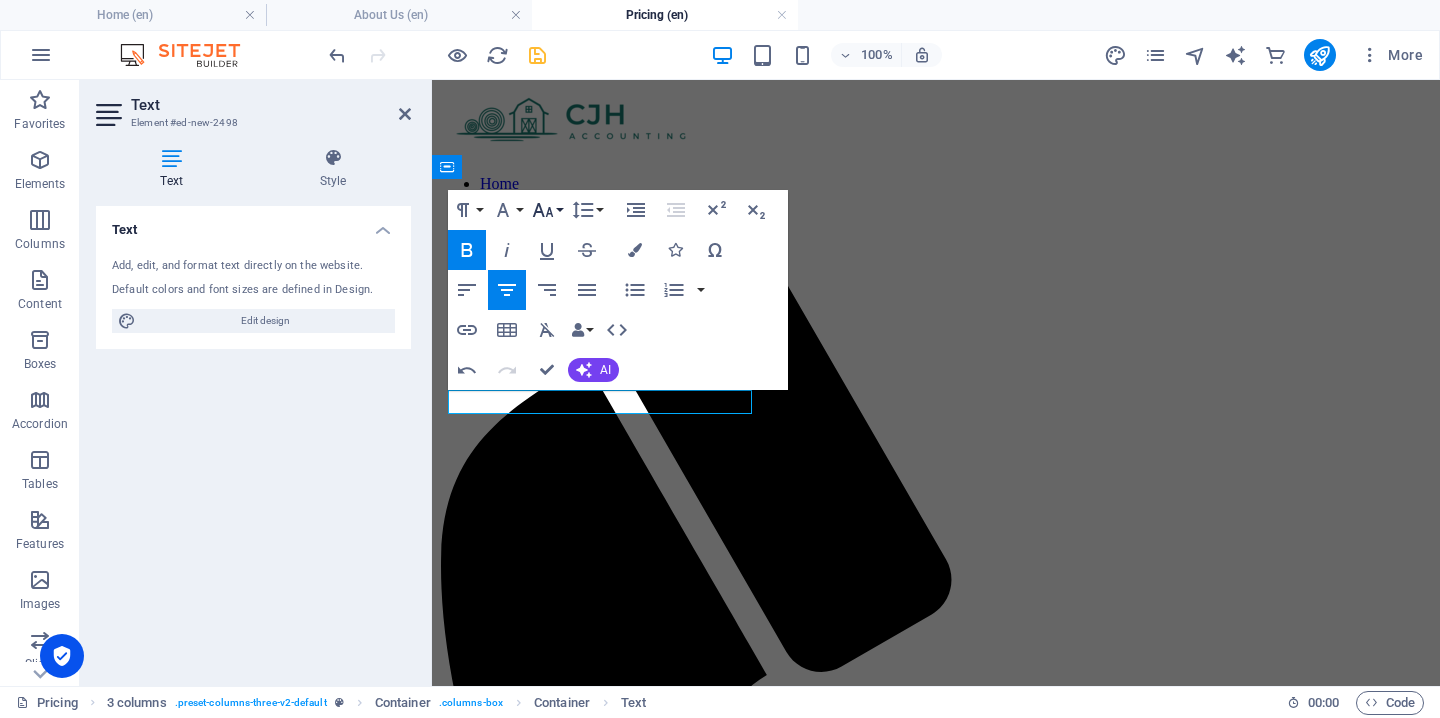 click on "Font Size" at bounding box center [547, 210] 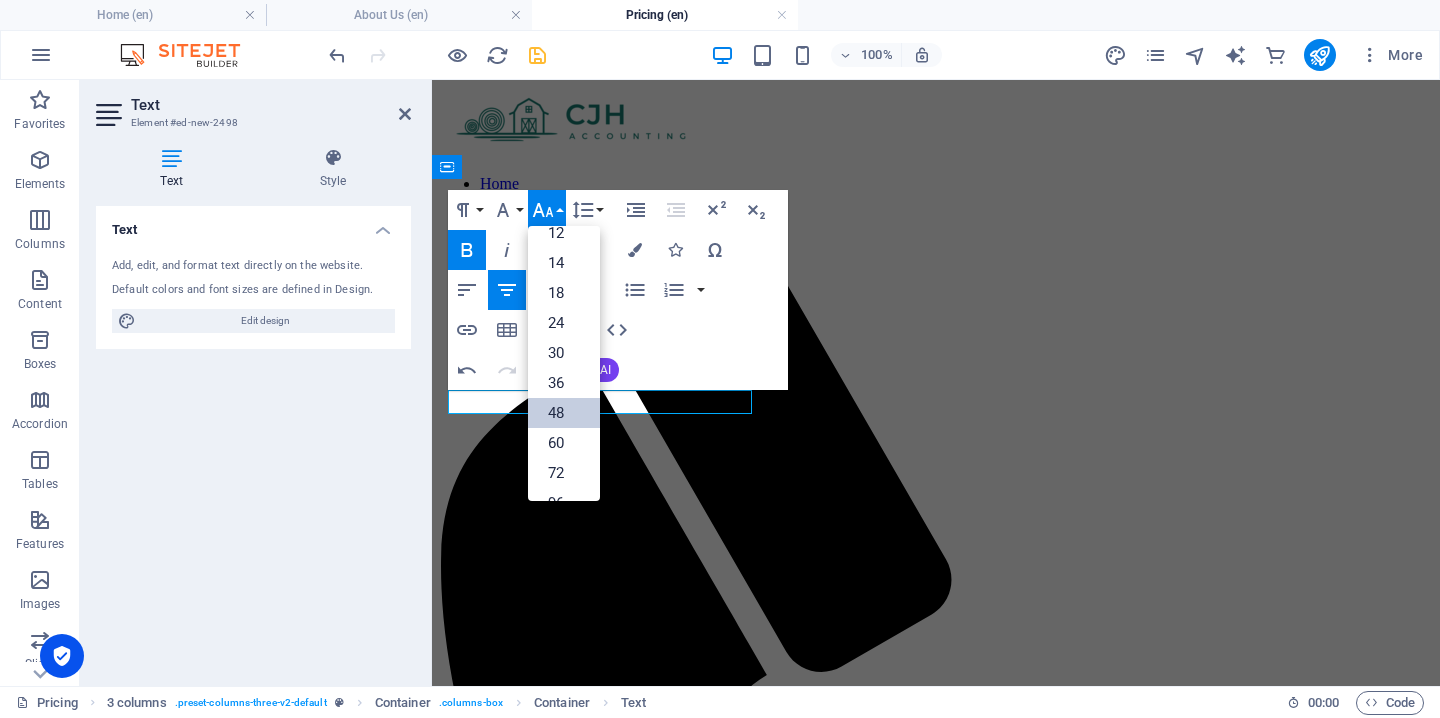 click on "48" at bounding box center [564, 413] 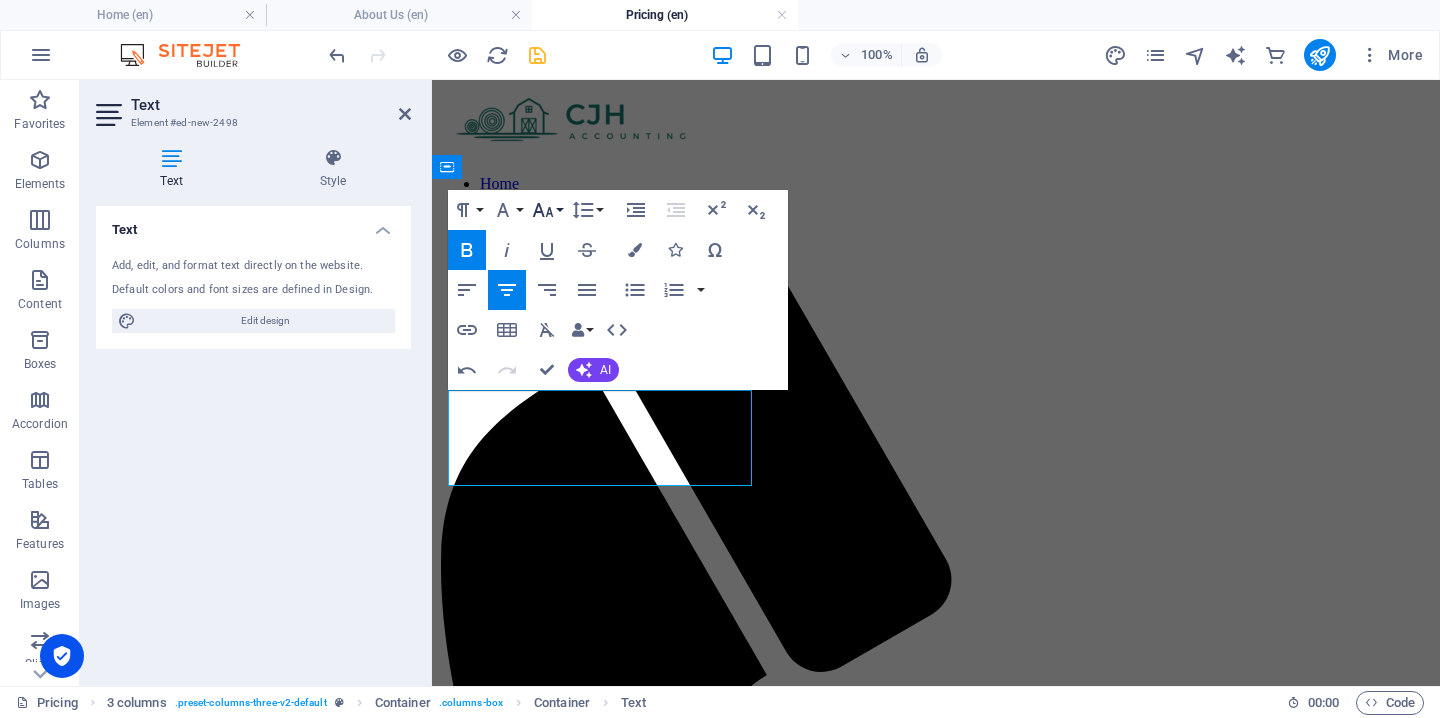 click on "Font Size" at bounding box center (547, 210) 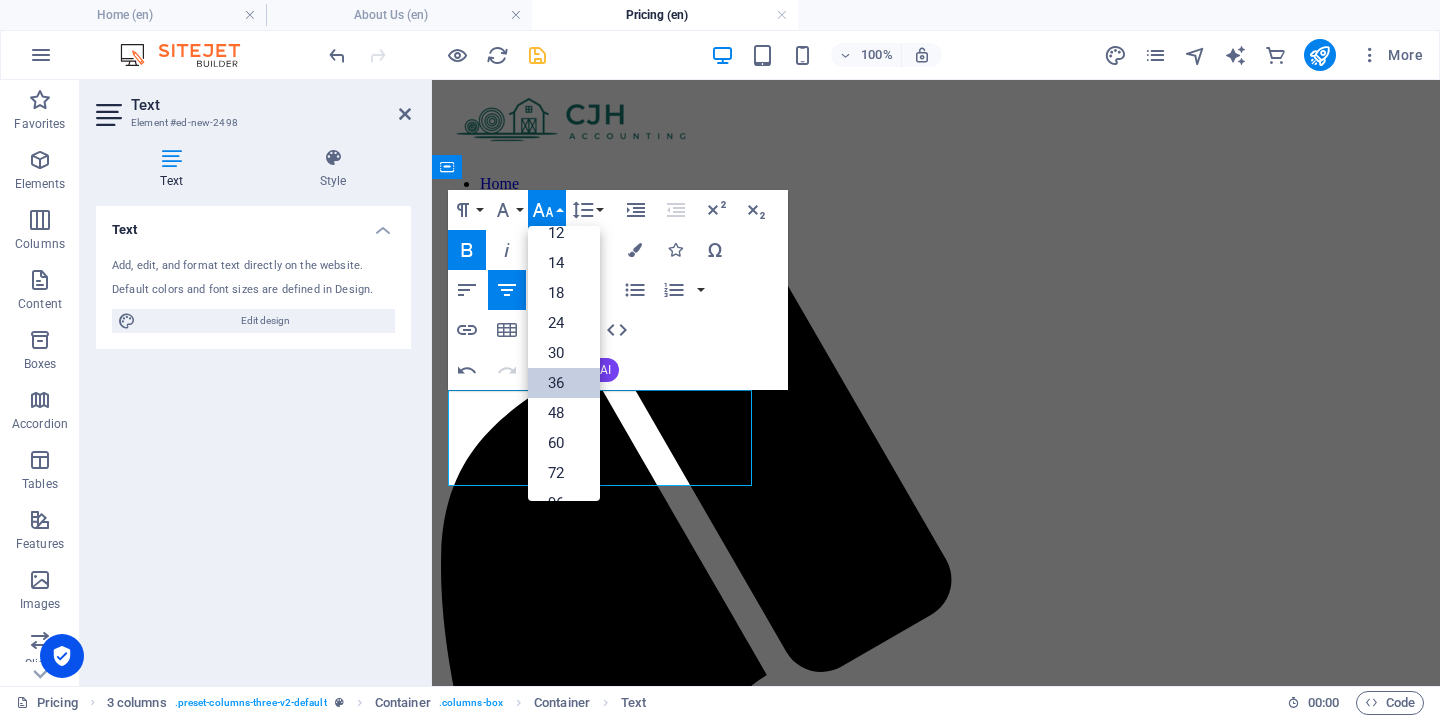 click on "36" at bounding box center (564, 383) 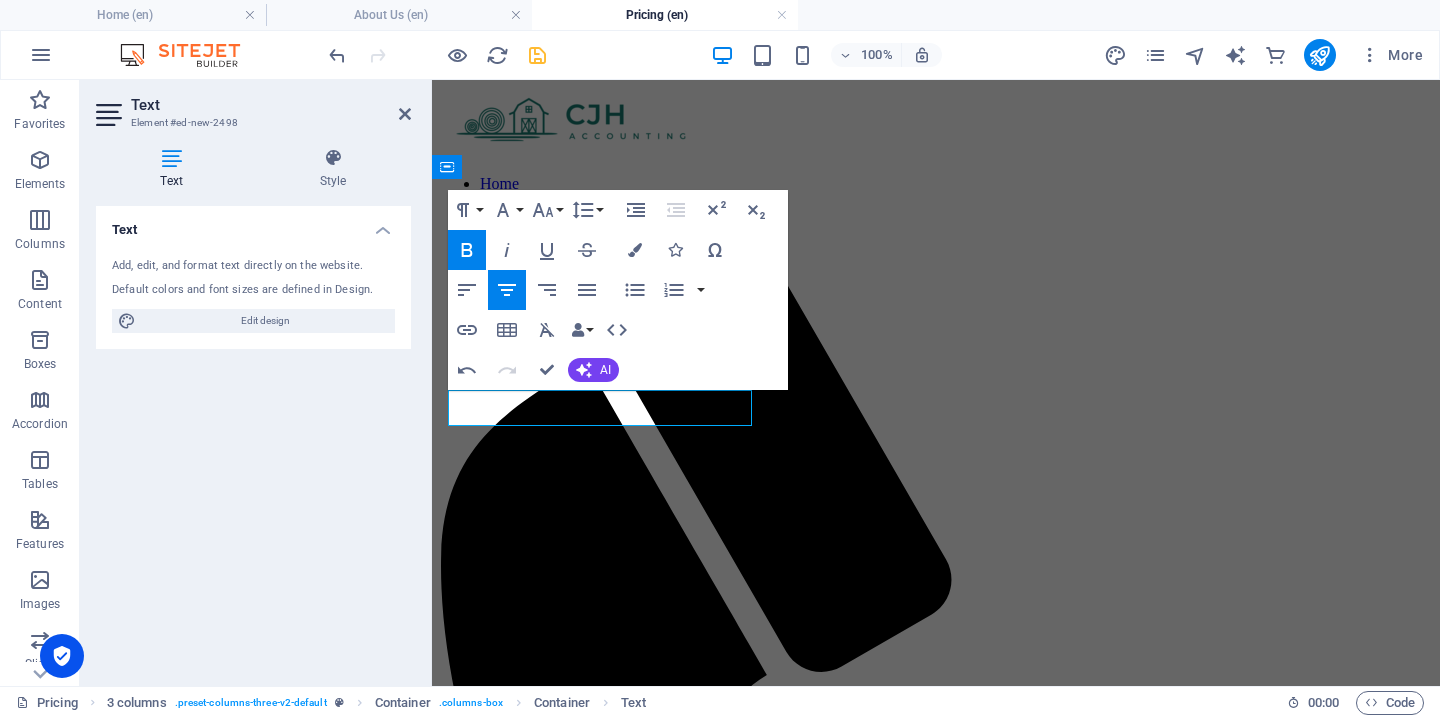 click on "Home About Us Contact Us BRONZE R10,000 p/m New text element SILVER New text element GOLD New text element" at bounding box center (936, 1197) 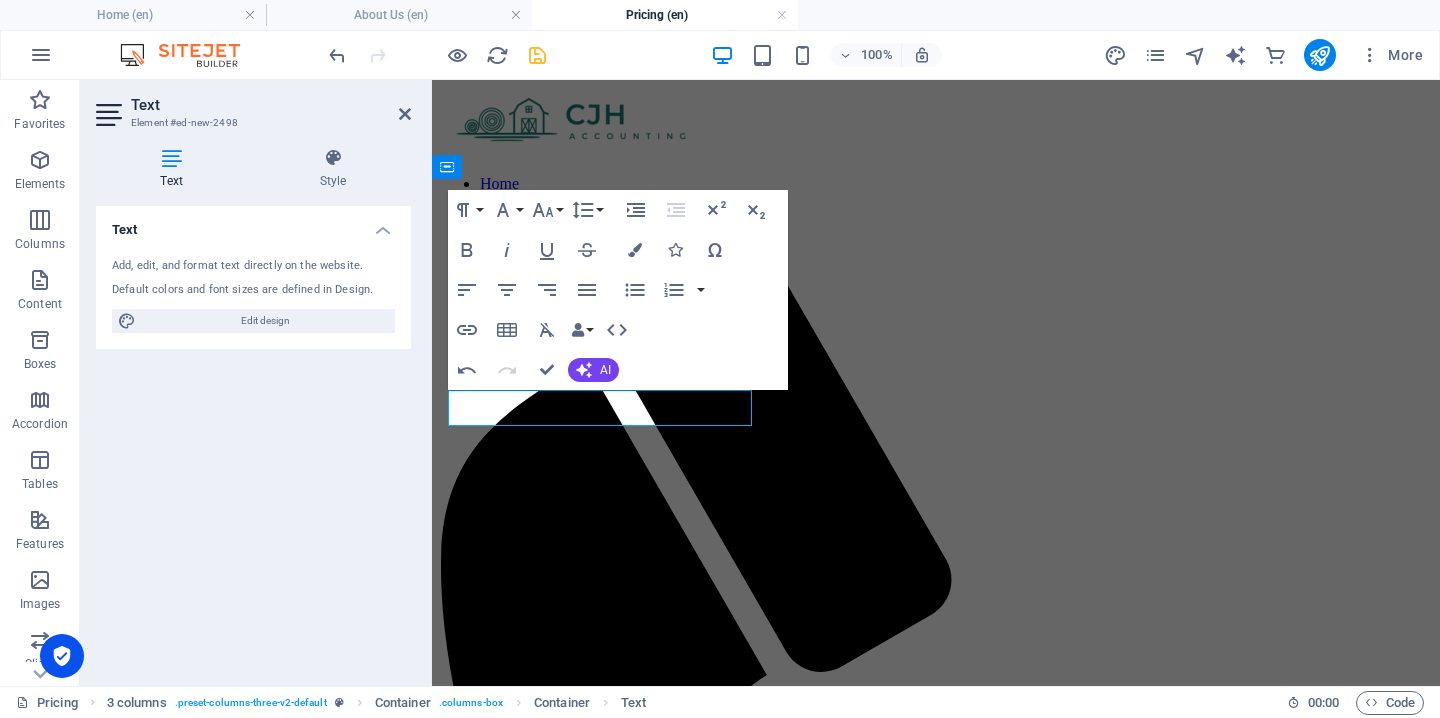 click on "Home About Us Contact Us BRONZE R10,000 p/m New text element SILVER New text element GOLD New text element" at bounding box center (936, 1197) 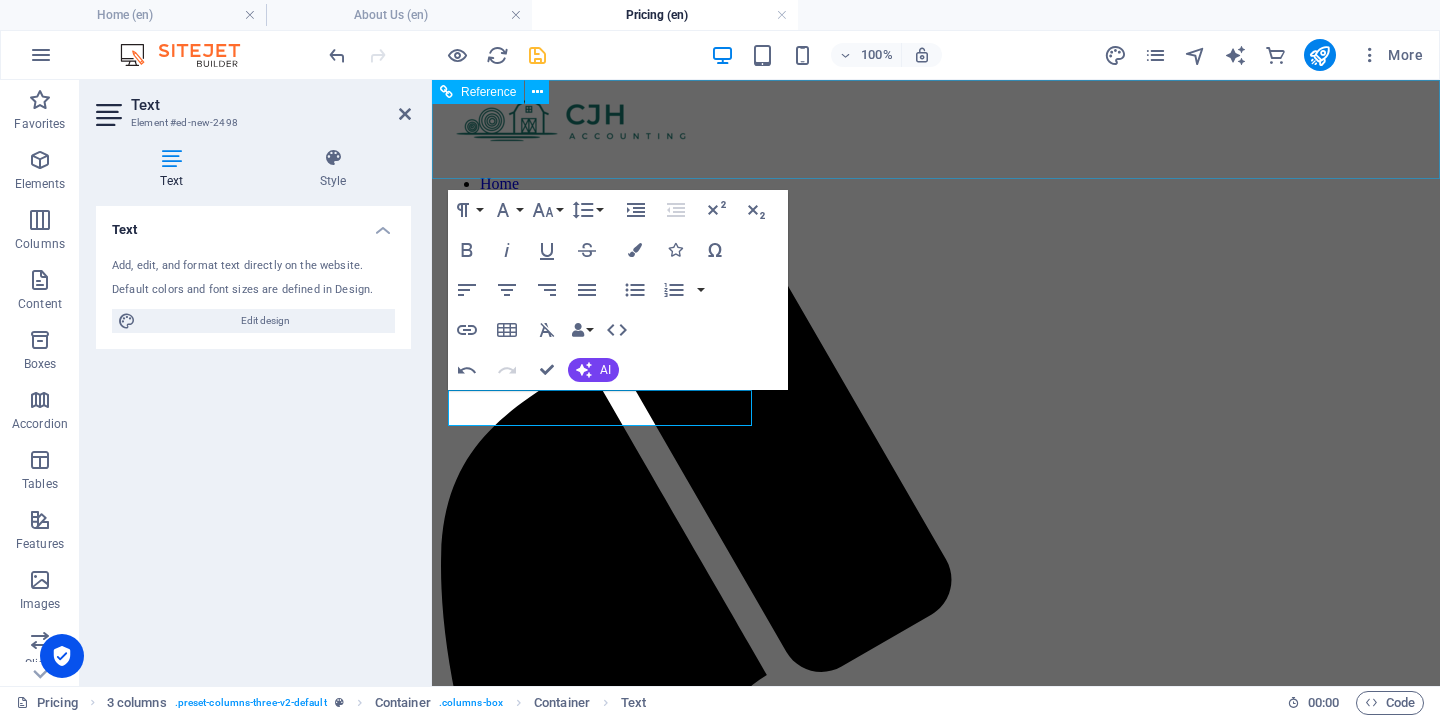 click on "Home About Us Contact Us" at bounding box center (936, 202) 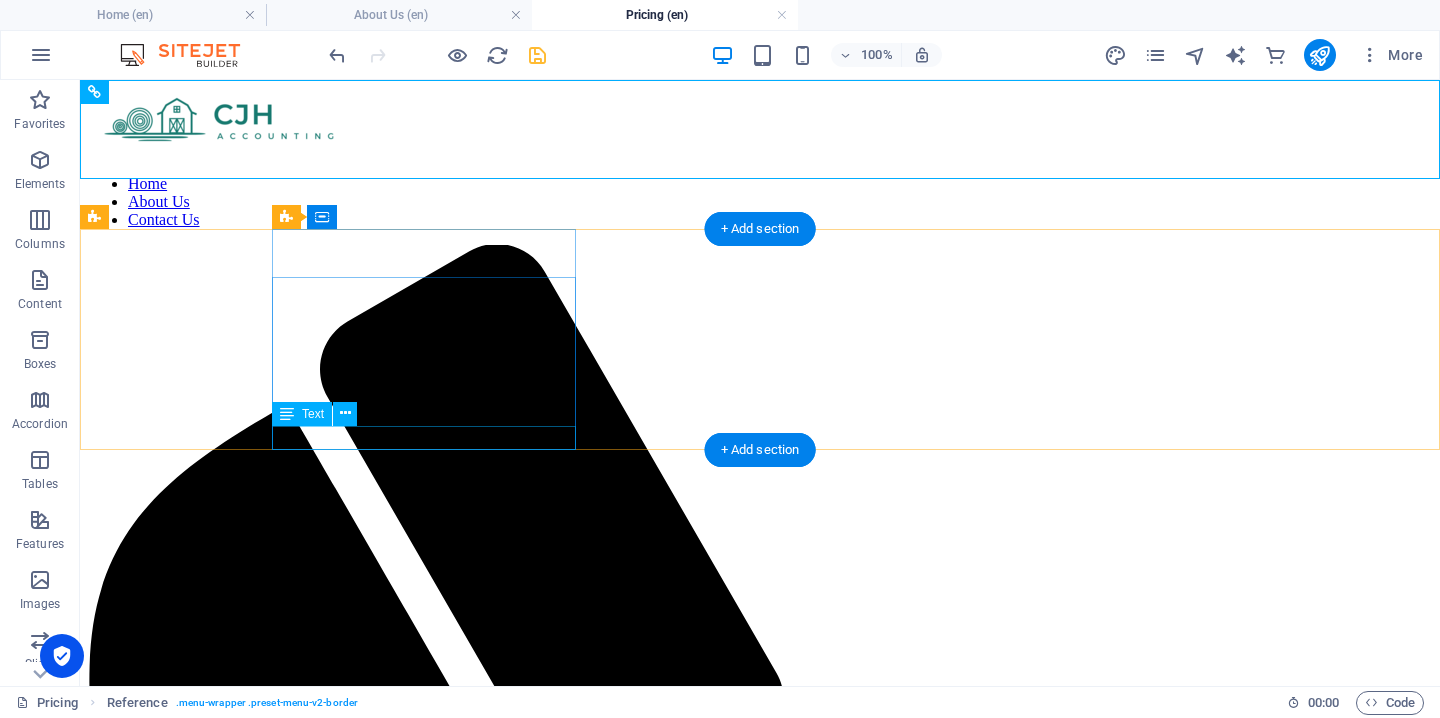 click on "New text element" at bounding box center (760, 2323) 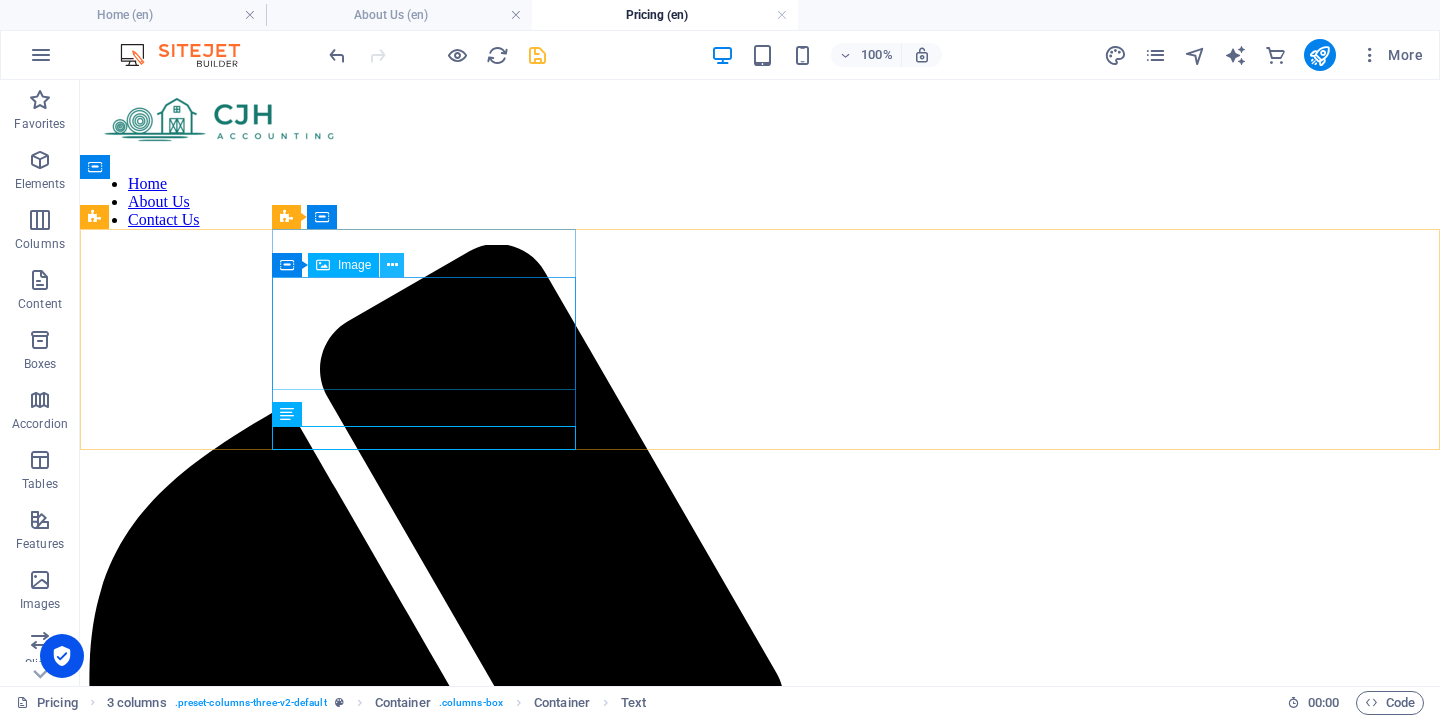 click at bounding box center (392, 265) 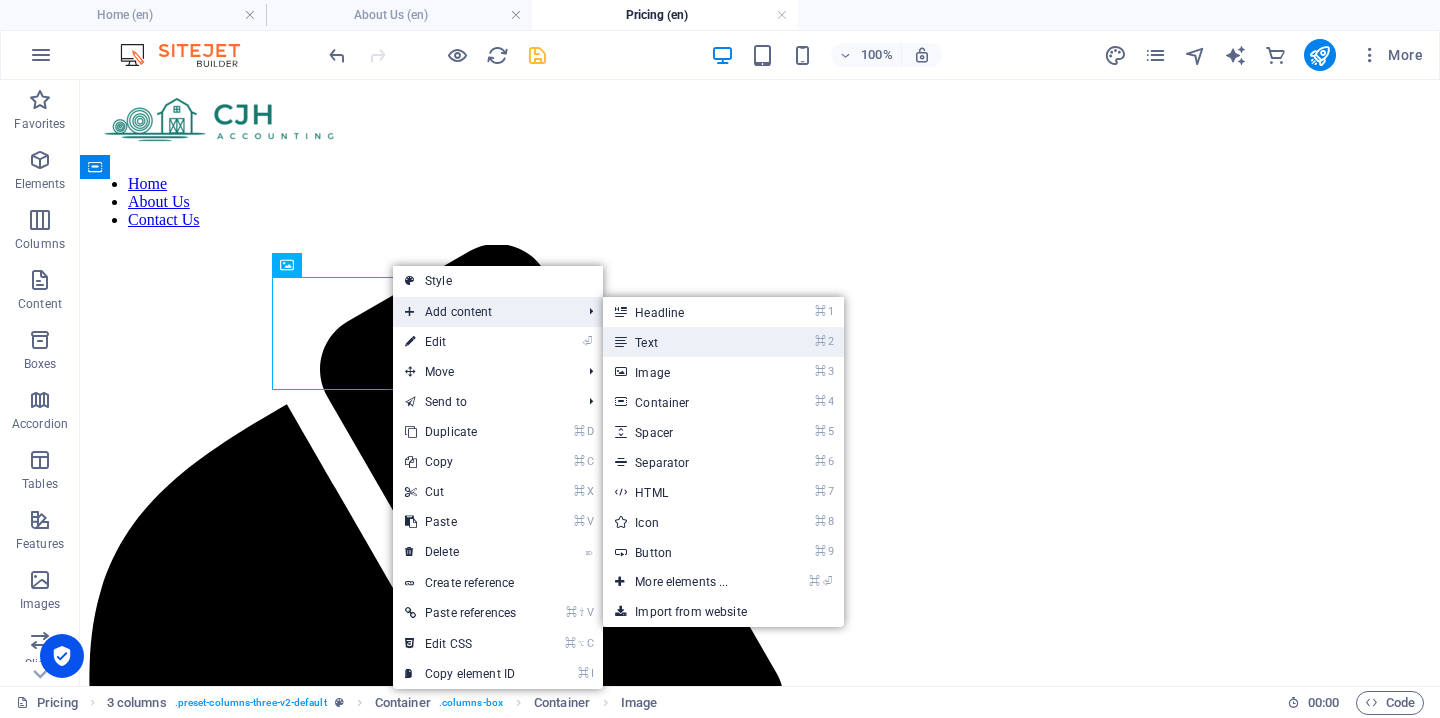 click on "⌘ 2  Text" at bounding box center (685, 342) 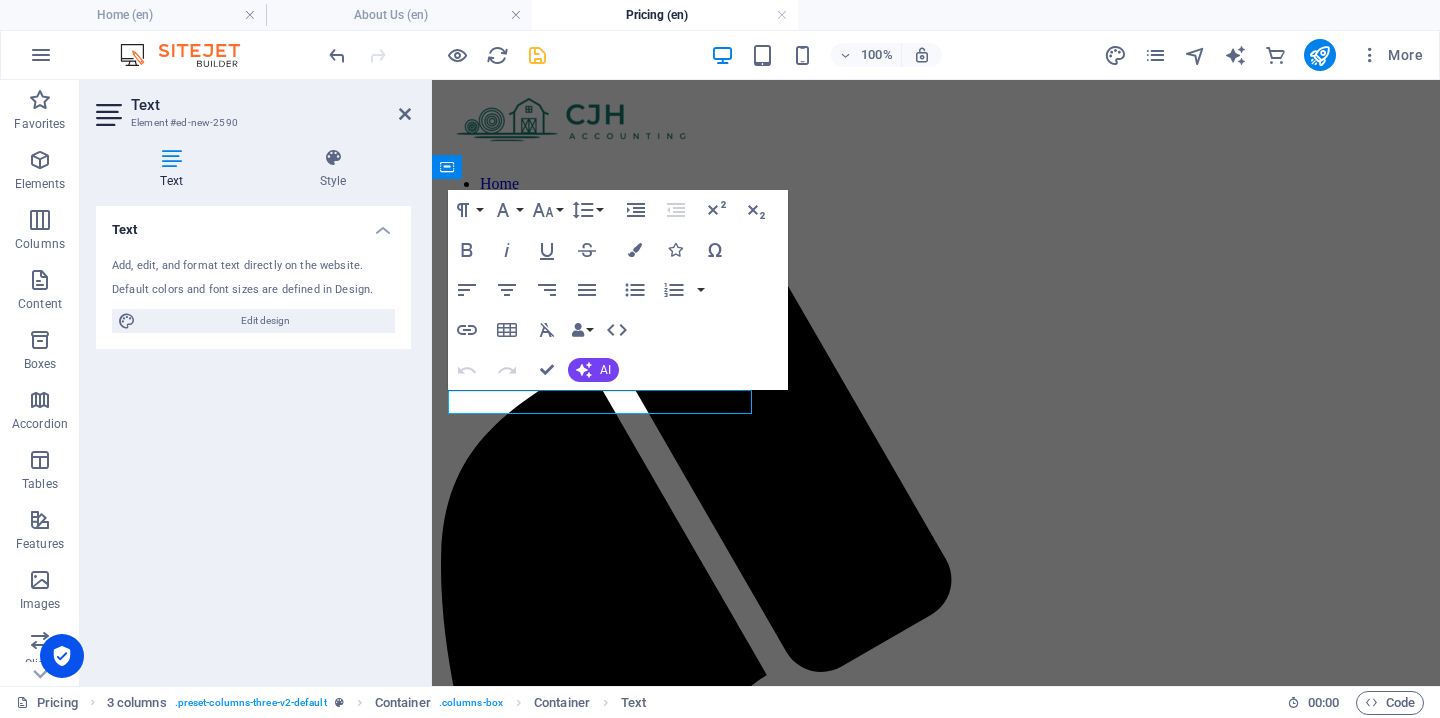 click on "Home About Us Contact Us BRONZE New text element R10,000 p/m New text element SILVER New text element GOLD New text element" at bounding box center (936, 1214) 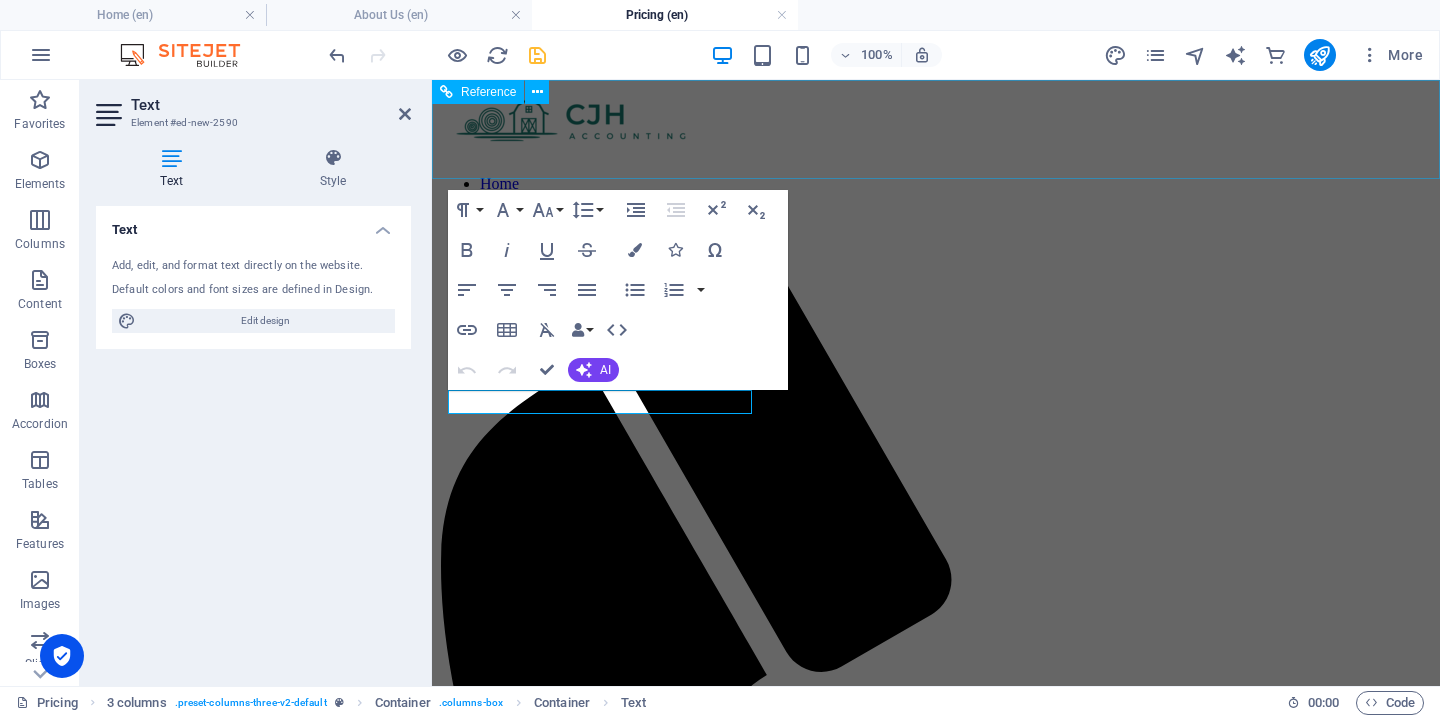 click on "Home About Us Contact Us" at bounding box center (936, 816) 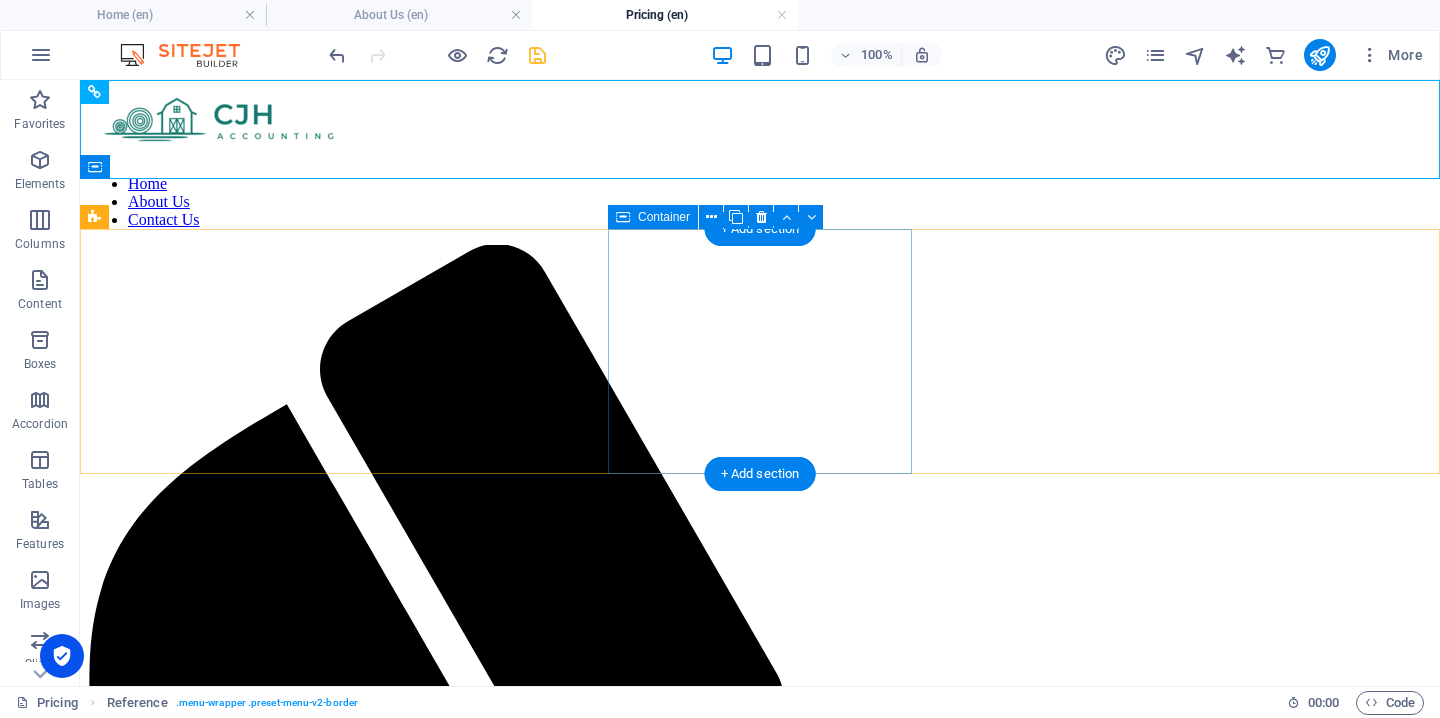 click on "Home About Us Contact Us BRONZE New text element R10,000 p/m New text element SILVER New text element GOLD New text element" at bounding box center (760, 1448) 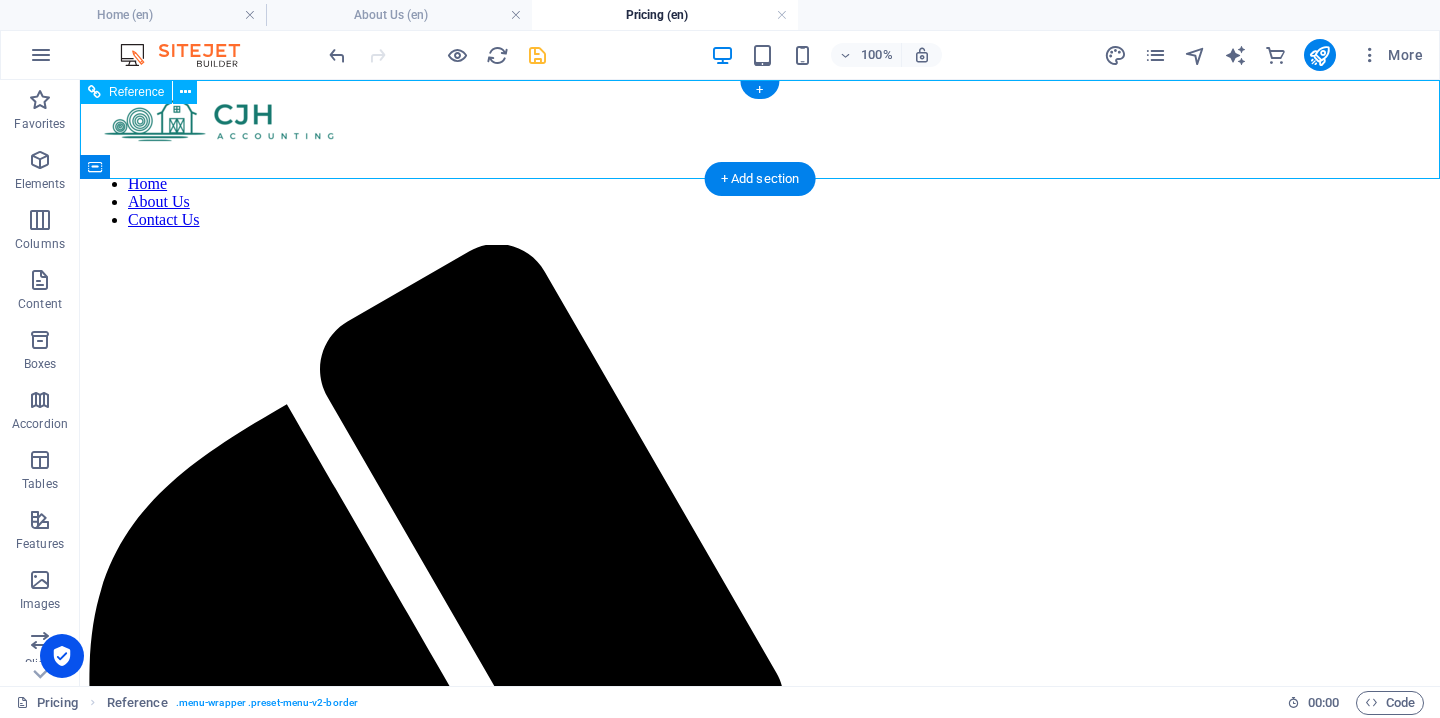 click at bounding box center [760, 123] 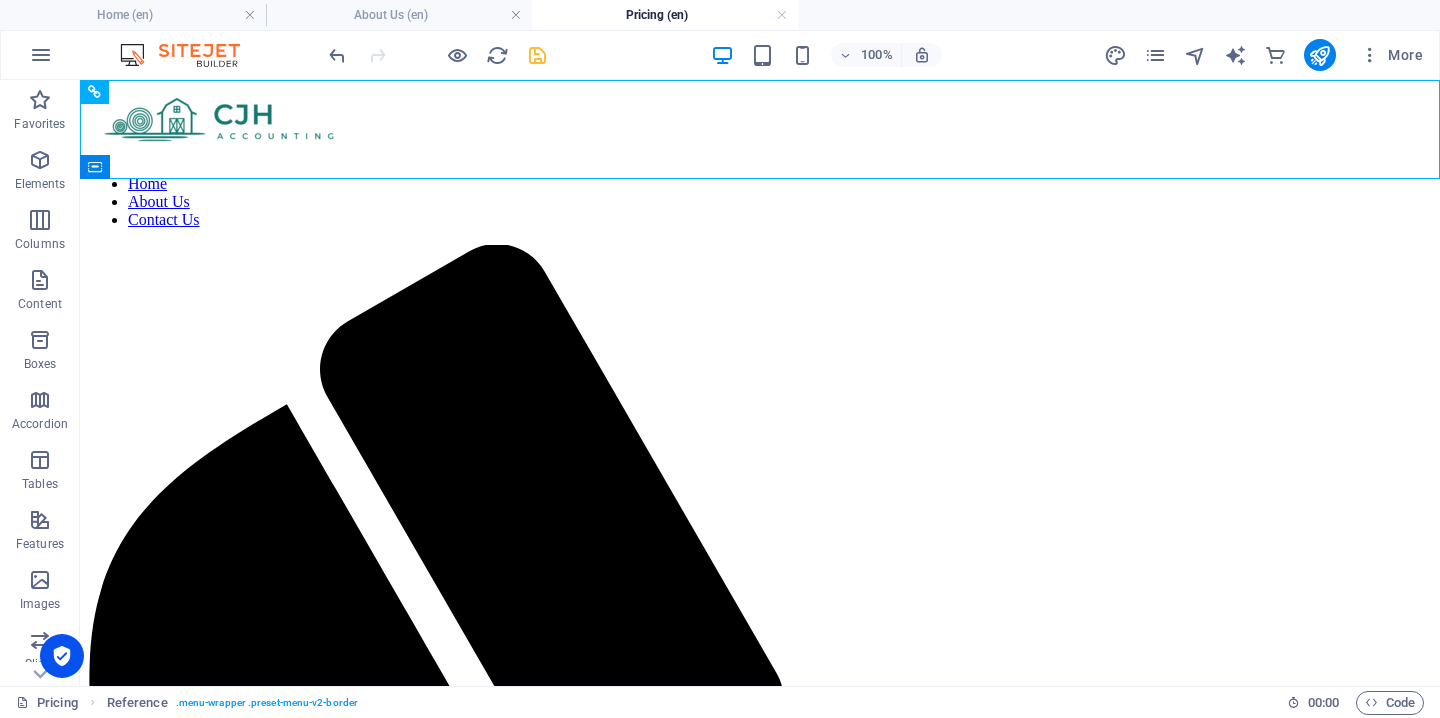 click on "Home About Us Contact Us BRONZE New text element R10,000 p/m New text element SILVER New text element GOLD New text element" at bounding box center [760, 1448] 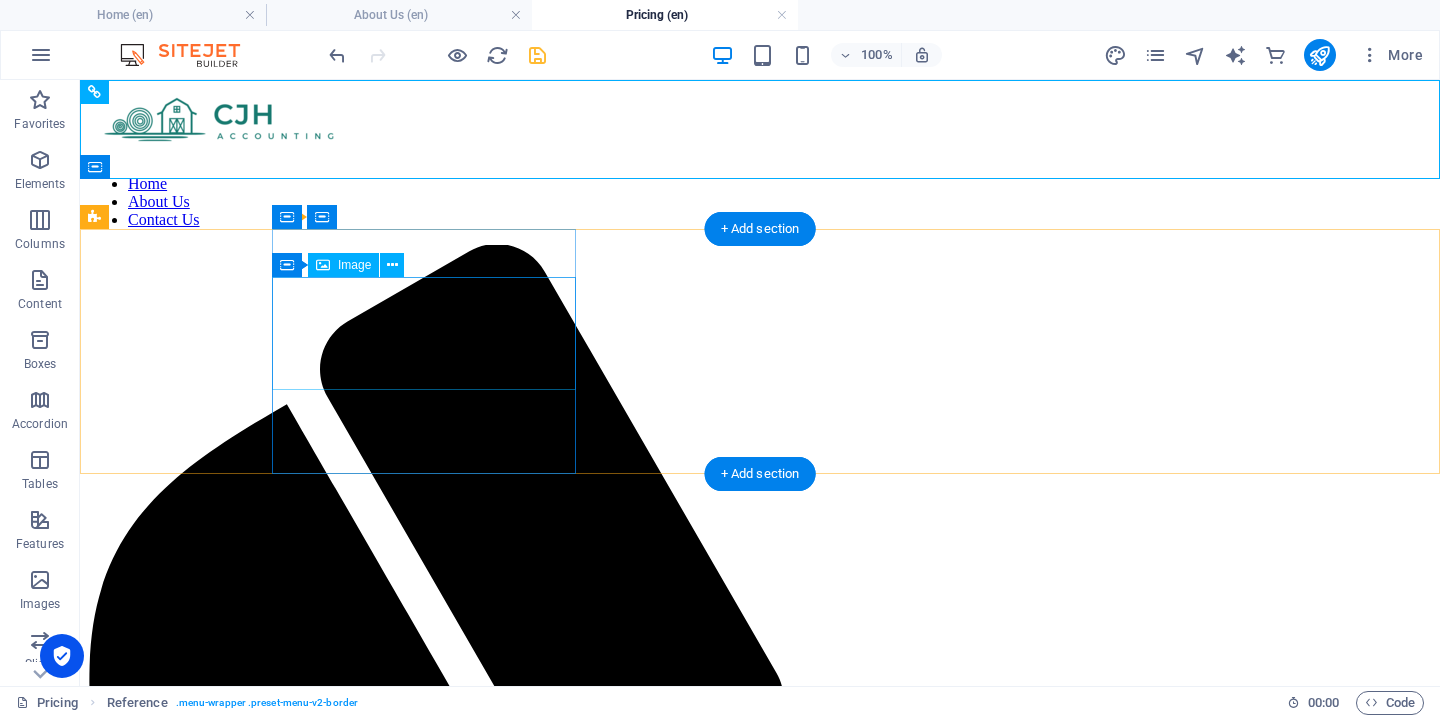 click at bounding box center [760, 2187] 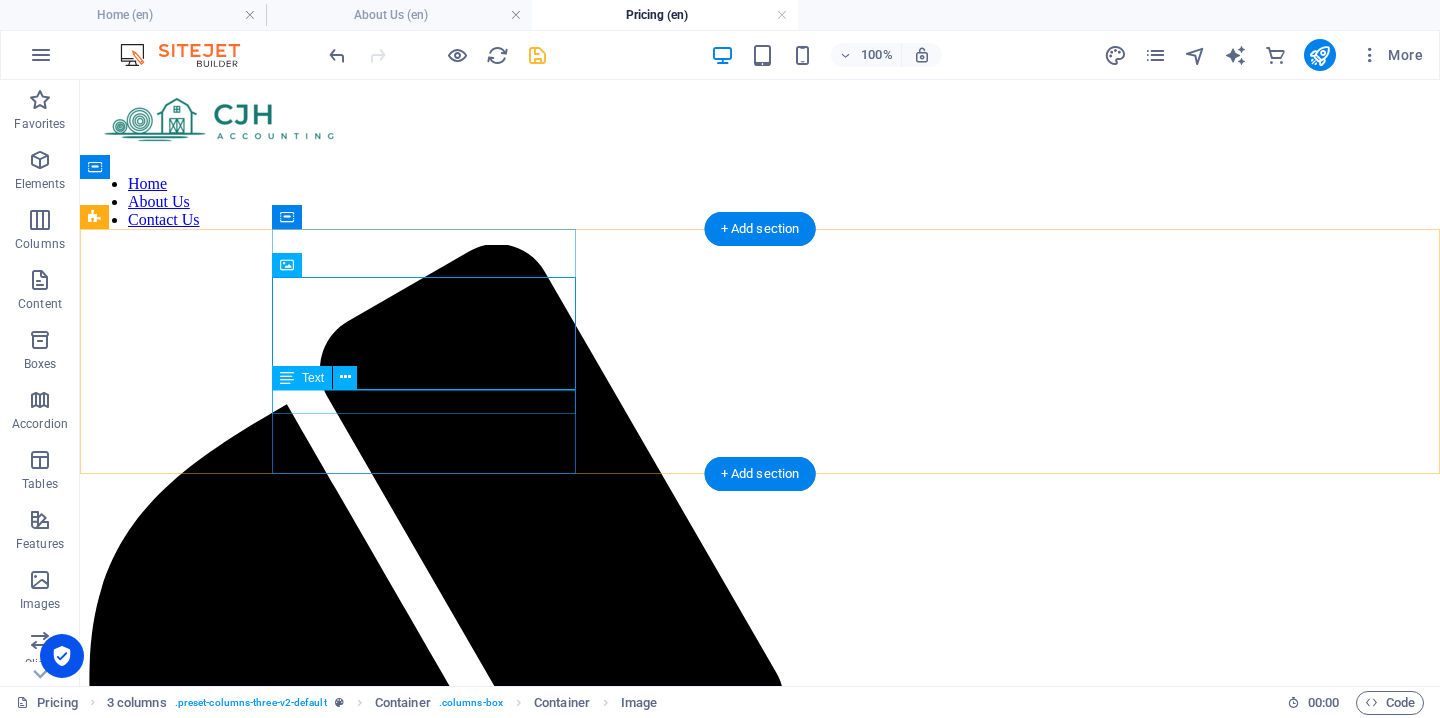 click on "New text element" at bounding box center (760, 2271) 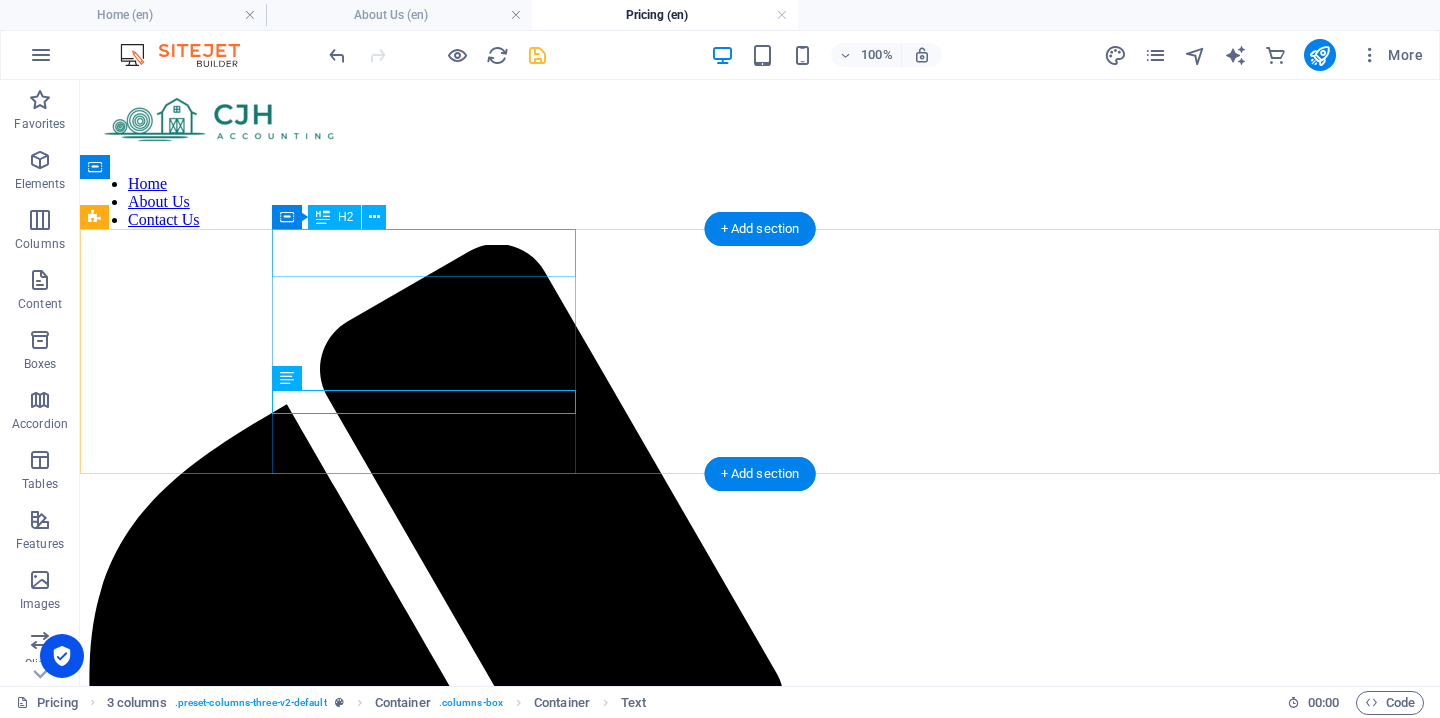 click on "BRONZE" at bounding box center [760, 2095] 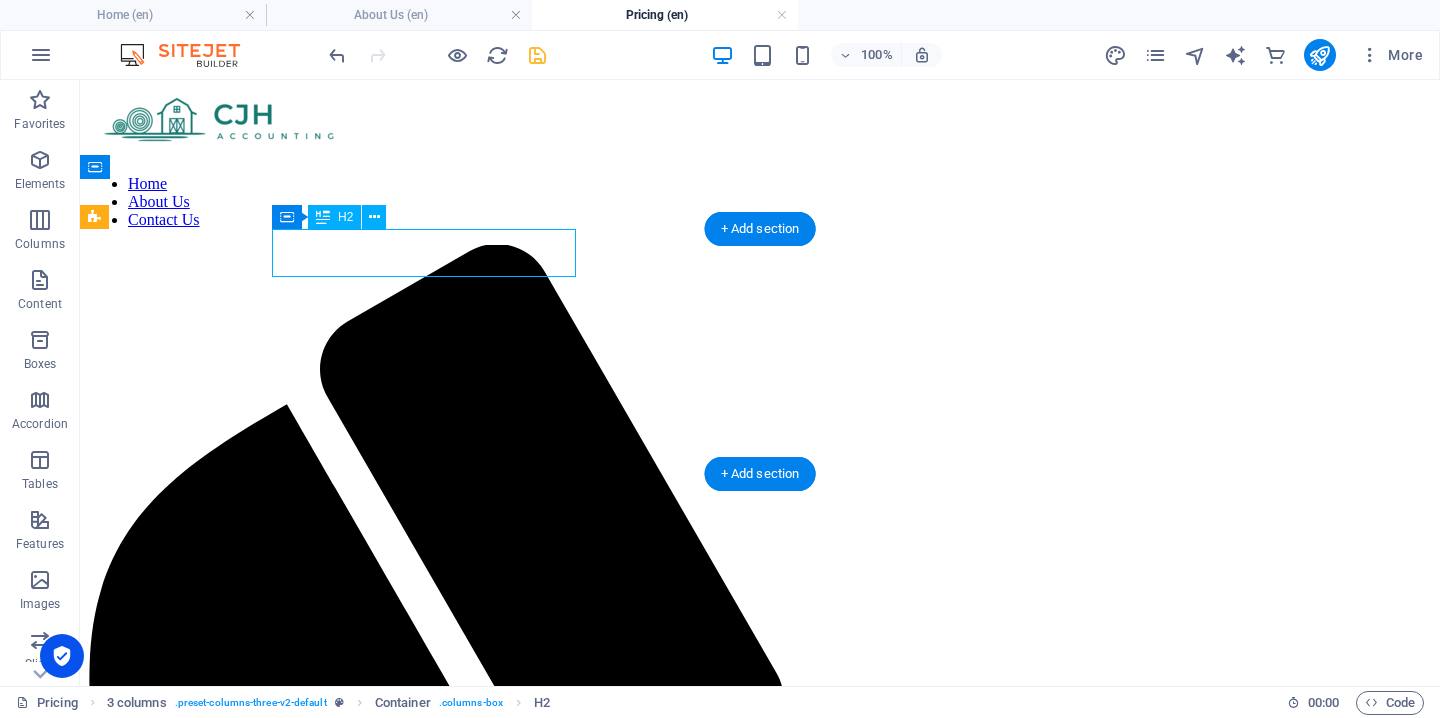 click on "BRONZE" at bounding box center (760, 2095) 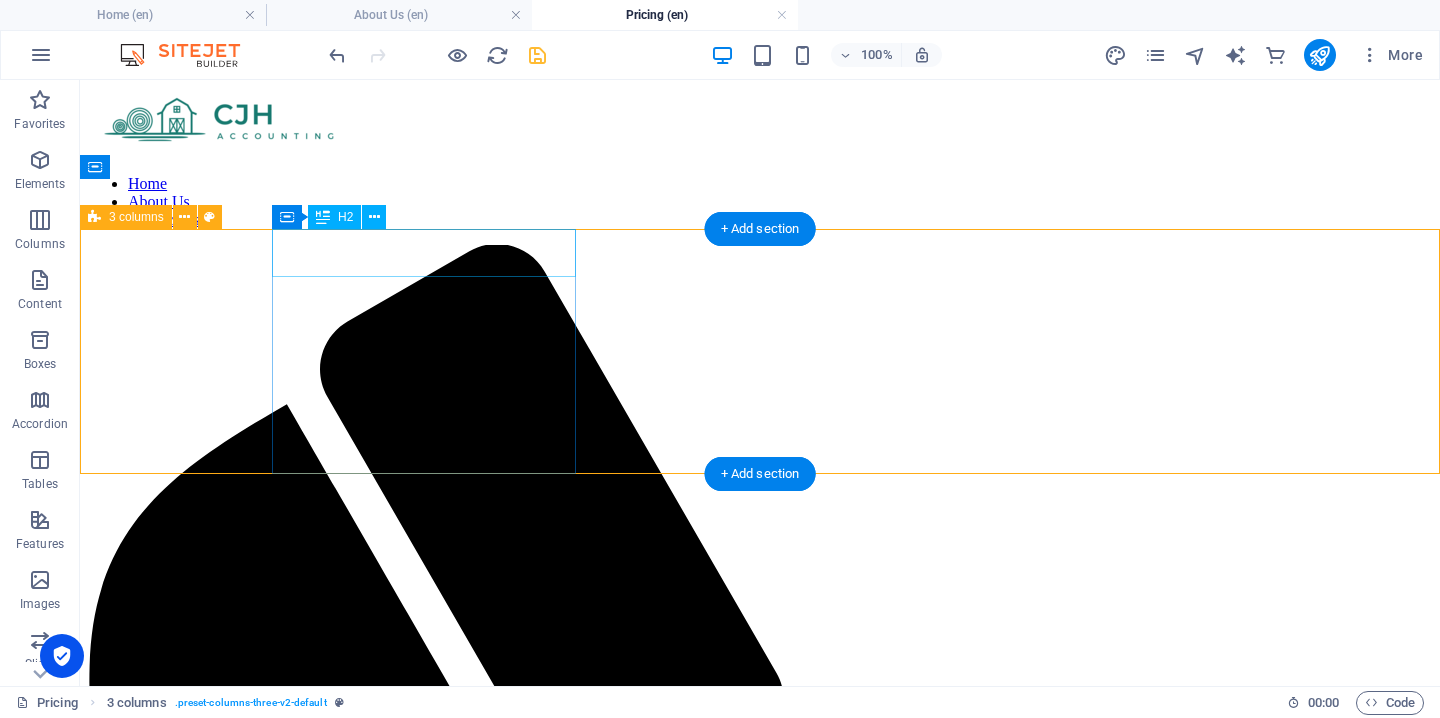click on "BRONZE" at bounding box center (760, 2095) 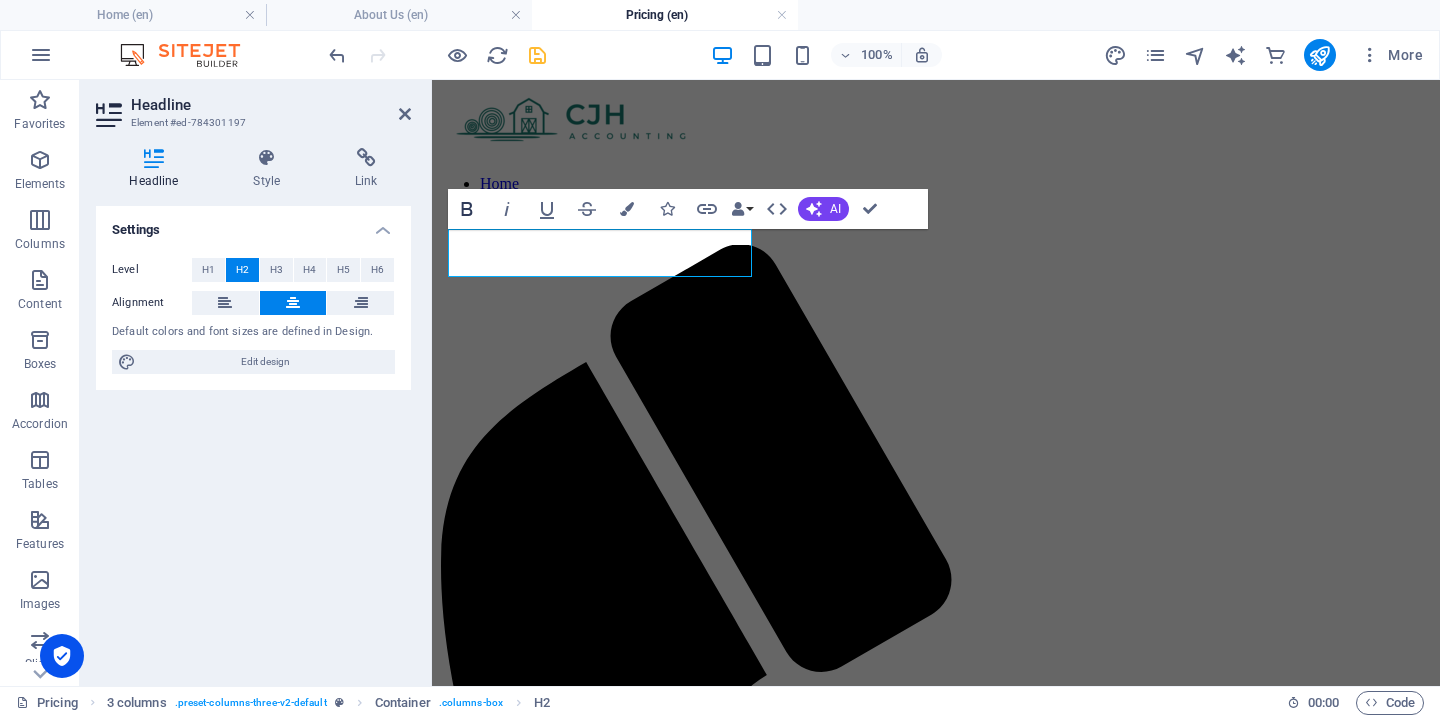 click 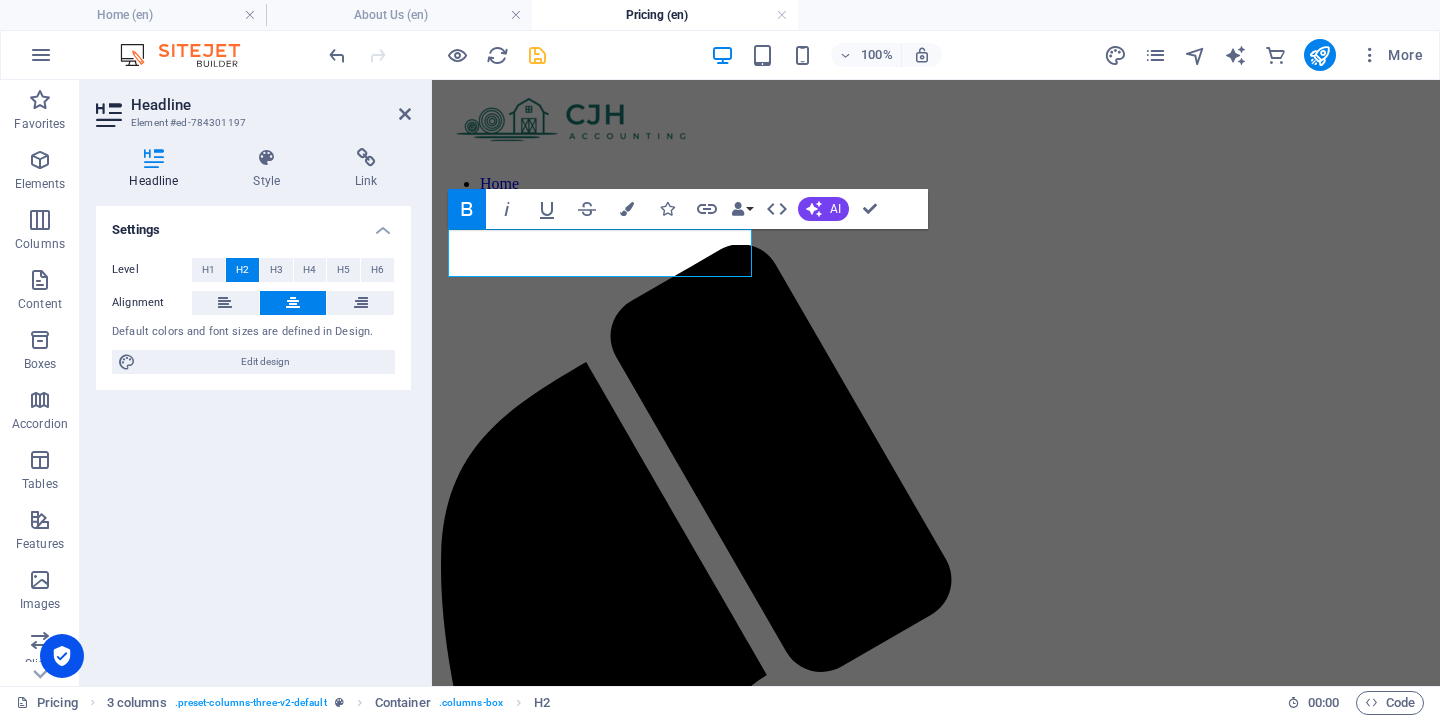 click on "Home About Us Contact Us BRONZE New text element R10,000 p/m New text element SILVER New text element GOLD New text element" at bounding box center (936, 1214) 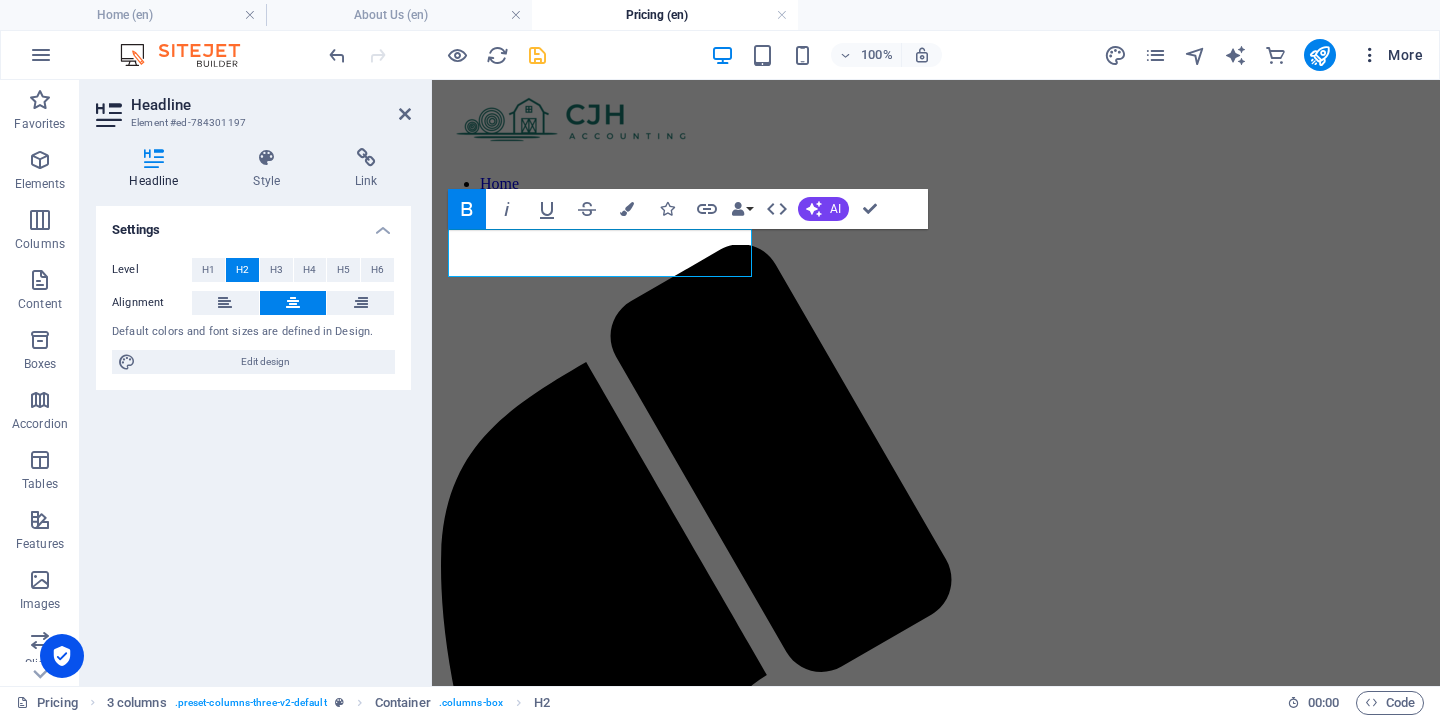 click on "More" at bounding box center (1391, 55) 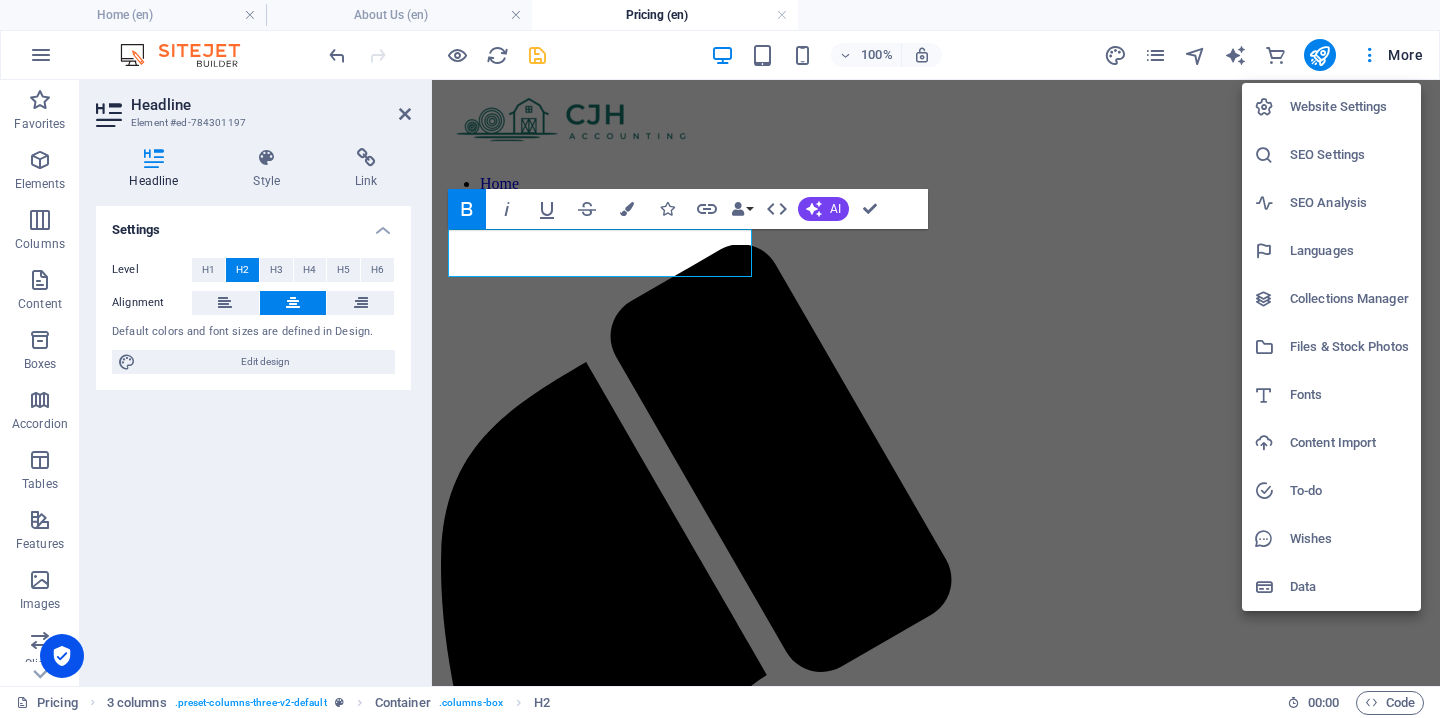 click on "Website Settings" at bounding box center [1349, 107] 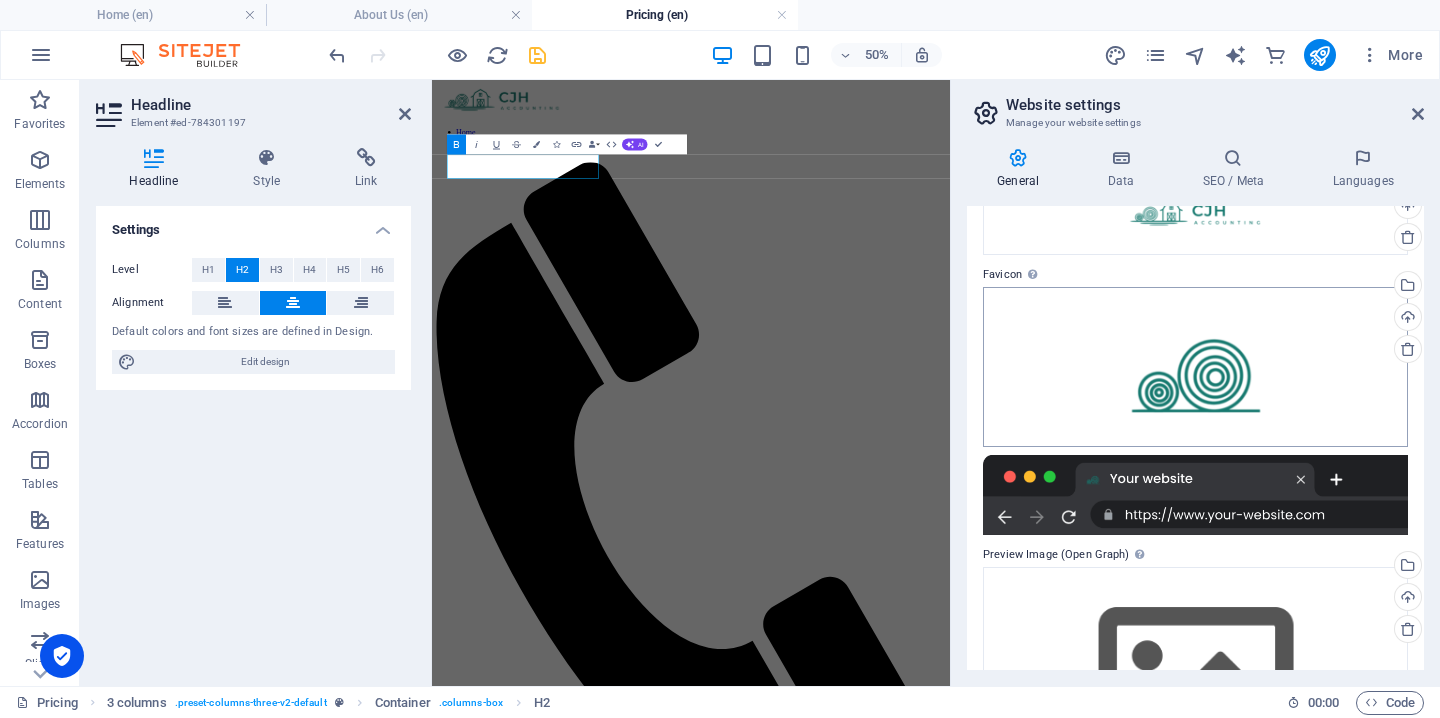scroll, scrollTop: 143, scrollLeft: 0, axis: vertical 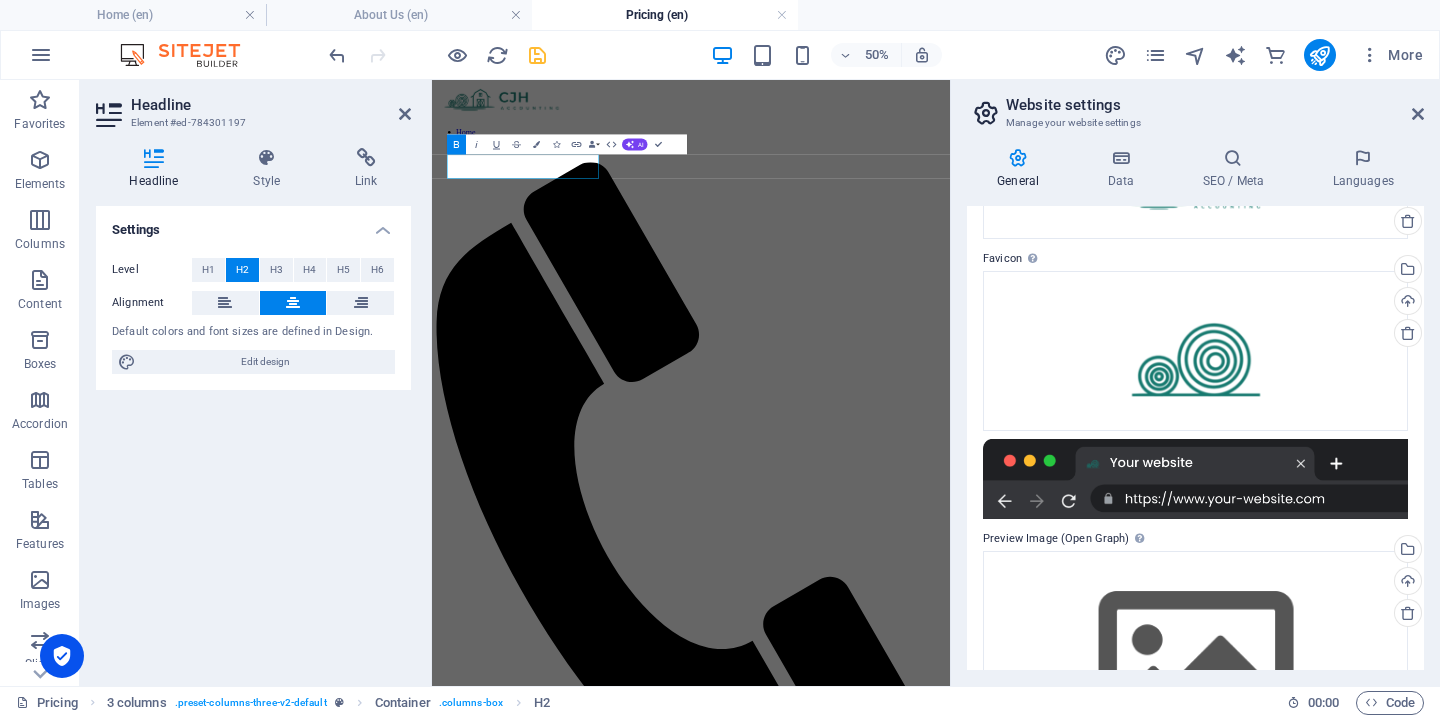 click on "Home About Us Contact Us BRONZE New text element R10,000 p/m New text element SILVER New text element GOLD New text element" at bounding box center (950, 1233) 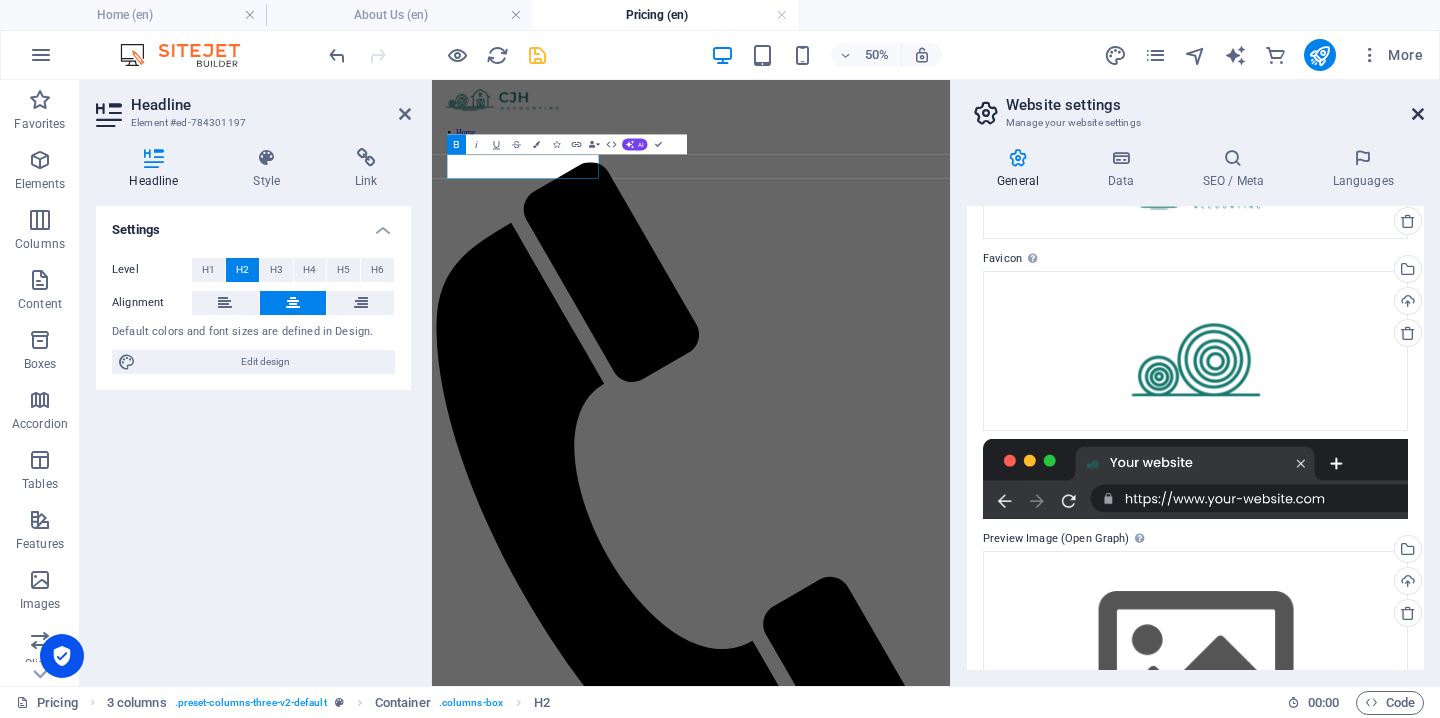 click at bounding box center (1418, 114) 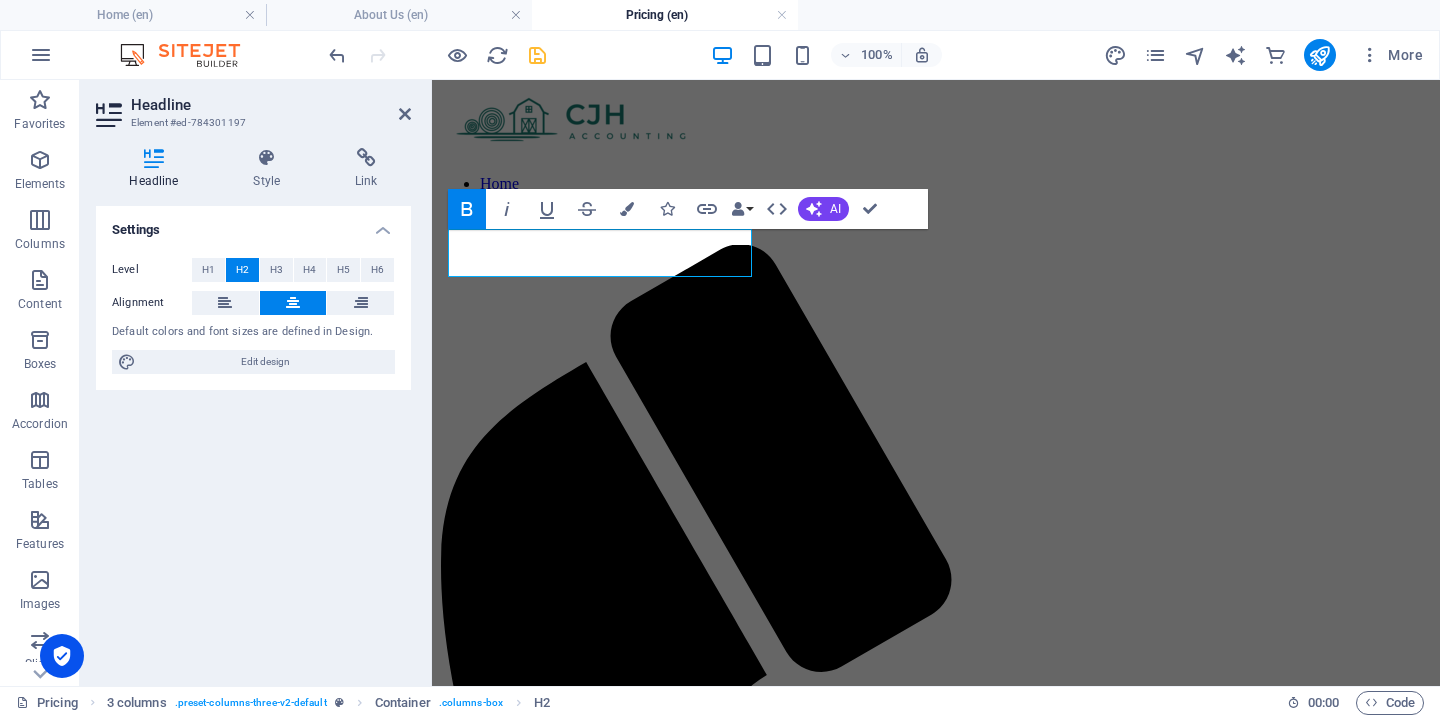 click on "Home About Us Contact Us BRONZE New text element R10,000 p/m New text element SILVER New text element GOLD New text element" at bounding box center (936, 1214) 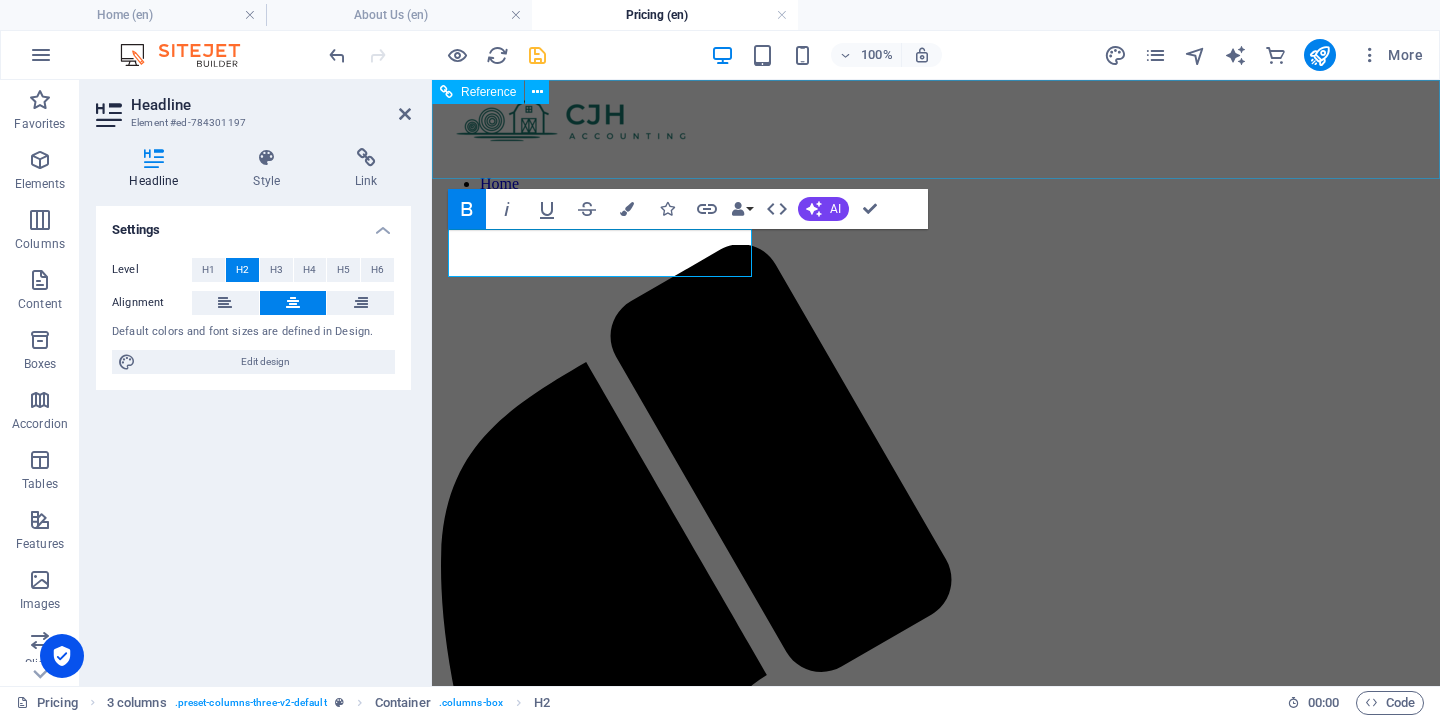 click on "Home About Us Contact Us" at bounding box center (936, 816) 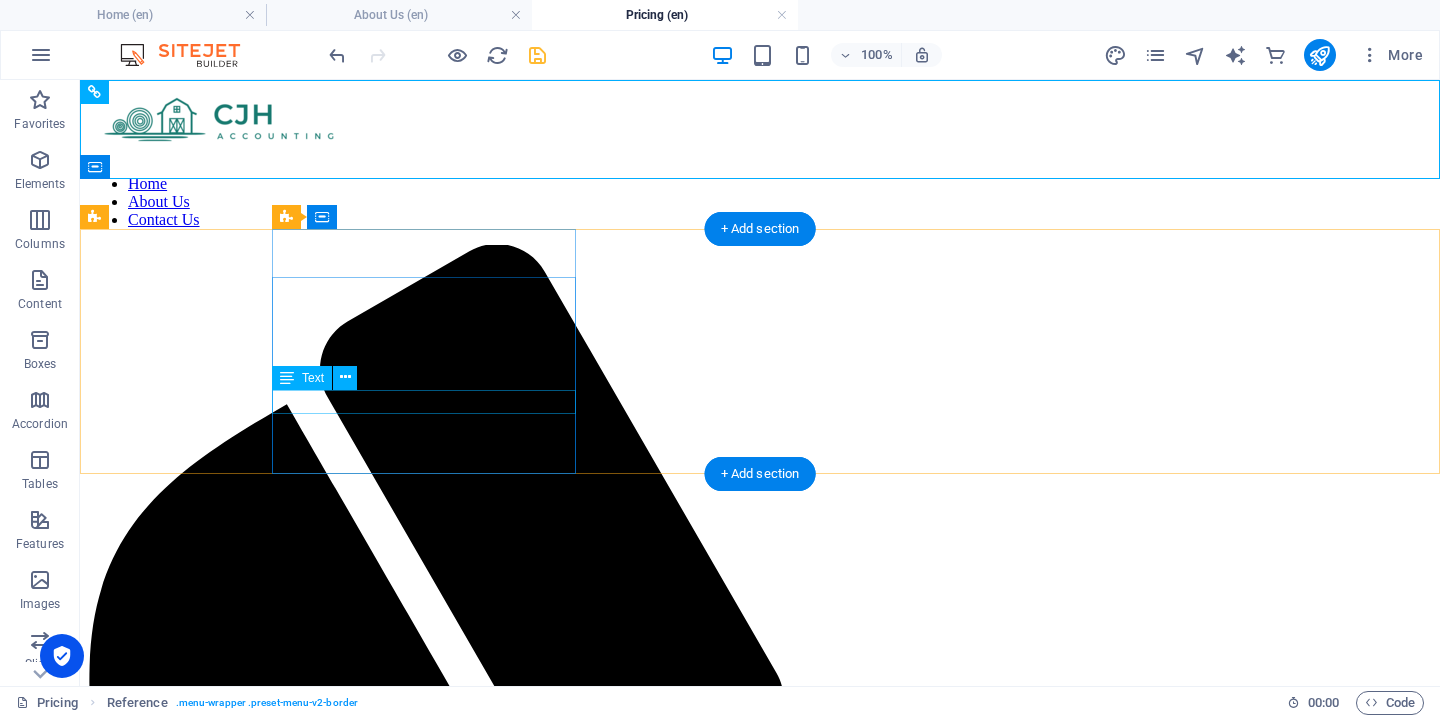 click on "New text element" at bounding box center [760, 2271] 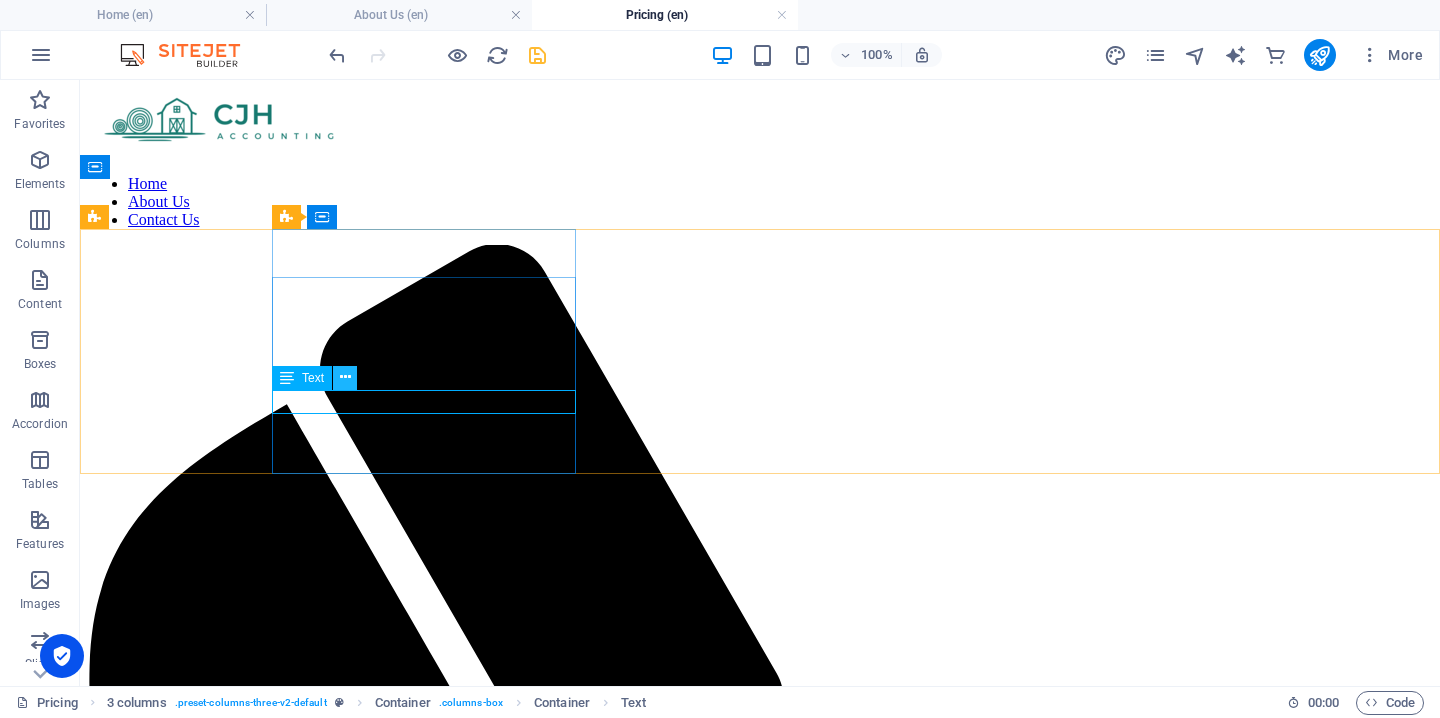 click at bounding box center [345, 377] 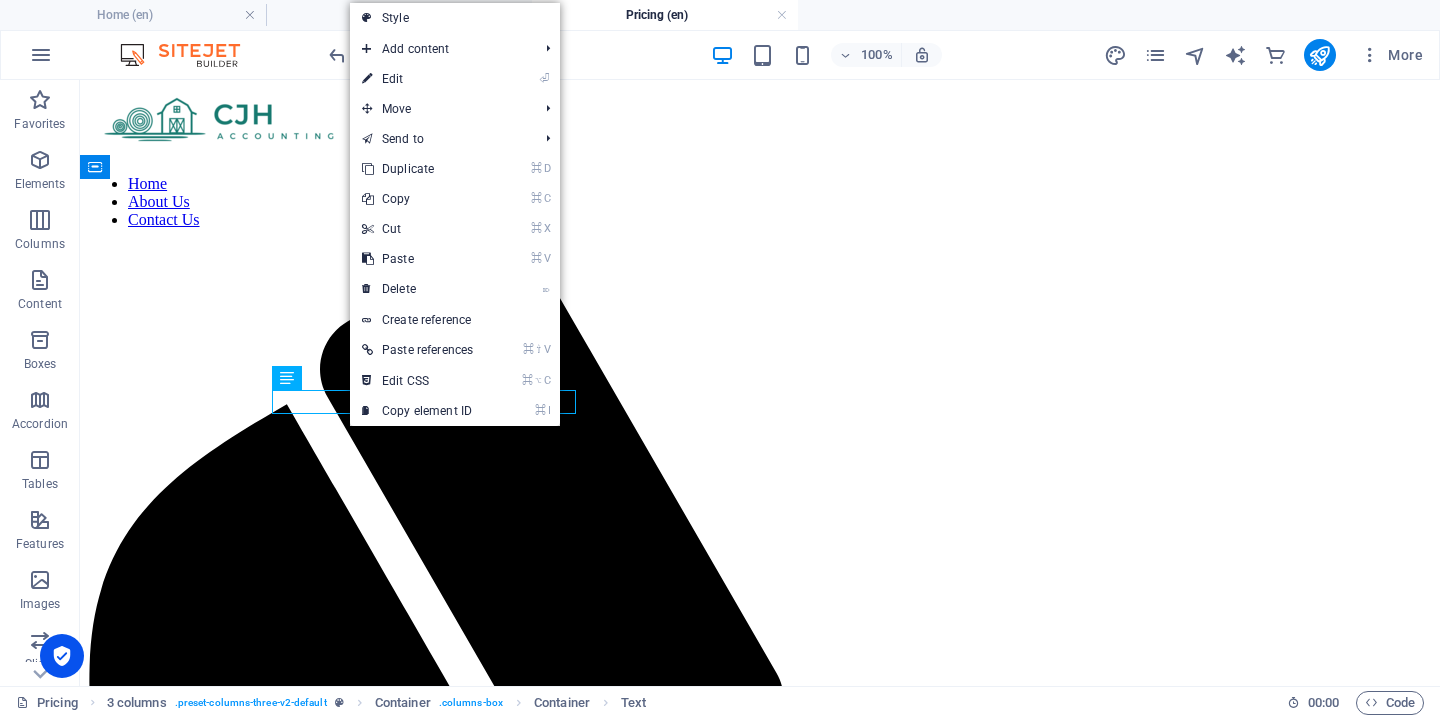 click on "⏎  Edit" at bounding box center [417, 79] 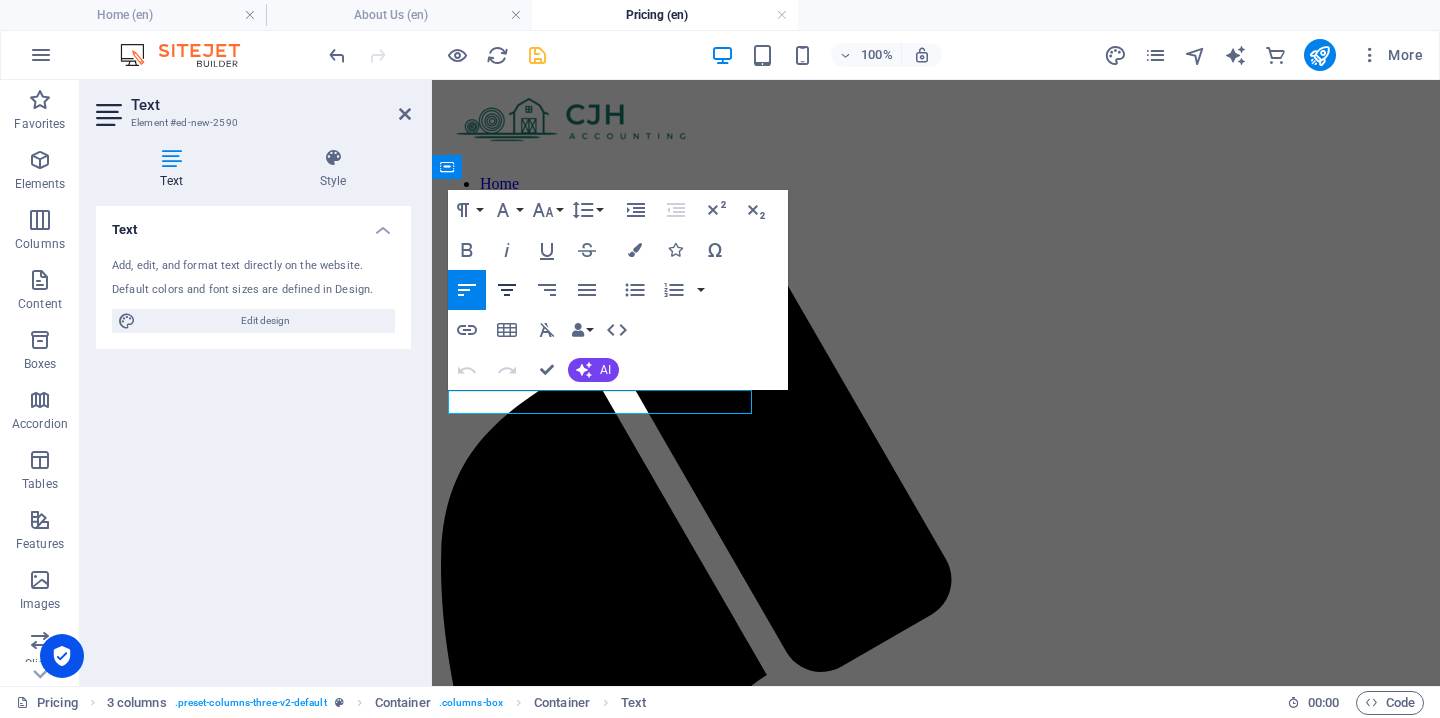 click 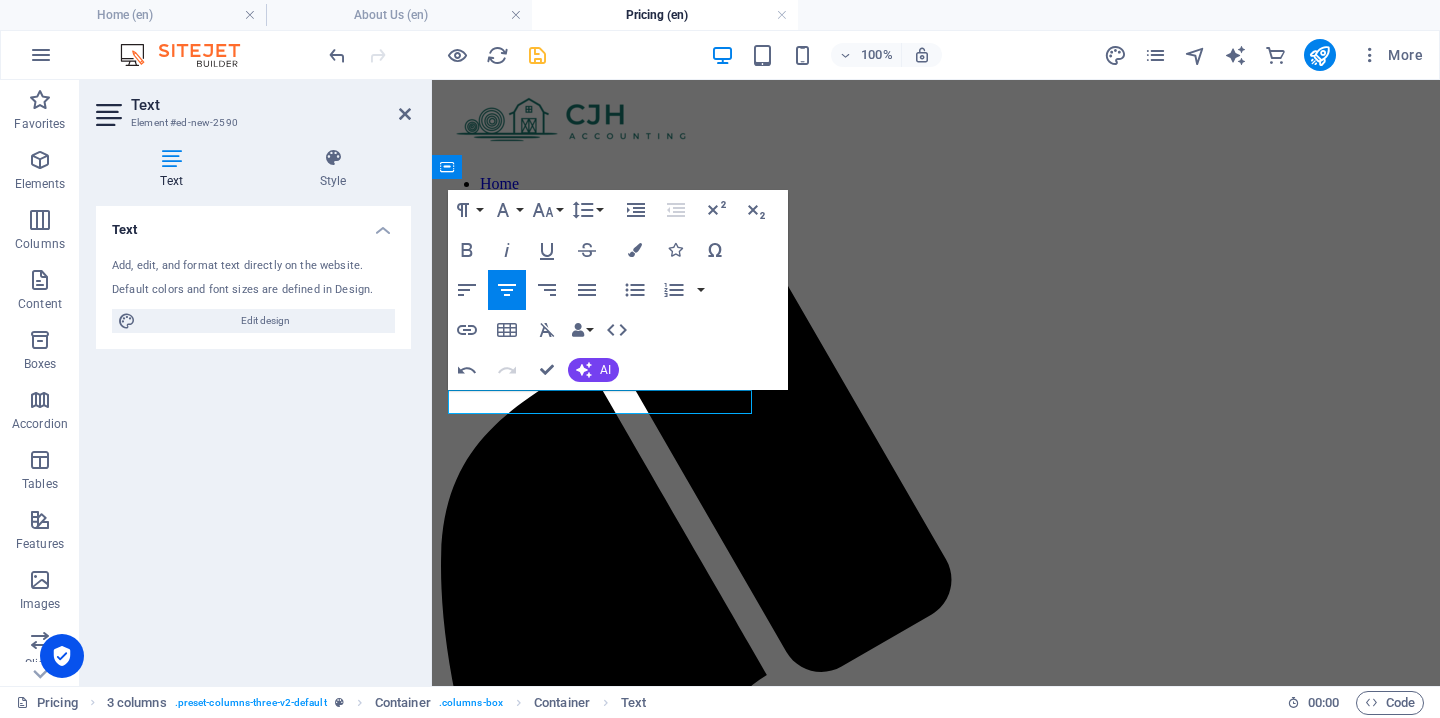click on "Home About Us Contact Us BRONZE New text element R10,000 p/m New text element SILVER New text element GOLD New text element" at bounding box center (936, 1214) 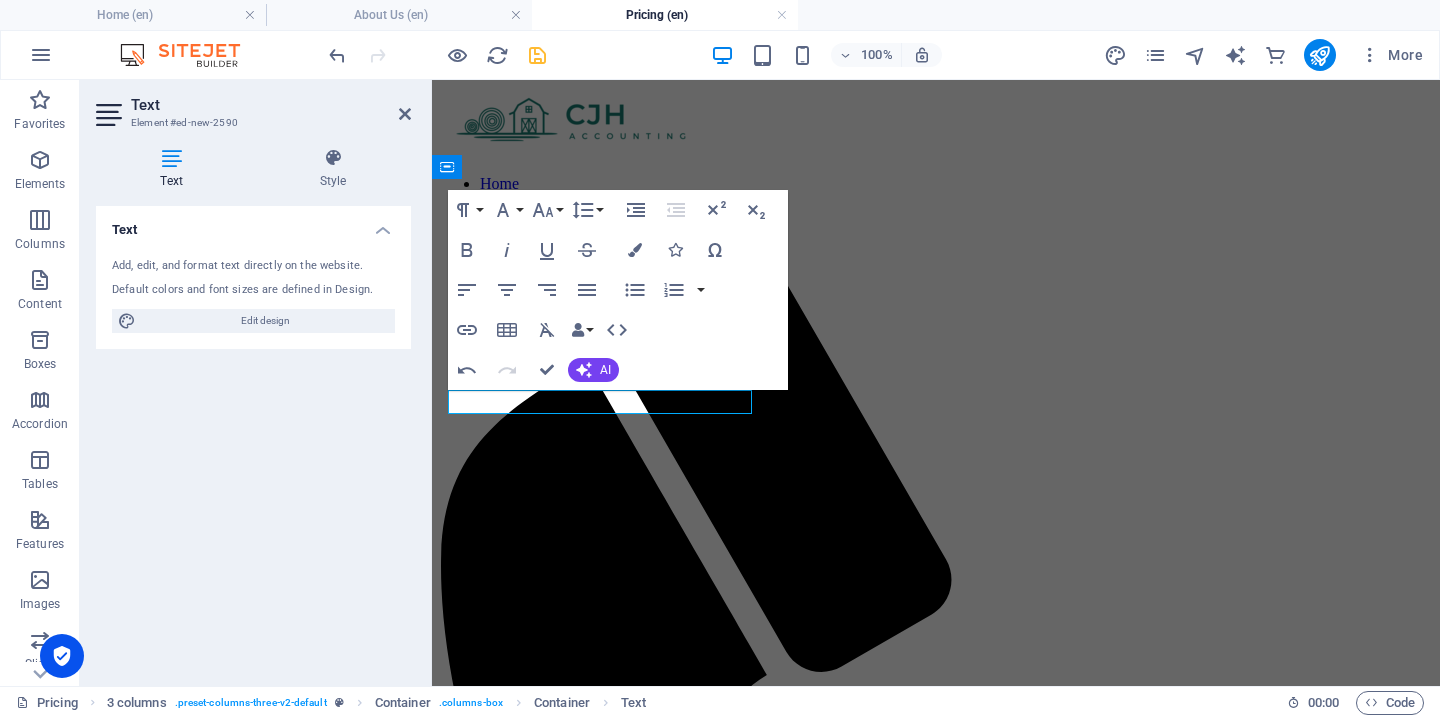 click on "Home About Us Contact Us BRONZE New text element R10,000 p/m New text element SILVER New text element GOLD New text element" at bounding box center [936, 1214] 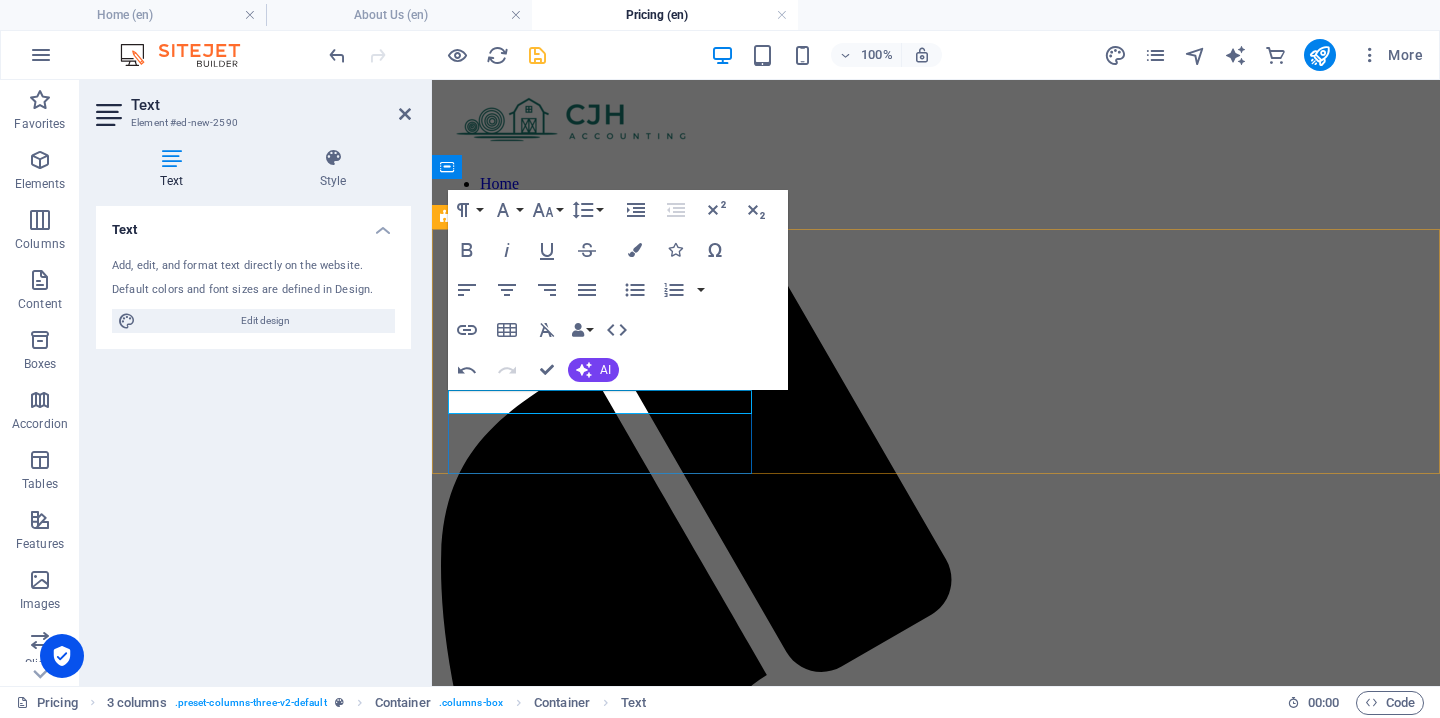click on "New text element" at bounding box center [936, 1803] 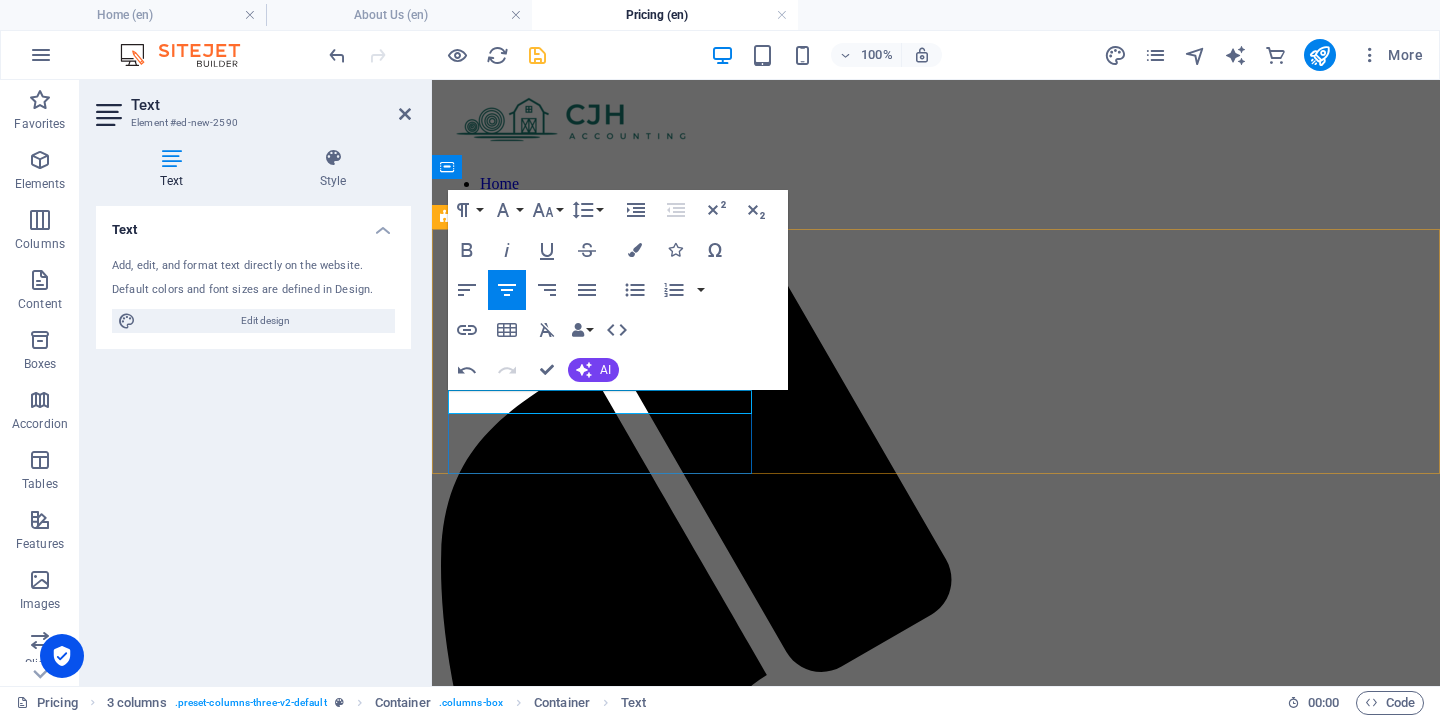 click on "New text element" at bounding box center (936, 1803) 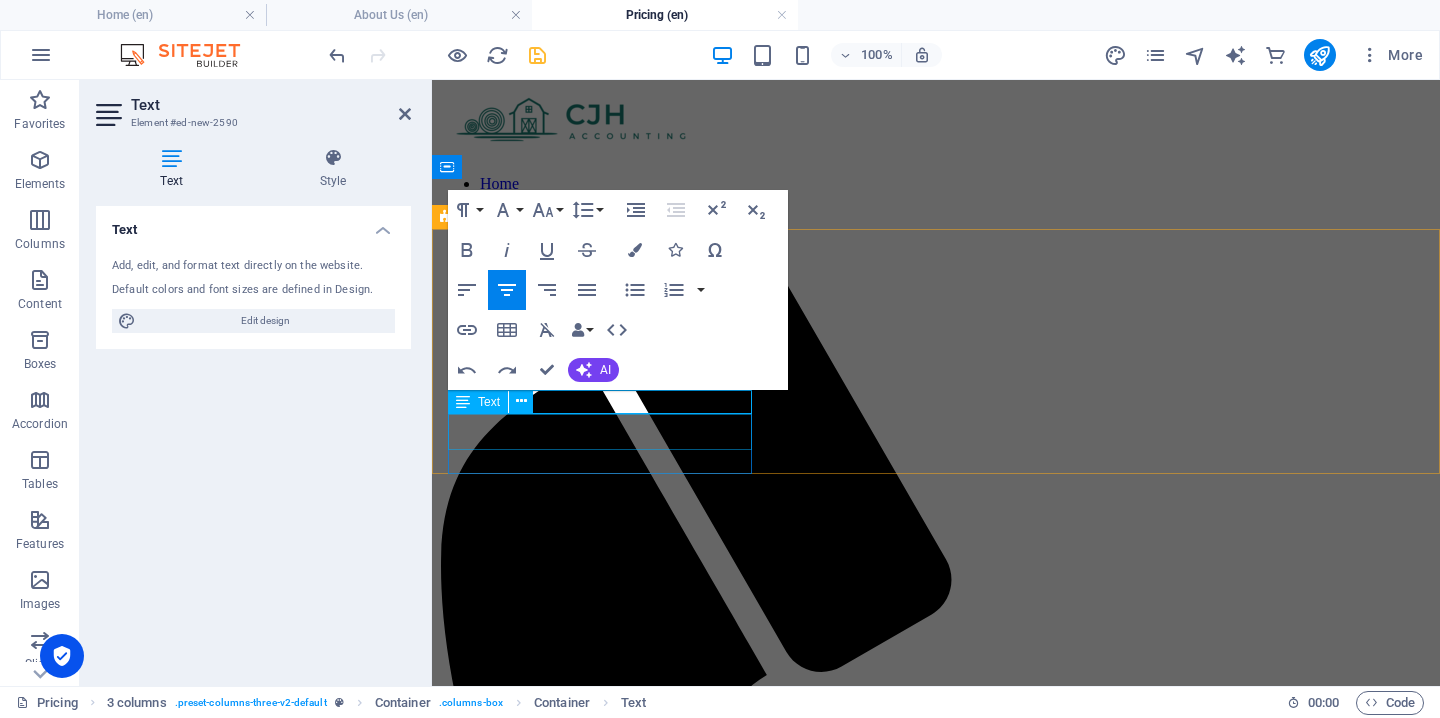 click on "R10,000 p/m" at bounding box center (936, 1846) 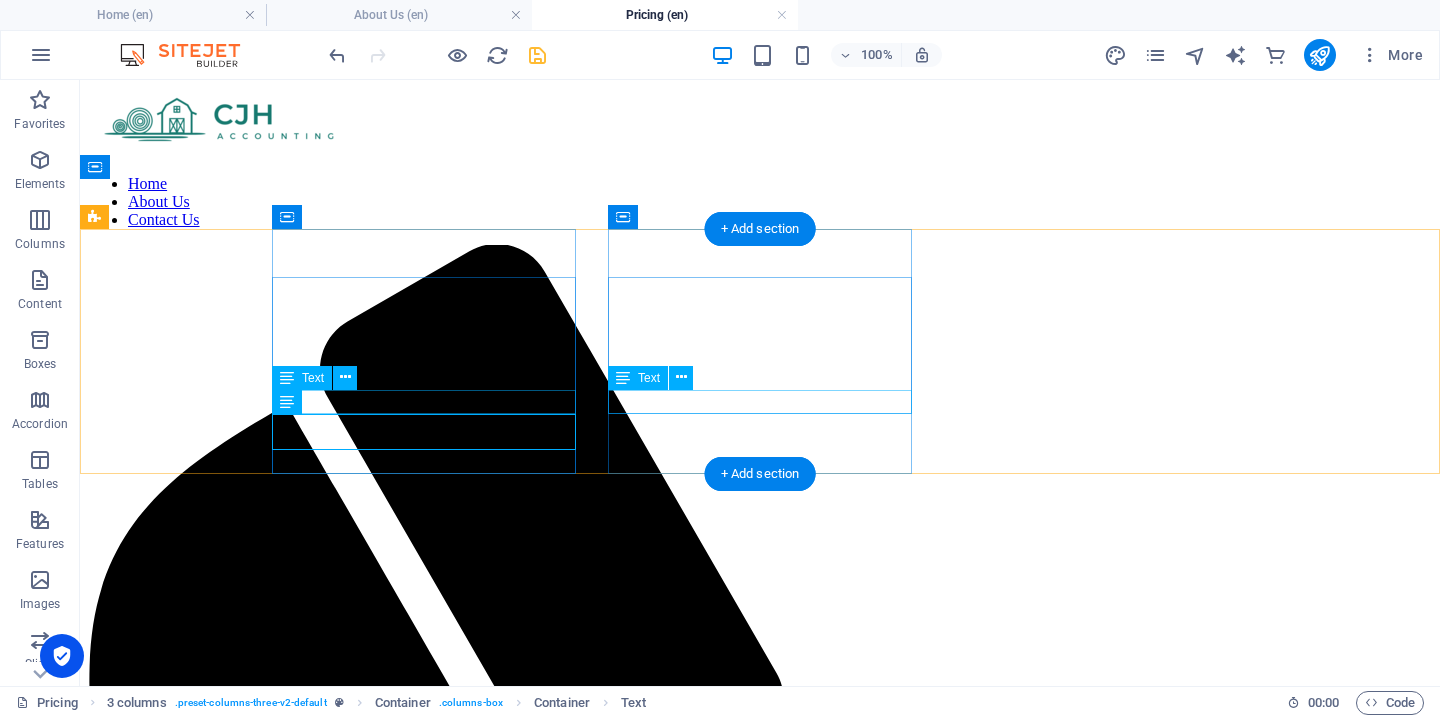 click on "New text element" at bounding box center [760, 2574] 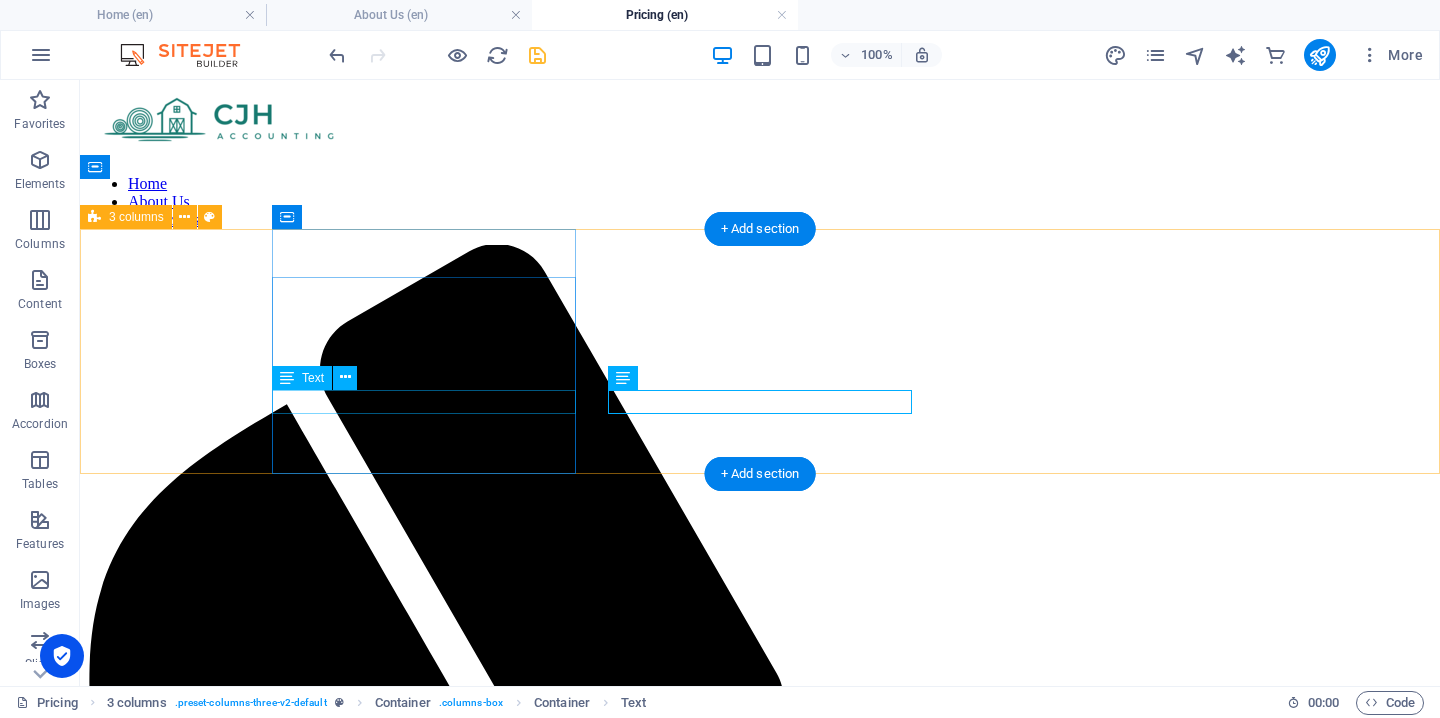 click on "New text element" at bounding box center (760, 2271) 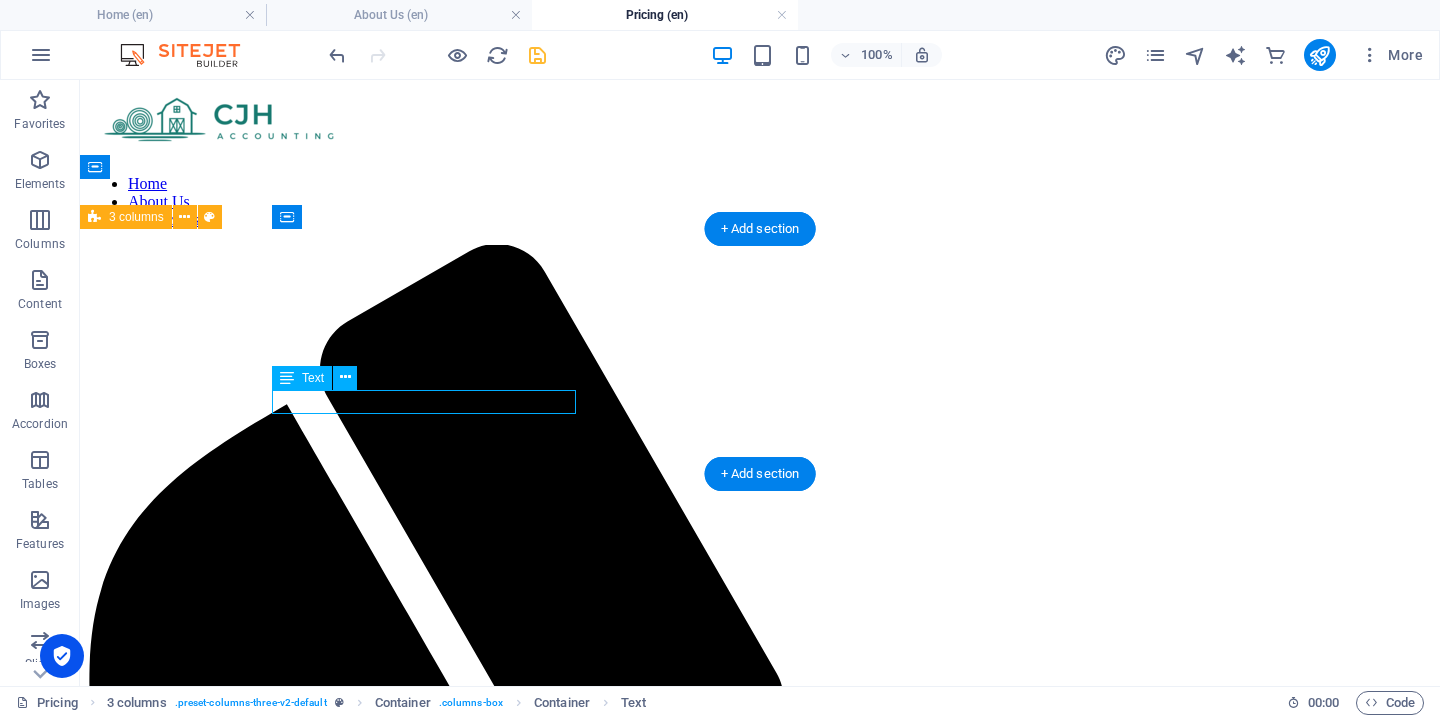 click on "New text element" at bounding box center (760, 2271) 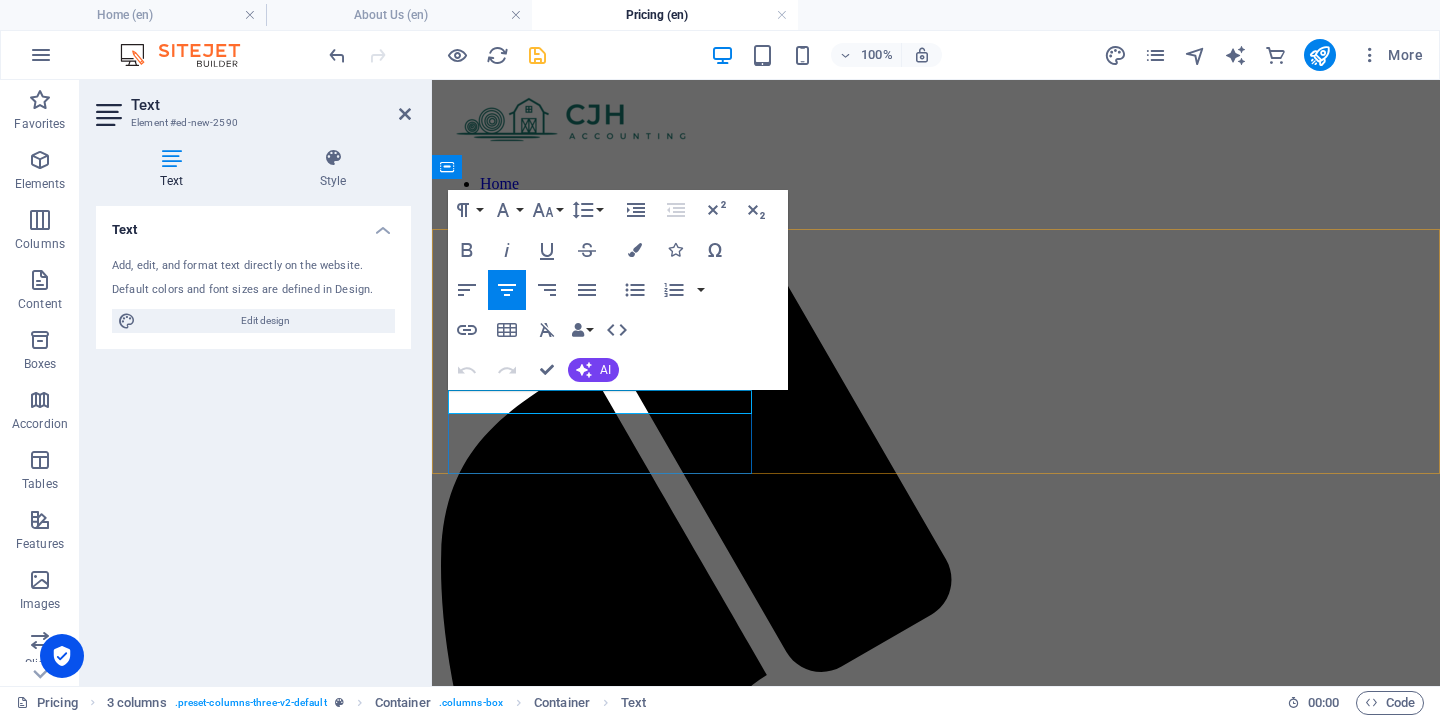click on "New text element" at bounding box center [936, 1803] 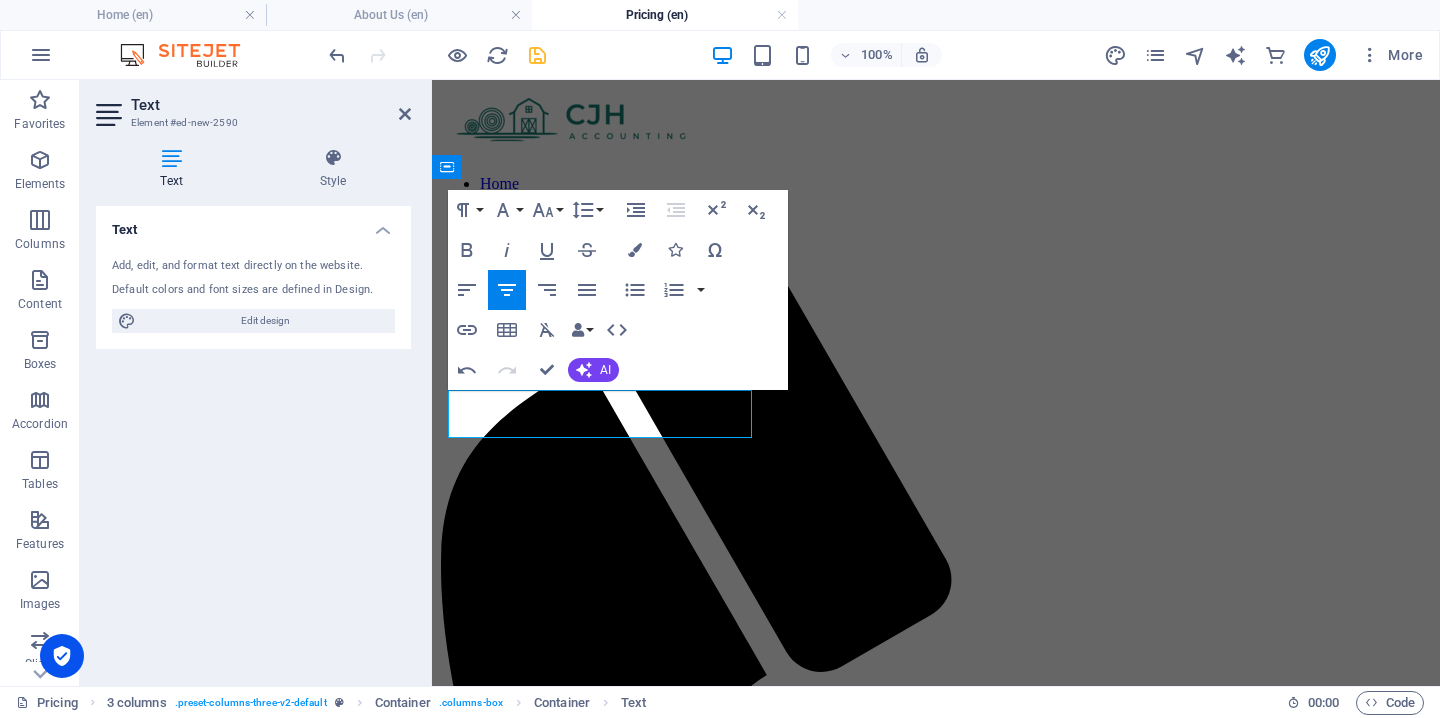 scroll, scrollTop: 243, scrollLeft: 4, axis: both 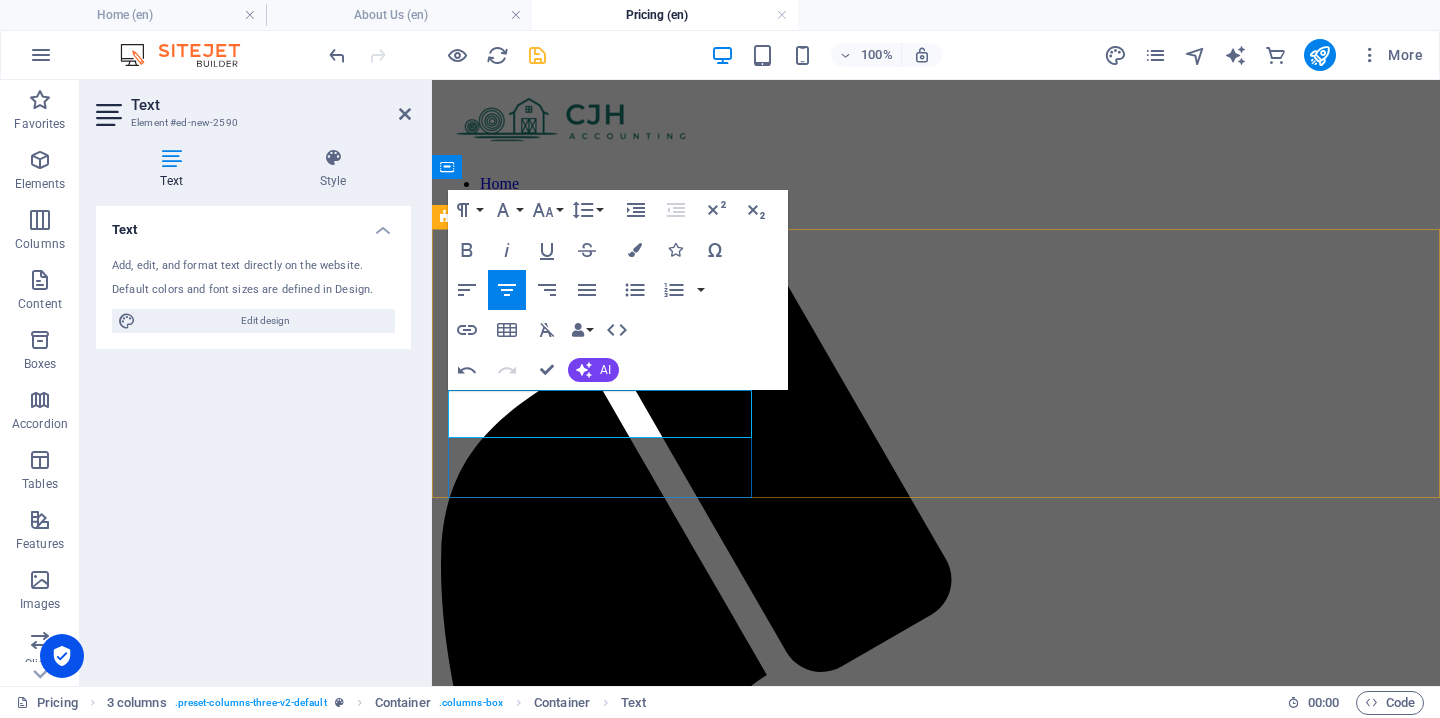 drag, startPoint x: 533, startPoint y: 401, endPoint x: 463, endPoint y: 394, distance: 70.34913 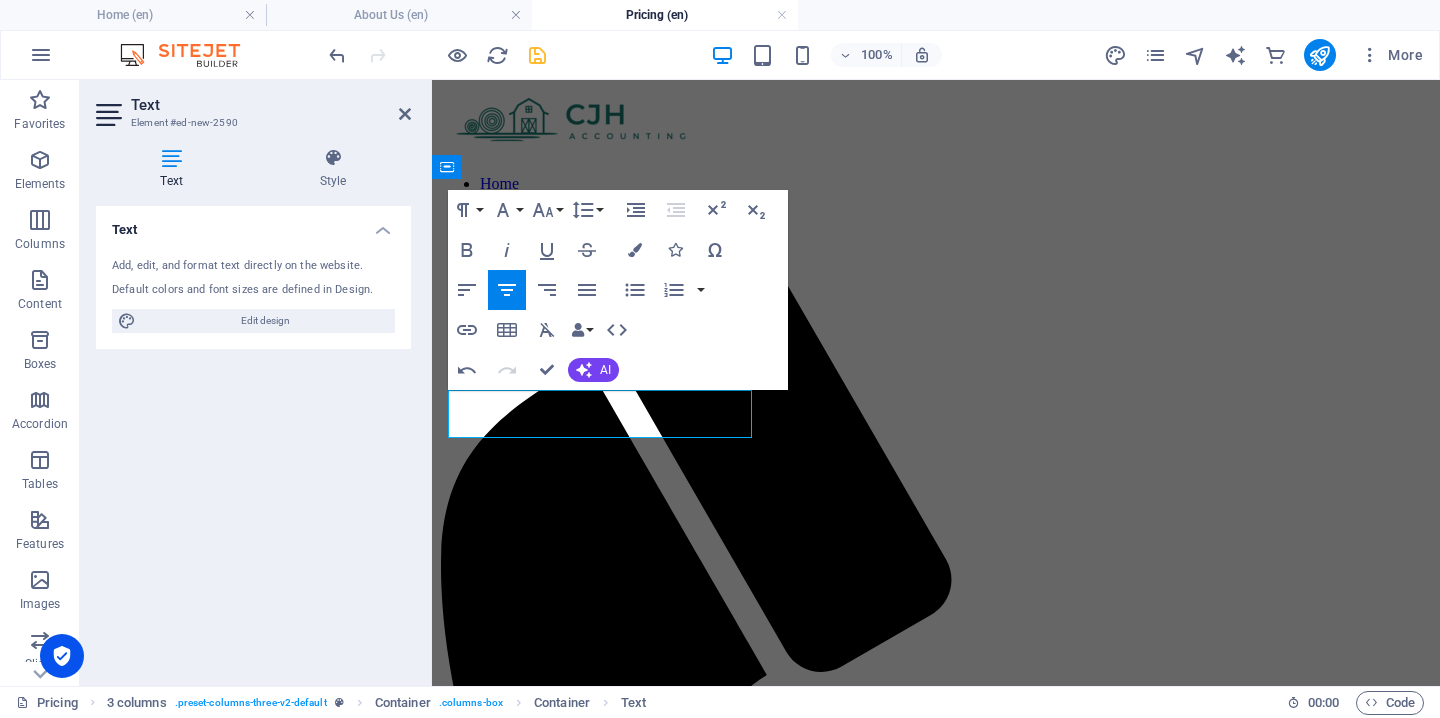 click on "Home About Us Contact Us BRONZE Small Business  (under R2.5 mil sales per year ) Small Business (e.g. under R2.5 mil sales pa) R10,000 p/m New text element SILVER New text element GOLD New text element" at bounding box center (936, 1231) 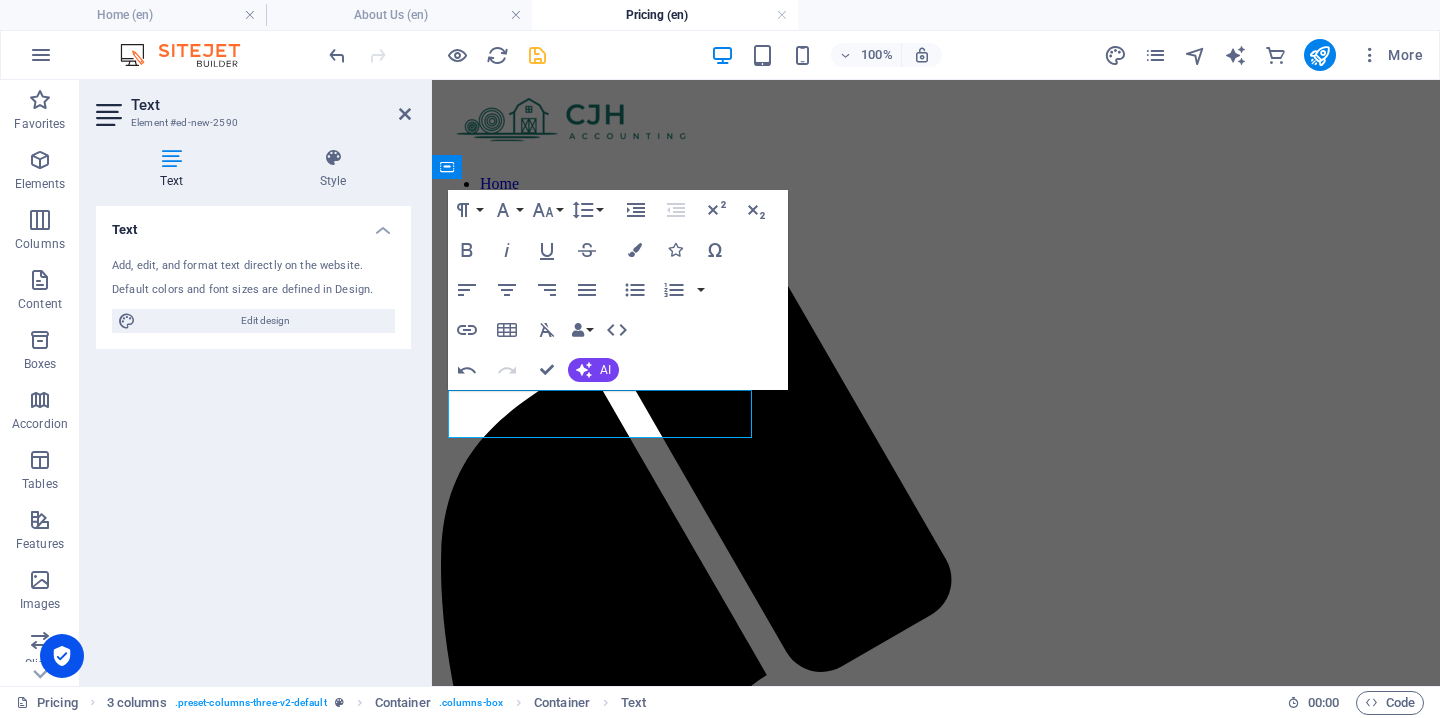 drag, startPoint x: 775, startPoint y: 561, endPoint x: 751, endPoint y: 550, distance: 26.400757 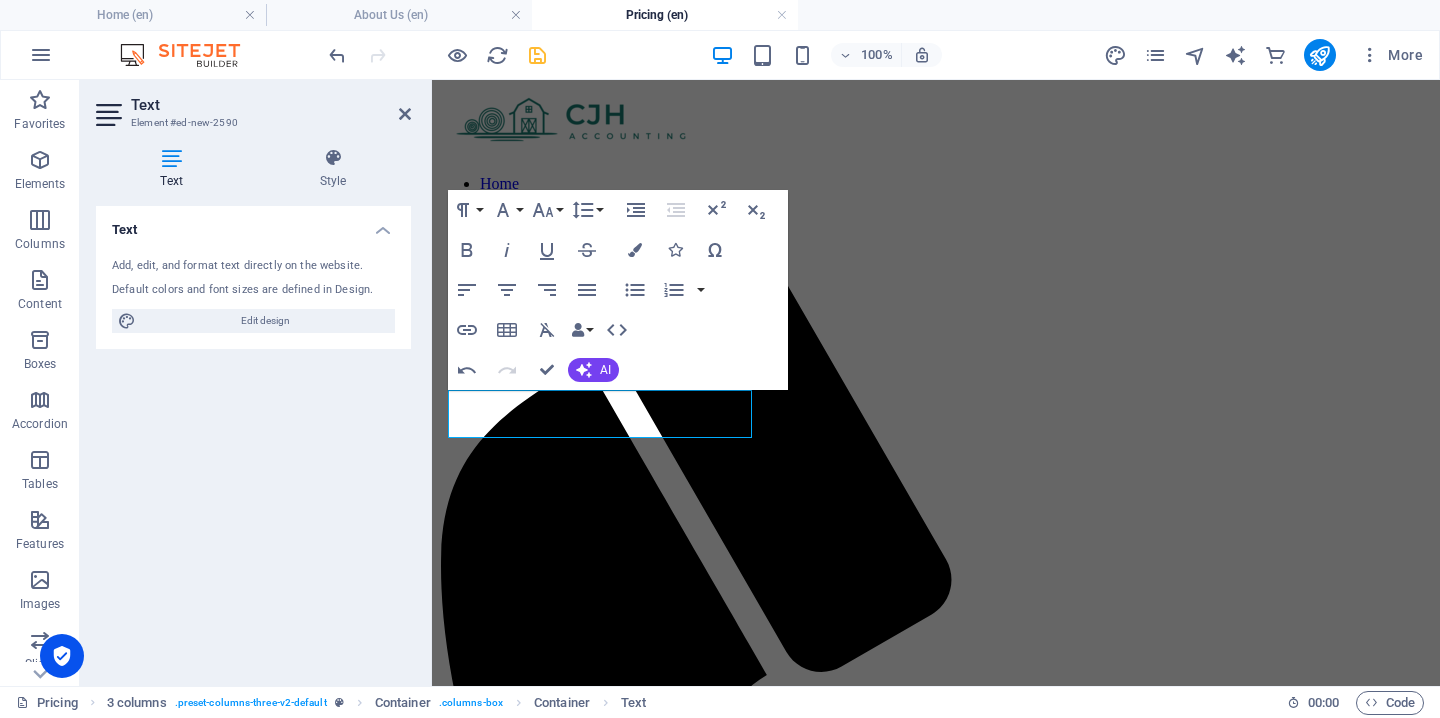 drag, startPoint x: 722, startPoint y: 590, endPoint x: 687, endPoint y: 477, distance: 118.29624 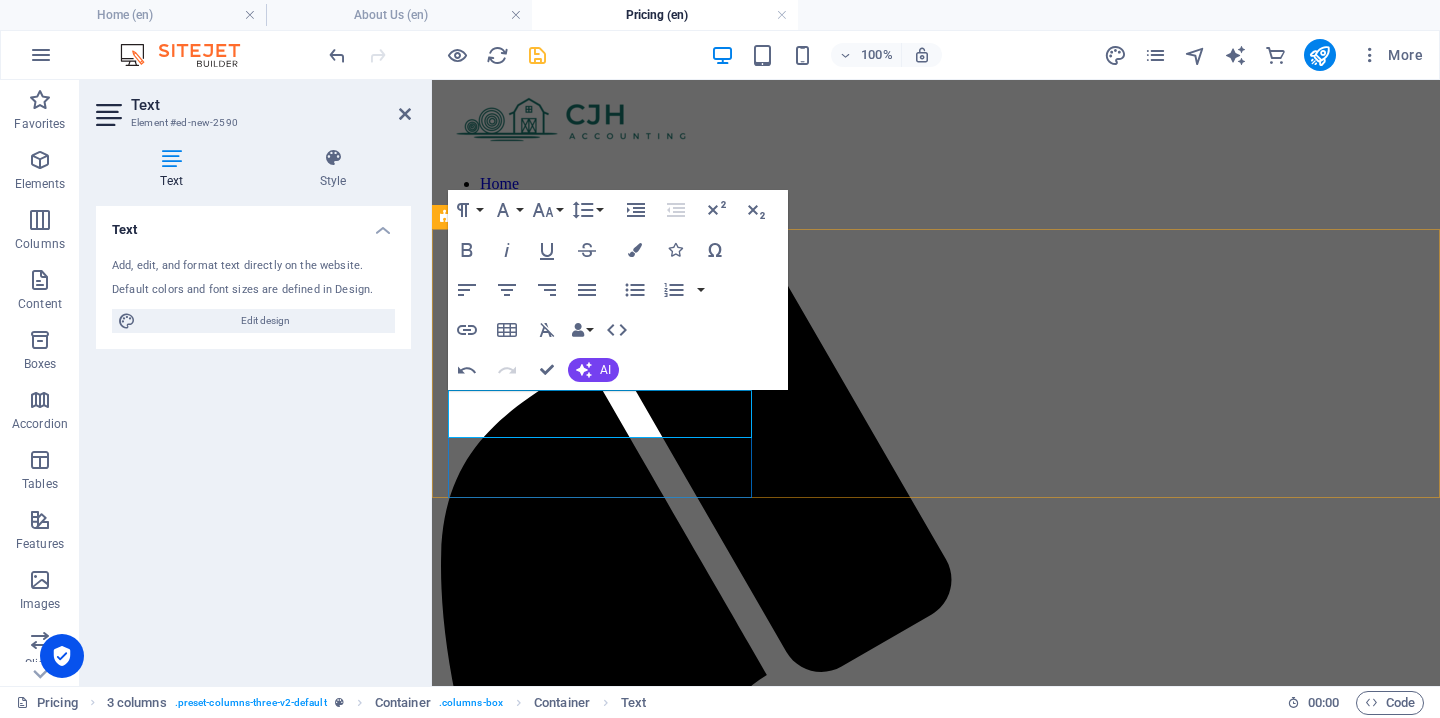 click on "(under R2.5 mil sales per year )" at bounding box center (936, 1837) 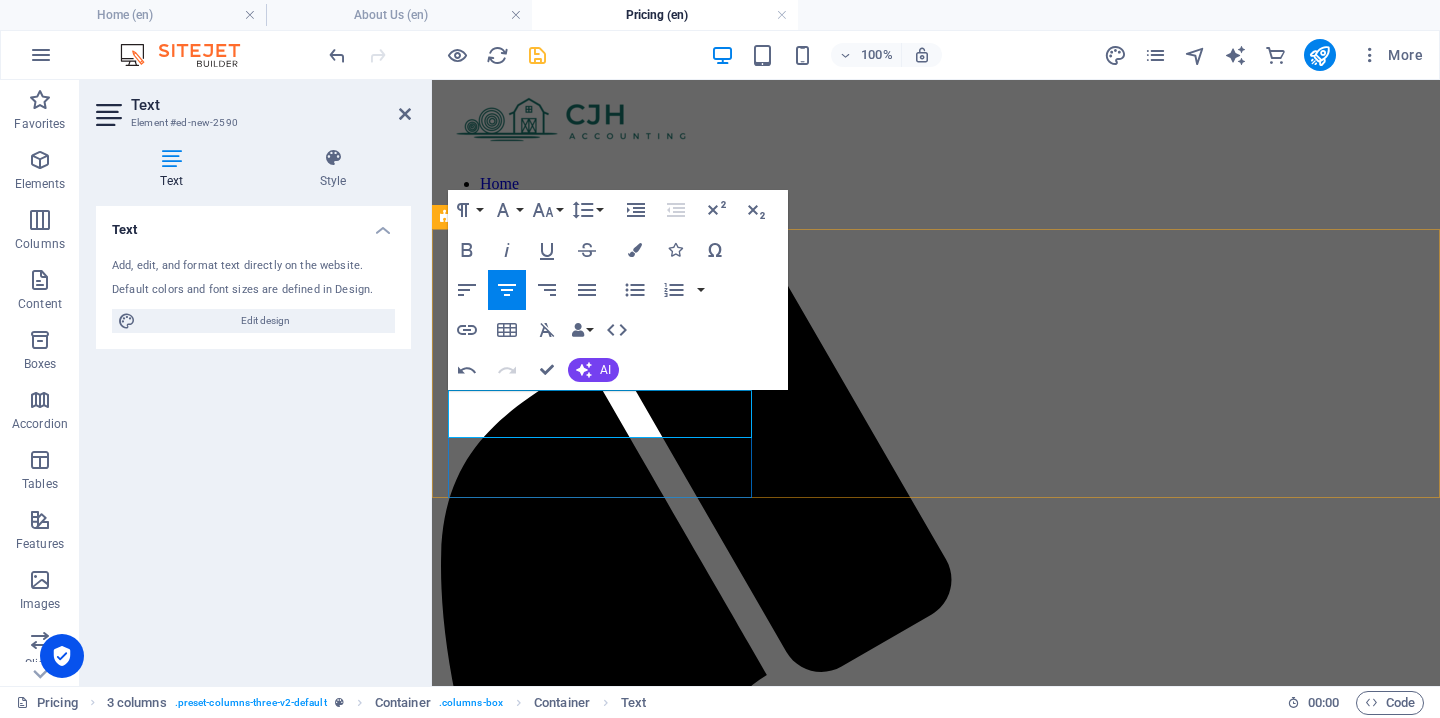 click on "(under R2.5 mil sales per year )" at bounding box center [936, 1837] 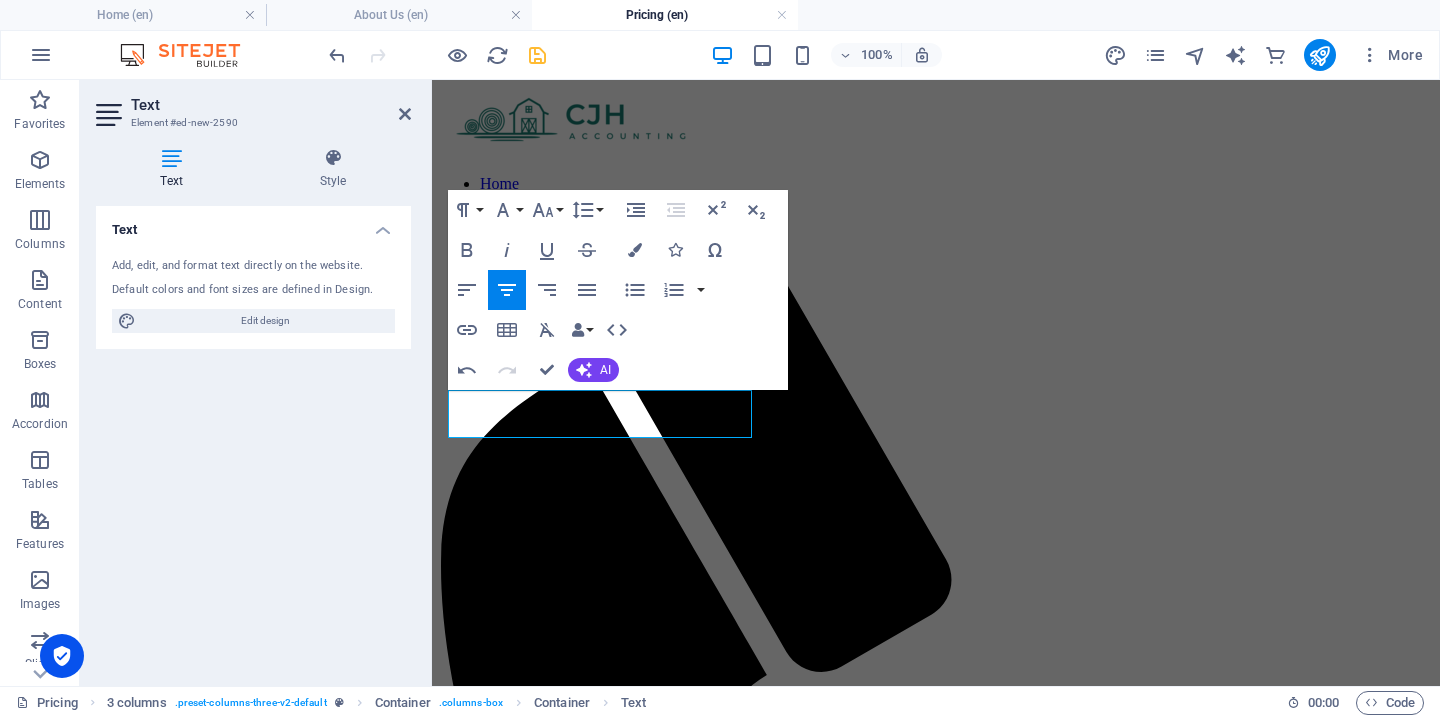 drag, startPoint x: 750, startPoint y: 535, endPoint x: 760, endPoint y: 442, distance: 93.53609 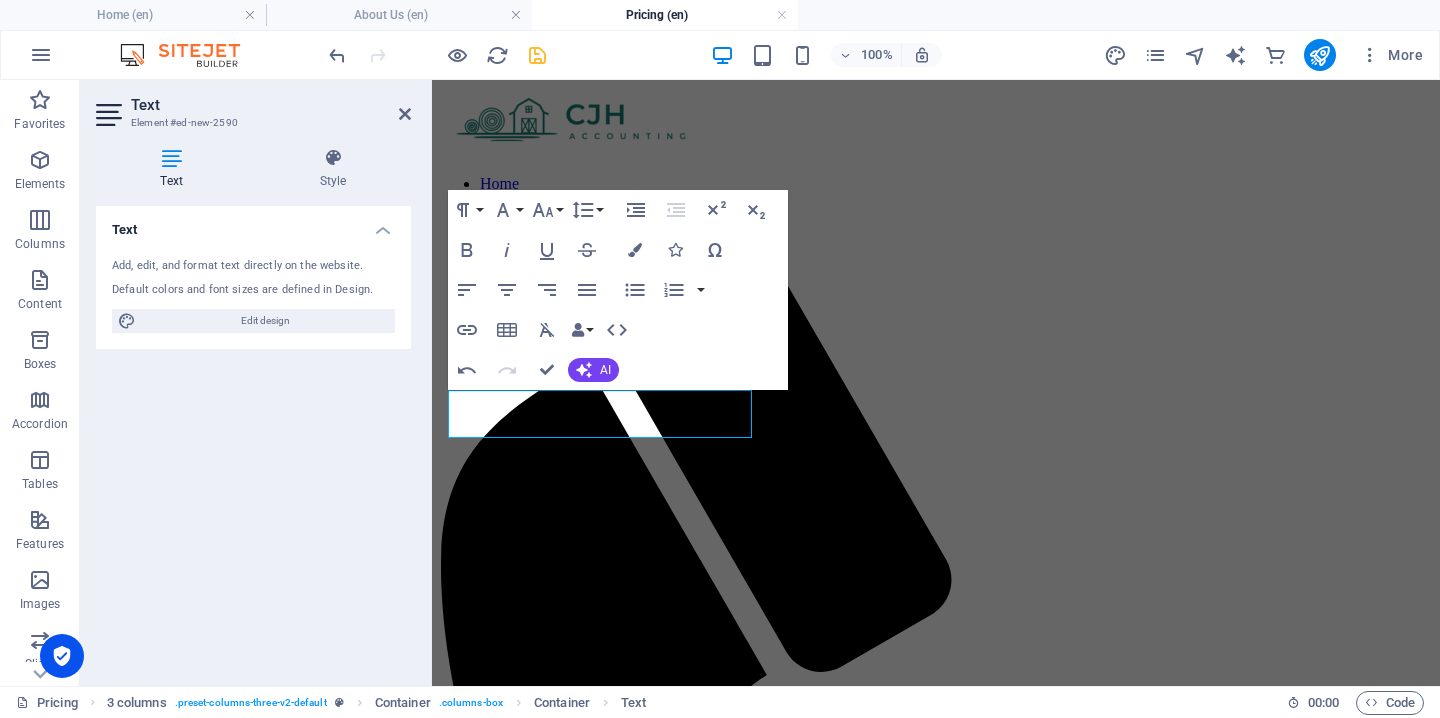 click on "Text" at bounding box center (271, 105) 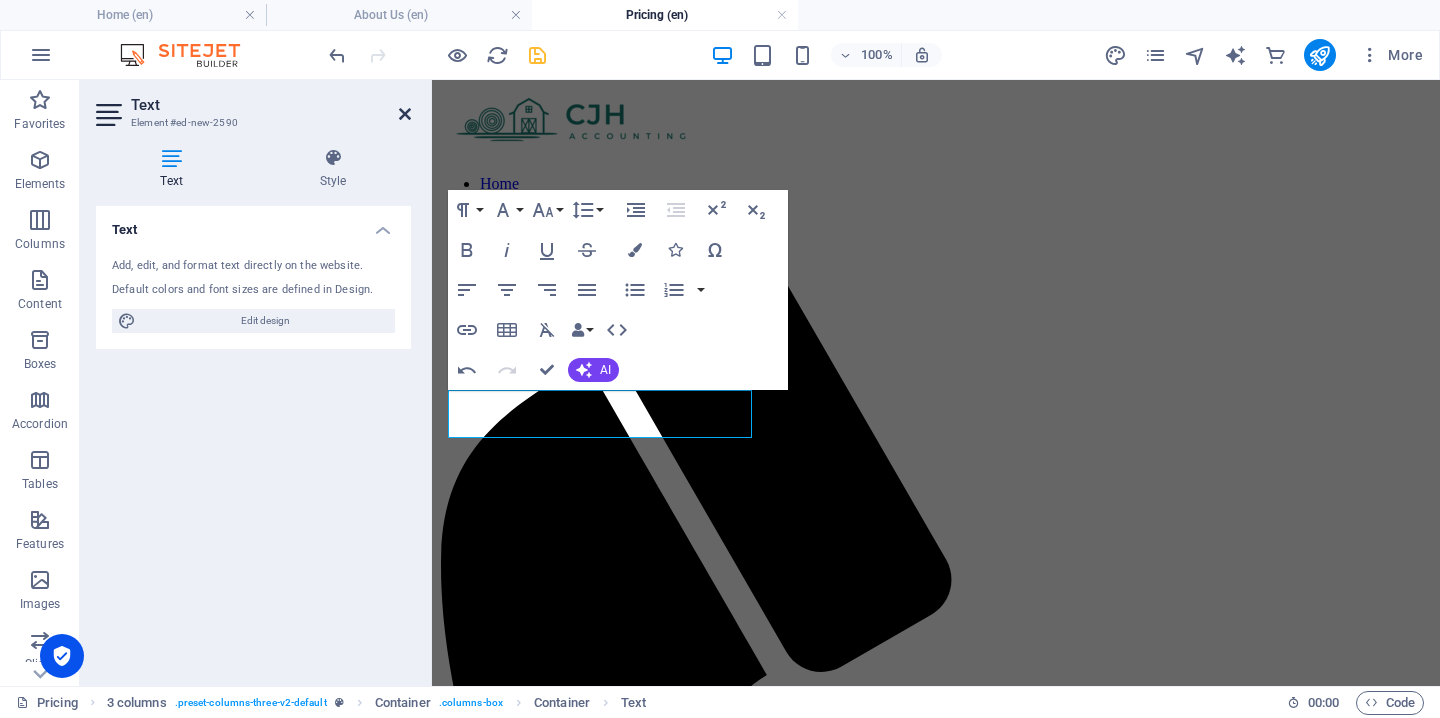 click at bounding box center (405, 114) 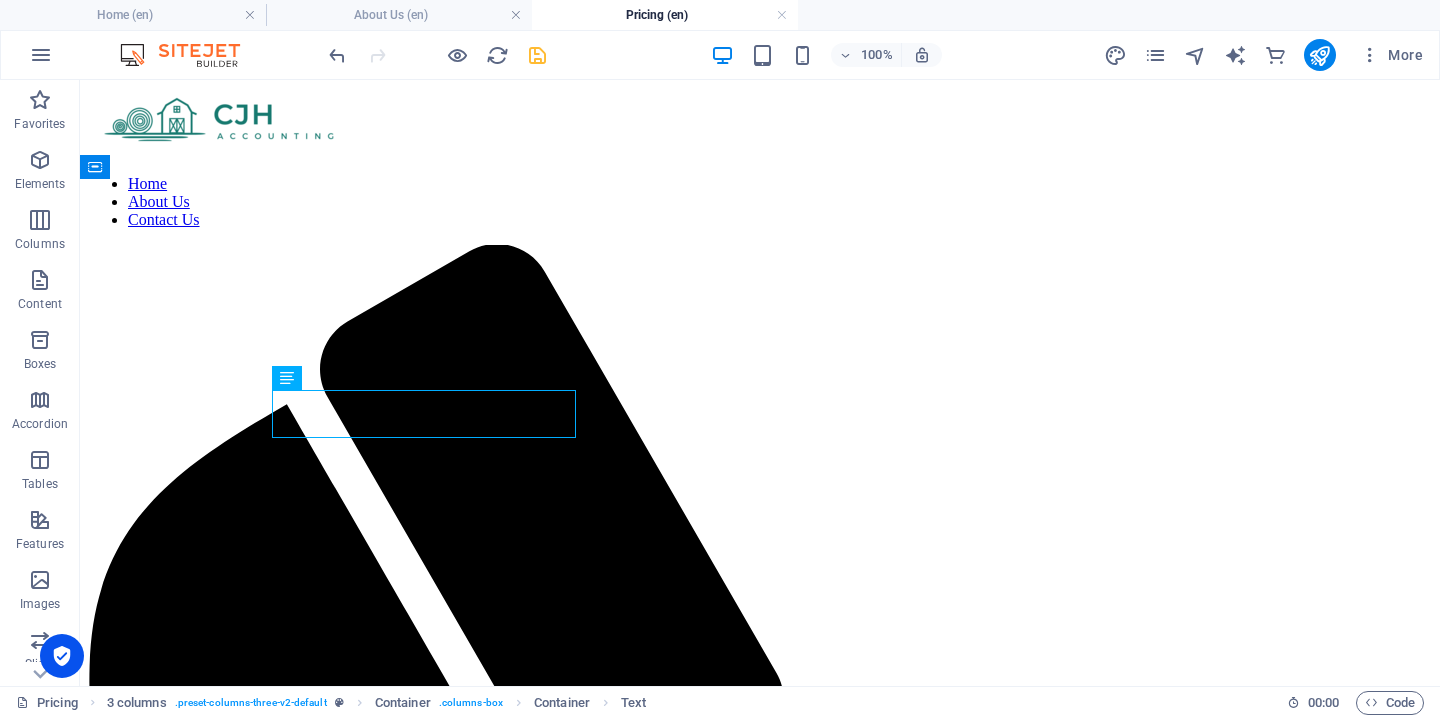 click on "Home About Us Contact Us BRONZE Small Business  (under R2.5 mil sales per year) R10,000 p/m New text element SILVER New text element GOLD New text element" at bounding box center (760, 1465) 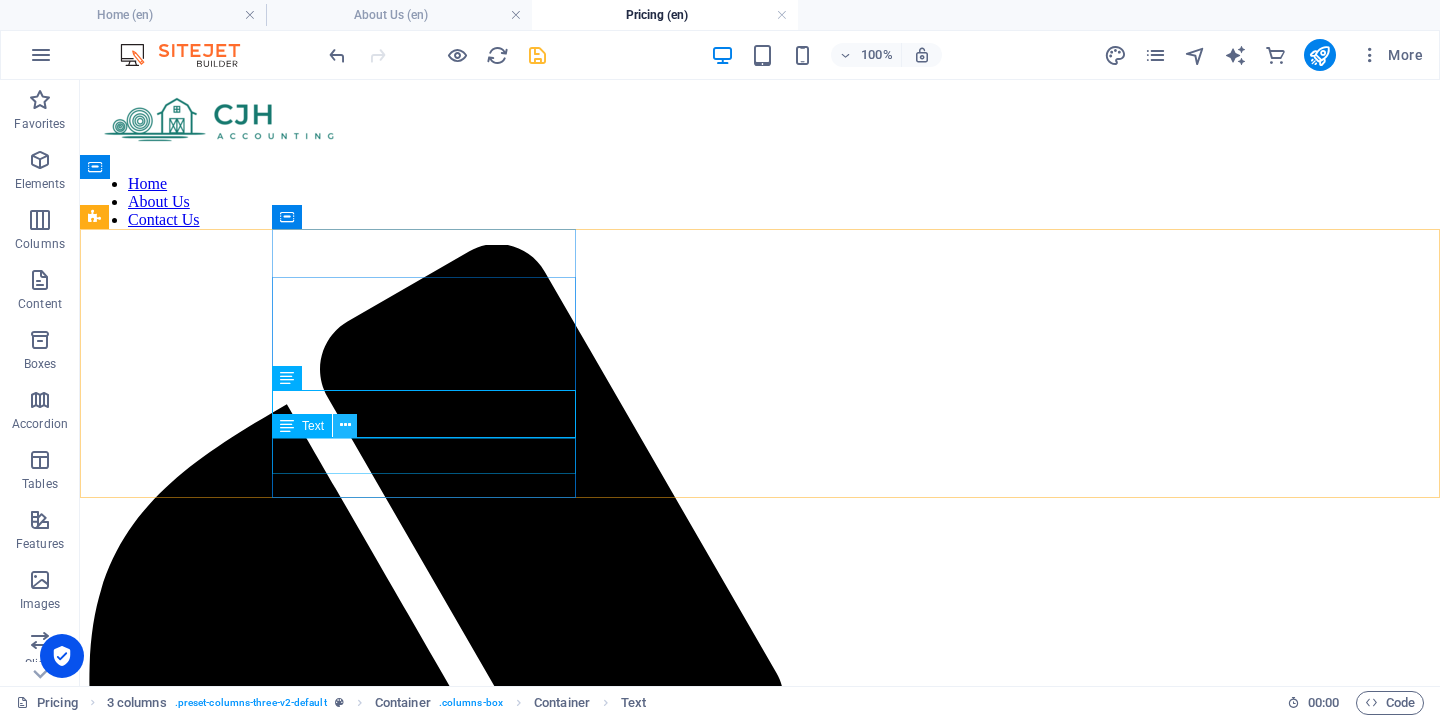 click at bounding box center (345, 426) 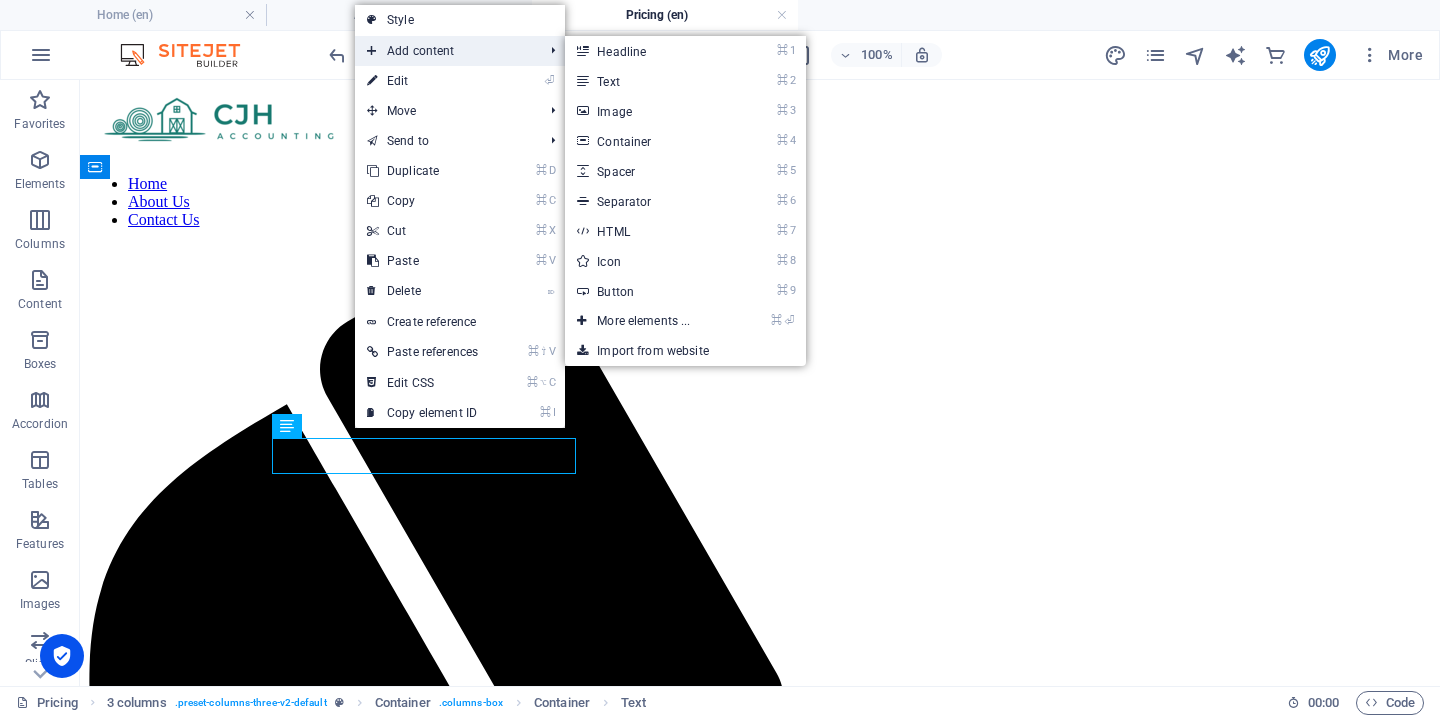 click on "Add content" at bounding box center (445, 51) 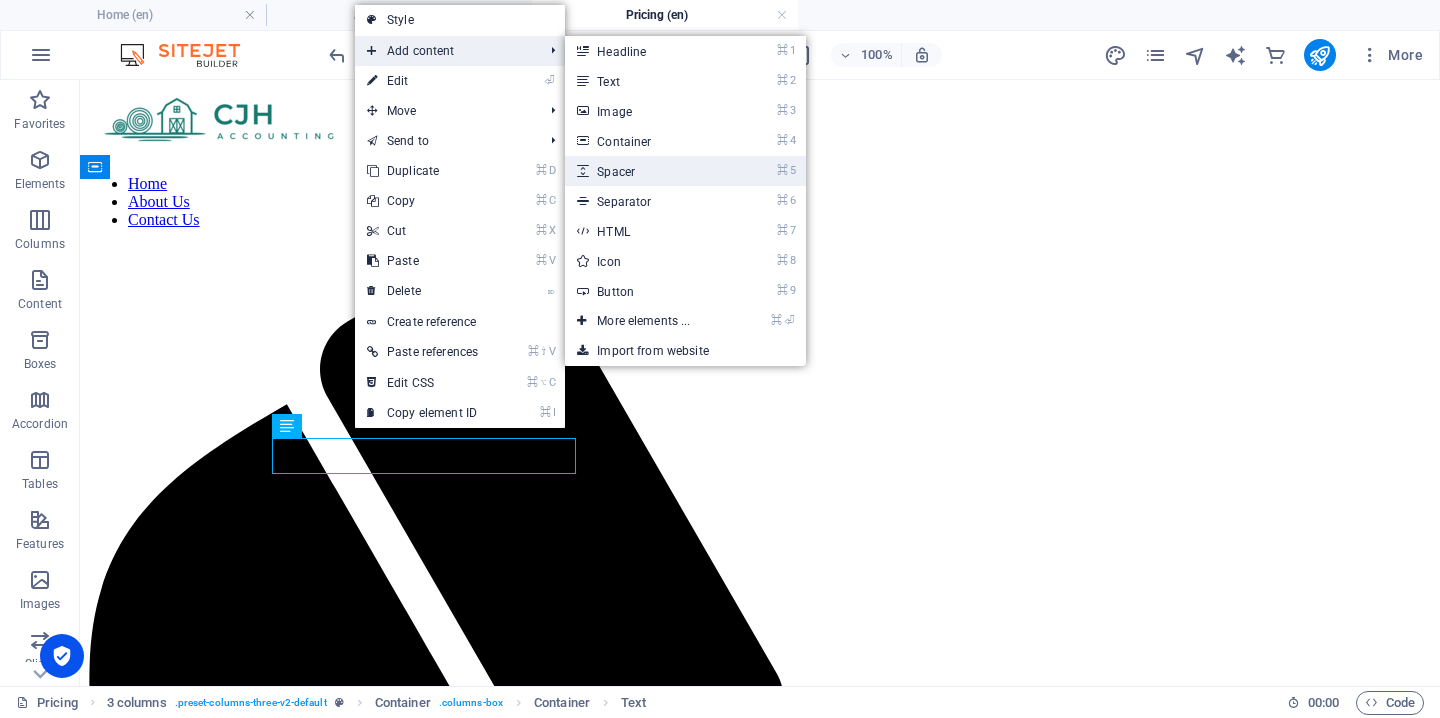 drag, startPoint x: 194, startPoint y: 110, endPoint x: 635, endPoint y: 173, distance: 445.47726 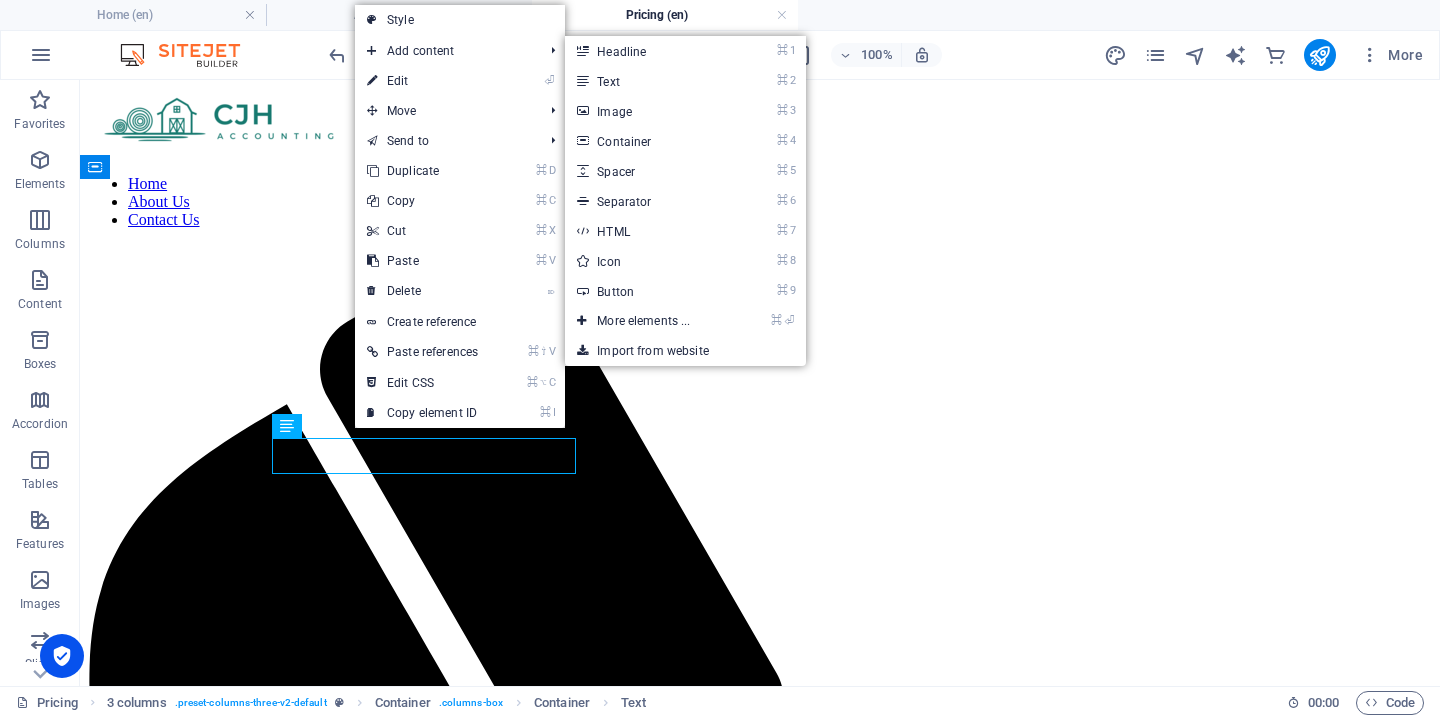 select on "px" 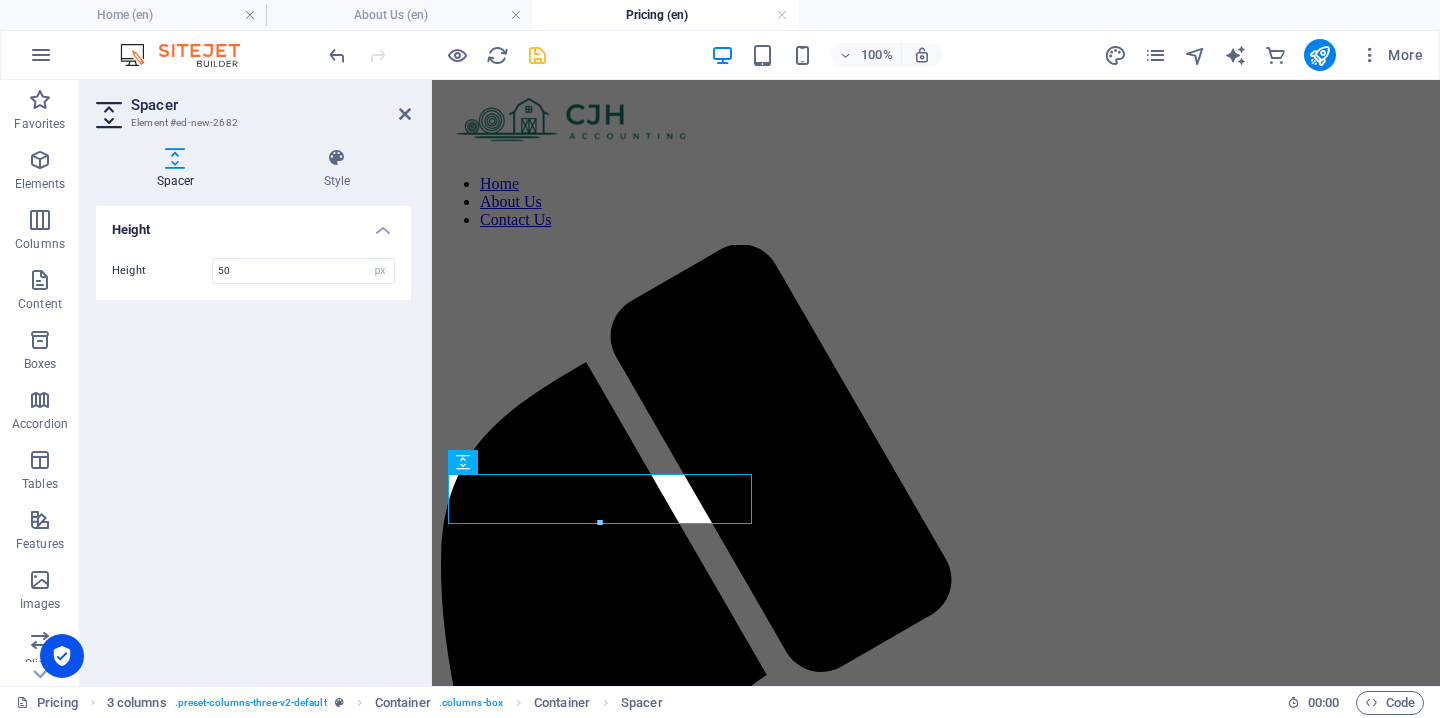 drag, startPoint x: 326, startPoint y: 271, endPoint x: 178, endPoint y: 259, distance: 148.48569 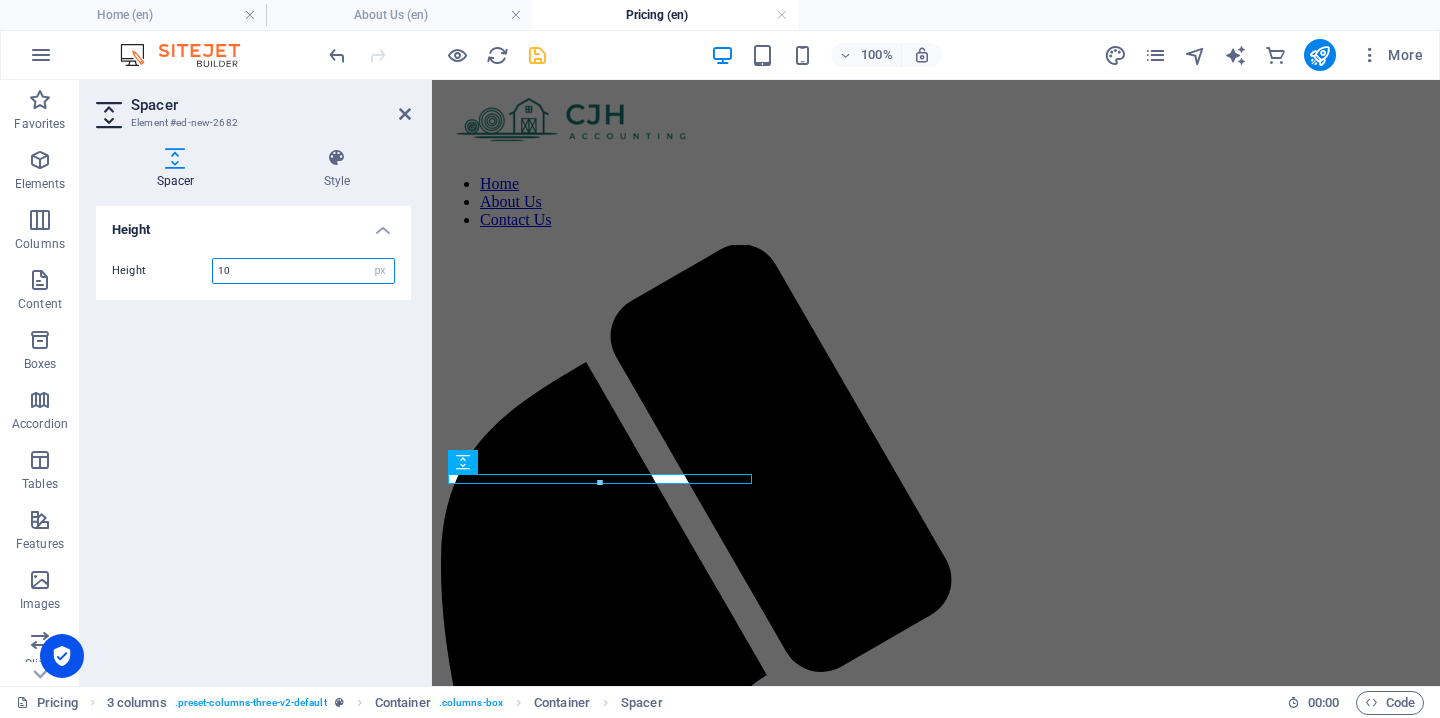 click on "10" at bounding box center (303, 271) 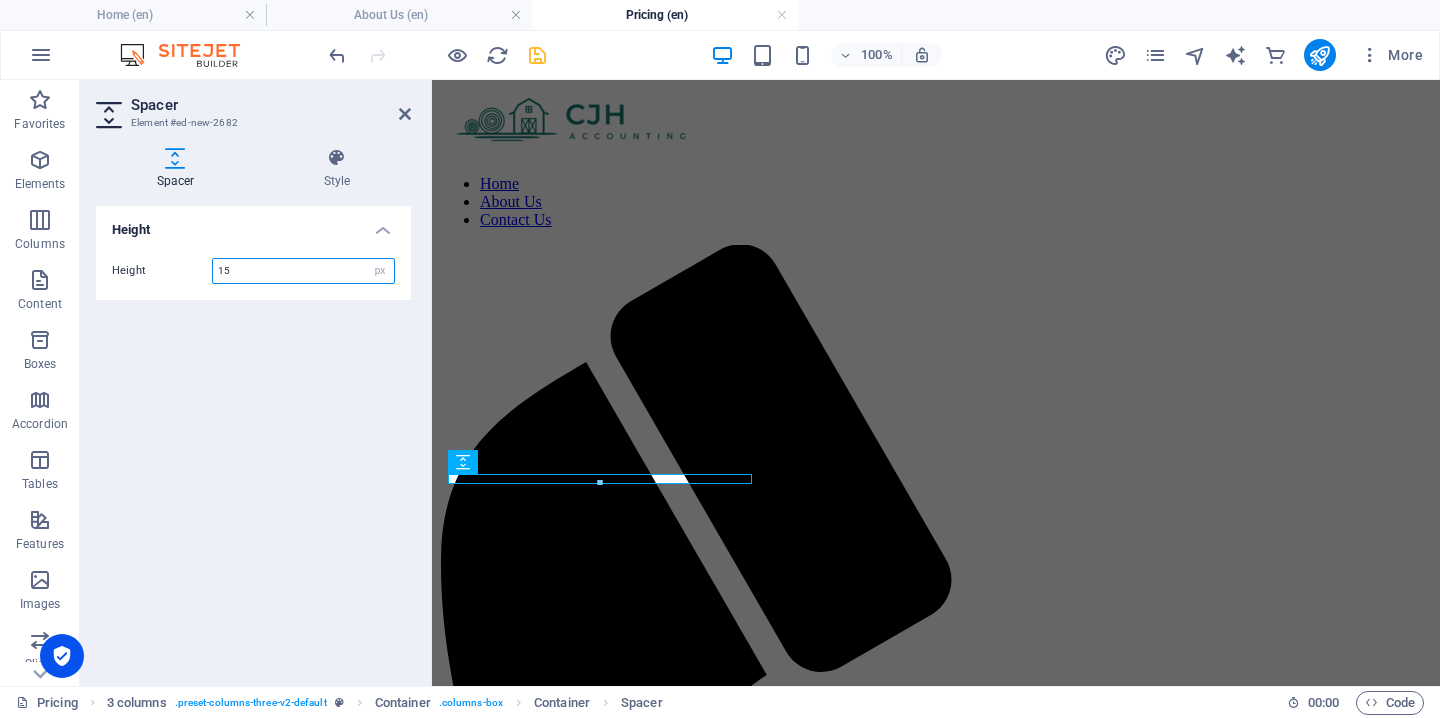 type on "15" 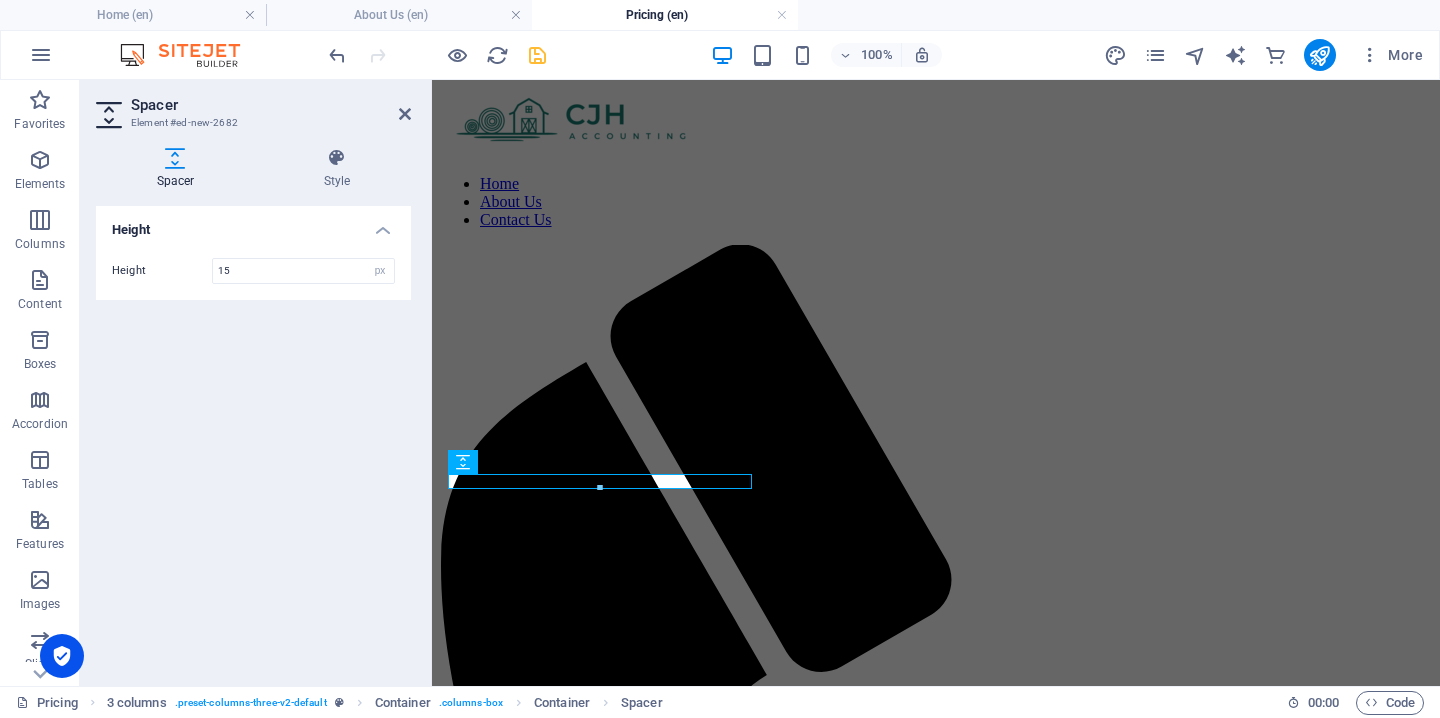click on "Home About Us Contact Us BRONZE Small Business  (under R2.5 mil sales per year) R10,000 p/m New text element SILVER New text element GOLD New text element" at bounding box center [936, 1247] 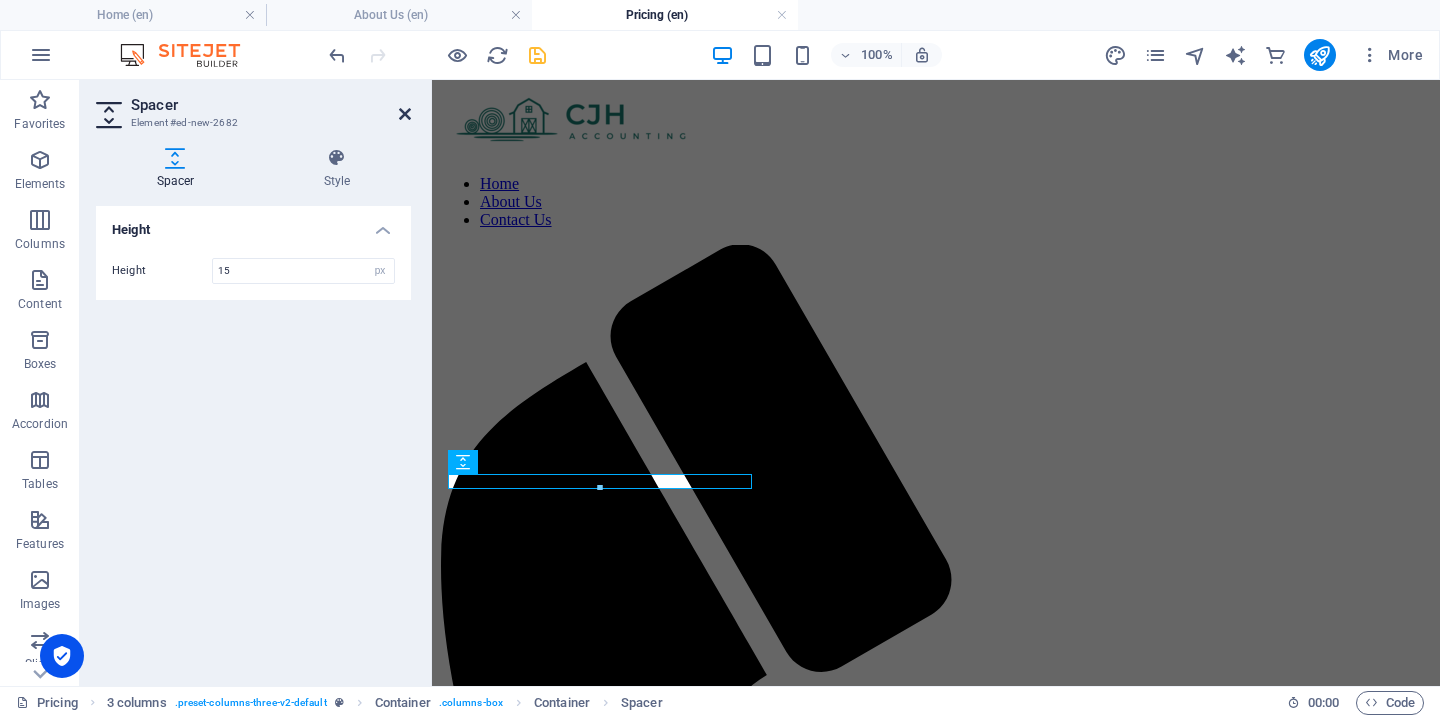 click at bounding box center (405, 114) 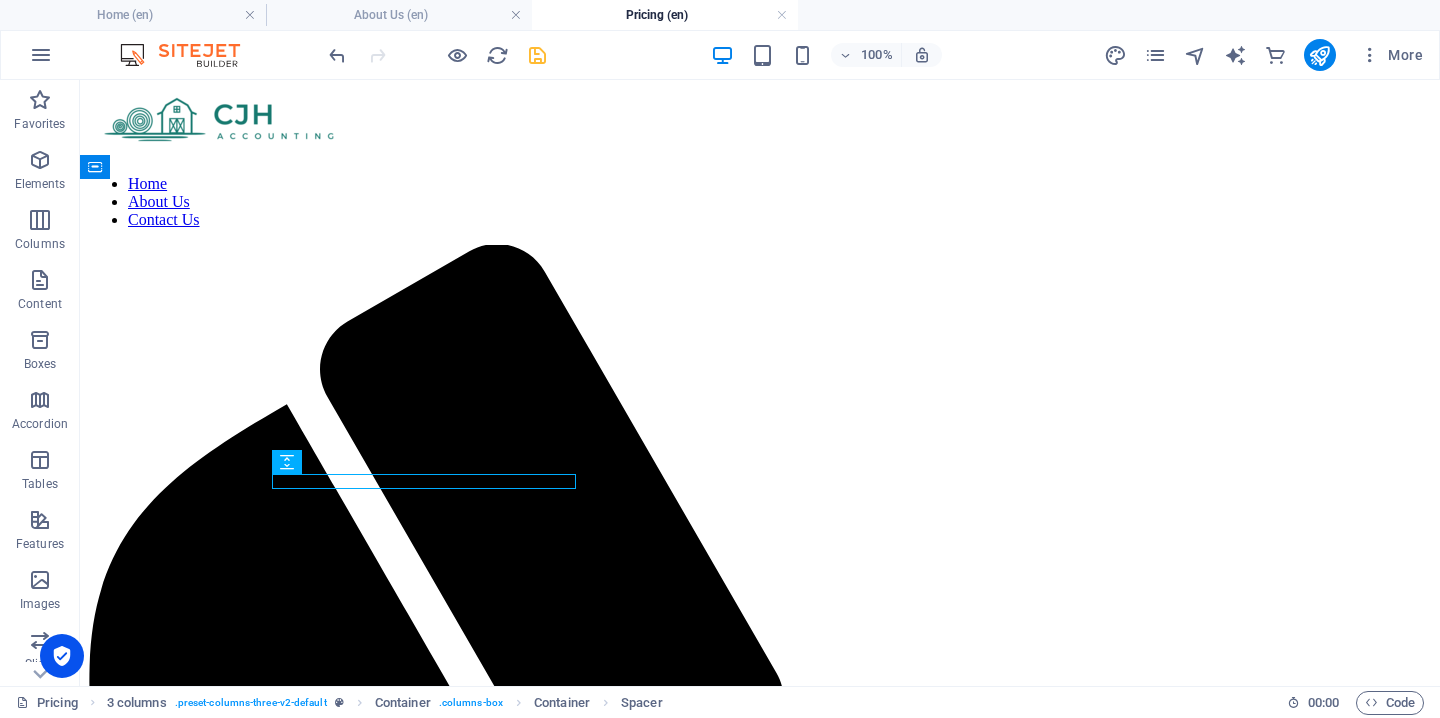 drag, startPoint x: 455, startPoint y: 578, endPoint x: 453, endPoint y: 563, distance: 15.132746 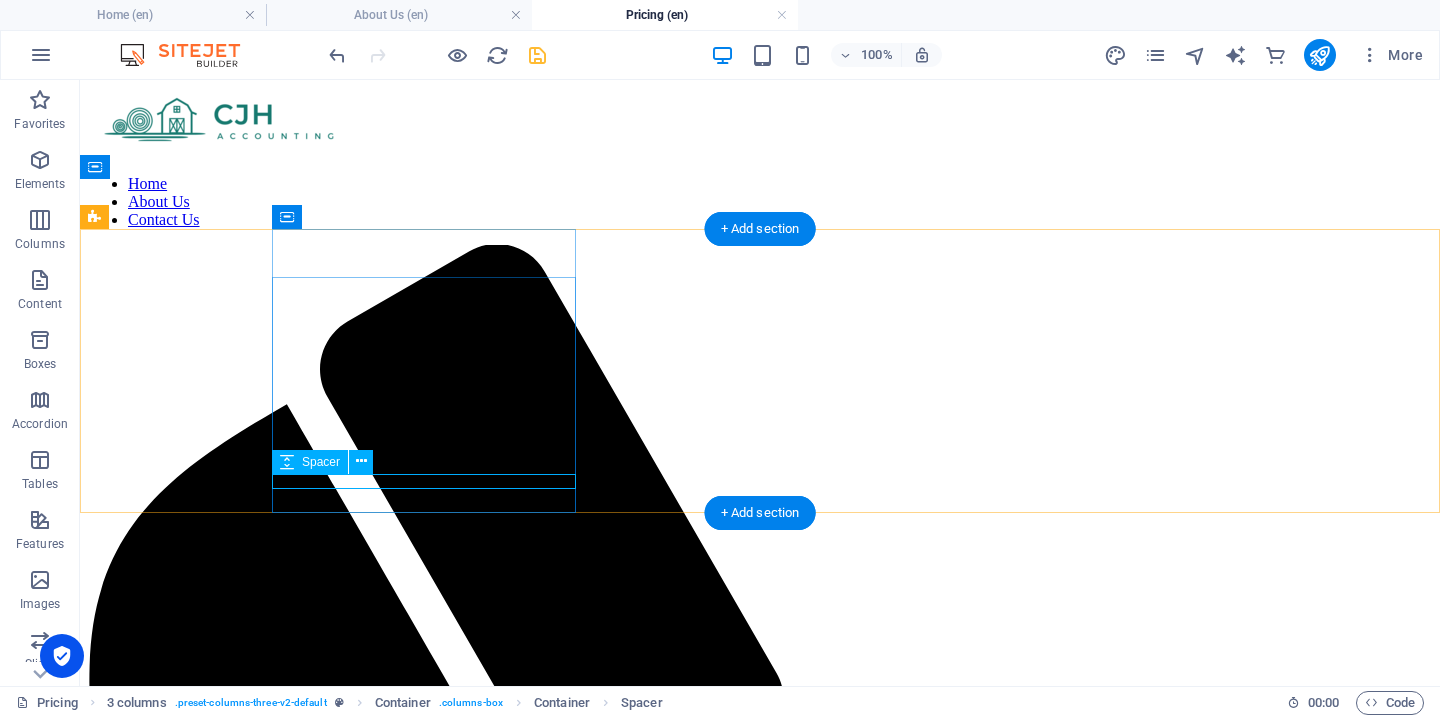 click at bounding box center (760, 2389) 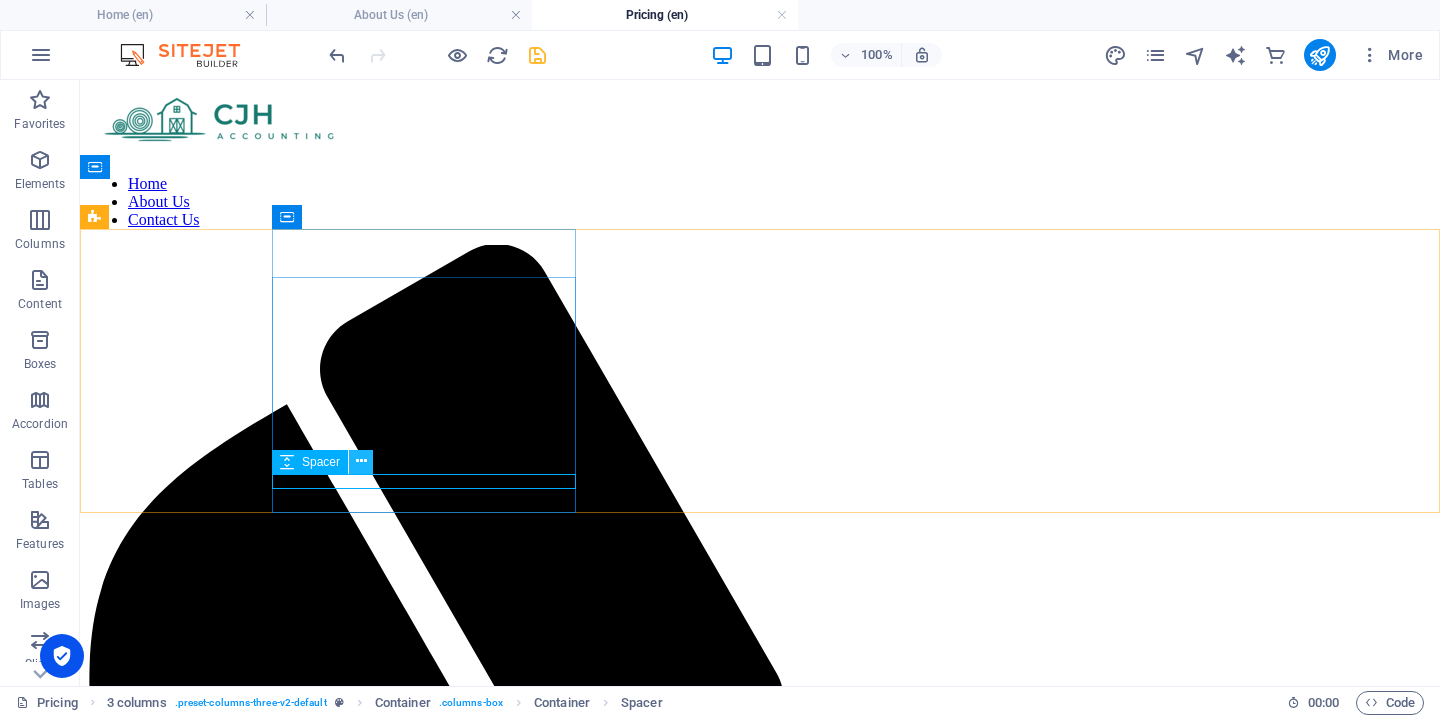 click at bounding box center (361, 461) 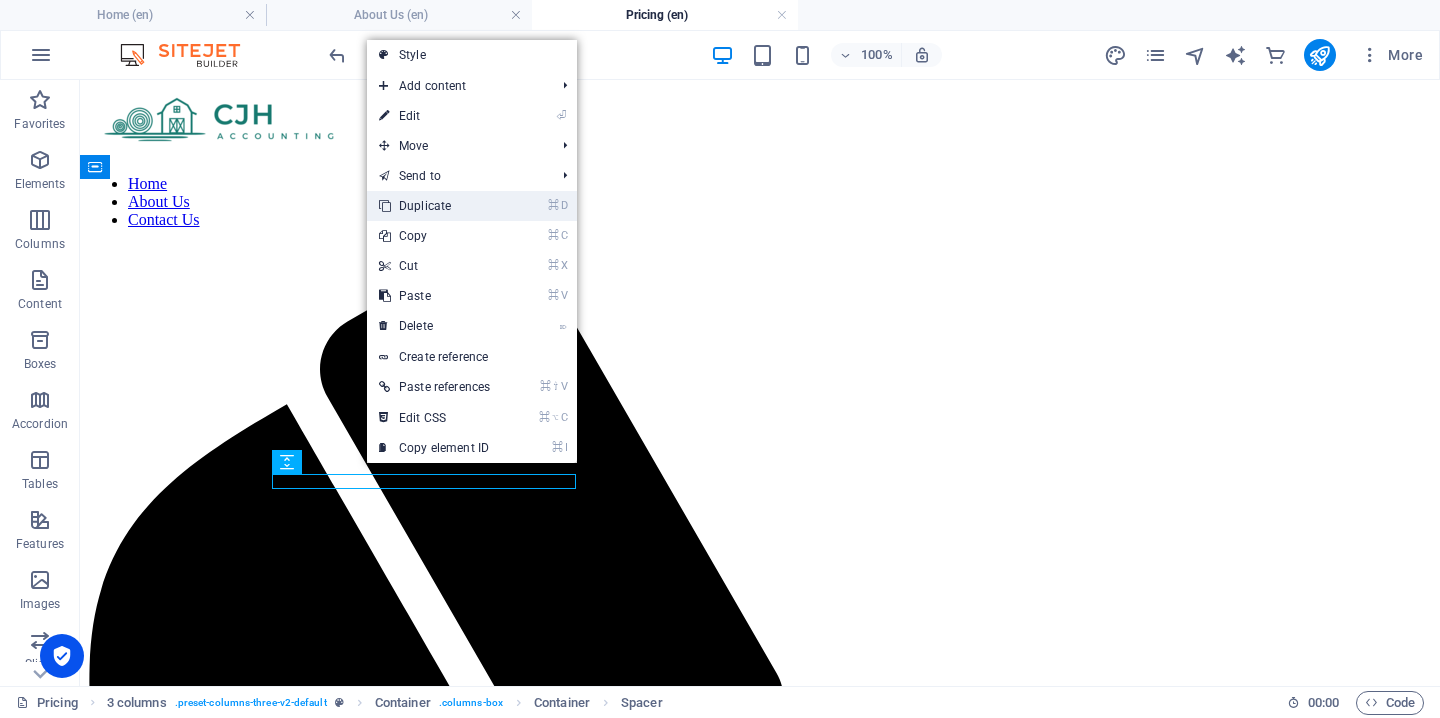click on "⌘ D  Duplicate" at bounding box center (434, 206) 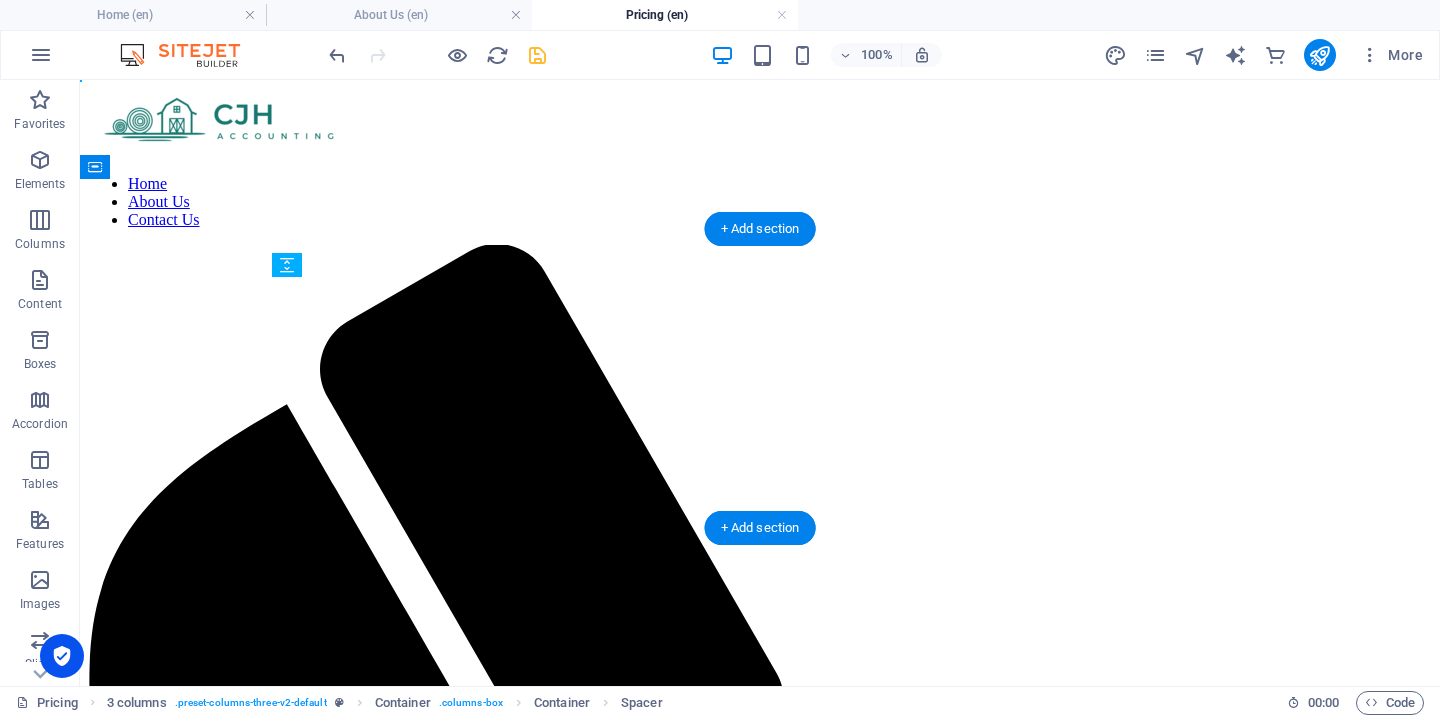 drag, startPoint x: 362, startPoint y: 495, endPoint x: 371, endPoint y: 448, distance: 47.853943 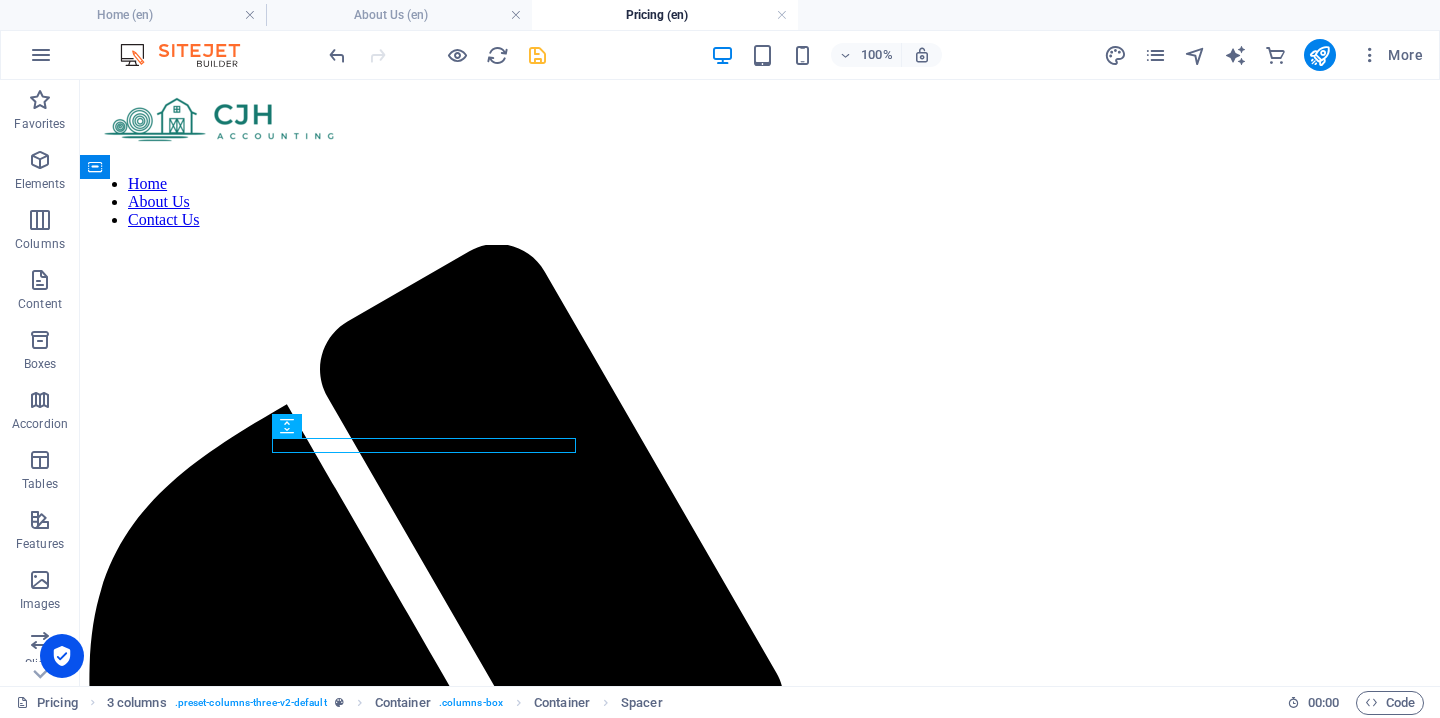 click on "Home About Us Contact Us BRONZE Small Business  (under R2.5 mil sales per year) R10,000 p/m New text element SILVER New text element GOLD New text element" at bounding box center (760, 1496) 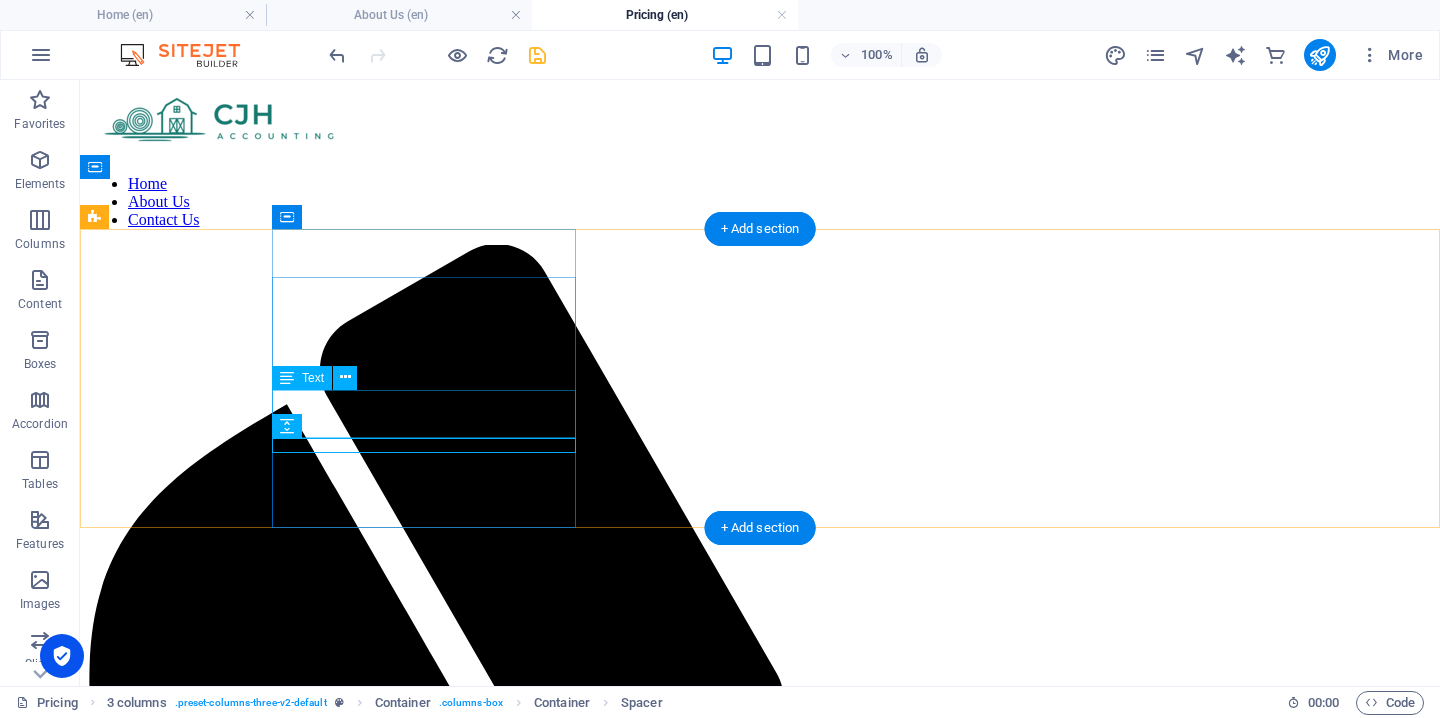 click on "Small Business  (under R2.5 mil sales per year)" at bounding box center (760, 2288) 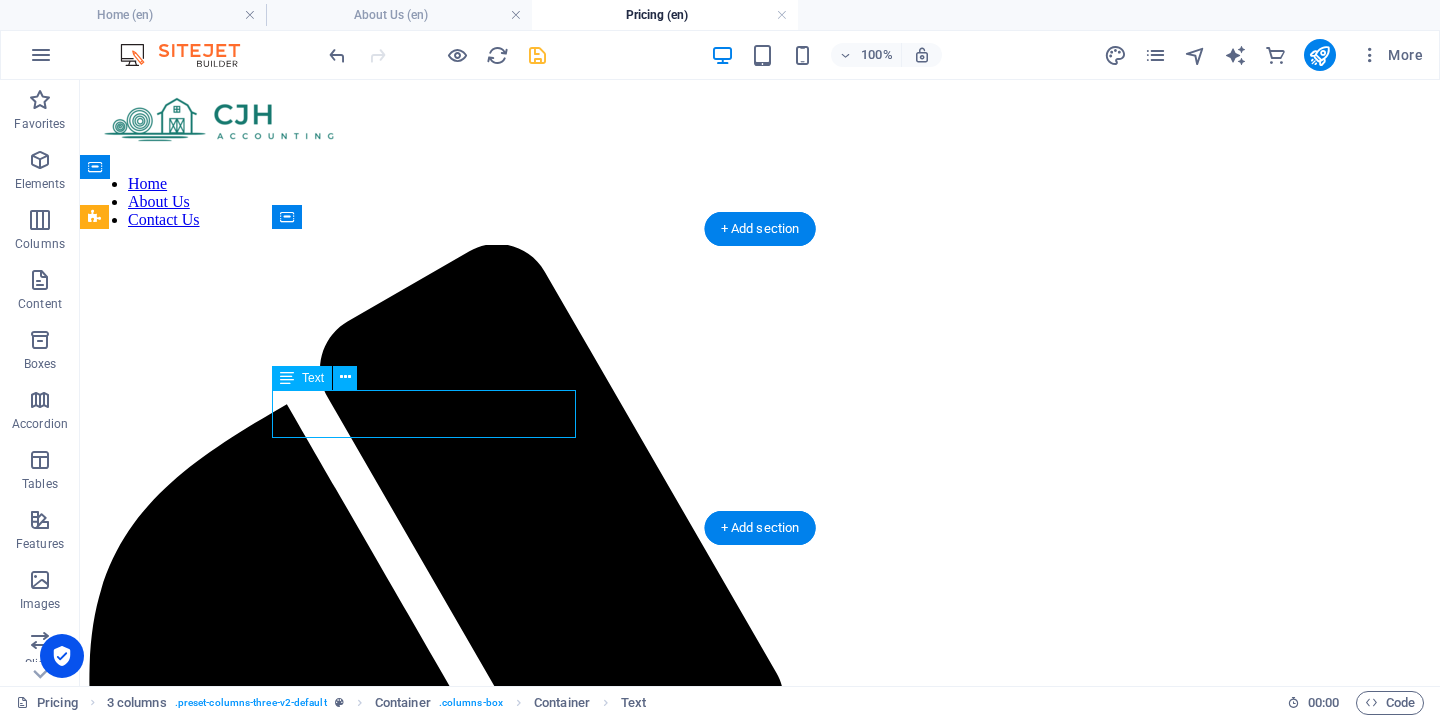 click on "Small Business  (under R2.5 mil sales per year)" at bounding box center (760, 2288) 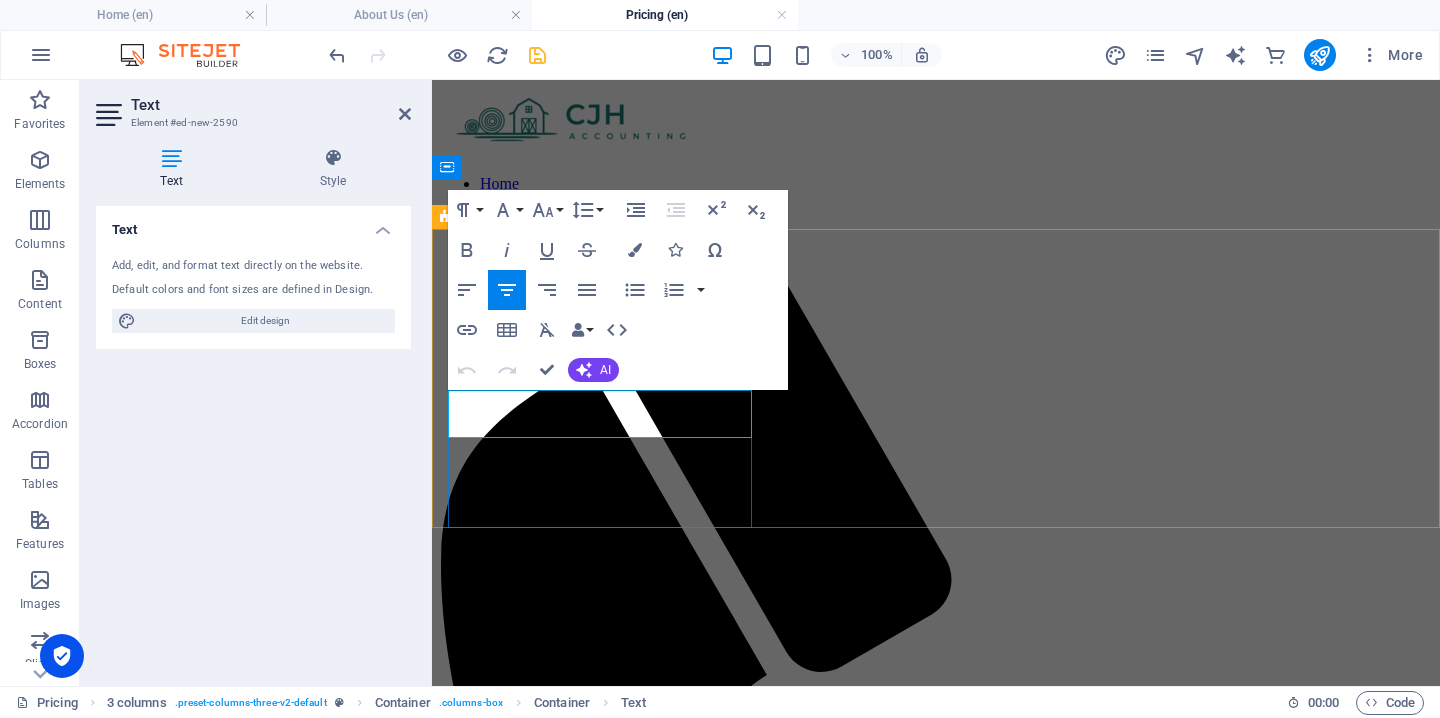 drag, startPoint x: 671, startPoint y: 399, endPoint x: 500, endPoint y: 394, distance: 171.07309 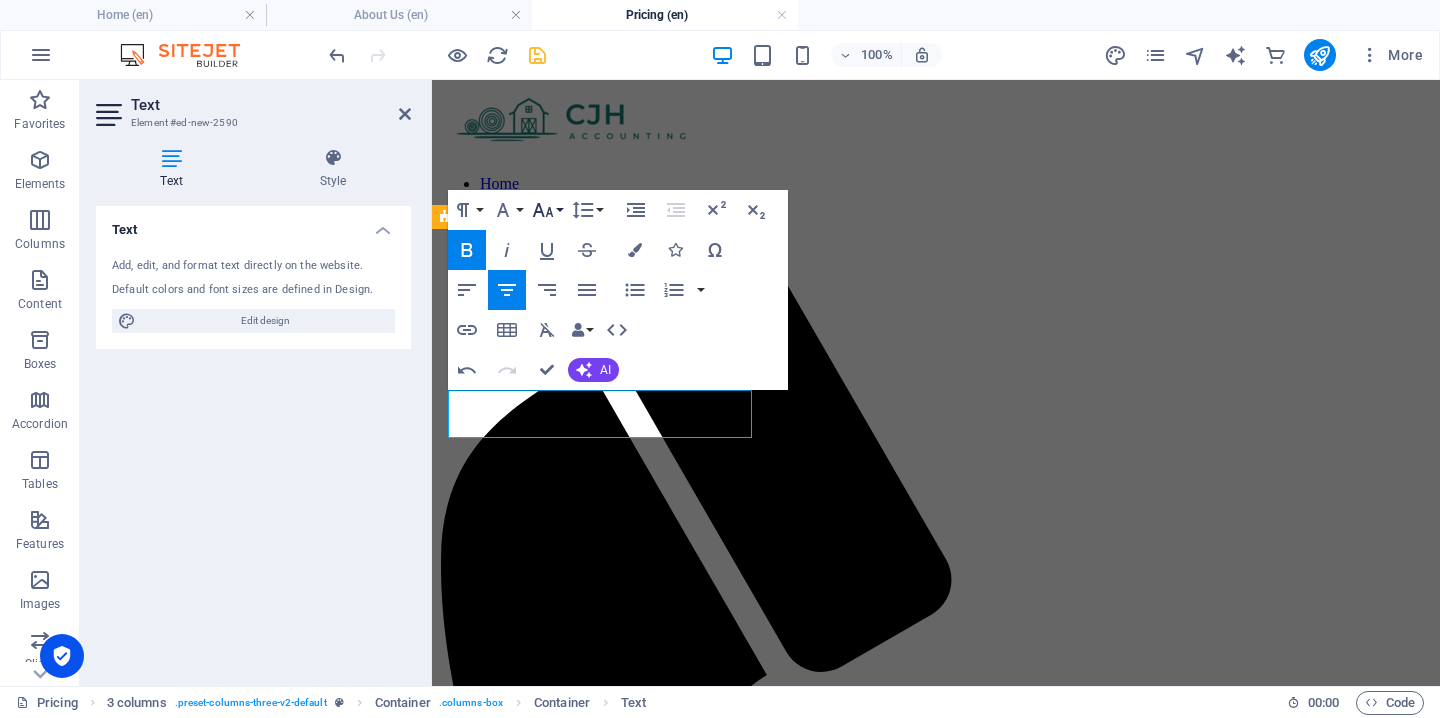click on "Font Size" at bounding box center (547, 210) 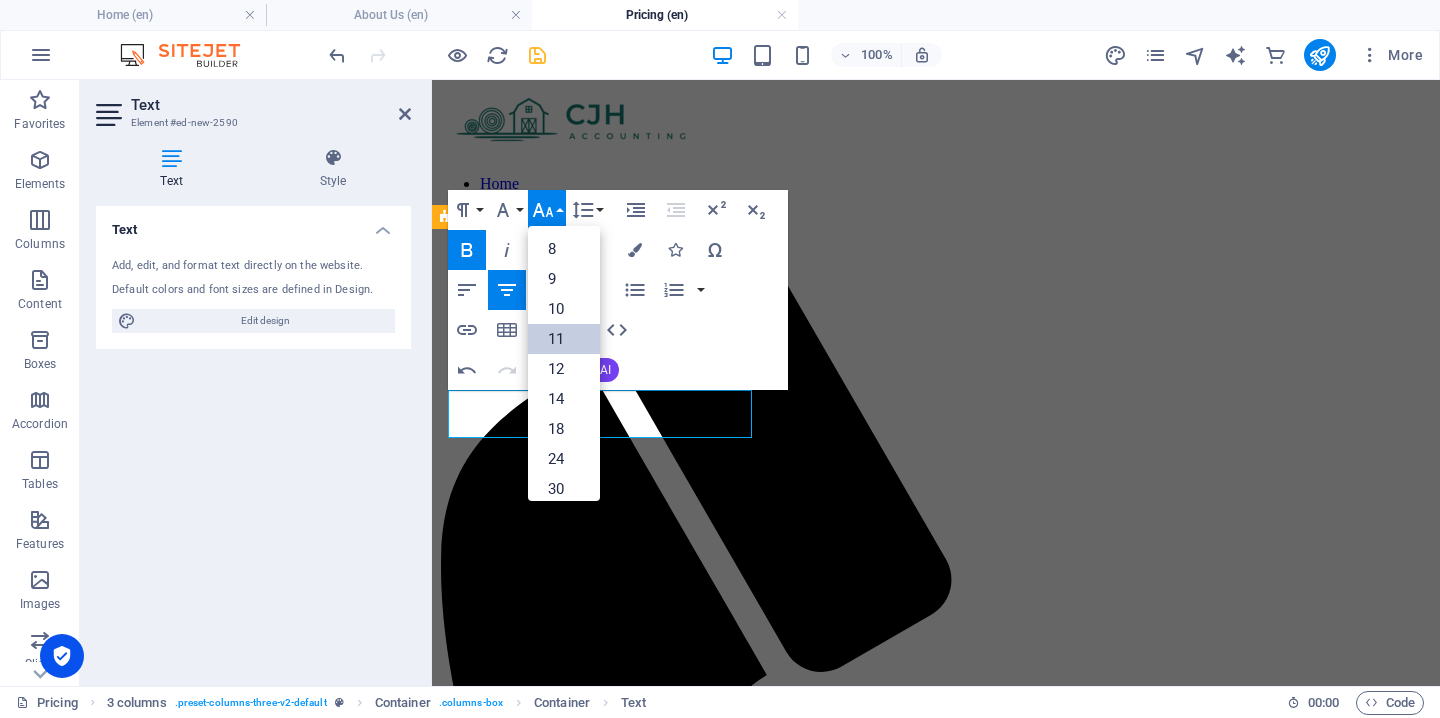 click on "11" at bounding box center (564, 339) 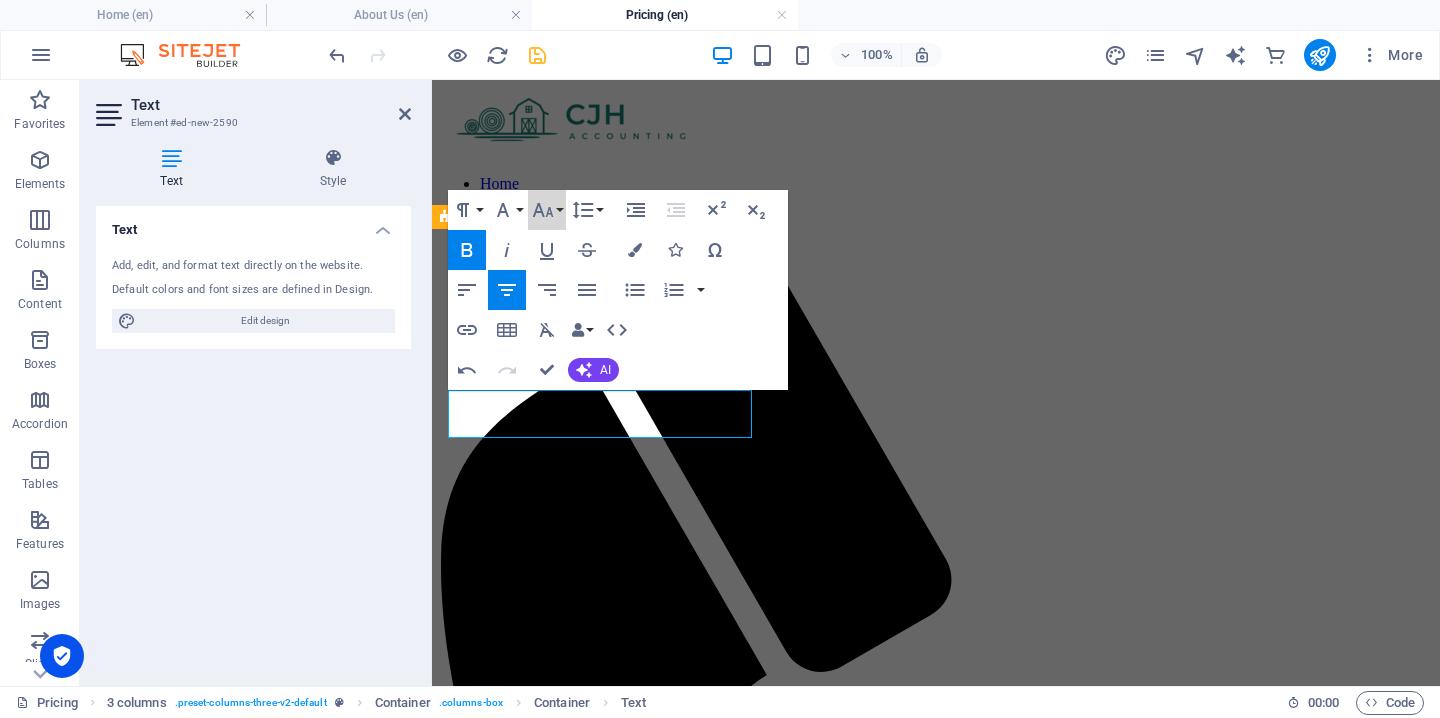 drag, startPoint x: 560, startPoint y: 213, endPoint x: 557, endPoint y: 241, distance: 28.160255 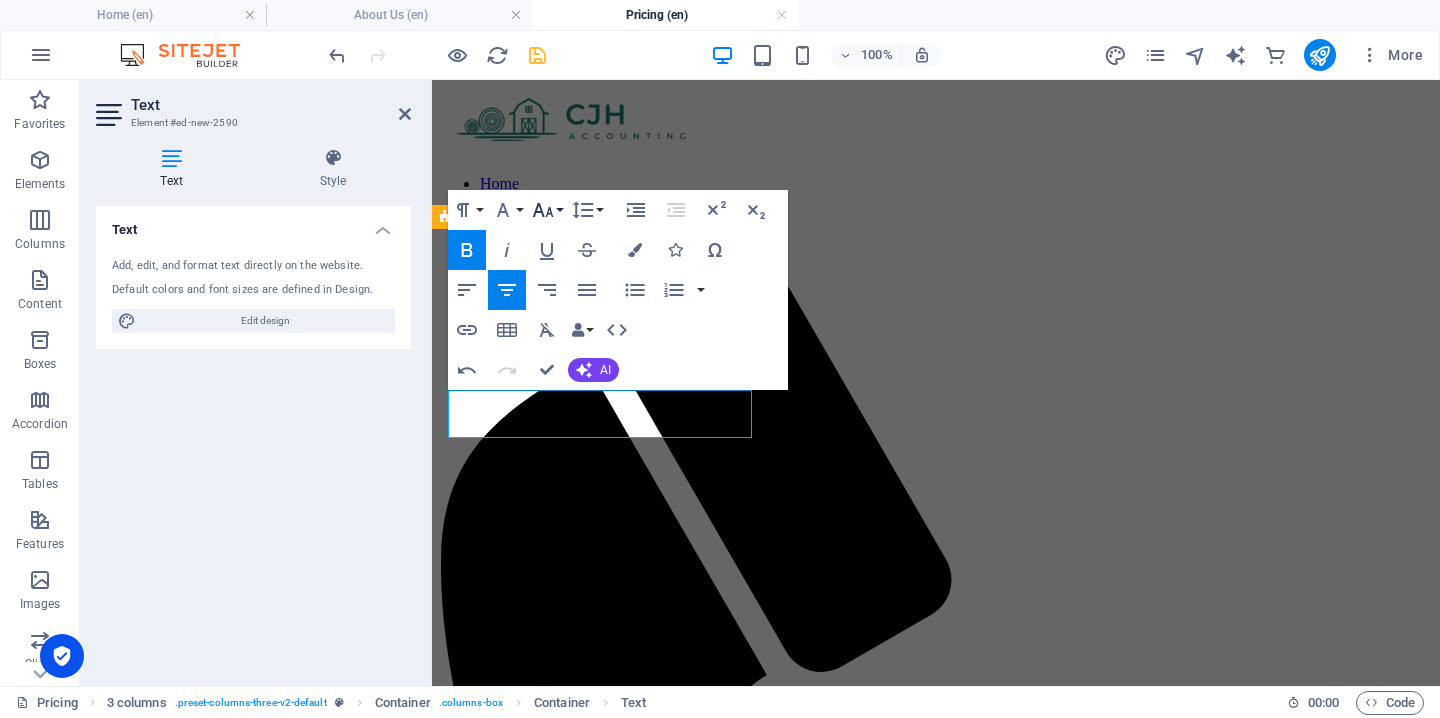 click on "Font Size" at bounding box center [547, 210] 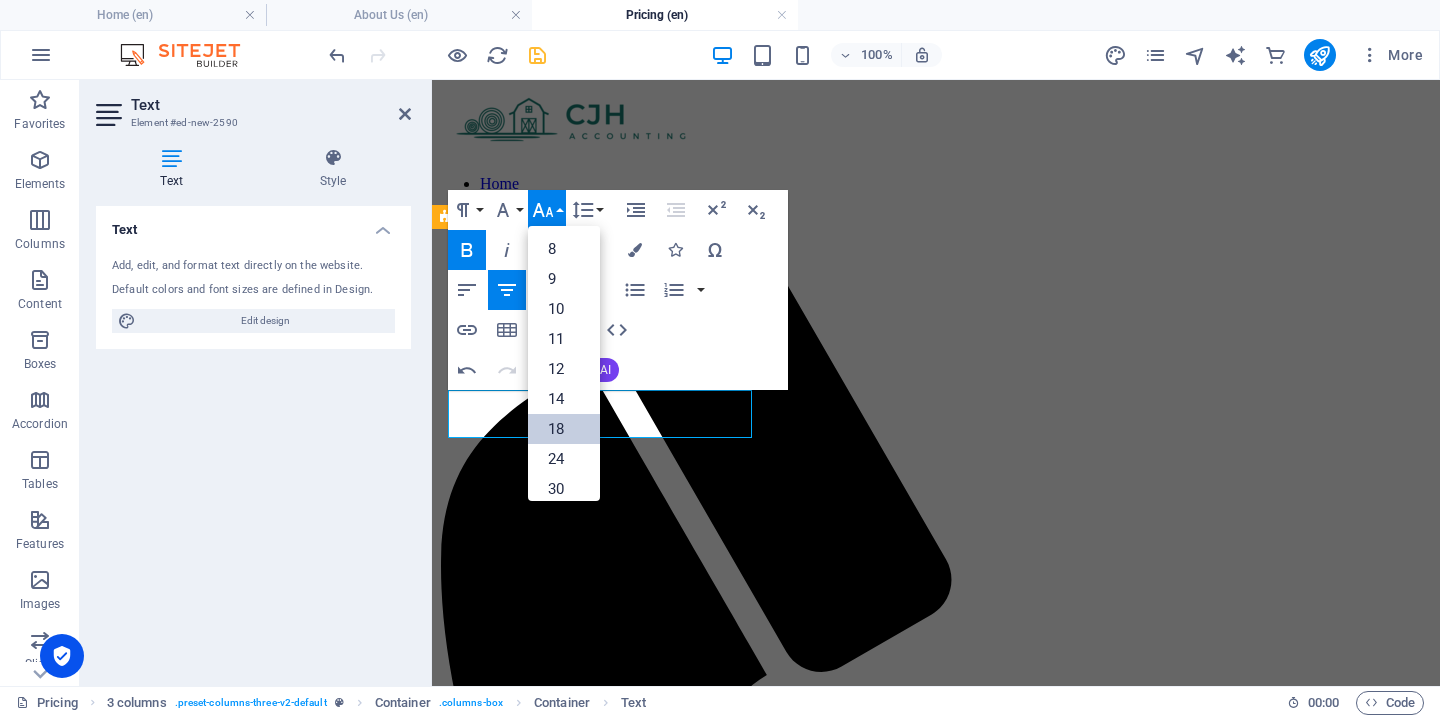 drag, startPoint x: 557, startPoint y: 428, endPoint x: 125, endPoint y: 348, distance: 439.34497 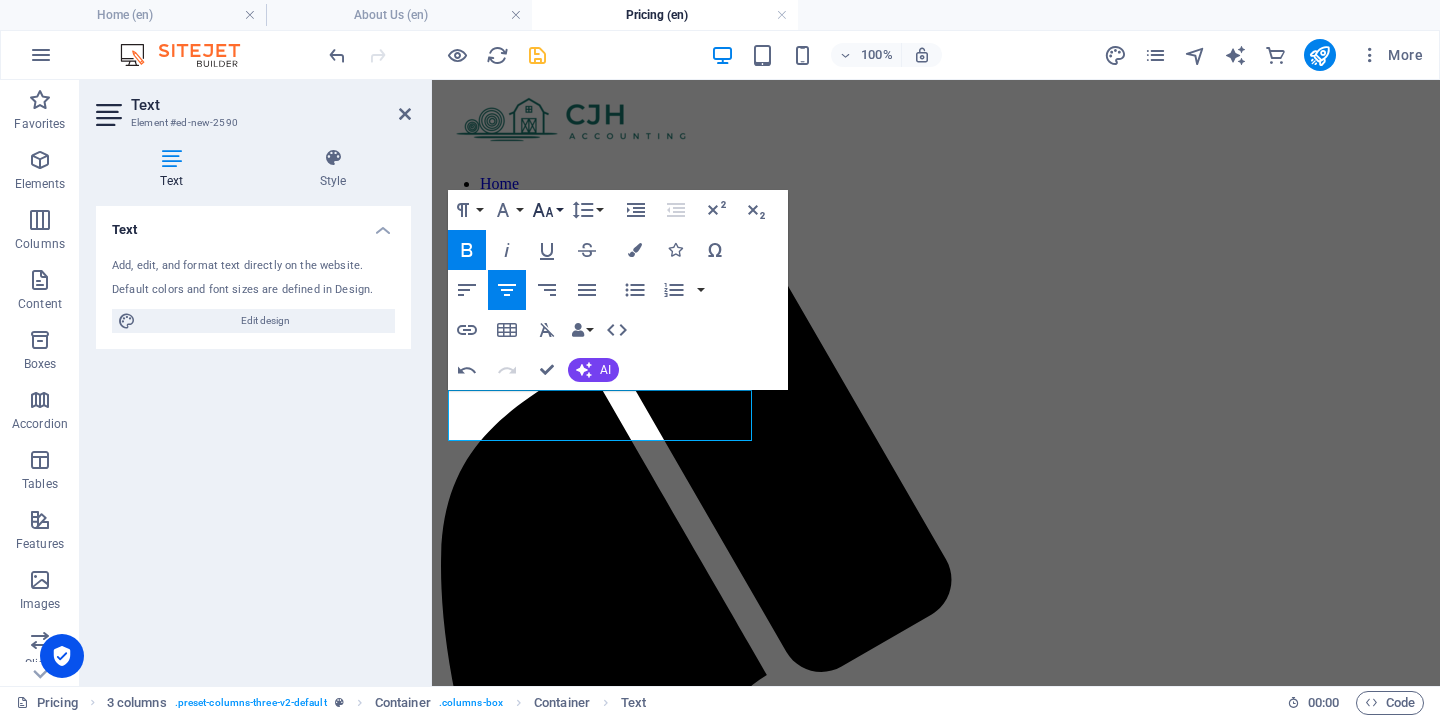 click on "Font Size" at bounding box center [547, 210] 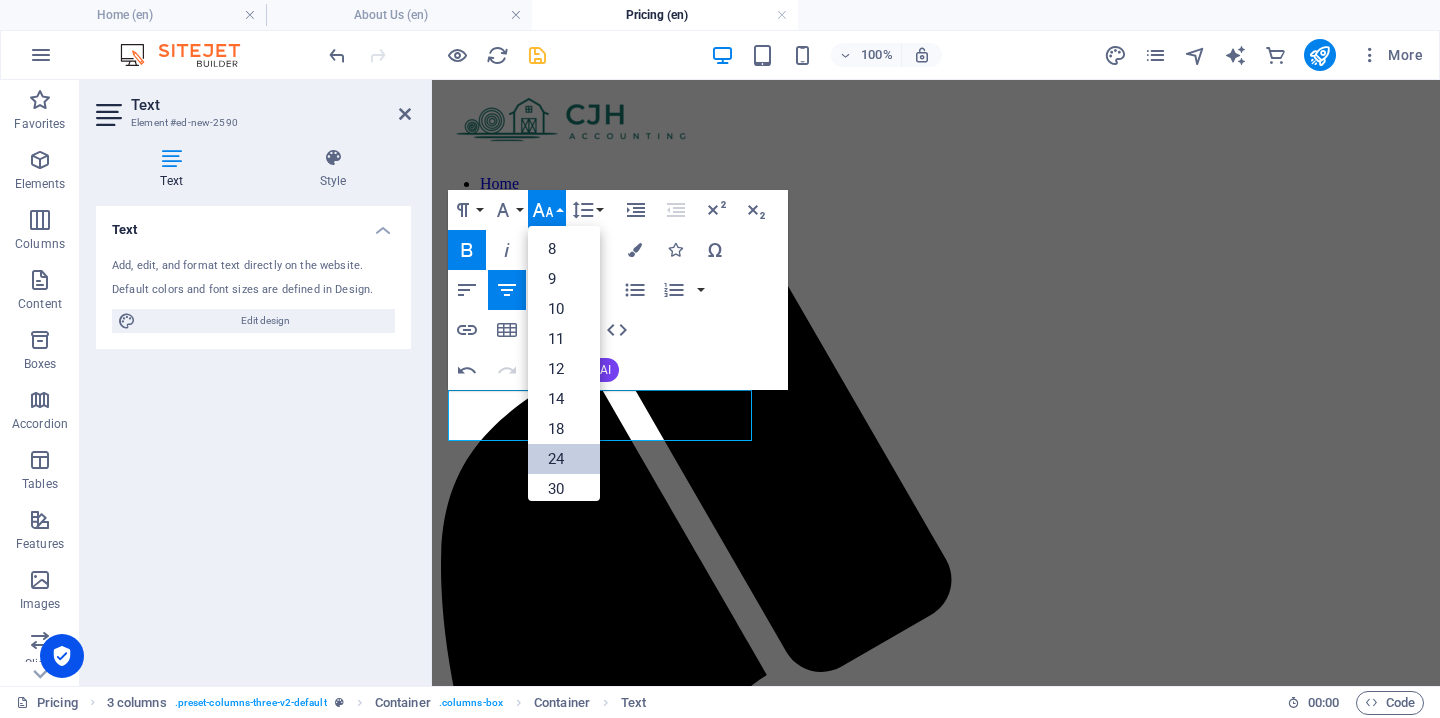 click on "24" at bounding box center (564, 459) 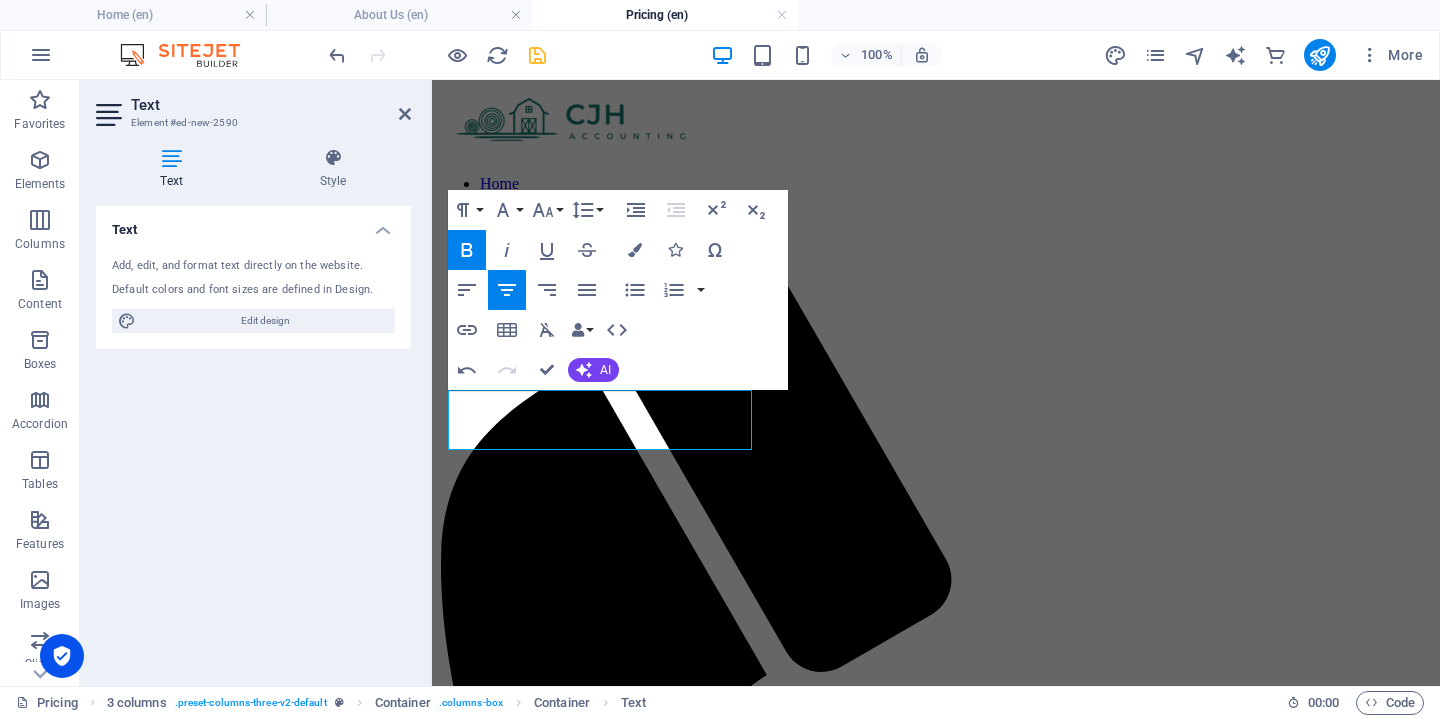 click on "Home About Us Contact Us BRONZE Small Business   (under R2.5 mil sales per year) R10,000 p/m New text element SILVER New text element GOLD New text element" at bounding box center (936, 1267) 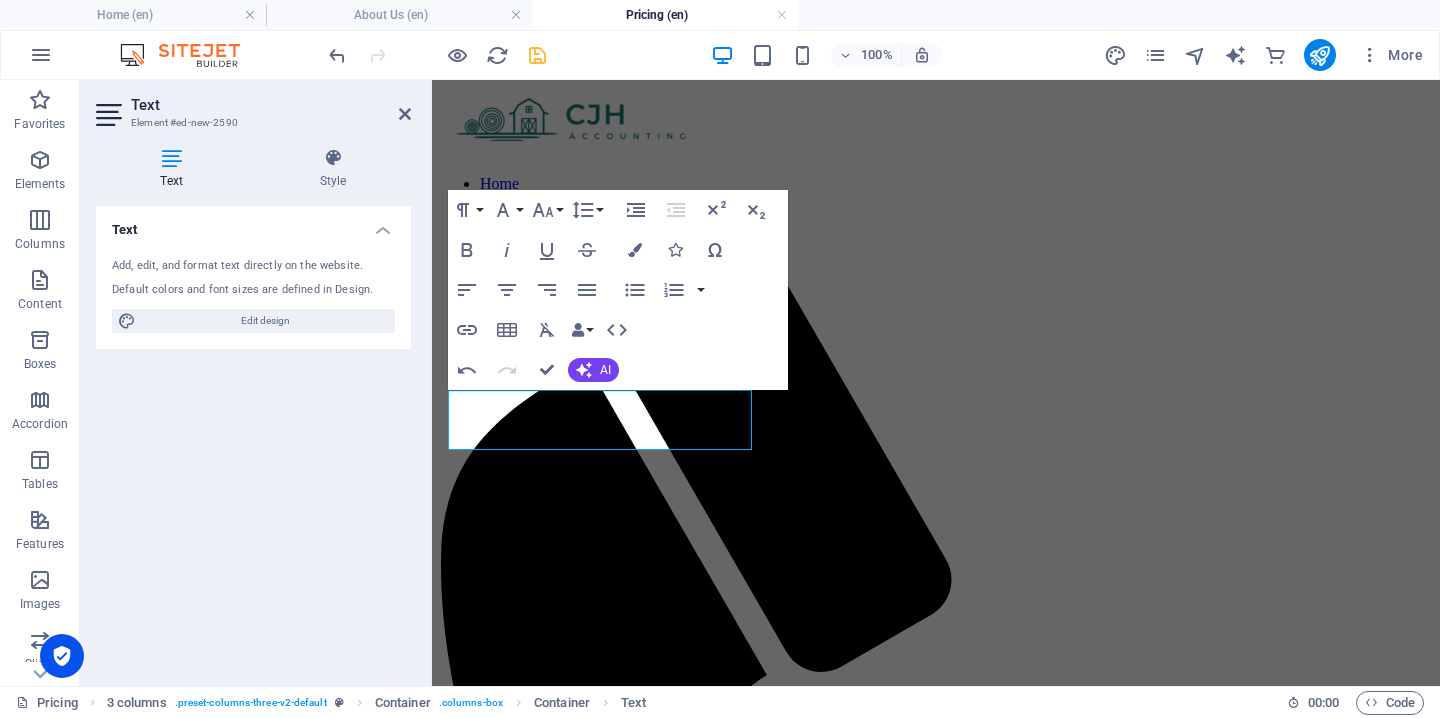 click on "Text Element #ed-new-2590" at bounding box center (253, 106) 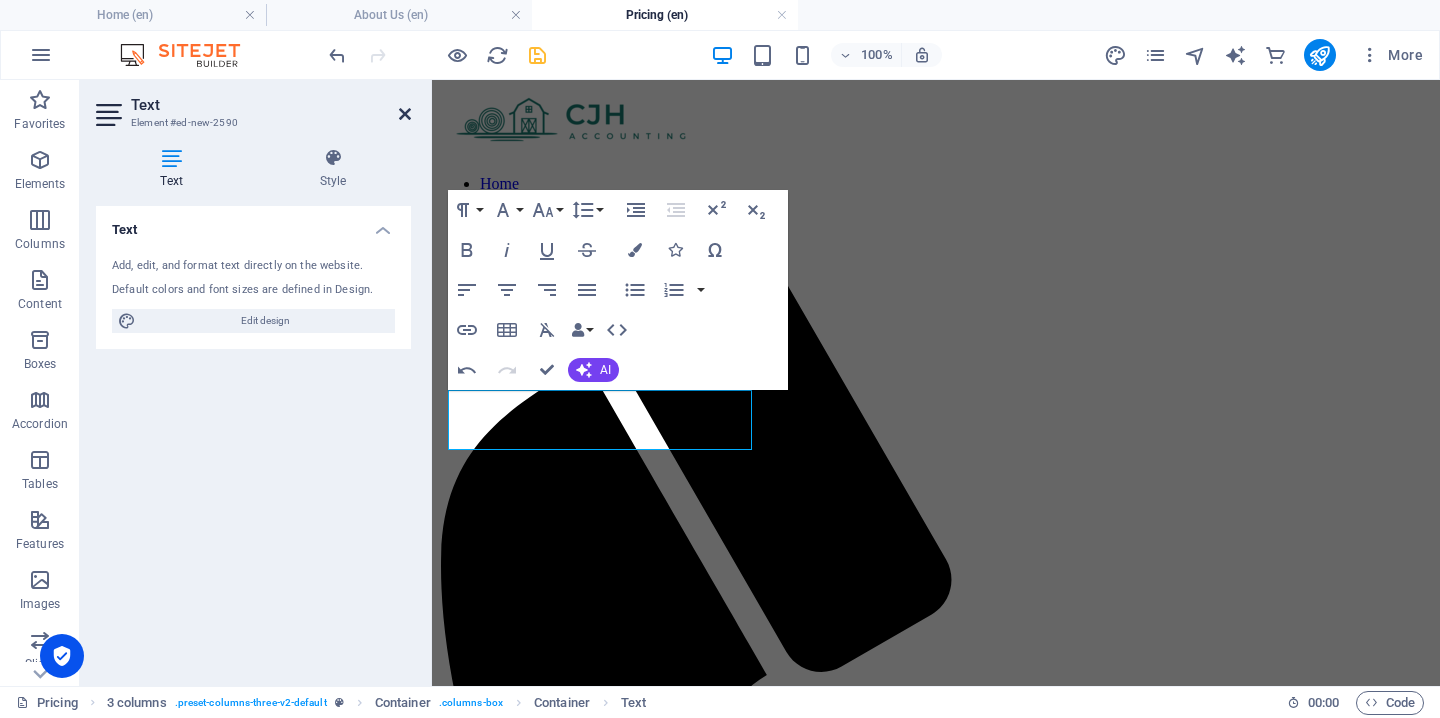 click at bounding box center (405, 114) 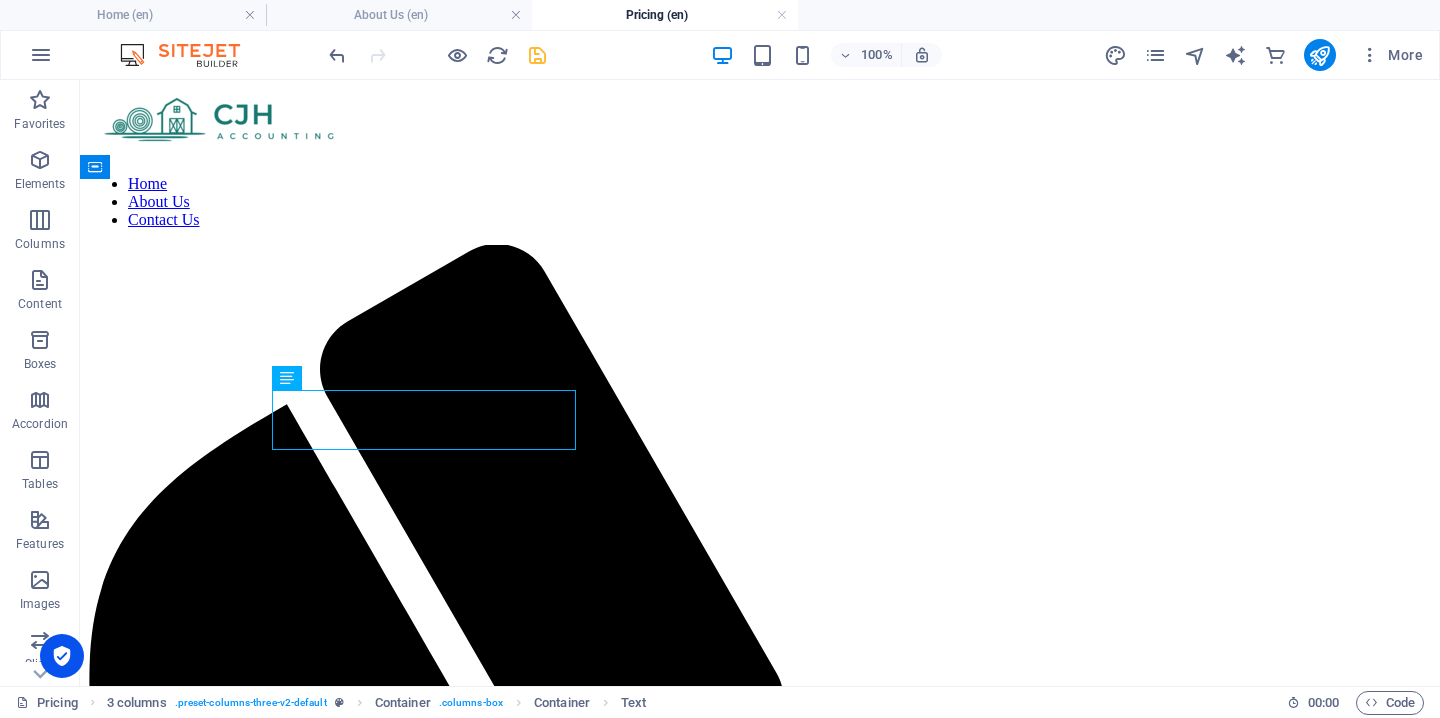 click on "Home About Us Contact Us BRONZE Small Business   (under R2.5 mil sales per year) R10,000 p/m New text element SILVER New text element GOLD New text element" at bounding box center (760, 1500) 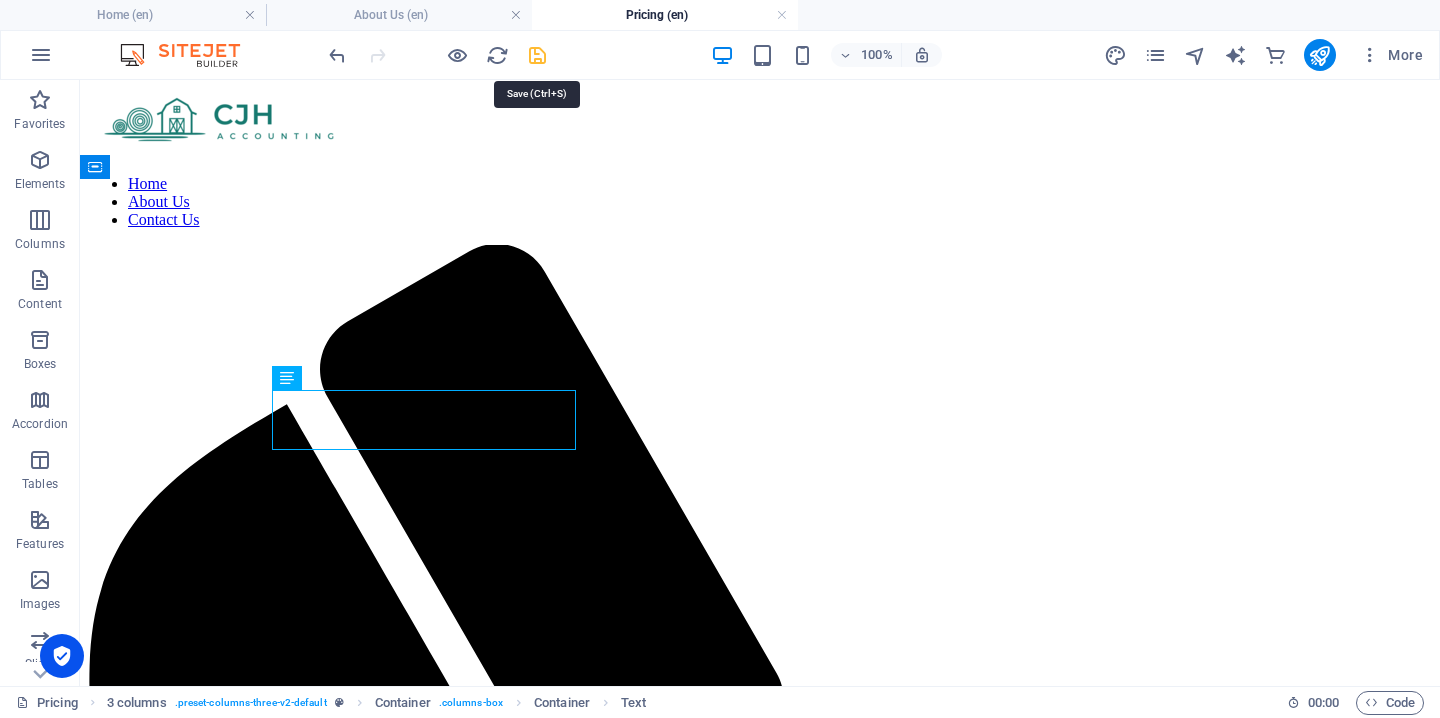 click at bounding box center [537, 55] 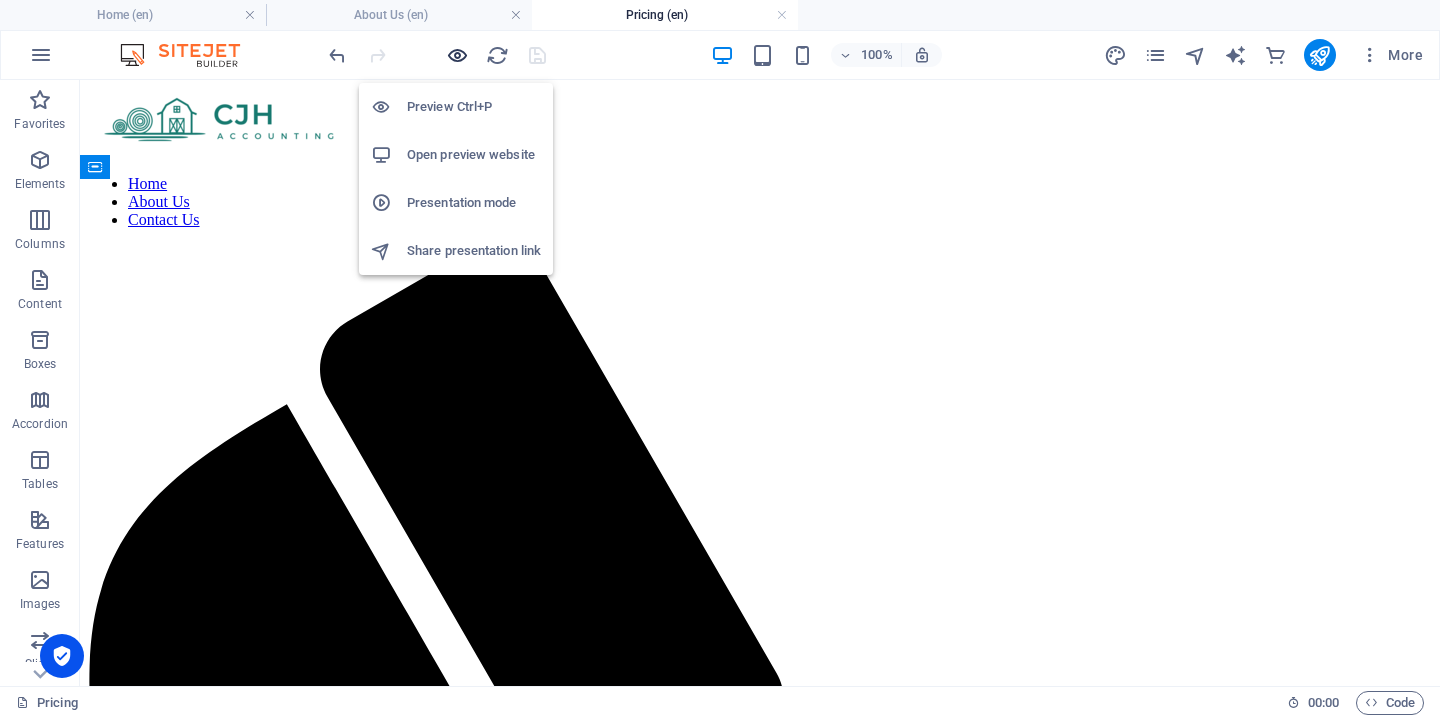 click at bounding box center (457, 55) 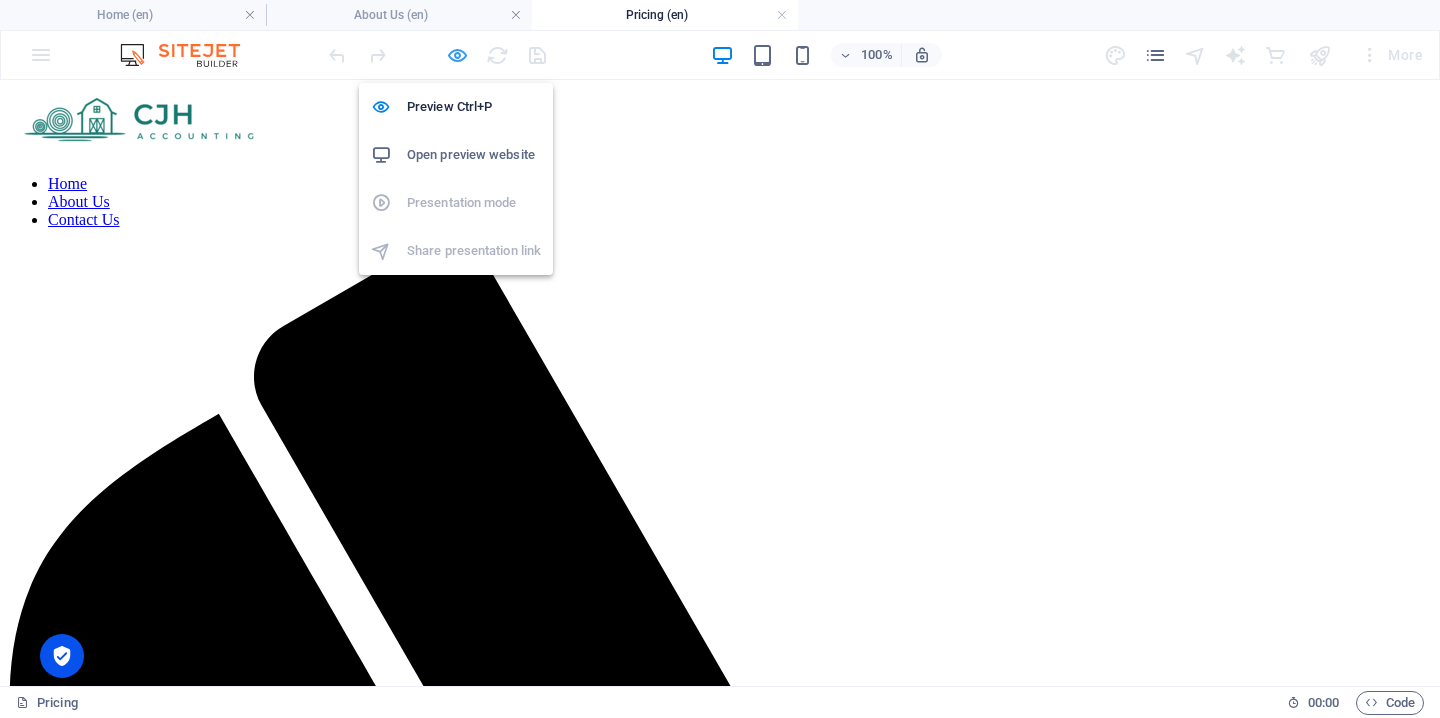 click at bounding box center (457, 55) 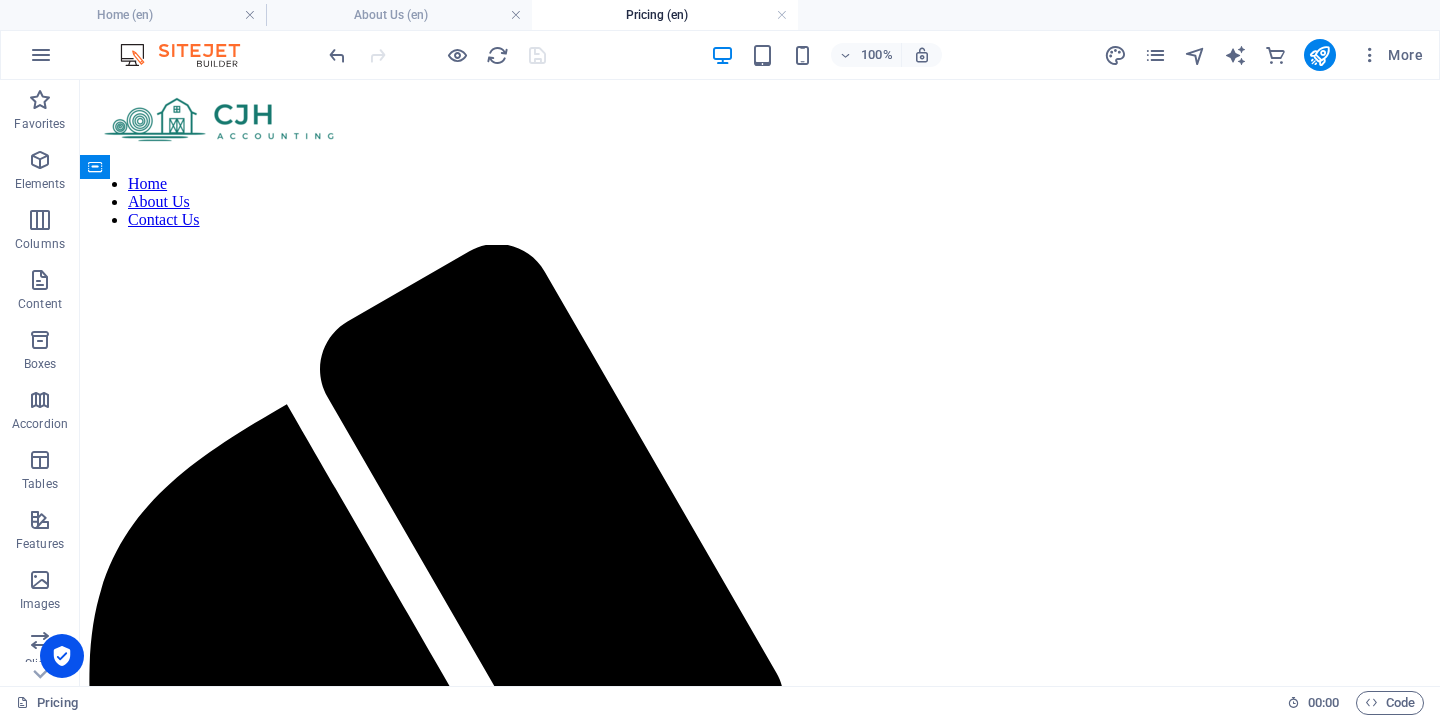 click on "Home About Us Contact Us BRONZE Small Business   (under R2.5 mil sales per year) R10,000 p/m New text element SILVER New text element GOLD New text element" at bounding box center [760, 1500] 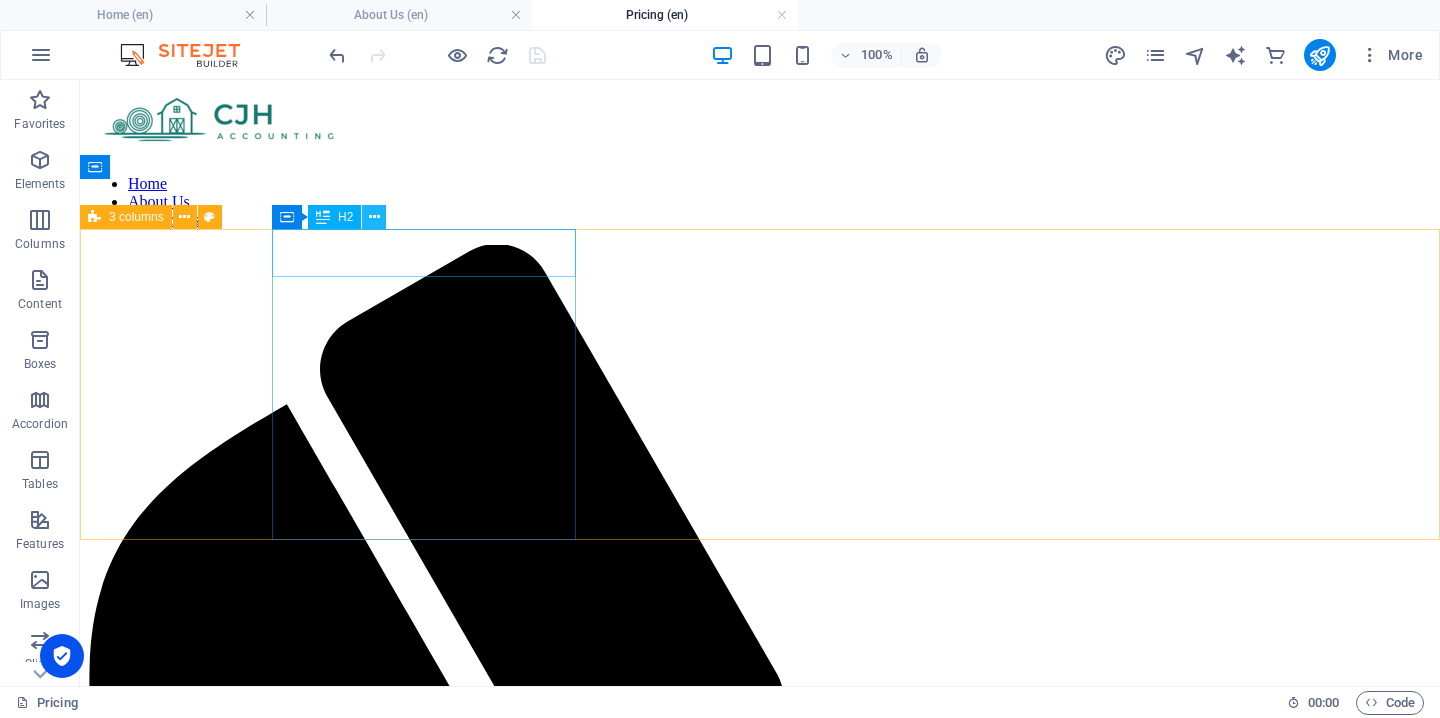 click at bounding box center [374, 217] 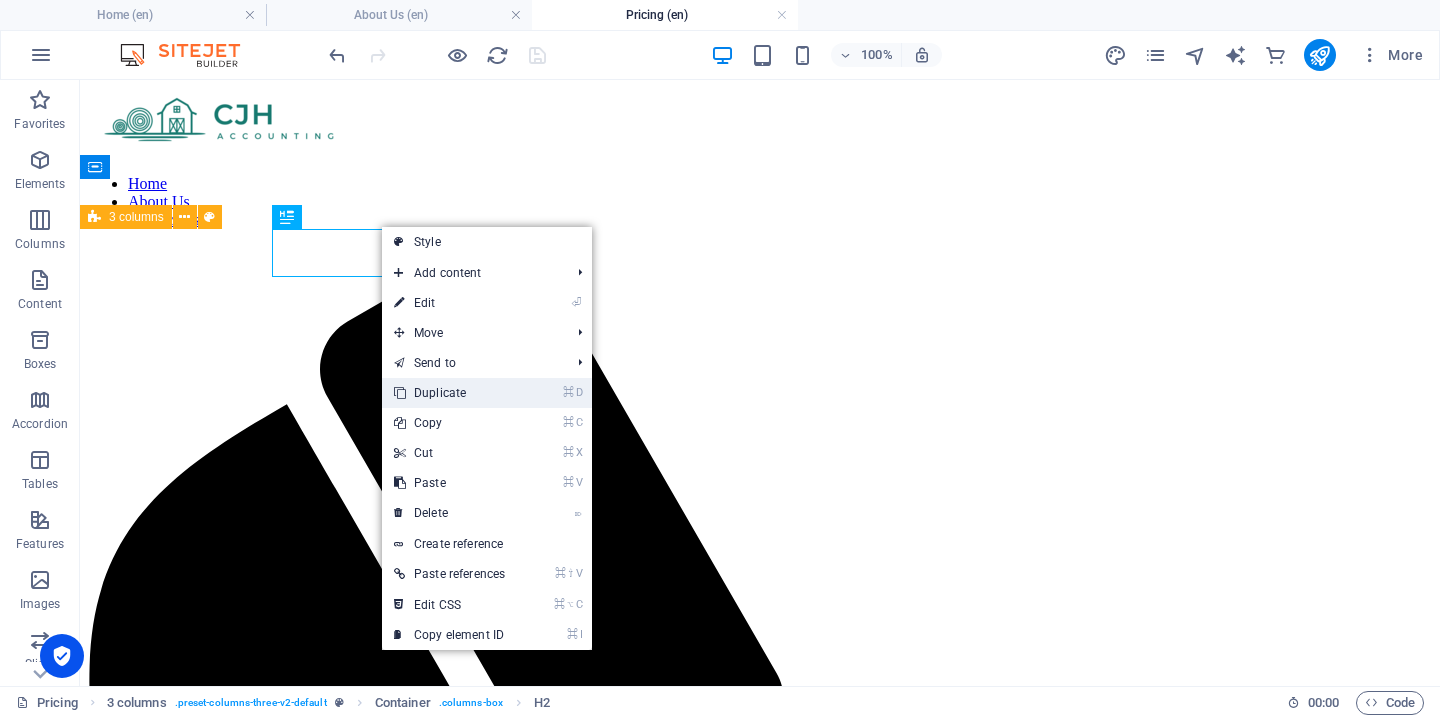 click on "⌘ D  Duplicate" at bounding box center [449, 393] 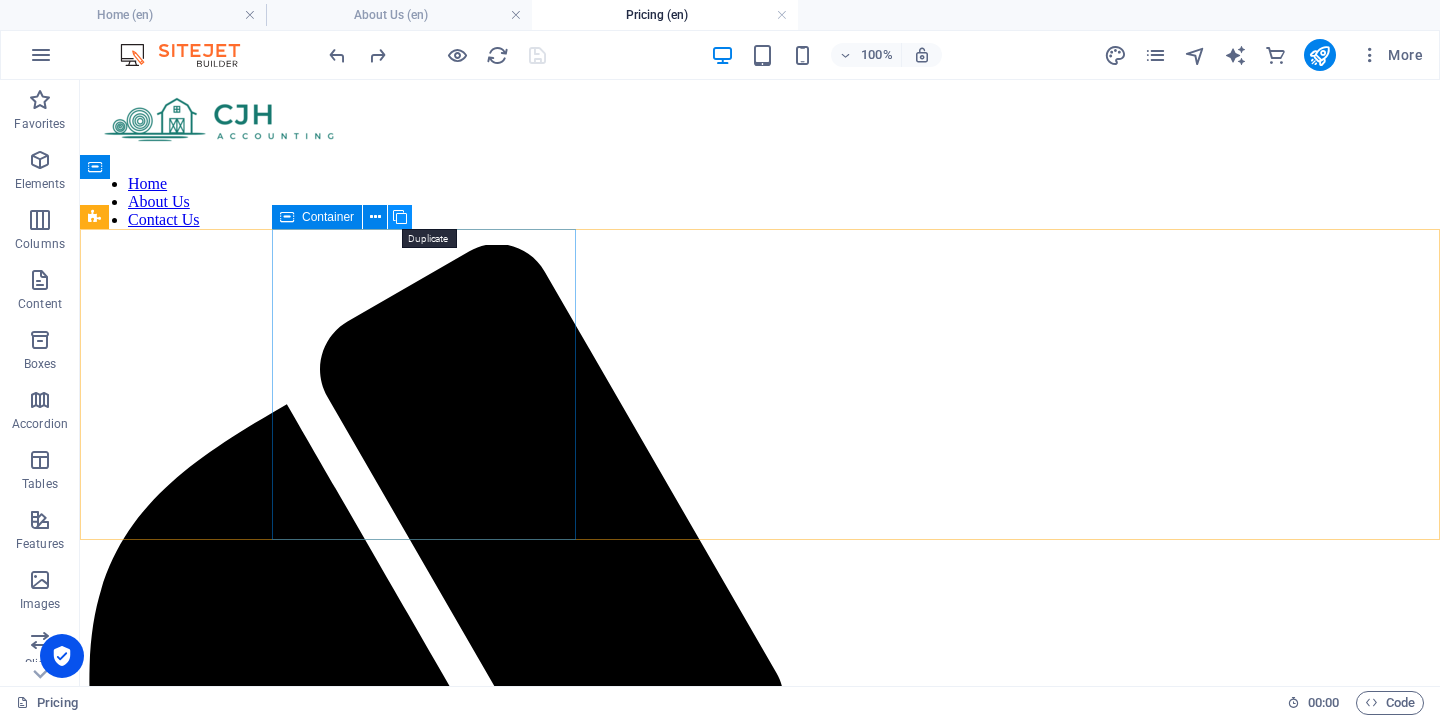 click at bounding box center (400, 217) 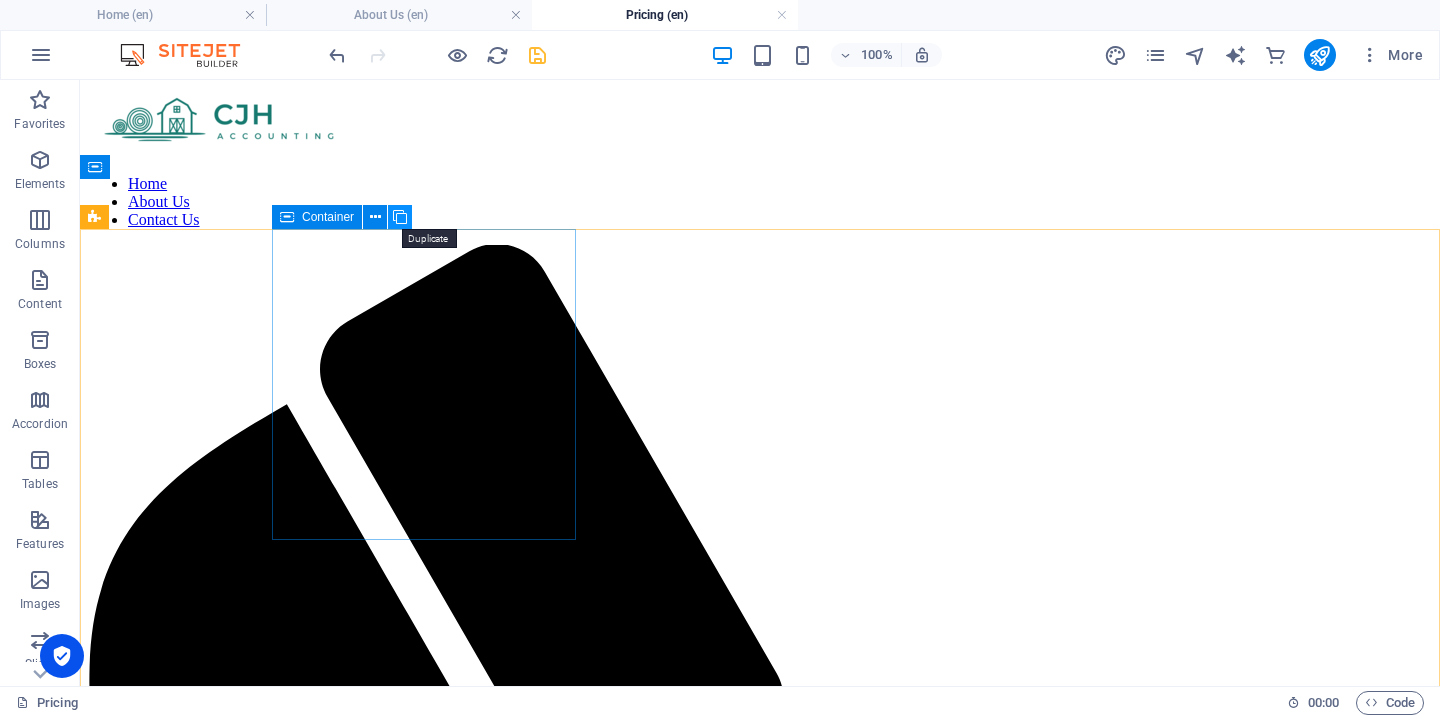 click at bounding box center [400, 217] 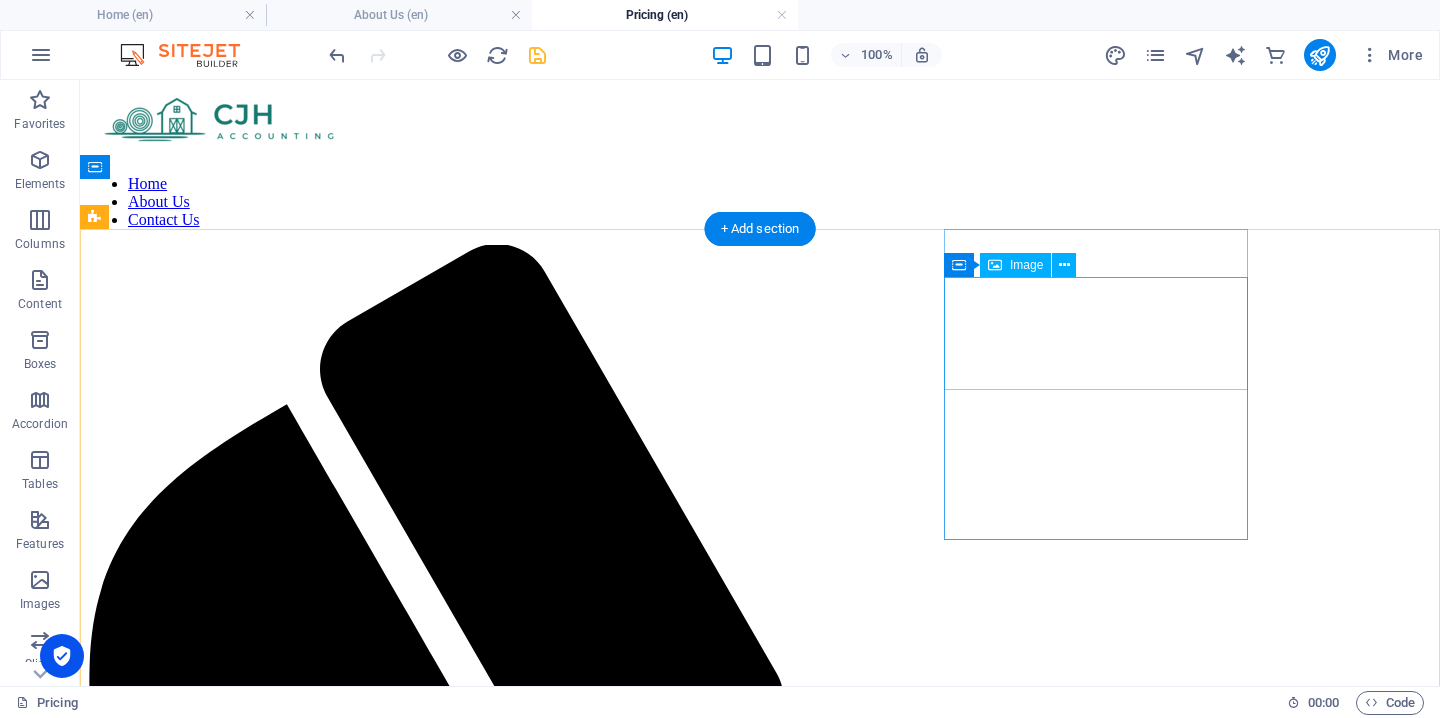 scroll, scrollTop: 70, scrollLeft: 0, axis: vertical 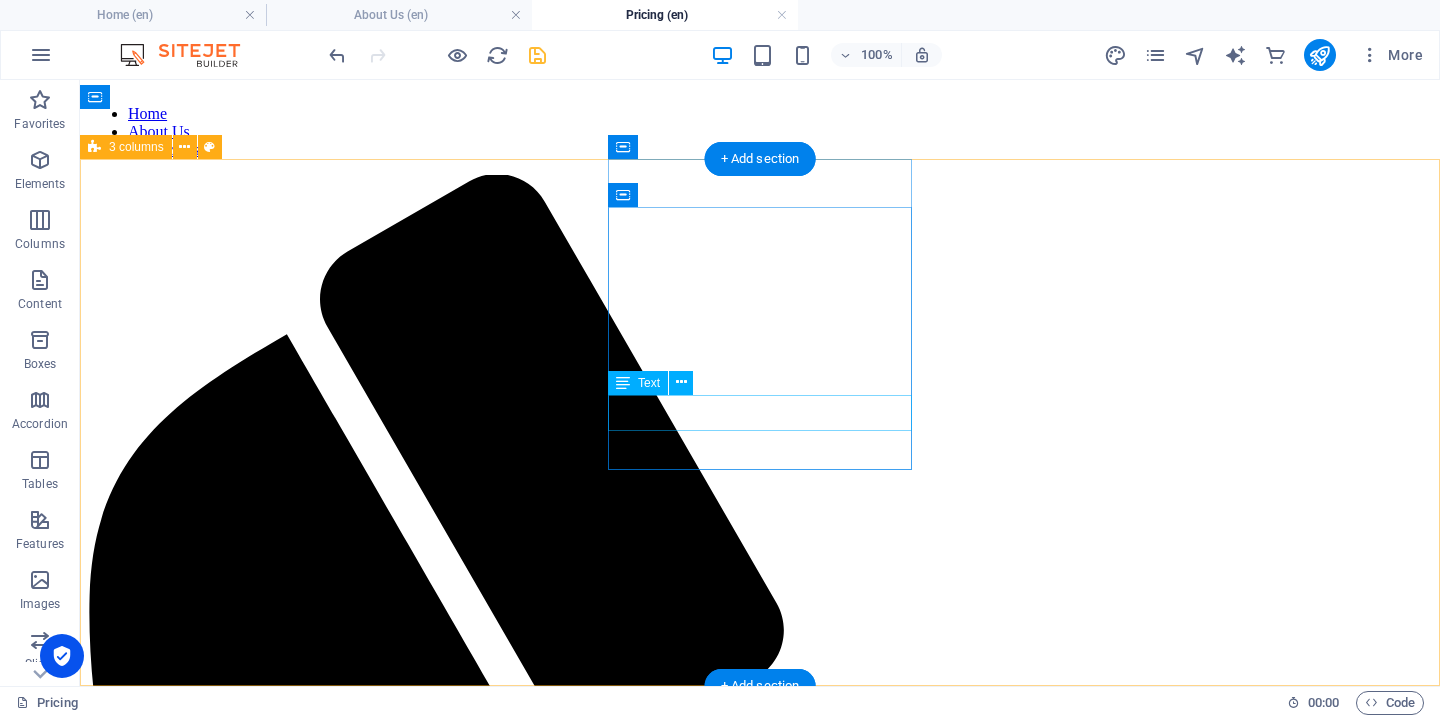click on "R10,000 p/m" at bounding box center (760, 2726) 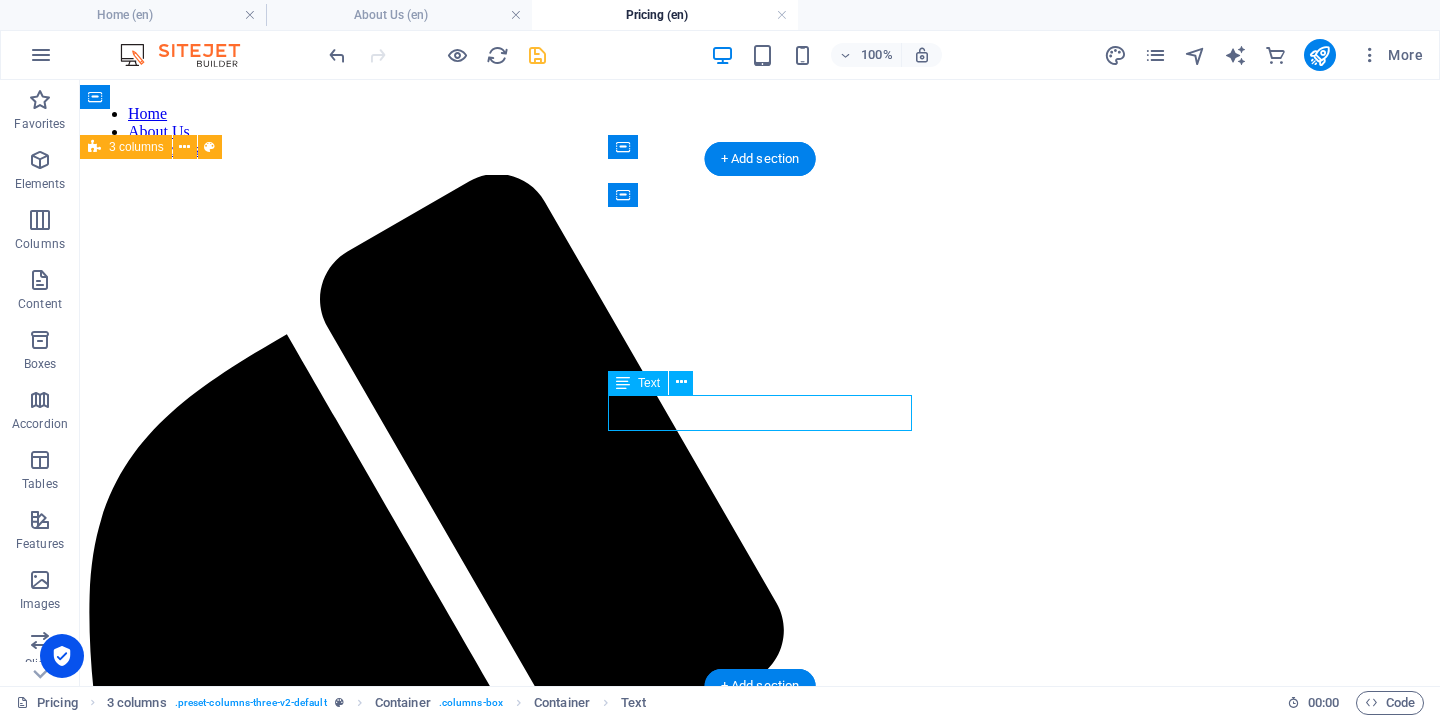 click on "R10,000 p/m" at bounding box center (760, 2726) 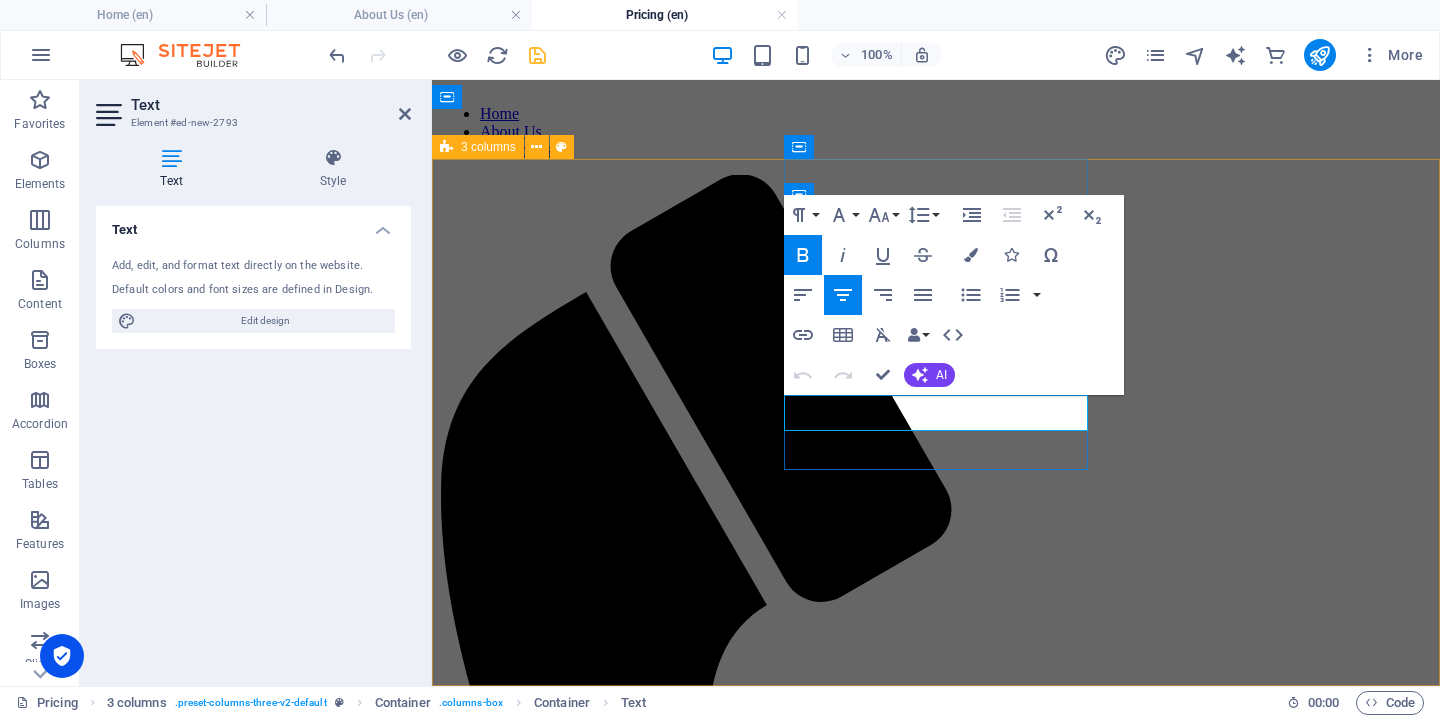 click on "R10,000 p/m" at bounding box center (936, 2259) 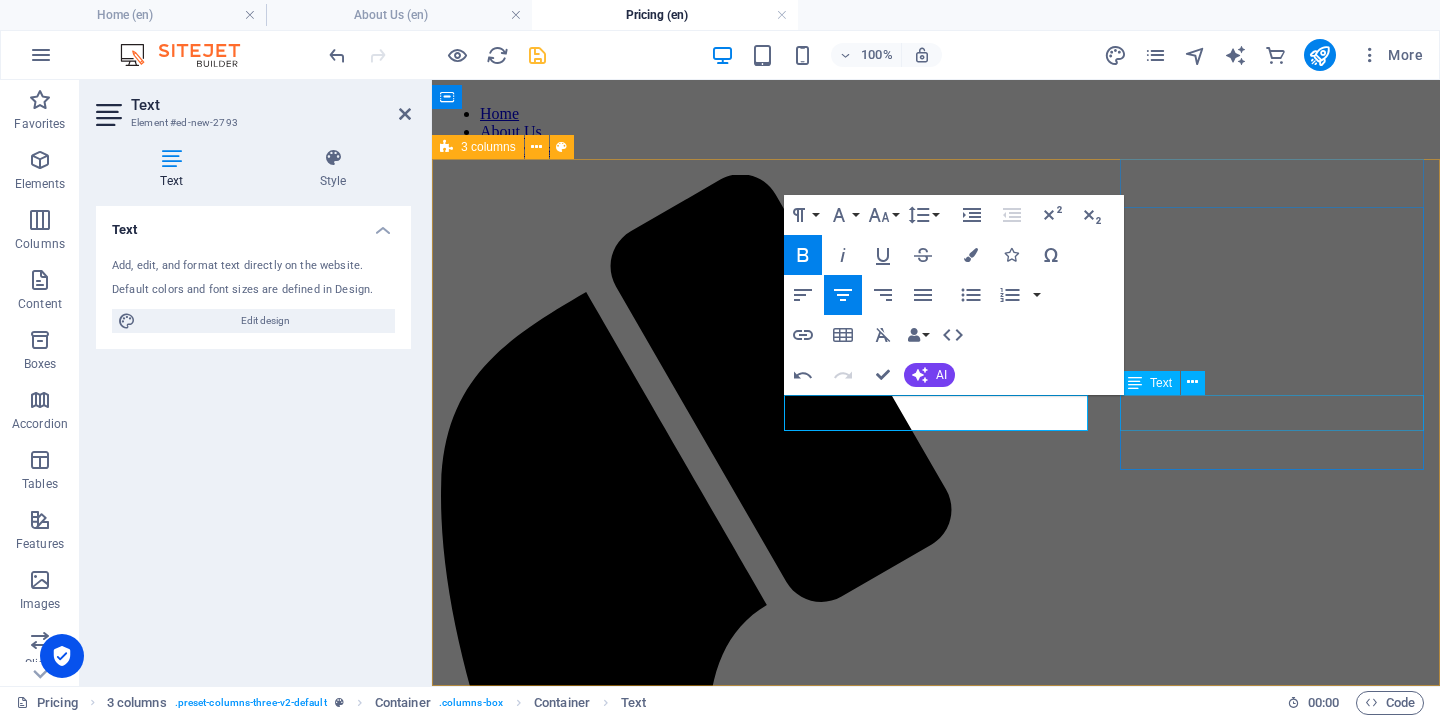 click on "R10,000 p/m" at bounding box center (936, 2667) 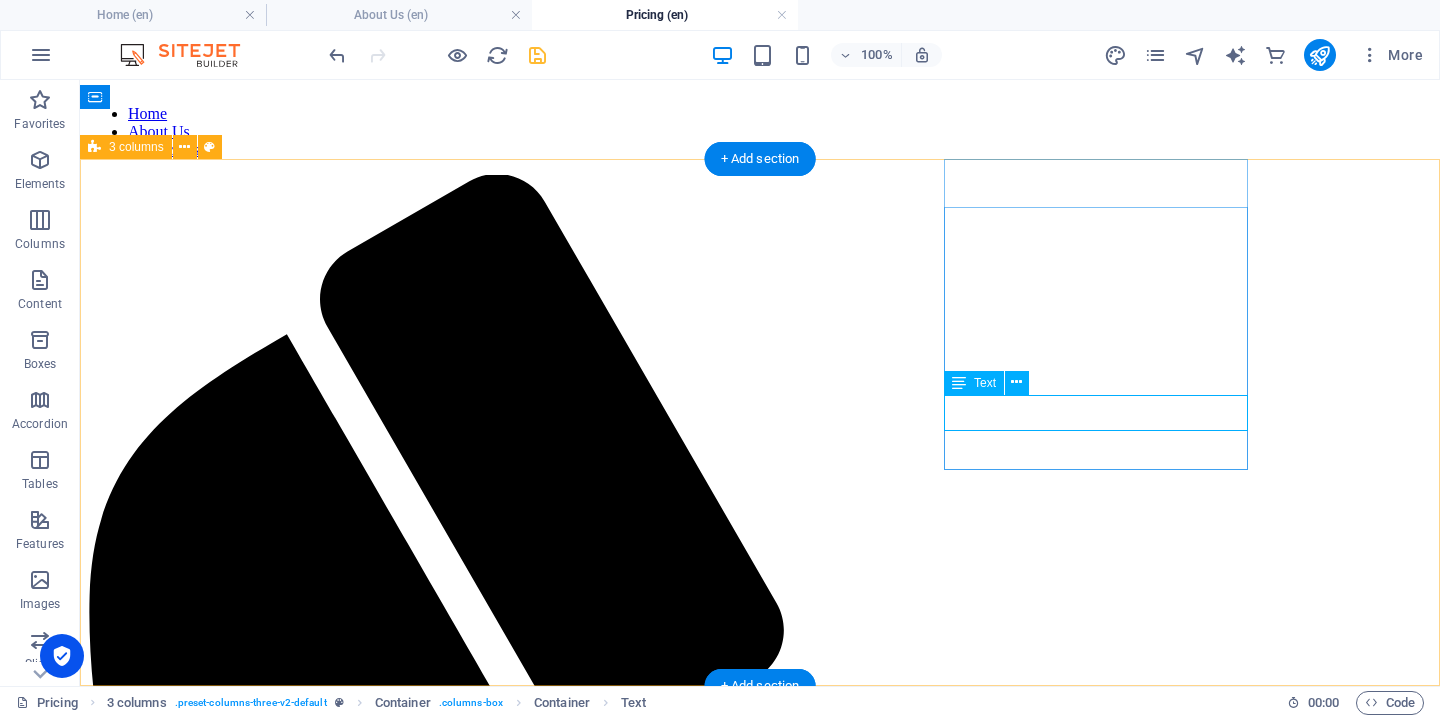 click on "R10,000 p/m" at bounding box center [760, 3134] 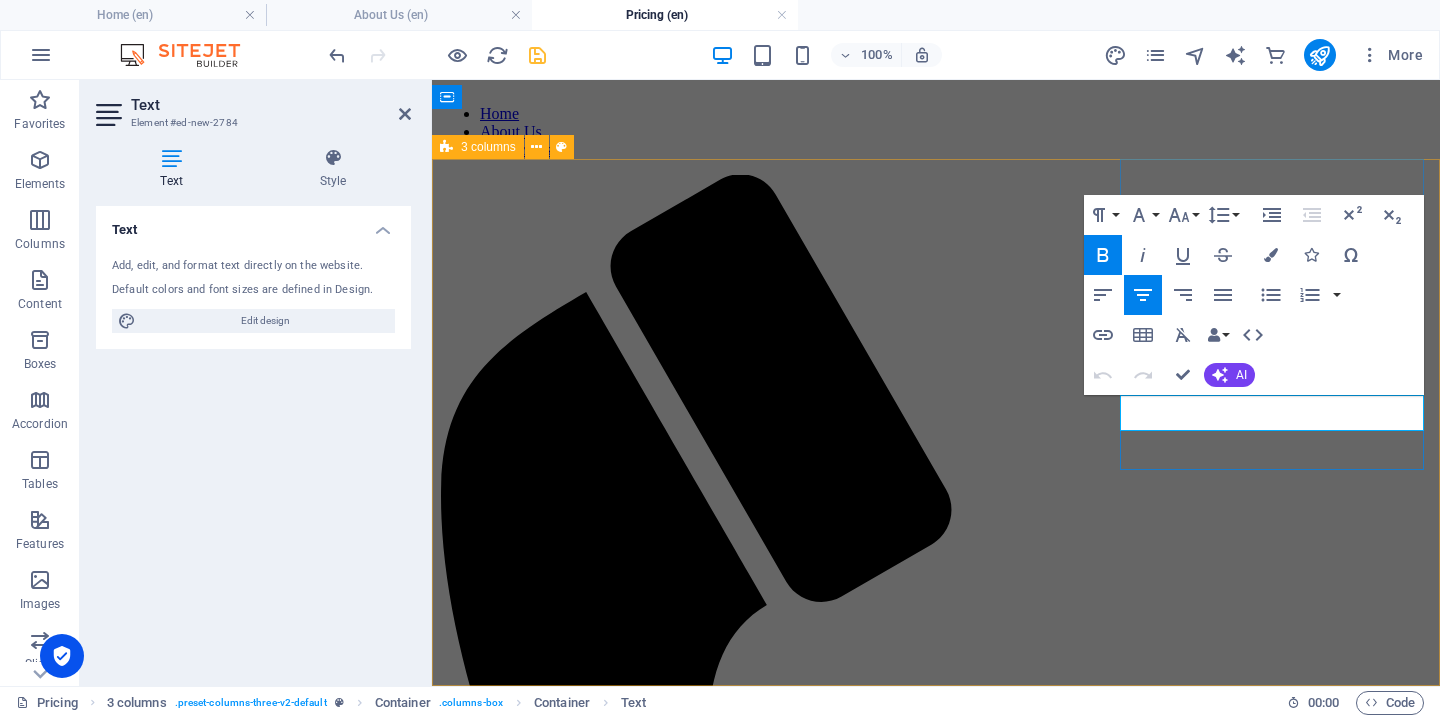 click on "R10,000 p/m" at bounding box center (936, 2667) 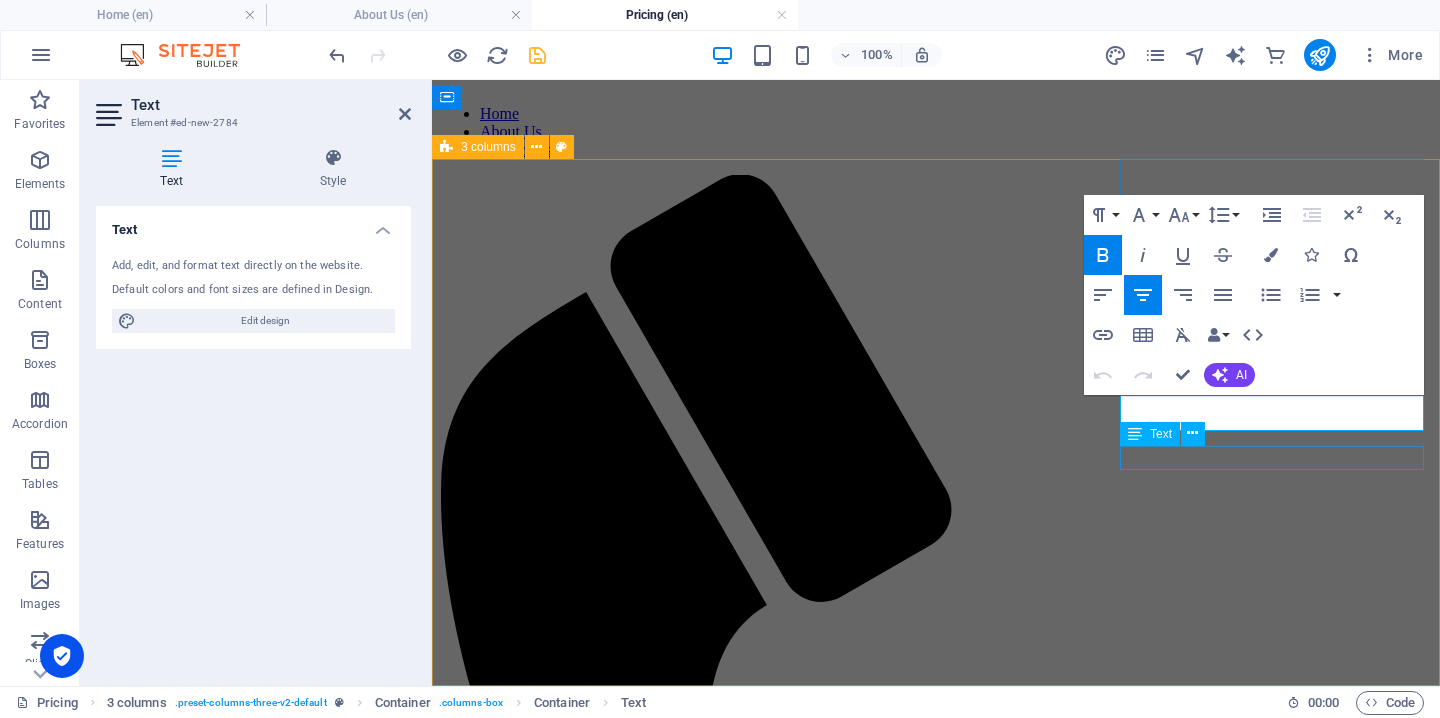 type 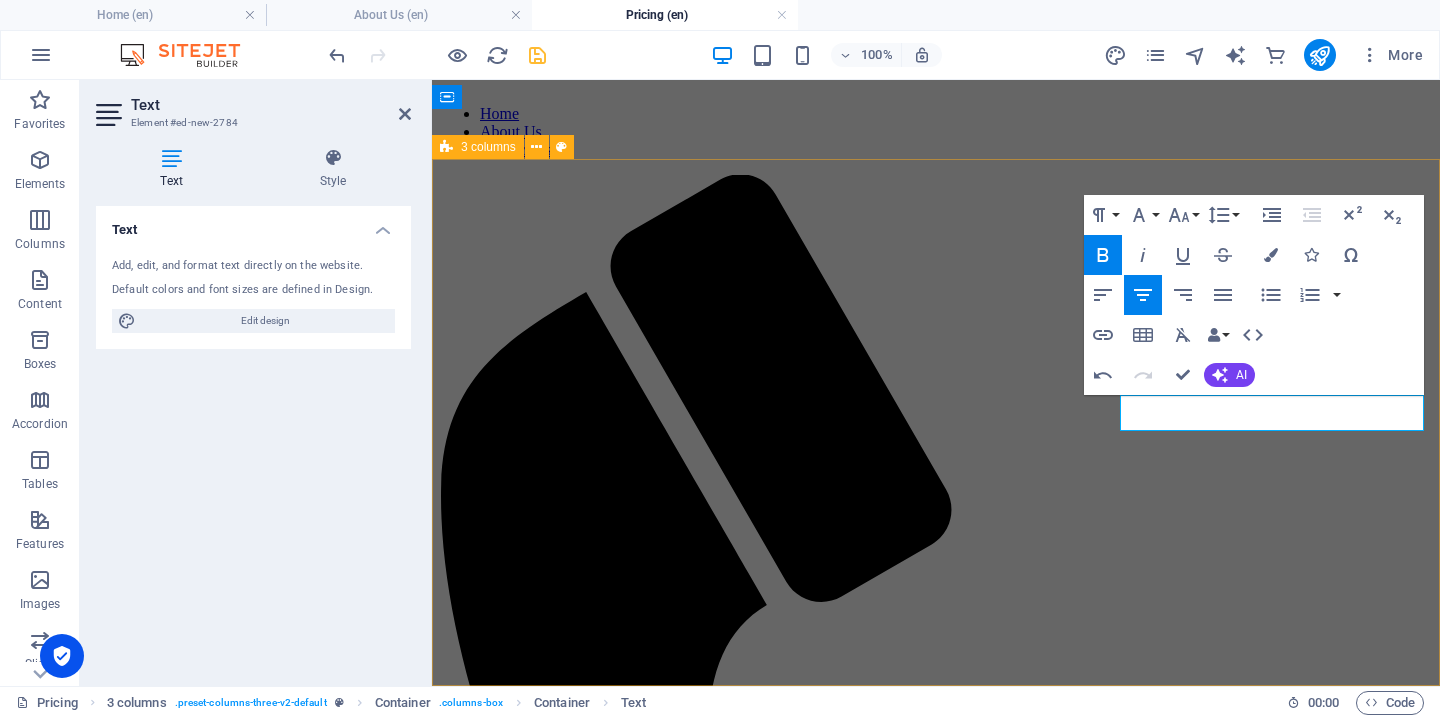 click on "BRONZE Small Business   (under R2.5 mil sales per year) R10,000 p/m New text element BRONZE Small Business   (under R2.5 mil sales per year) R15,000 p/m New text element BRONZE Small Business   (under R2.5 mil sales per year) R20,000 p/m New text element SILVER New text element GOLD New text element" at bounding box center [936, 2365] 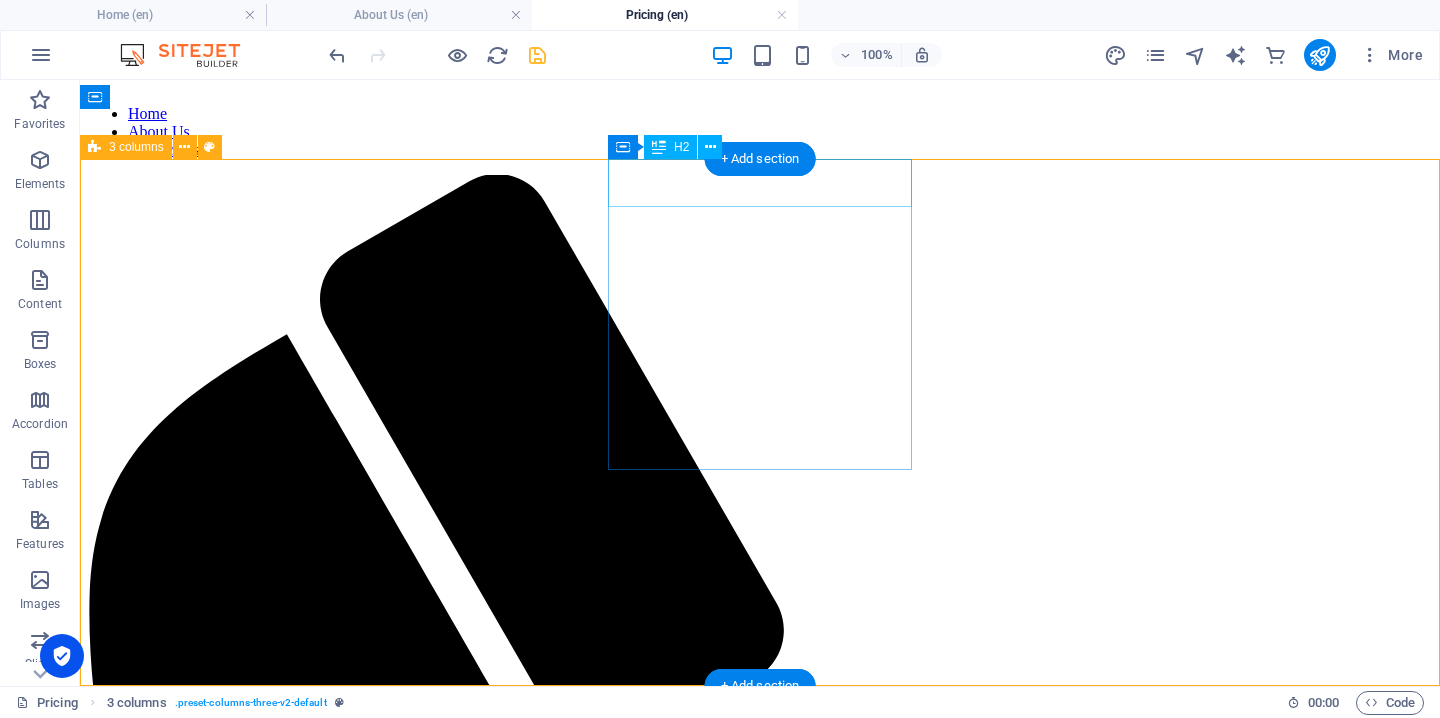 click on "BRONZE" at bounding box center [760, 2433] 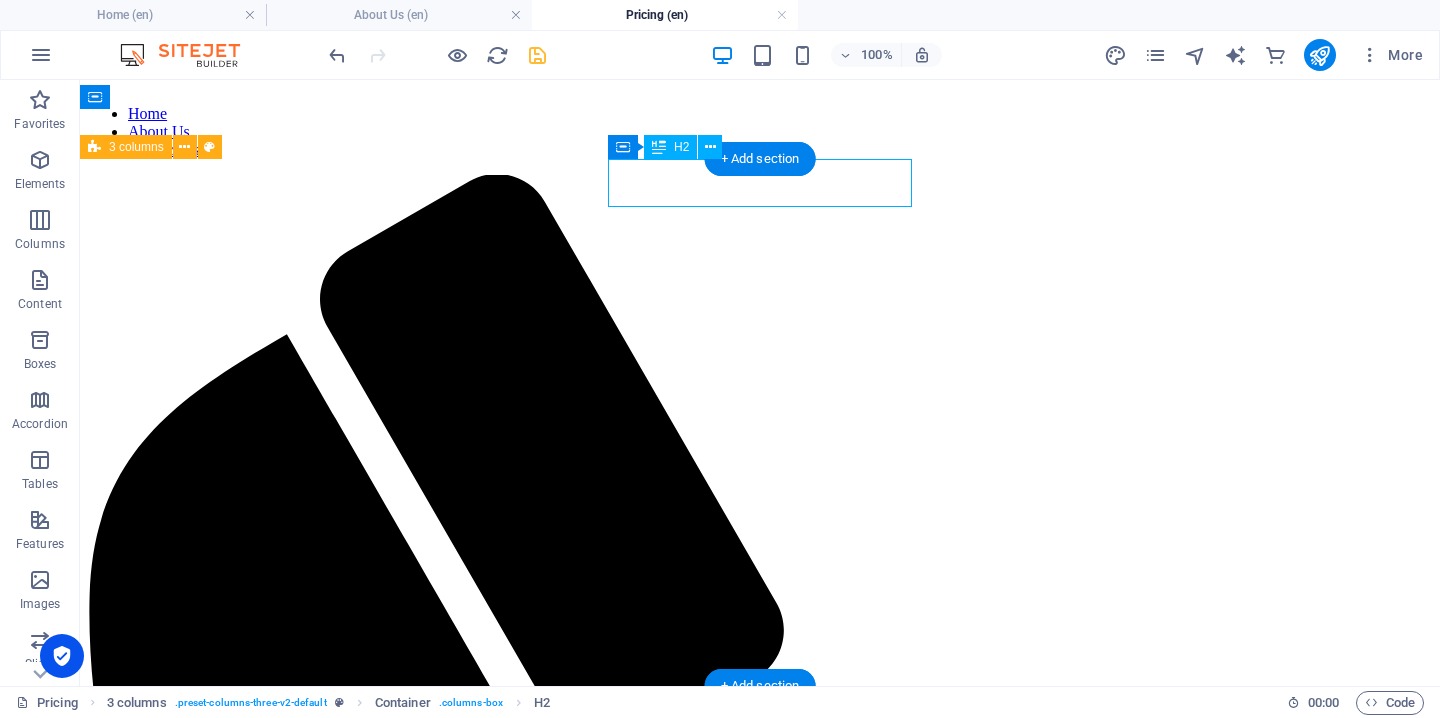 click on "BRONZE" at bounding box center (760, 2433) 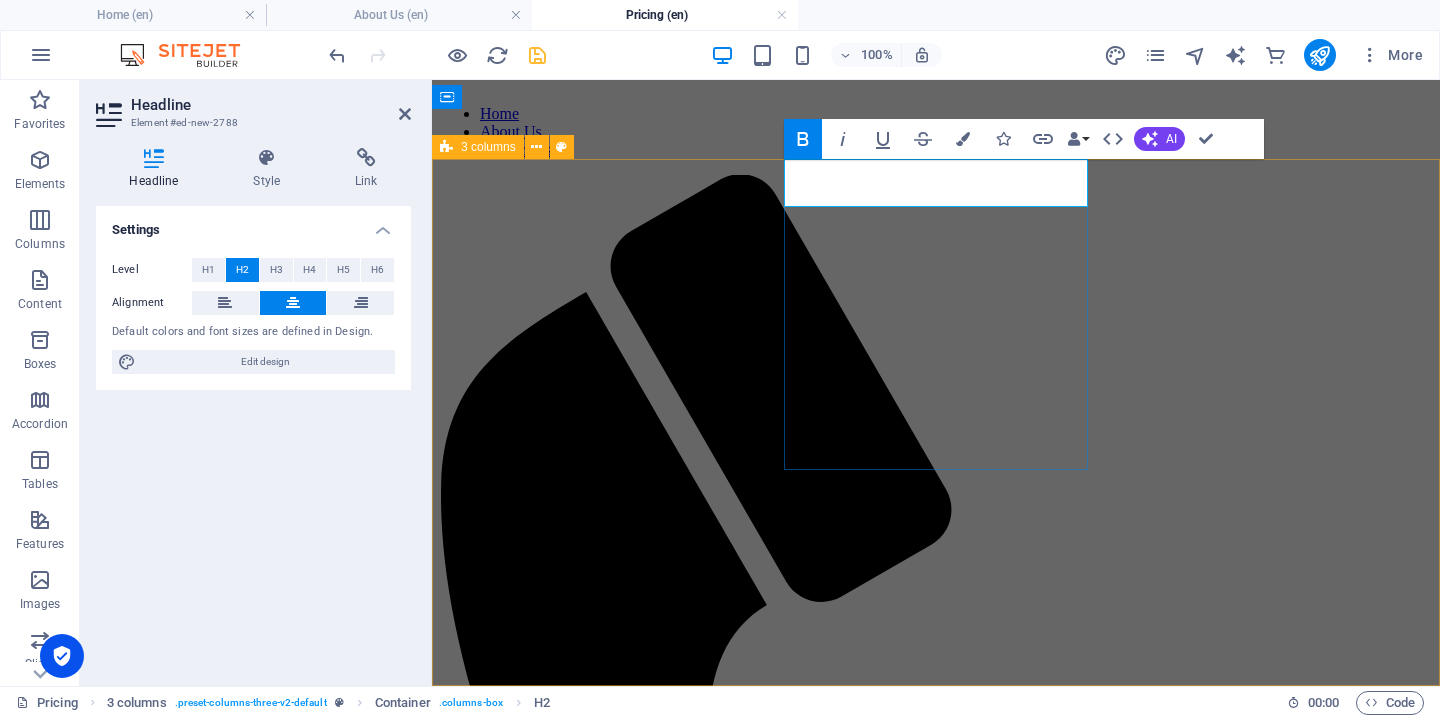 click on "BRONZE" at bounding box center [936, 1966] 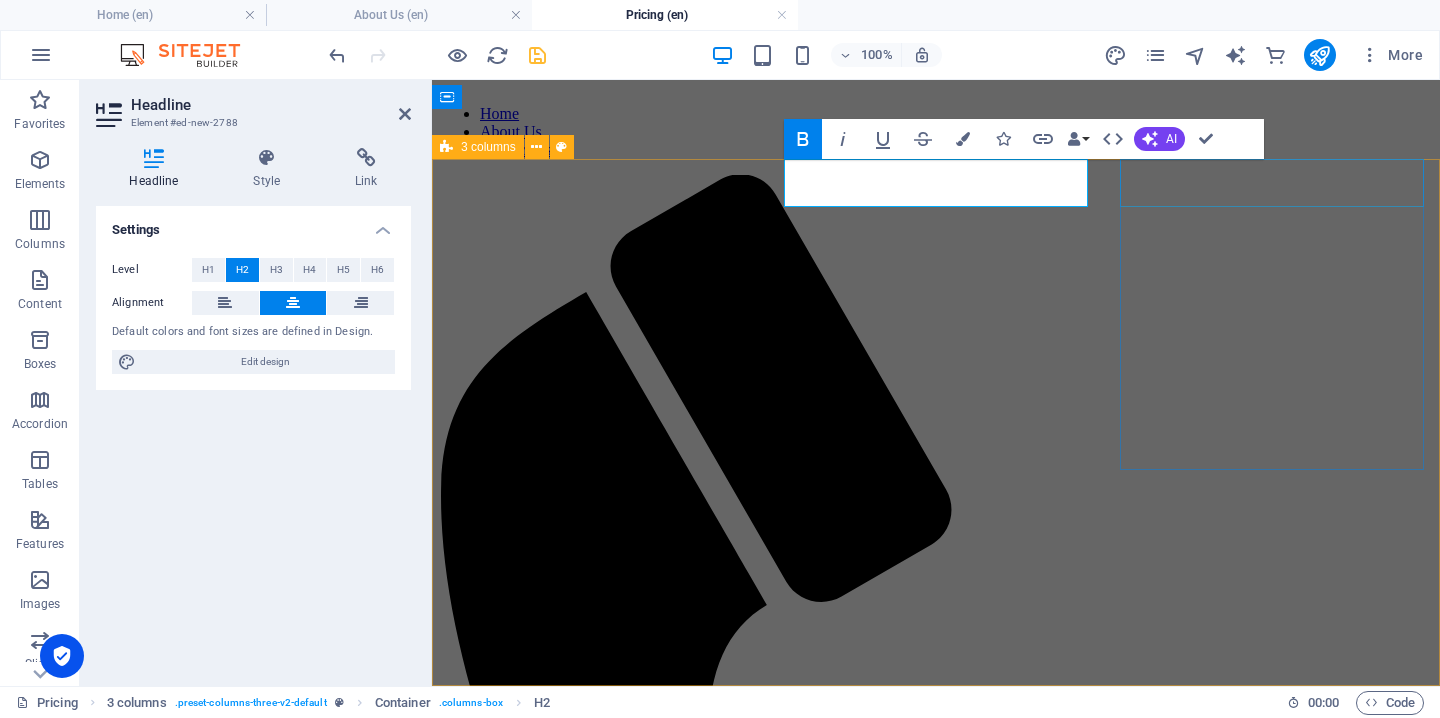 click on "BRONZE" at bounding box center [936, 2374] 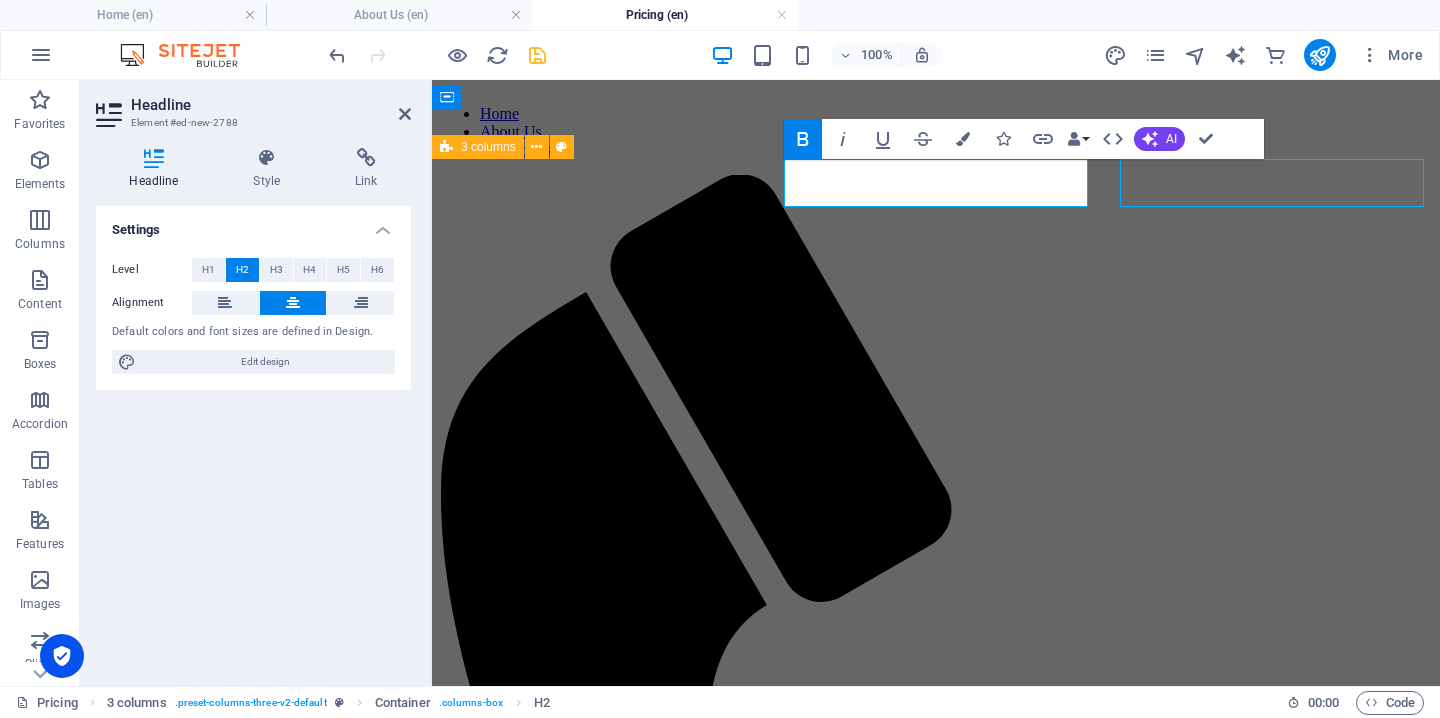 click on "BRONZE" at bounding box center [936, 2374] 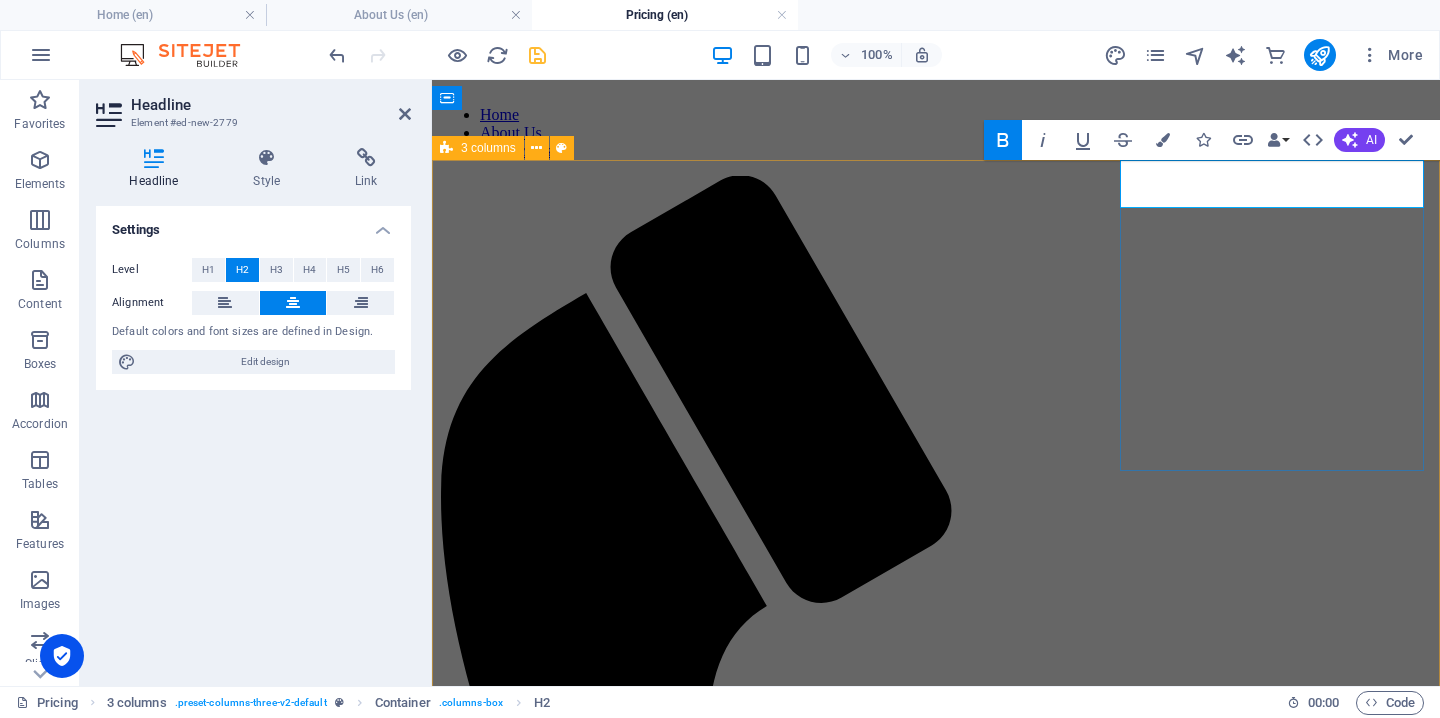 type 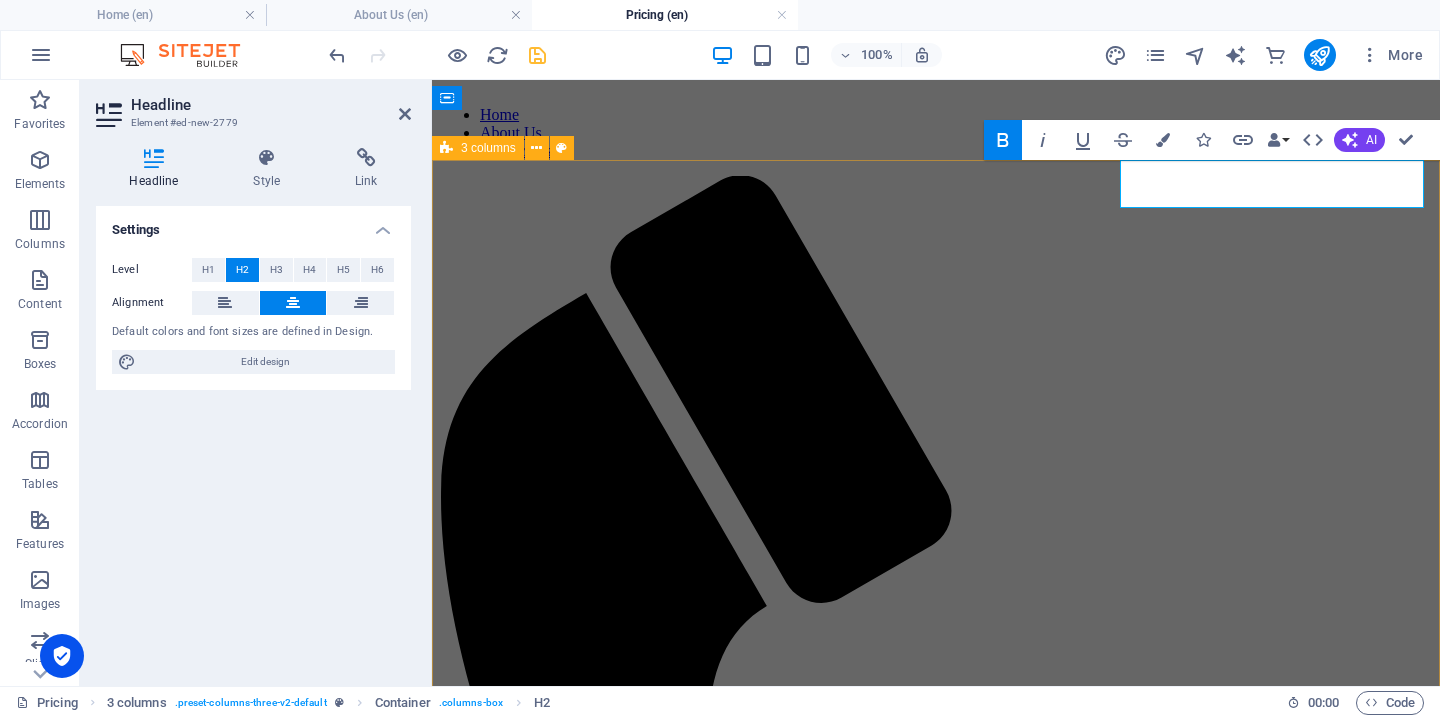 click on "BRONZE Small Business   (under R2.5 mil sales per year) R10,000 p/m New text element SILVEr Small Business   (under R2.5 mil sales per year) R15,000 p/m New text element GOLD Small Business   (under R2.5 mil sales per year) R20,000 p/m New text element SILVER New text element GOLD New text element" at bounding box center [936, 2366] 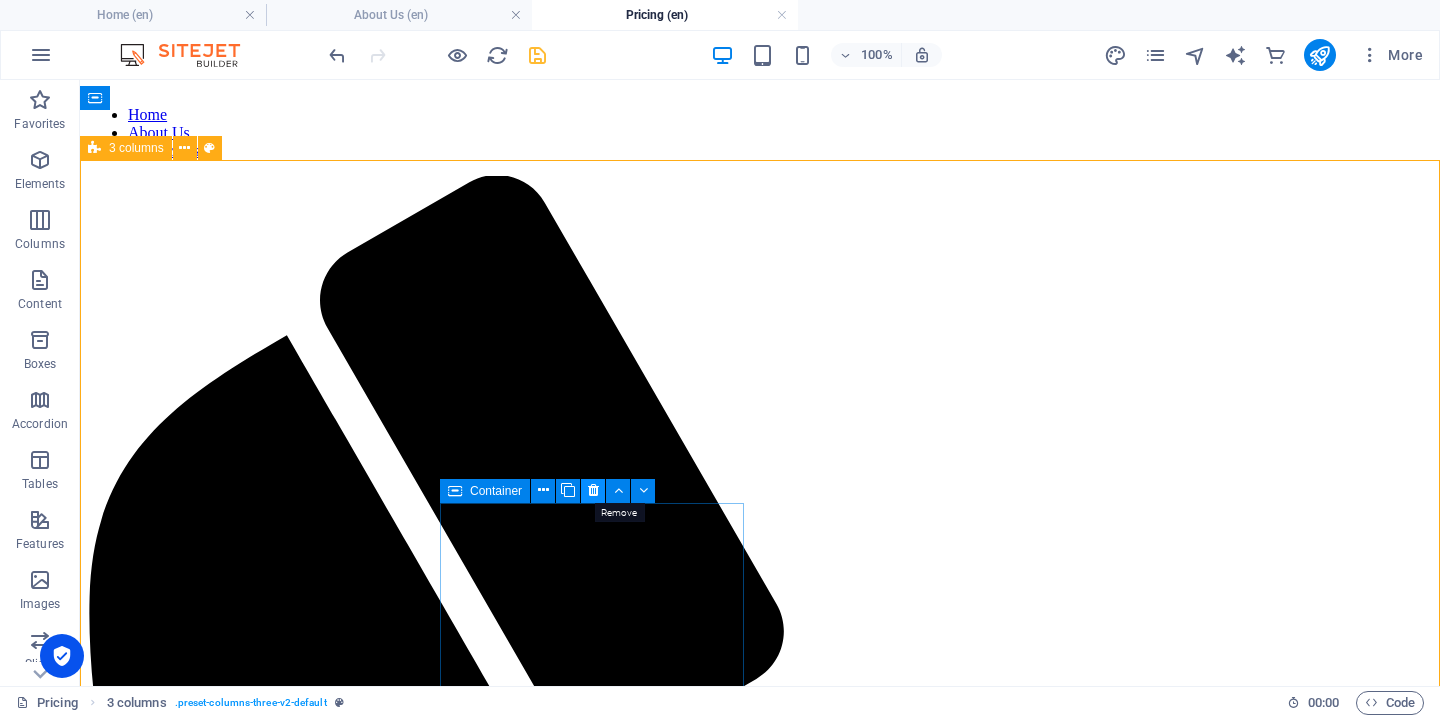 click at bounding box center (593, 491) 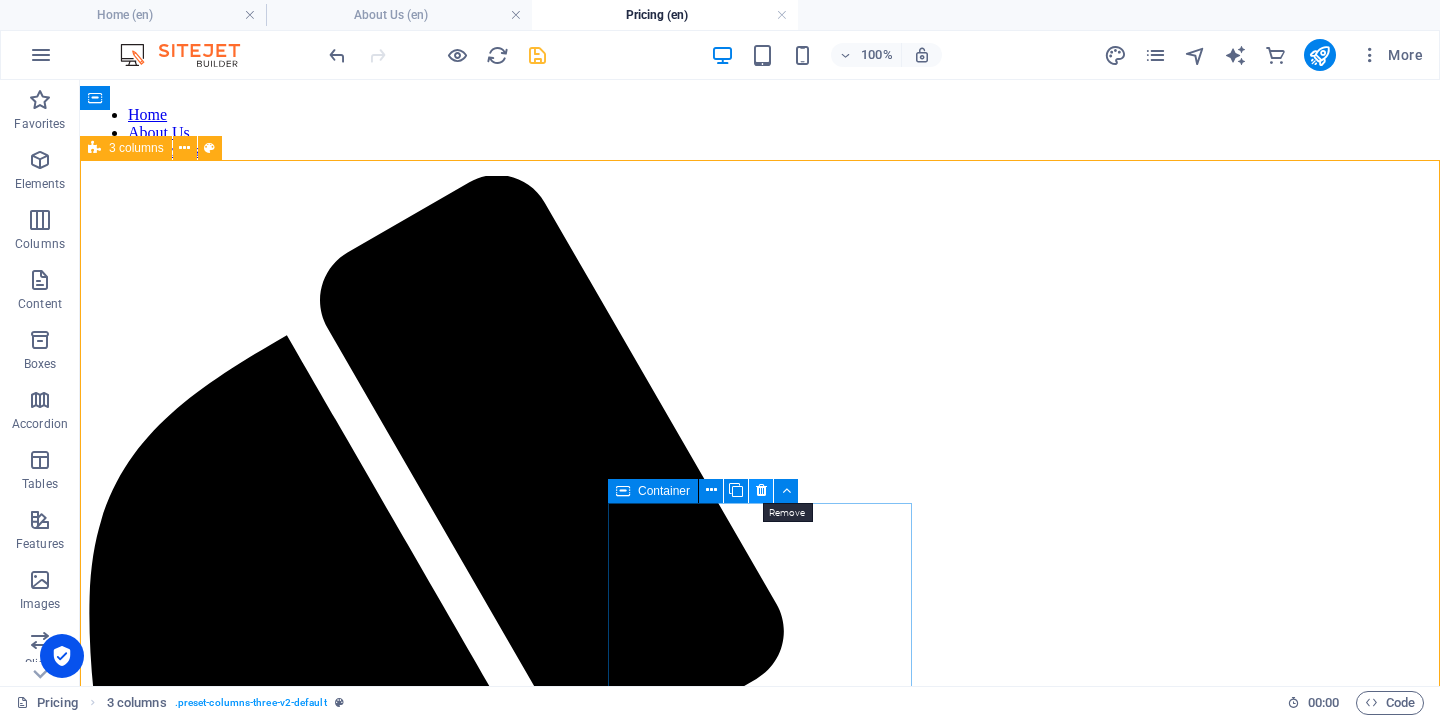 click at bounding box center (761, 490) 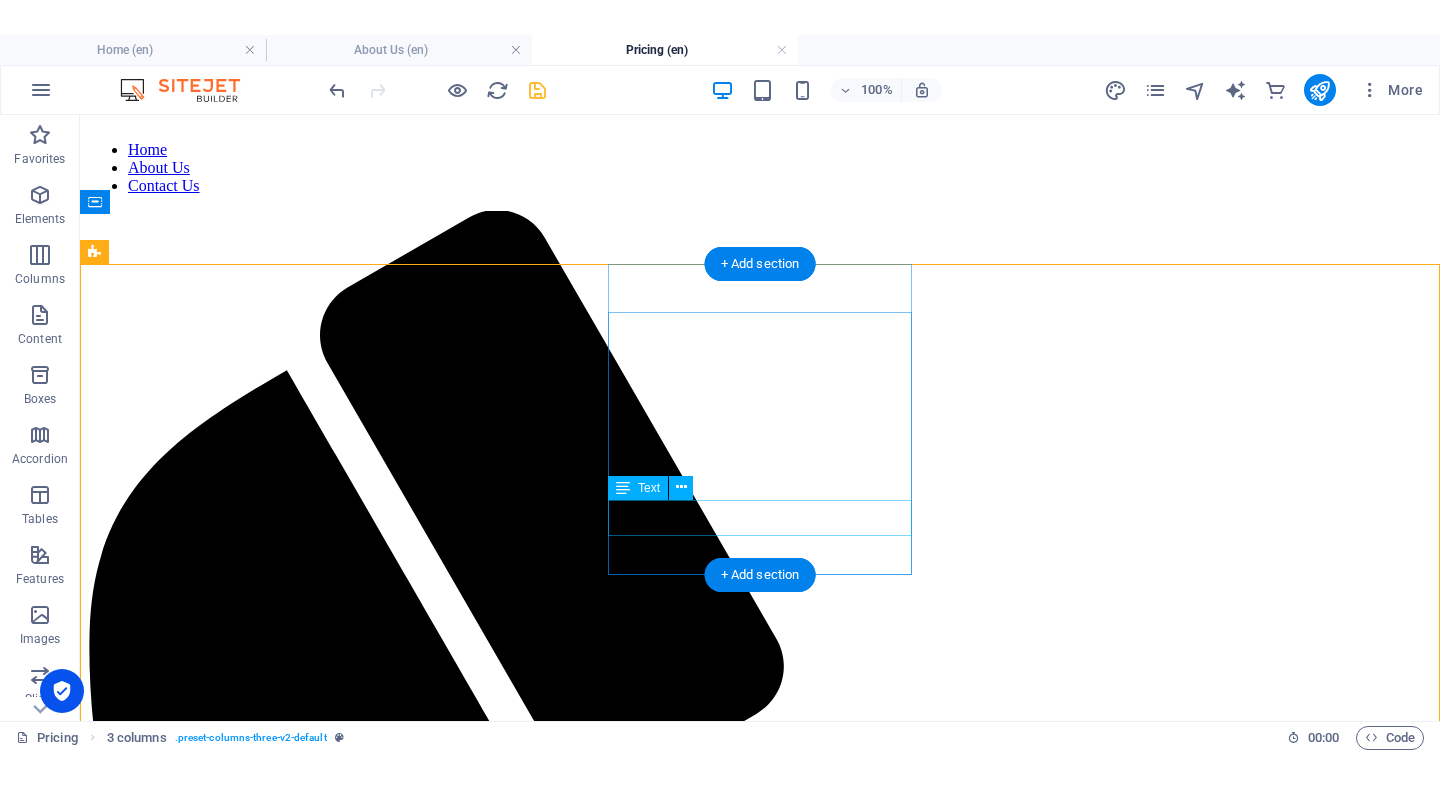 scroll, scrollTop: 0, scrollLeft: 0, axis: both 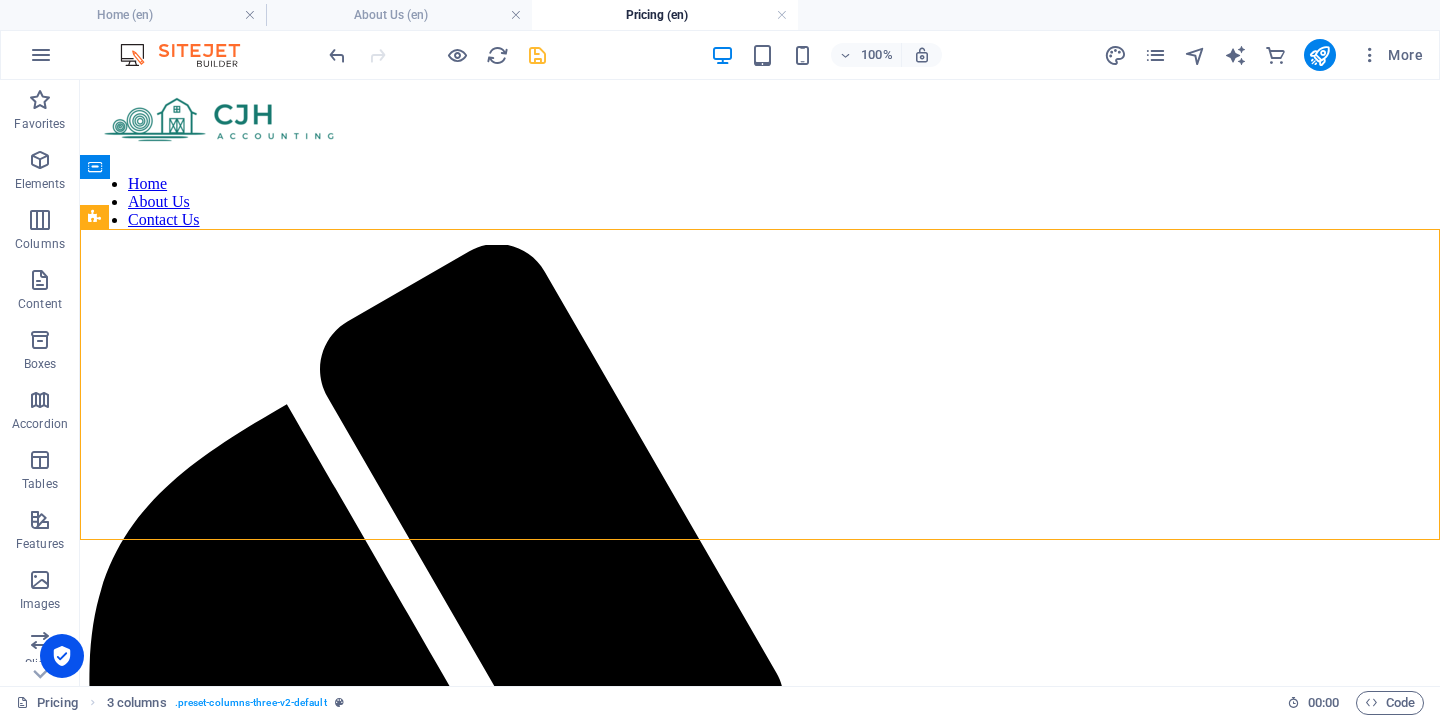 click on "Home About Us Contact Us BRONZE Small Business   (under R2.5 mil sales per year) R10,000 p/m New text element SILVEr Small Business   (under R2.5 mil sales per year) R15,000 p/m New text element GOLD Small Business   (under R2.5 mil sales per year) R20,000 p/m New text element" at bounding box center (760, 1691) 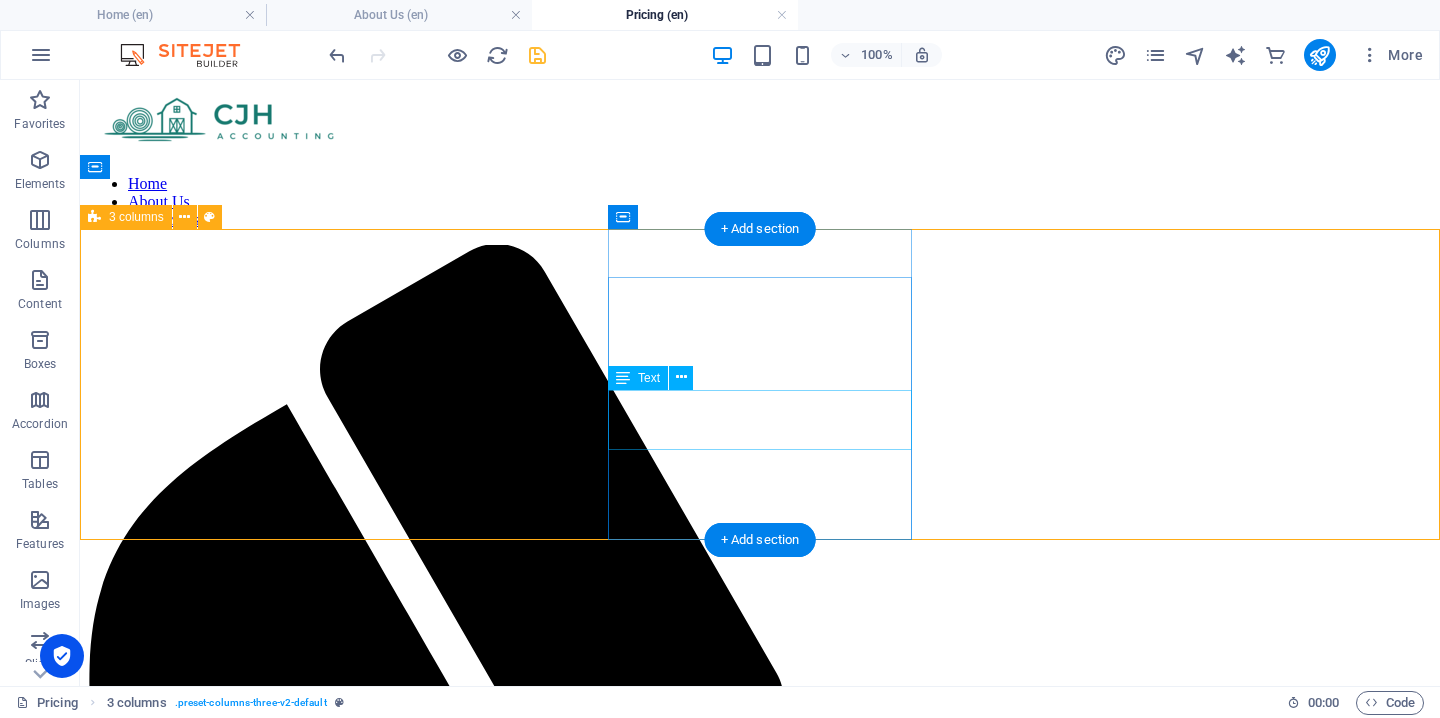 click on "Small Business   (under R2.5 mil sales per year)" at bounding box center (760, 2700) 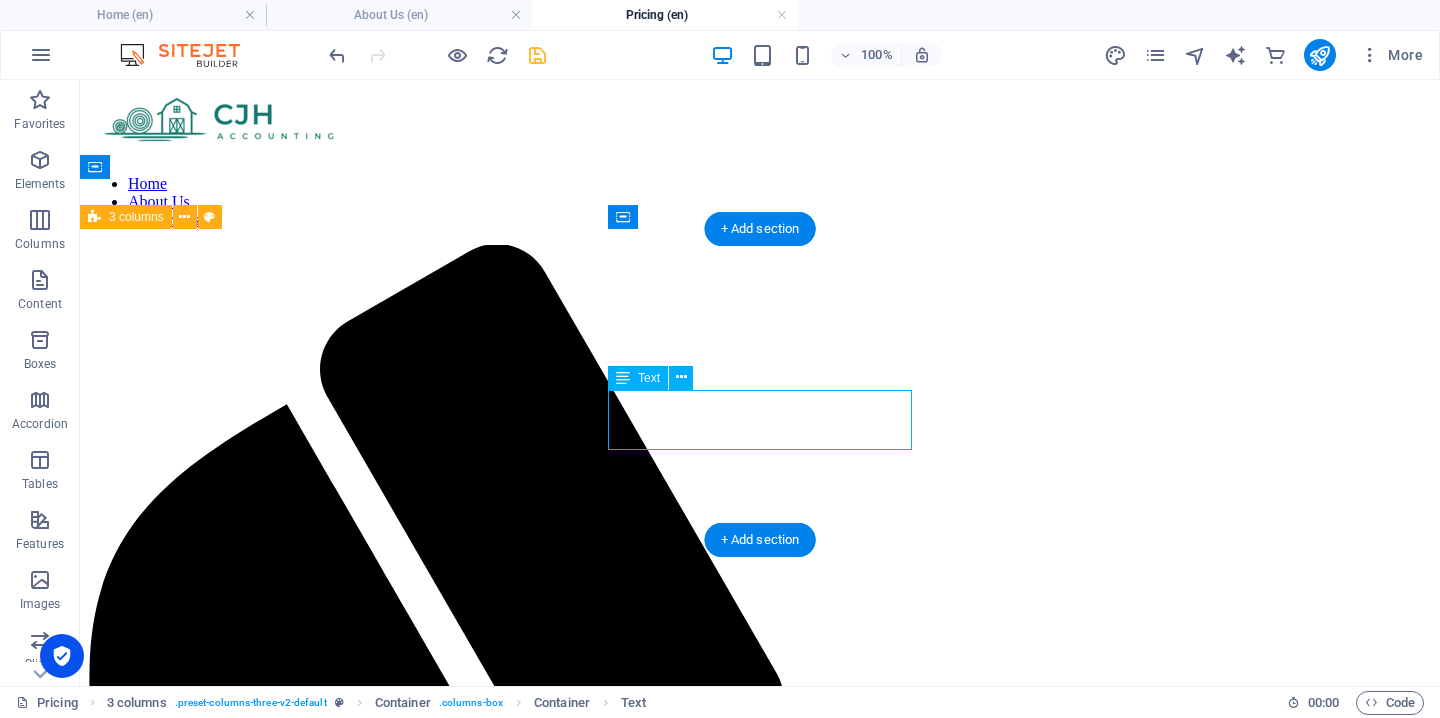 click on "Small Business   (under R2.5 mil sales per year)" at bounding box center (760, 2700) 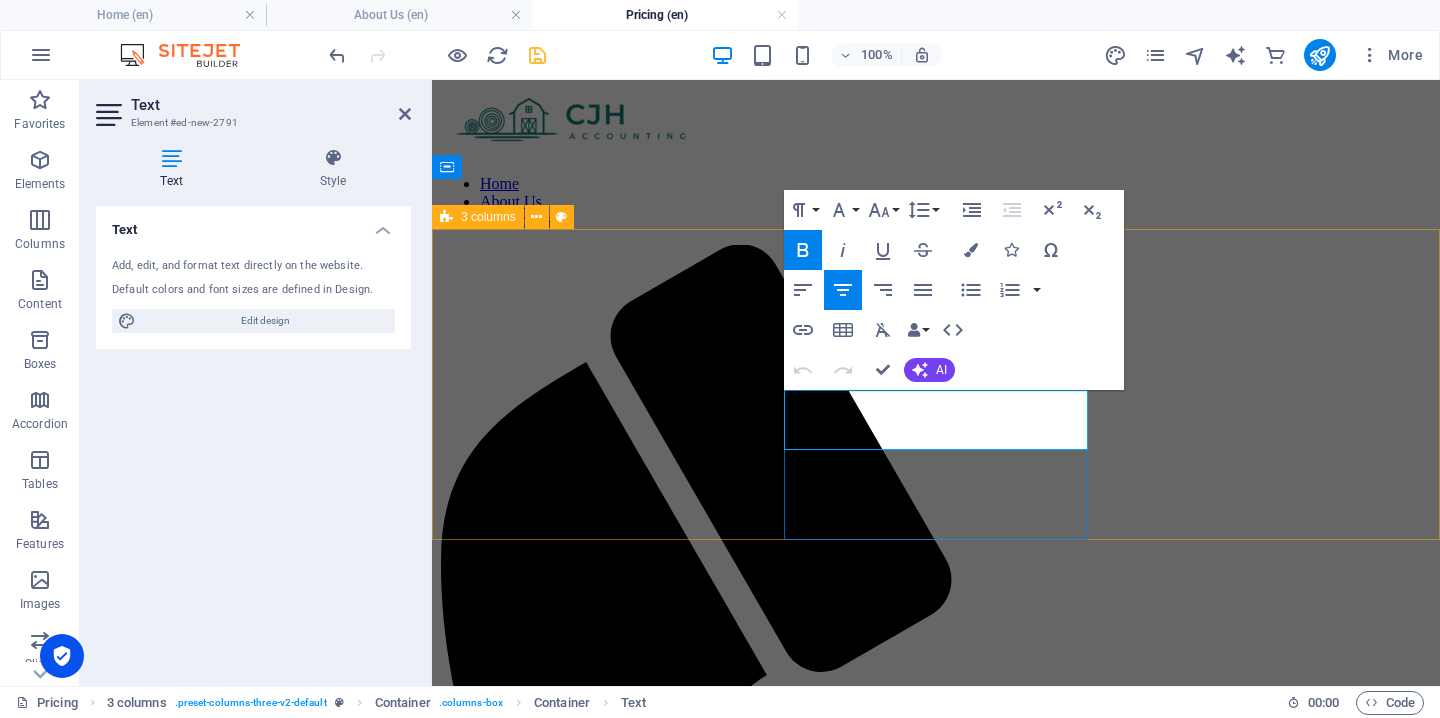 click on "Small Business" at bounding box center [936, 2216] 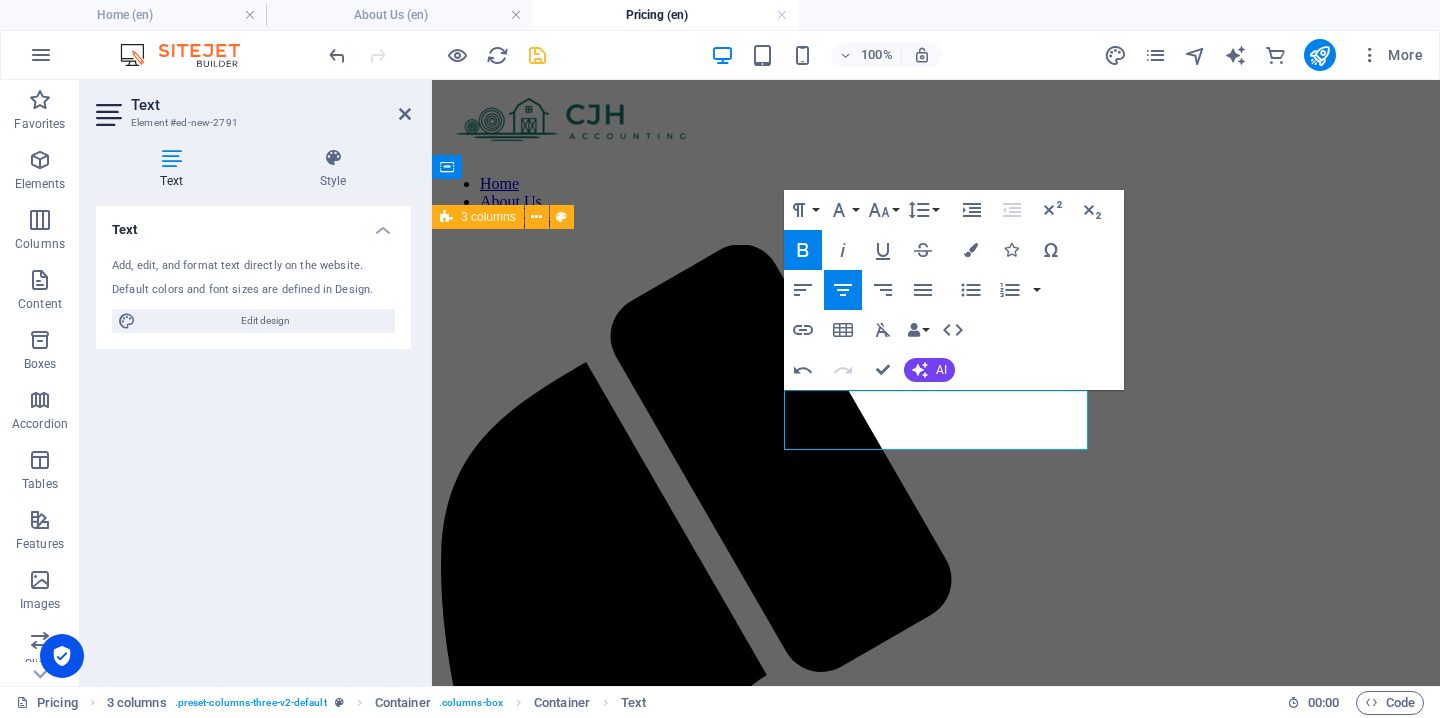 click on "Home About Us Contact Us BRONZE Small Business   (under R2.5 mil sales per year) R10,000 p/m New text element SILVEr Medium  Business   (under R2.5 mil sales per year) R15,000 p/m New text element GOLD Small Business   (under R2.5 mil sales per year) R20,000 p/m New text element" at bounding box center [936, 1458] 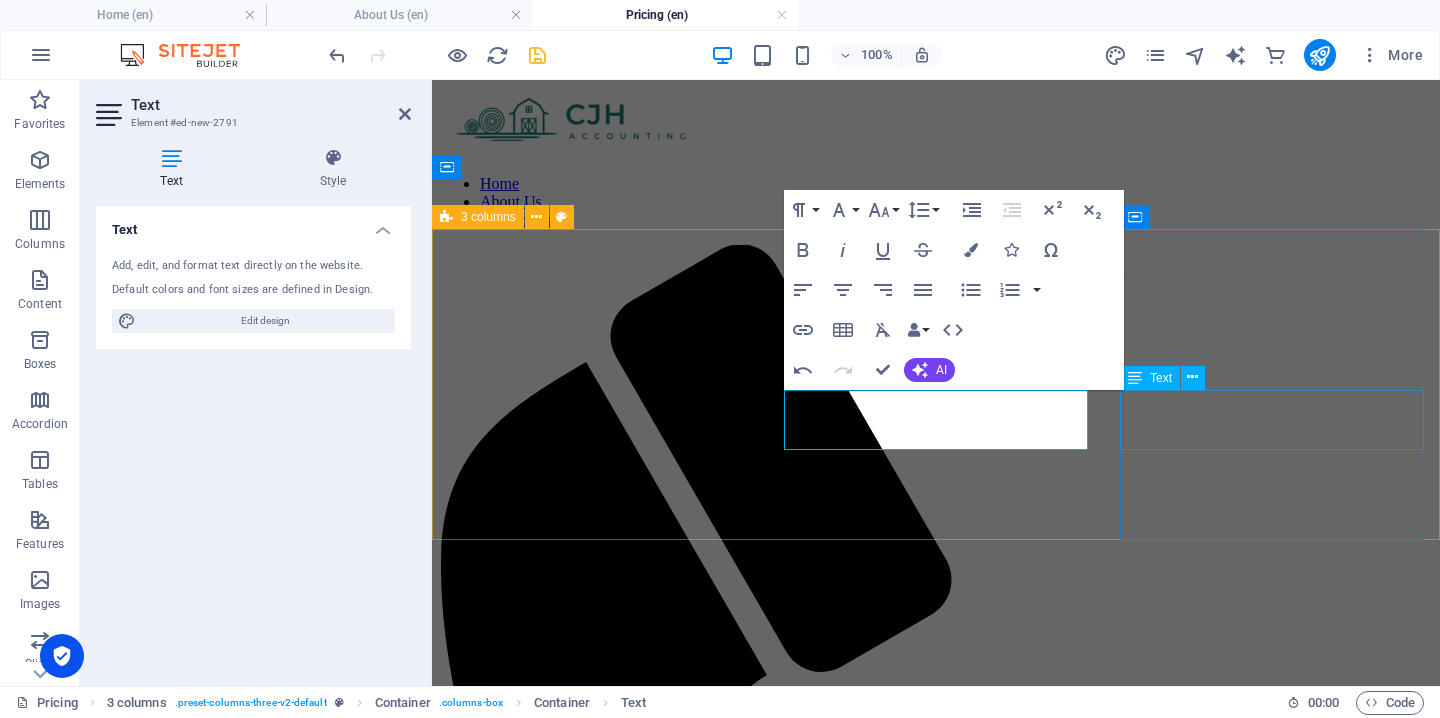 click on "Small Business   (under R2.5 mil sales per year)" at bounding box center [936, 2641] 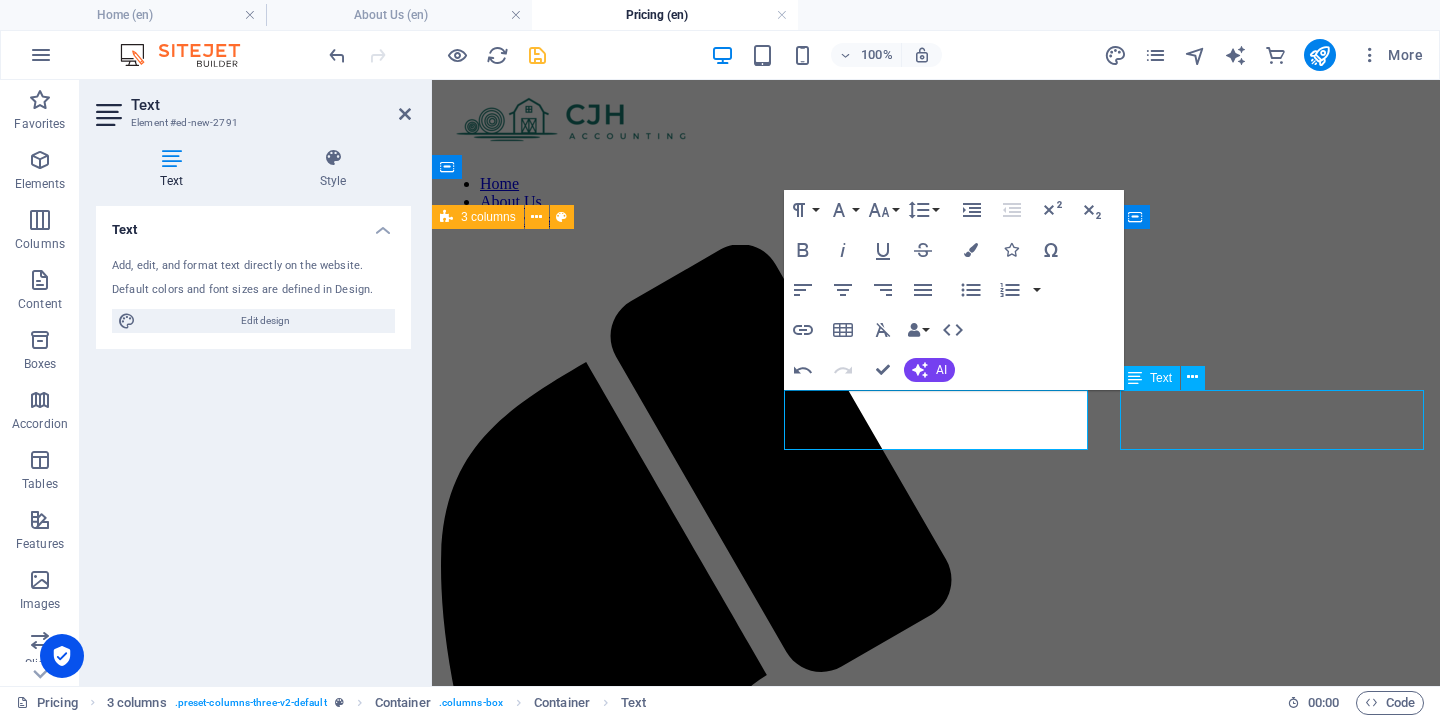 click on "Small Business   (under R2.5 mil sales per year)" at bounding box center [936, 2641] 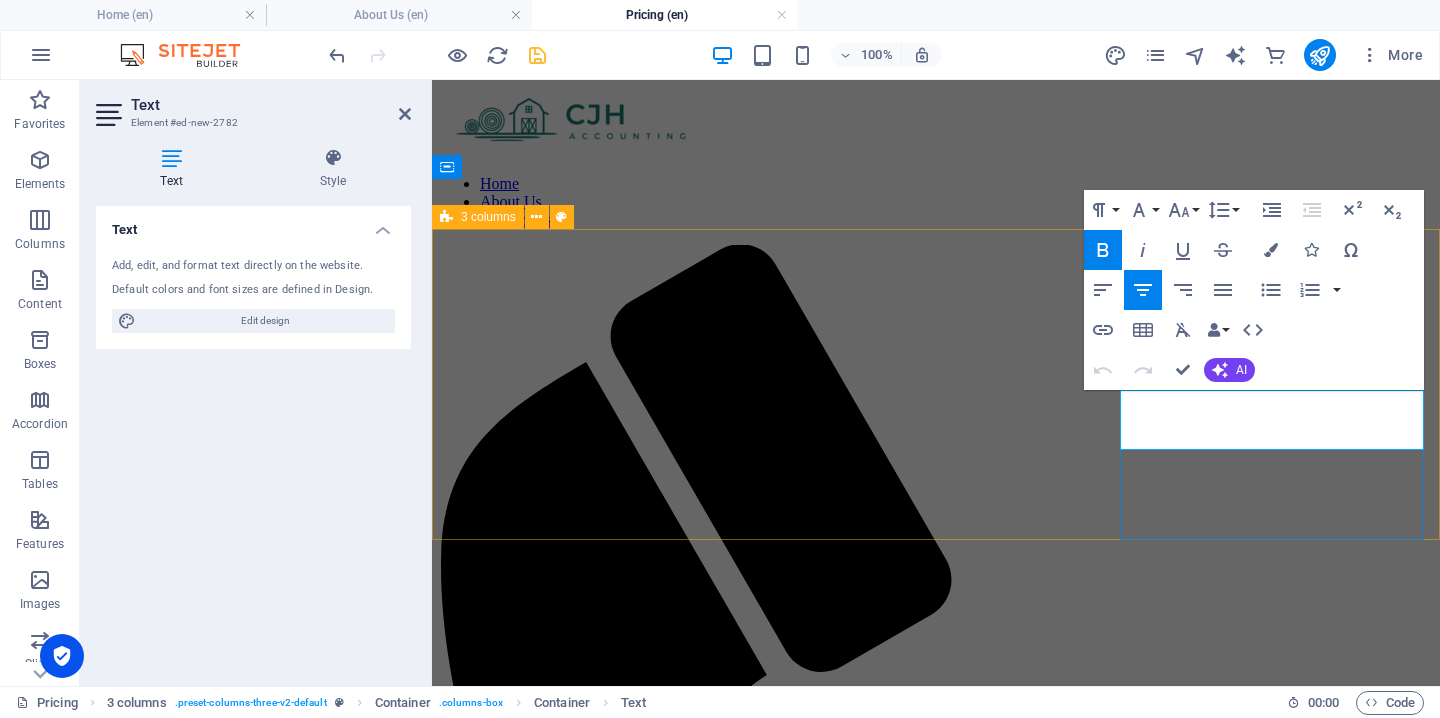 click on "Small Business" at bounding box center [936, 2624] 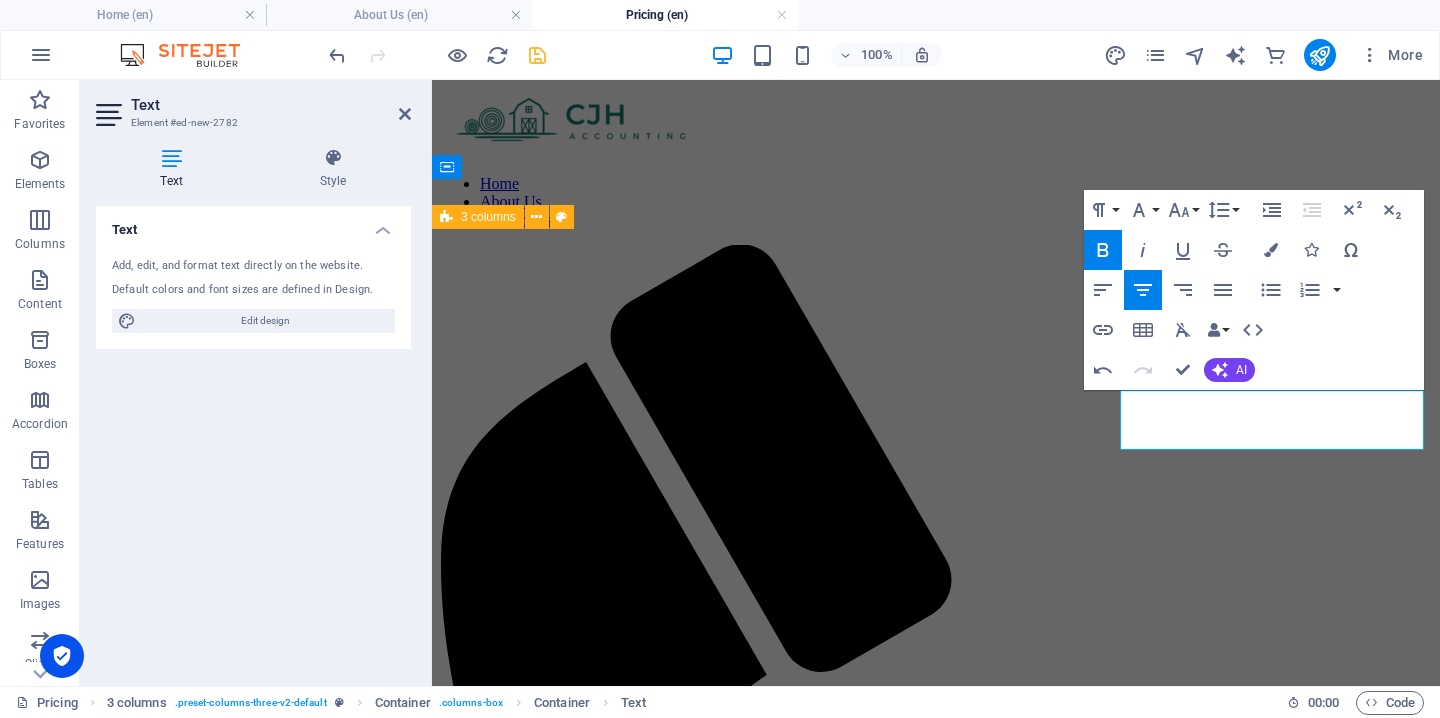 click on "Home About Us Contact Us BRONZE Small Business   (under R2.5 mil sales per year) R10,000 p/m New text element SILVEr Medium Business   (under R2.5 mil sales per year) R15,000 p/m New text element GOLD Large  Business   (under R2.5 mil sales per year) R20,000 p/m New text element" at bounding box center [936, 1458] 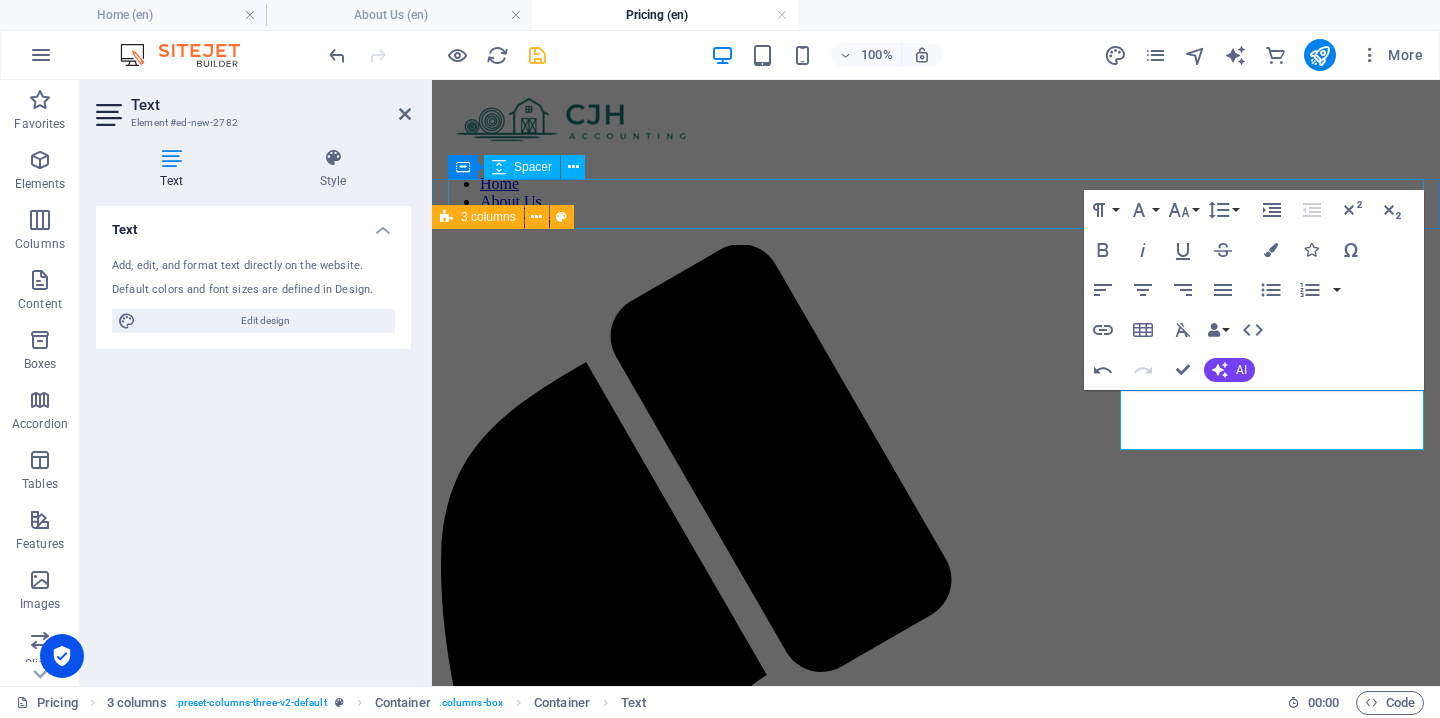 click at bounding box center [936, 1570] 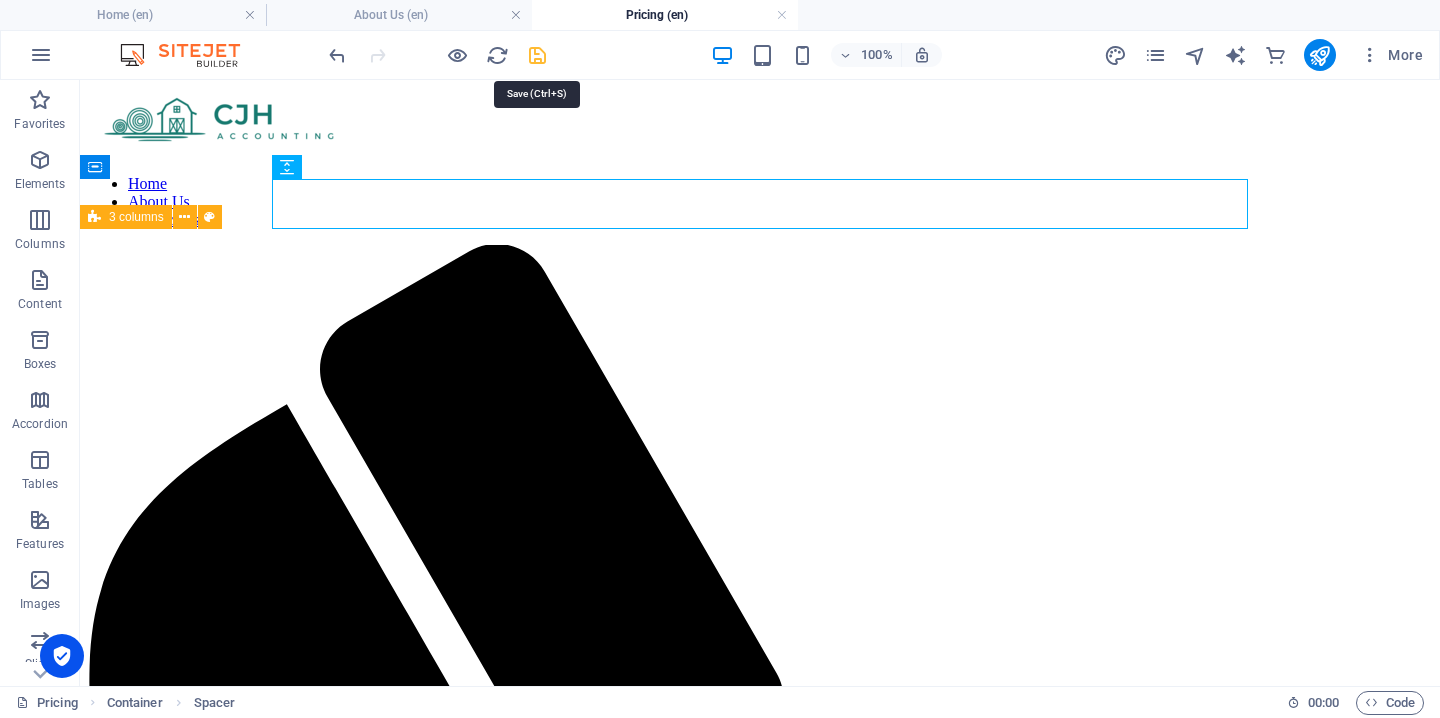 click at bounding box center [537, 55] 